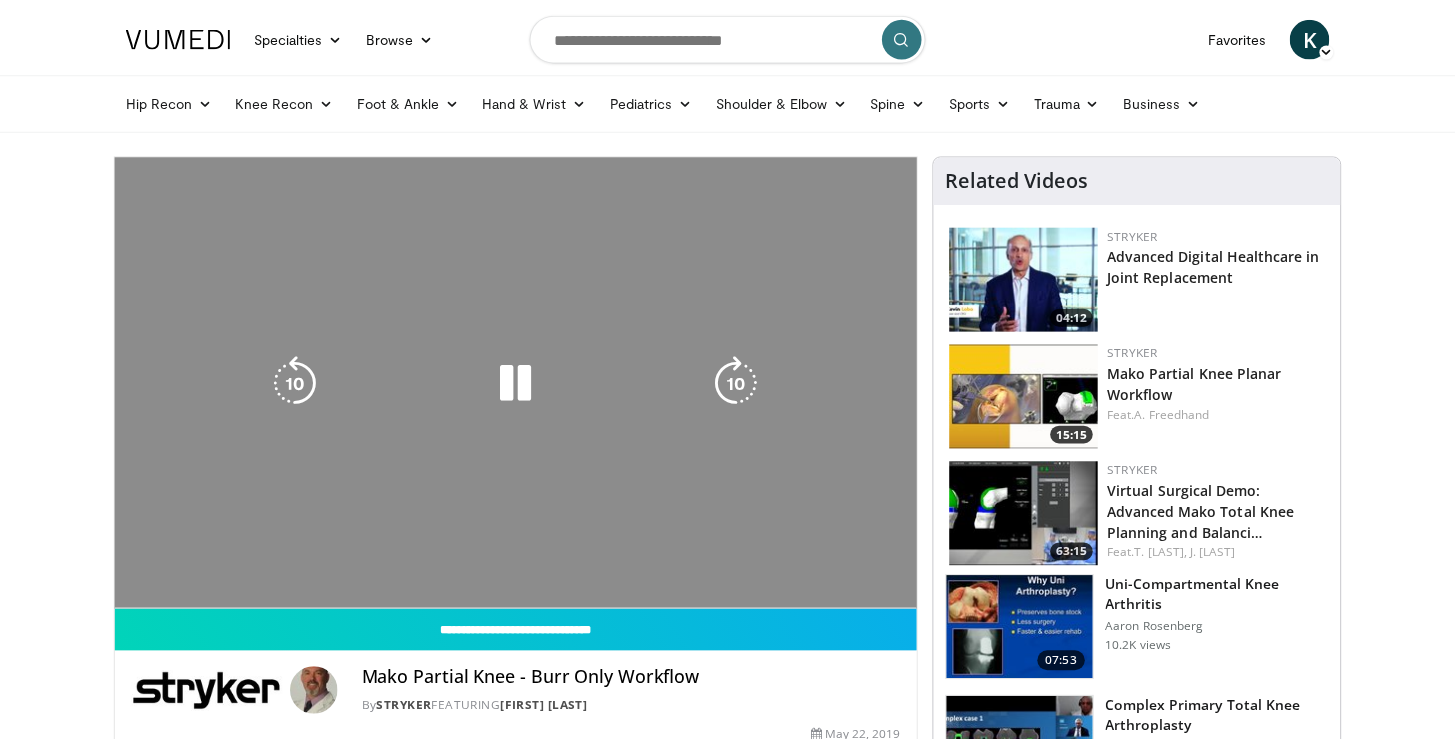 scroll, scrollTop: 0, scrollLeft: 0, axis: both 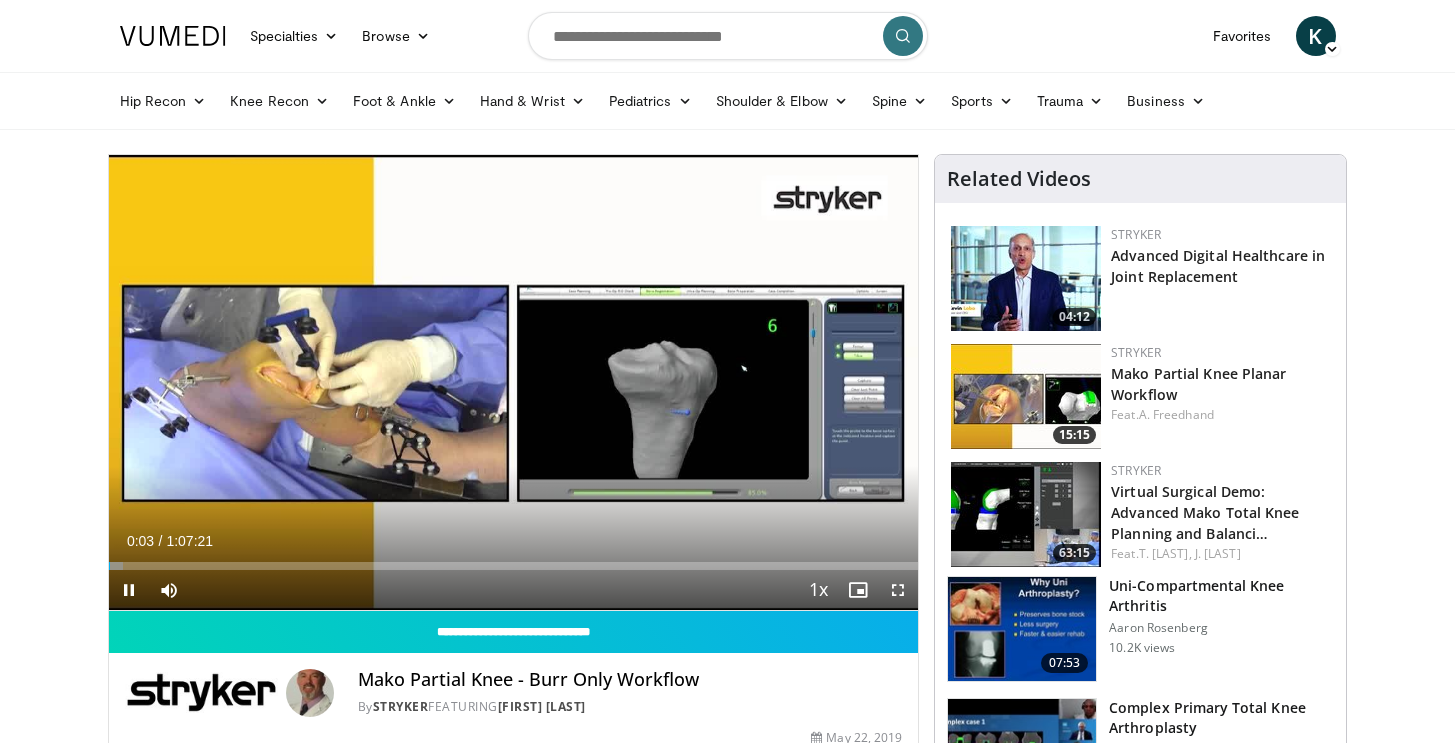 click at bounding box center [898, 590] 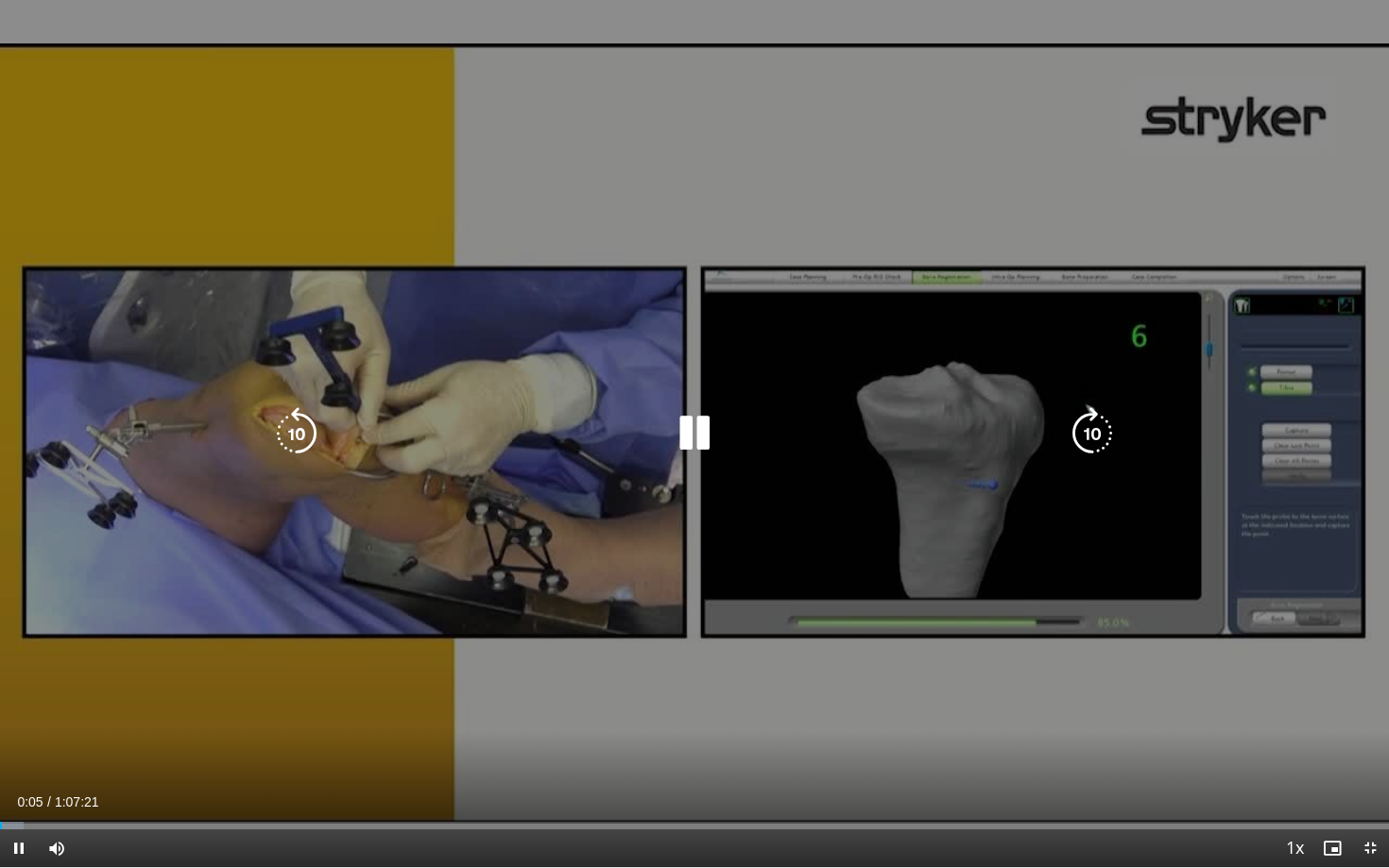 click at bounding box center (1092, 434) 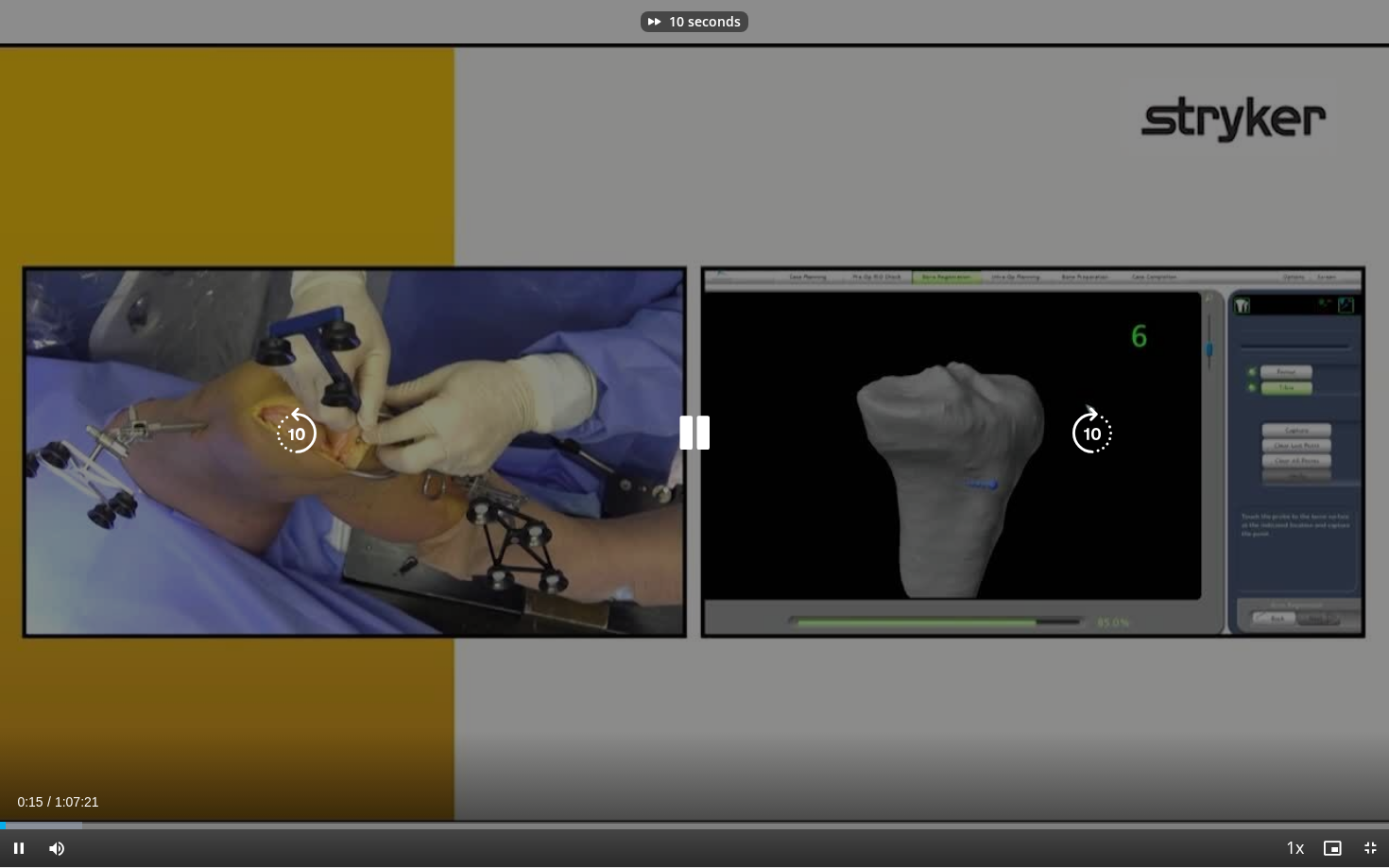 click at bounding box center (1092, 434) 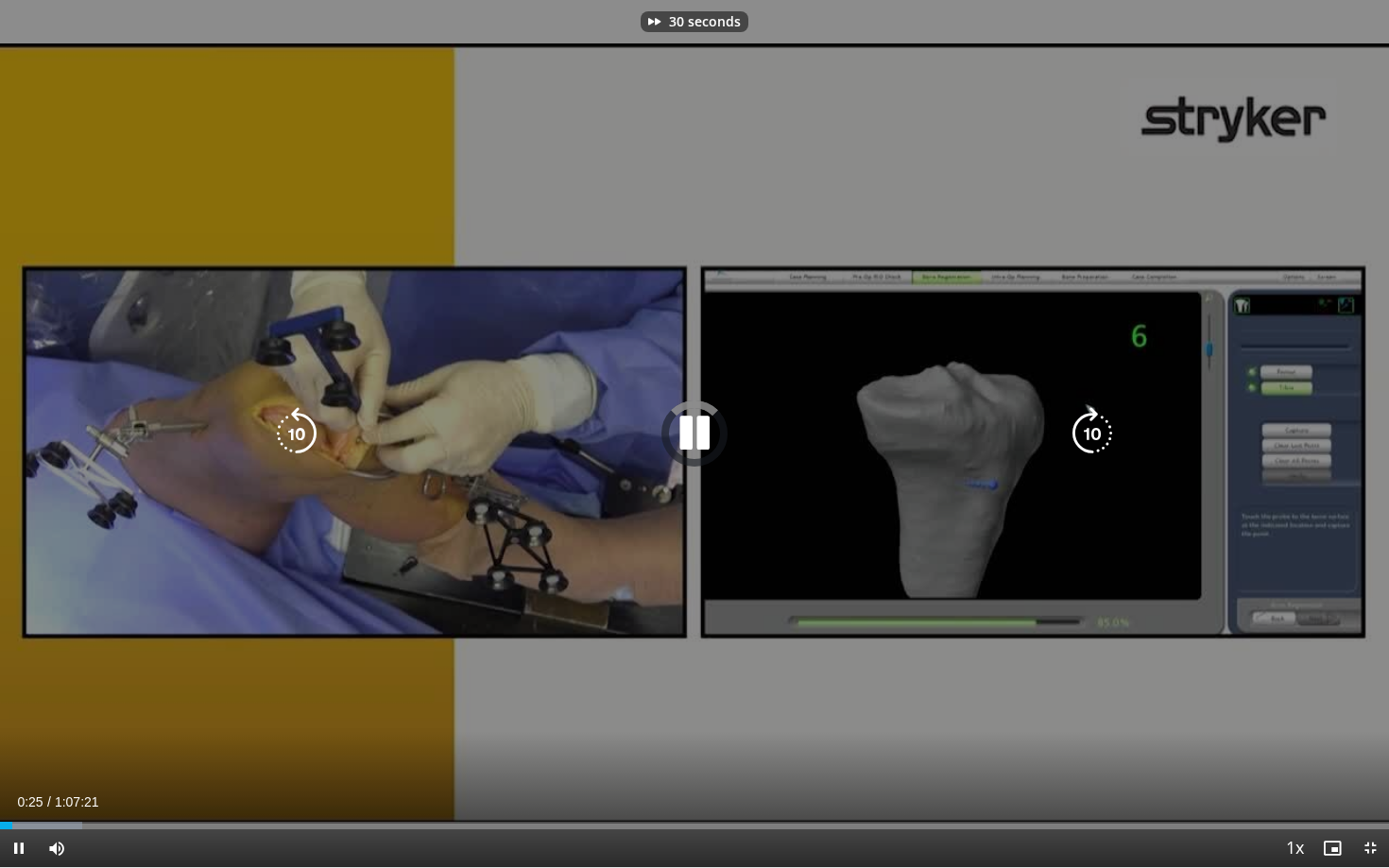 click at bounding box center (1092, 434) 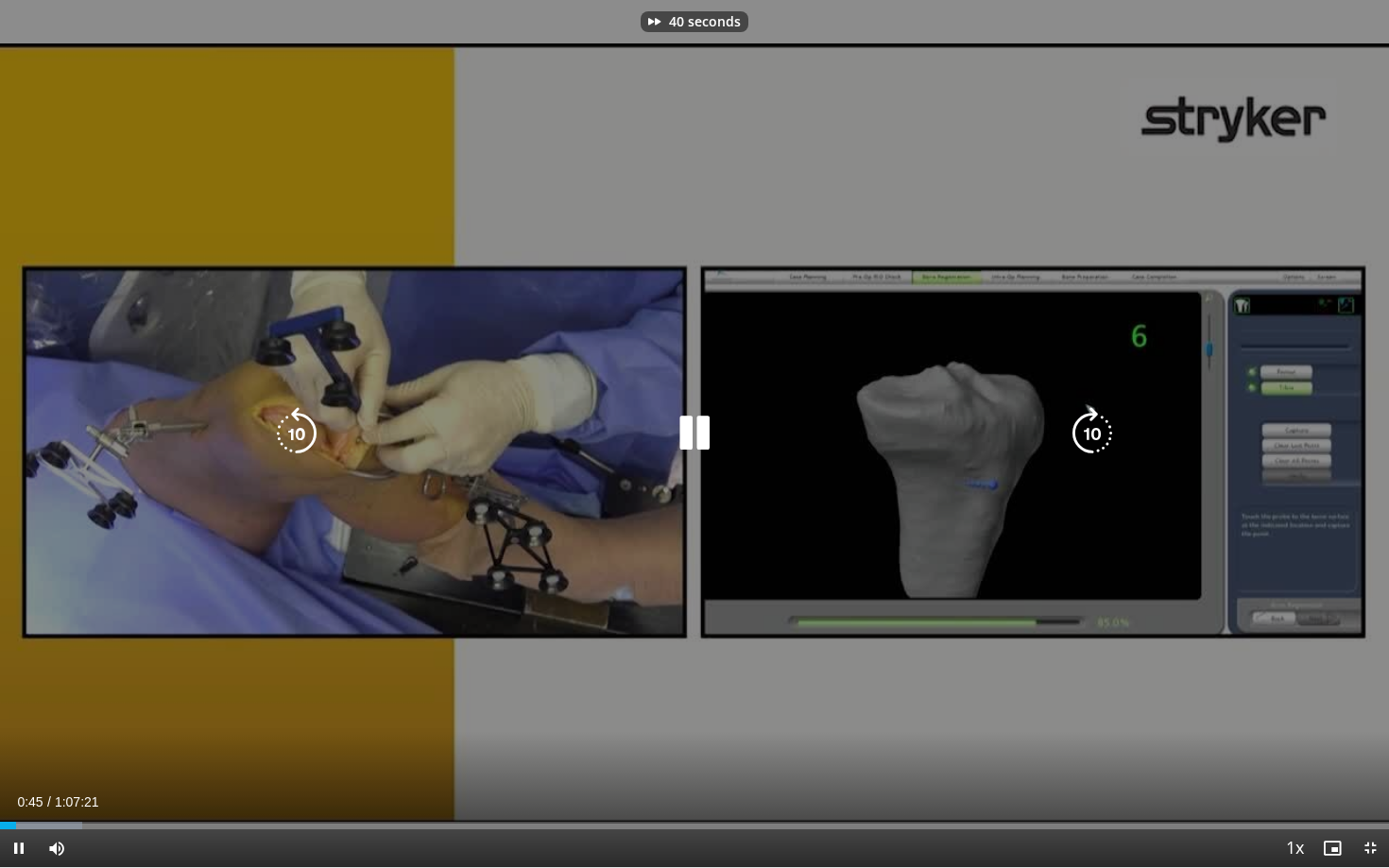 click at bounding box center [1092, 434] 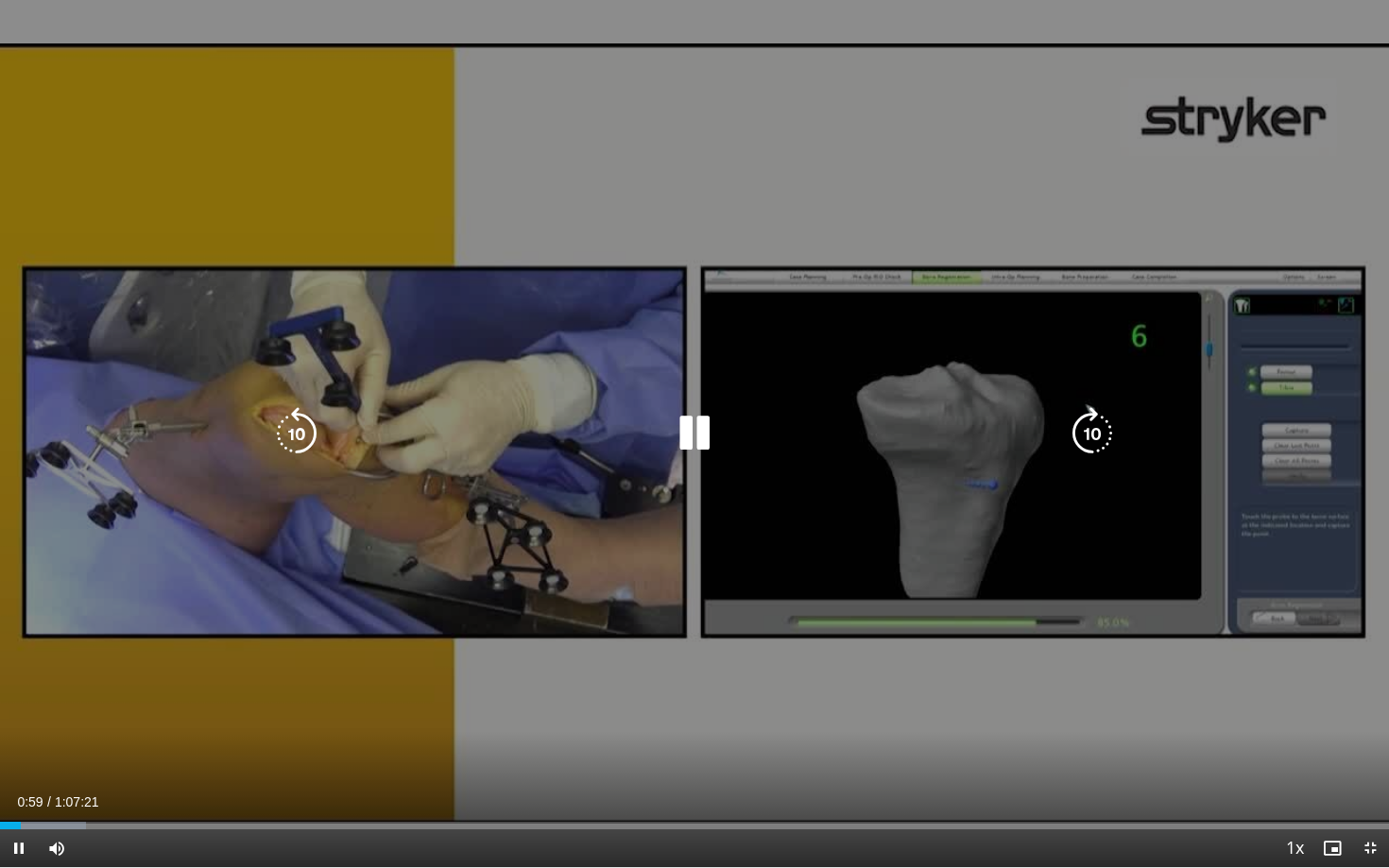 click at bounding box center (1092, 434) 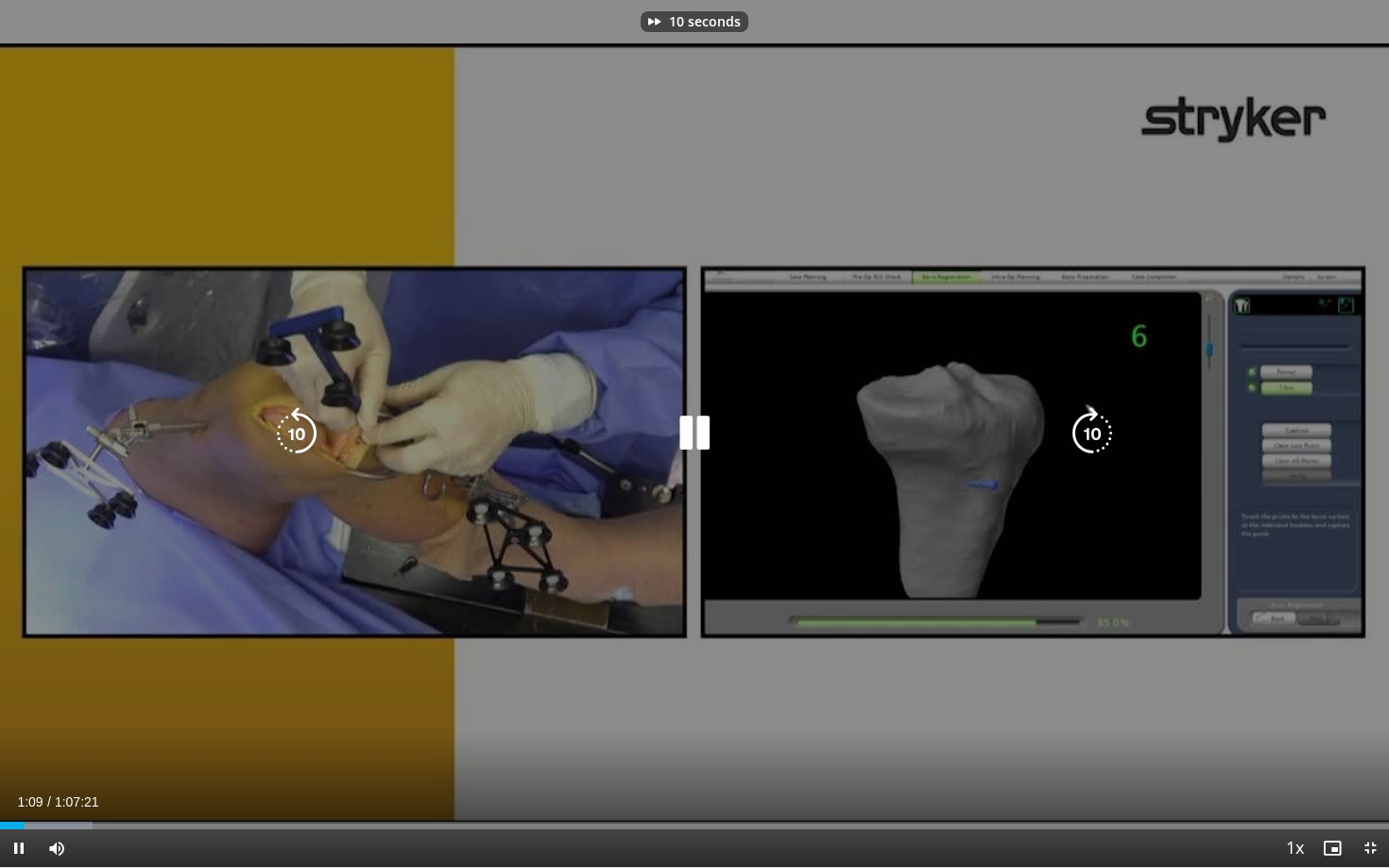 click at bounding box center [1092, 434] 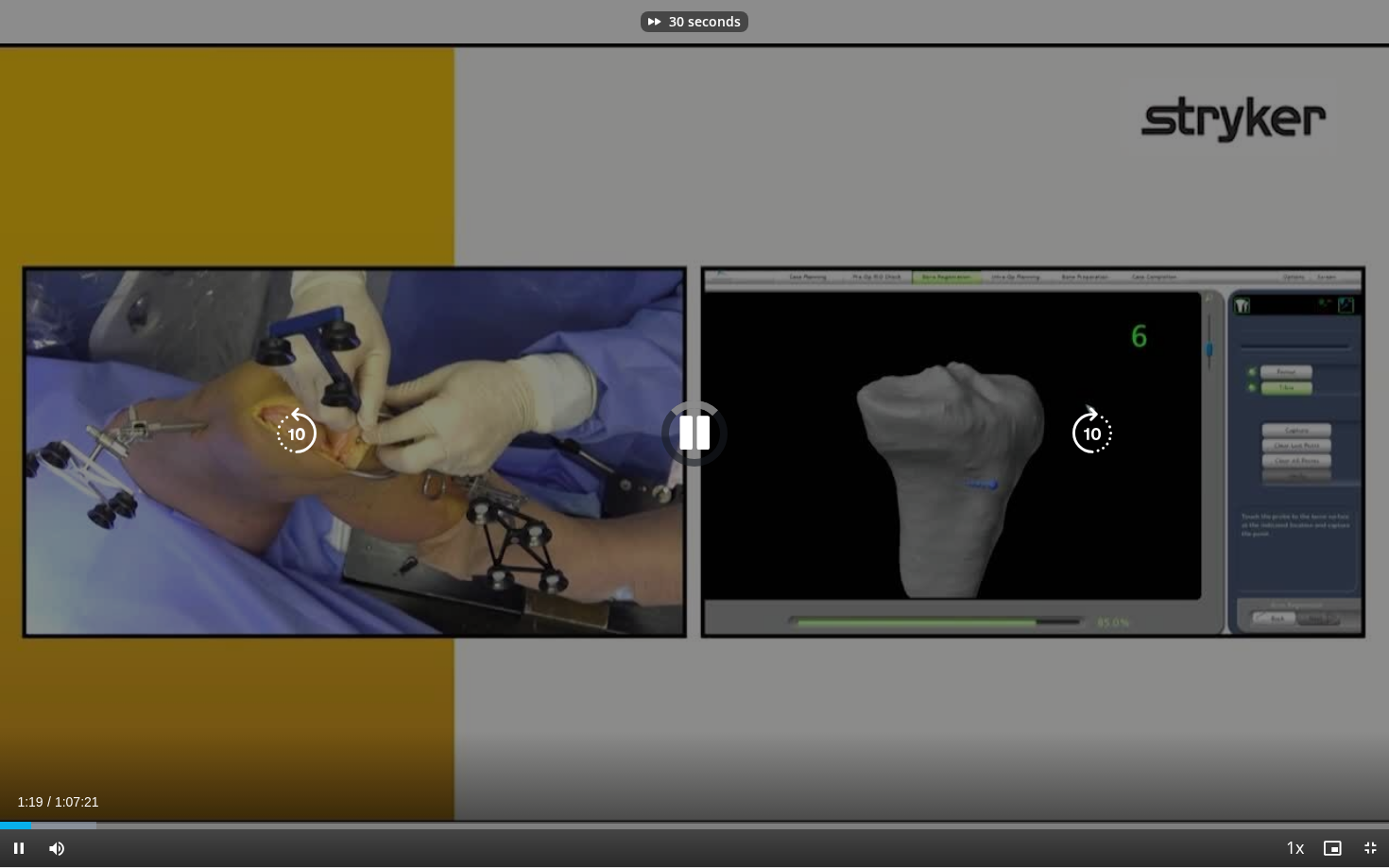 click at bounding box center (1092, 434) 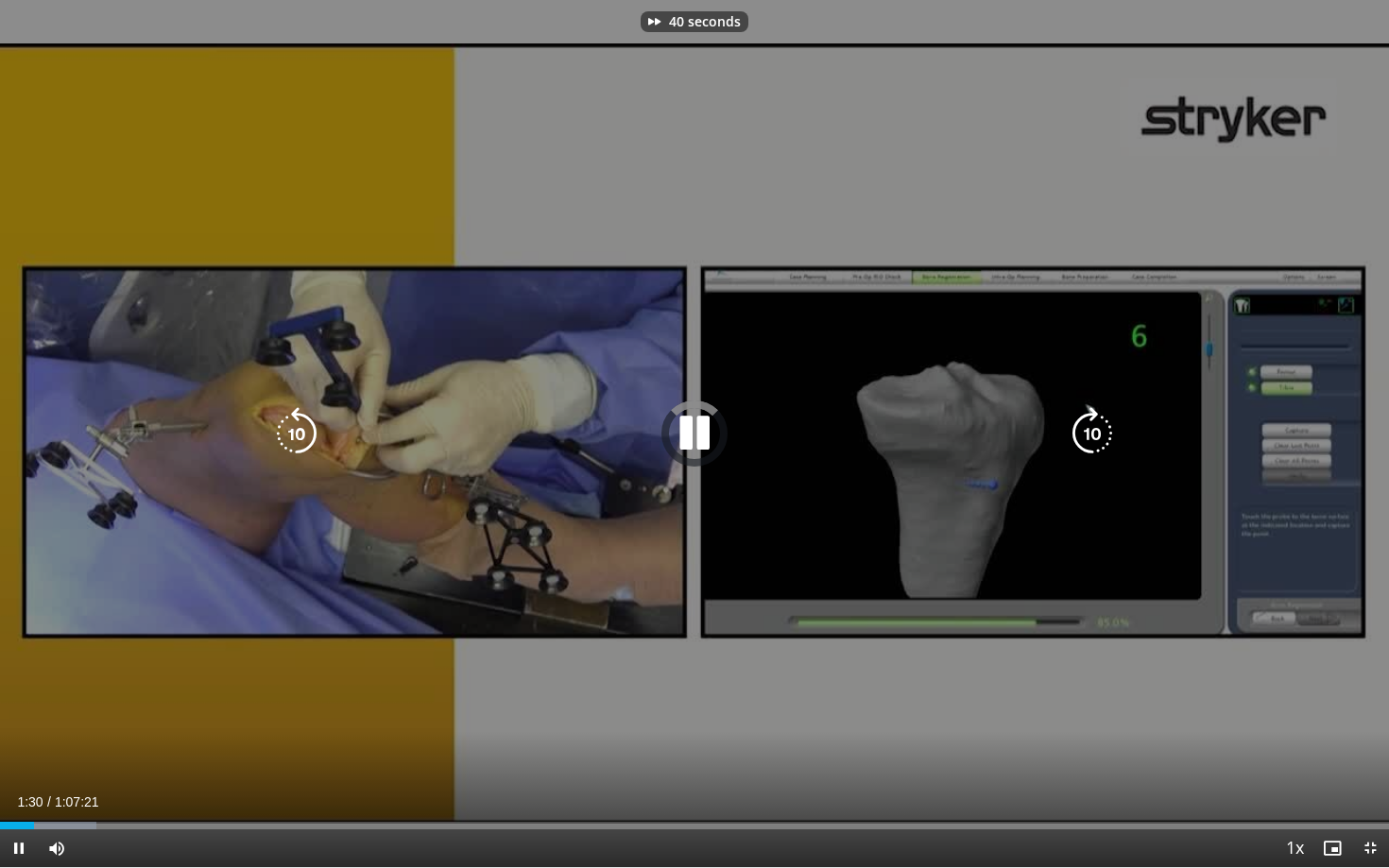 click at bounding box center (1092, 434) 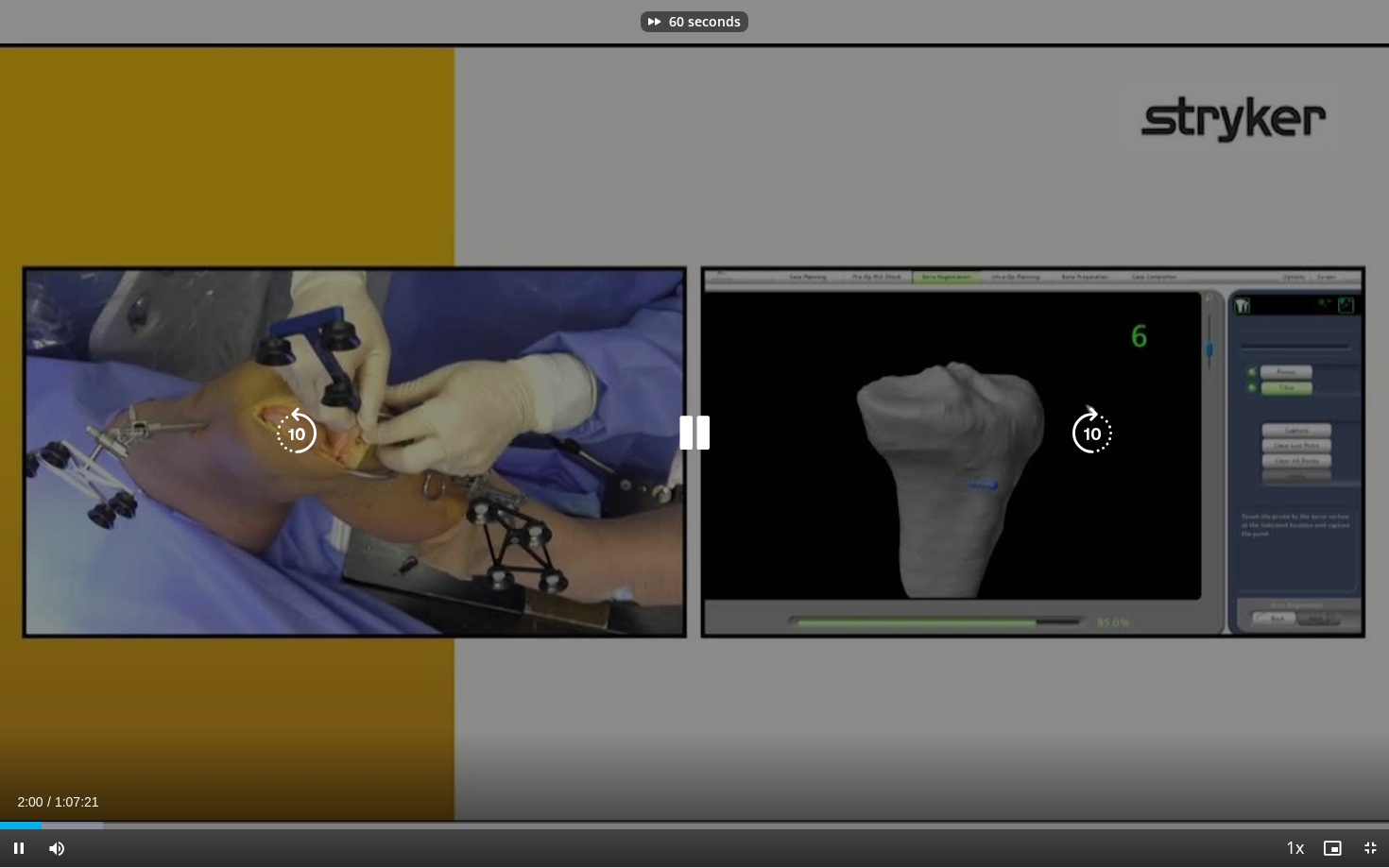click at bounding box center (1092, 434) 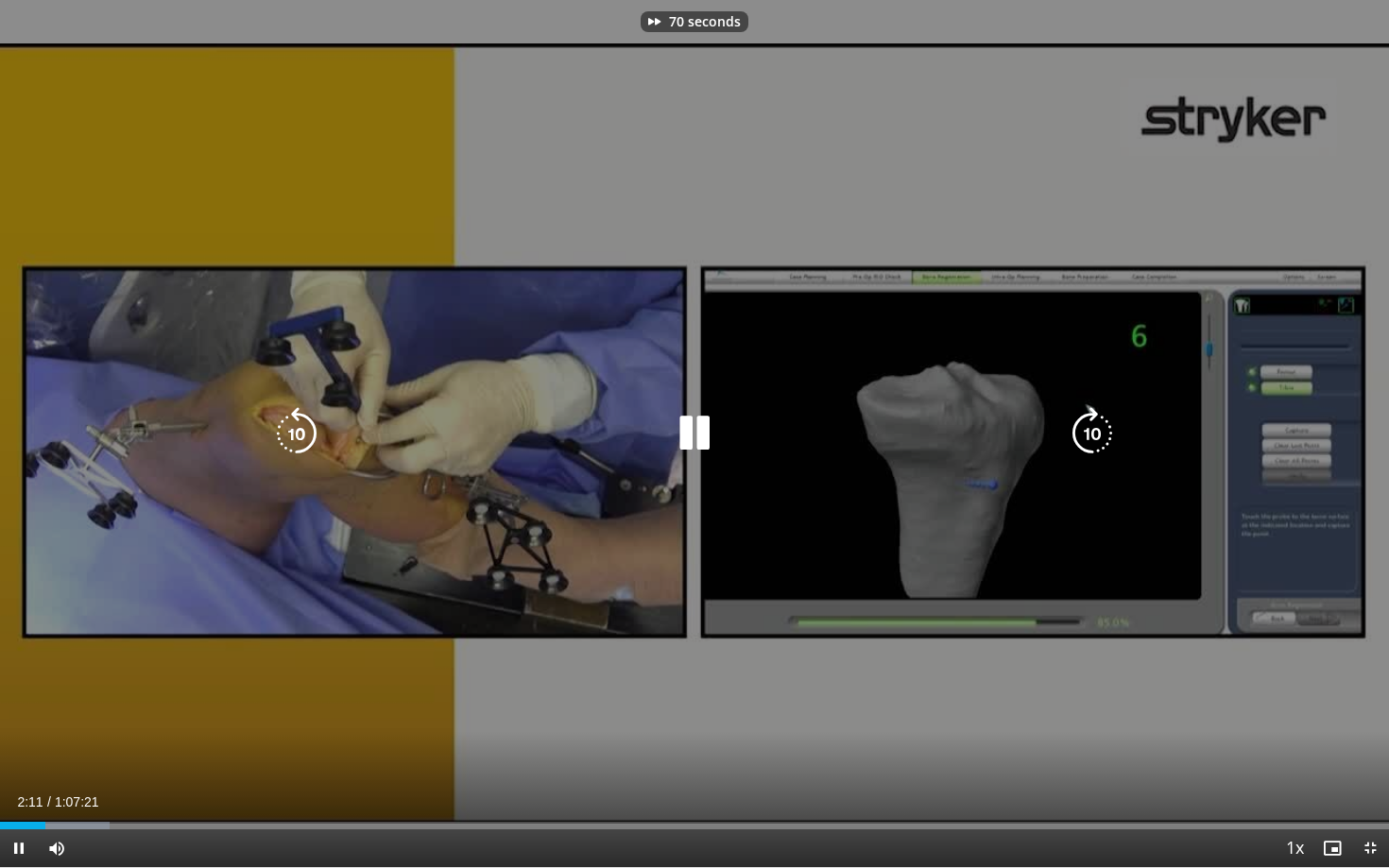 click at bounding box center (1092, 434) 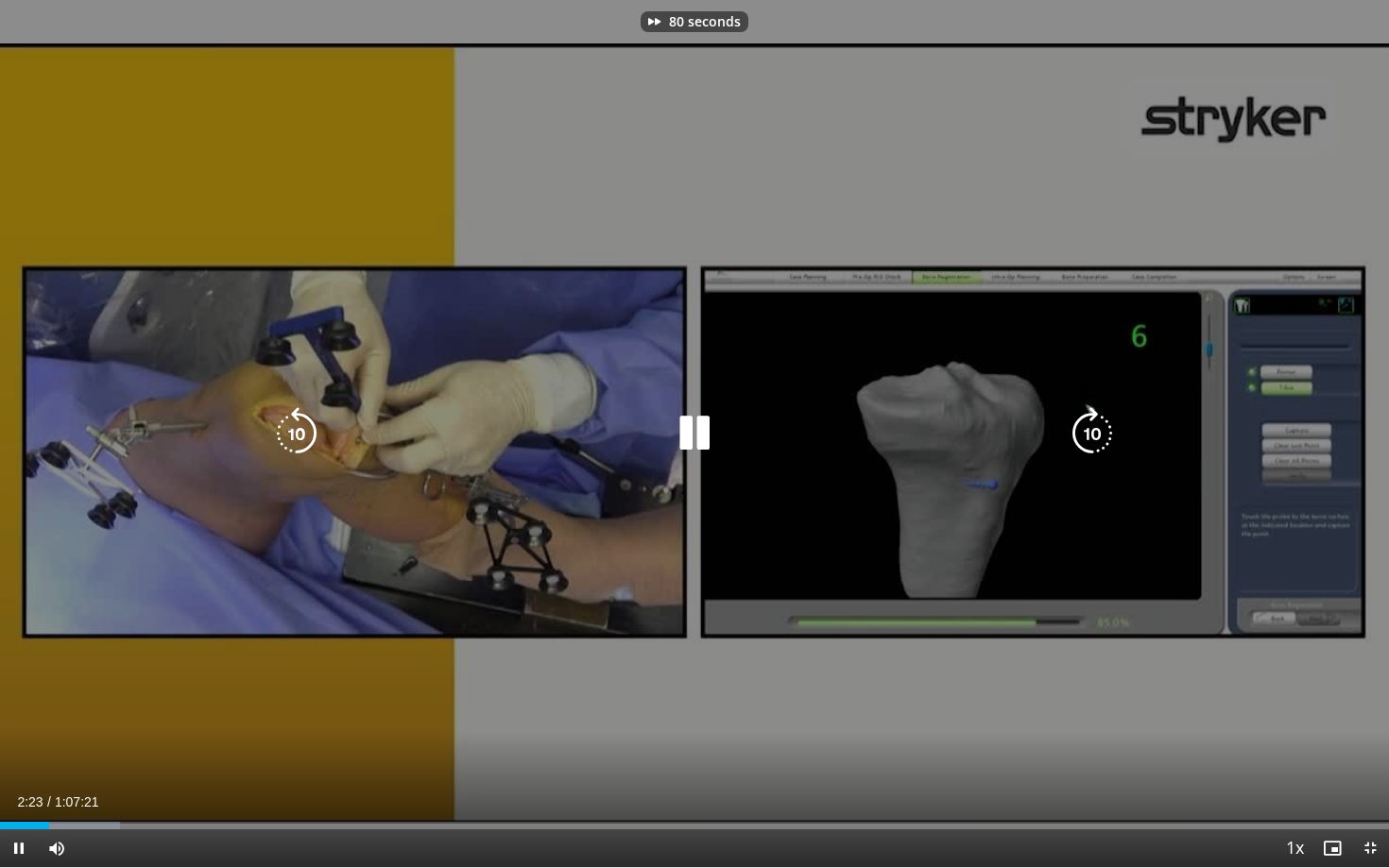 click at bounding box center [1092, 434] 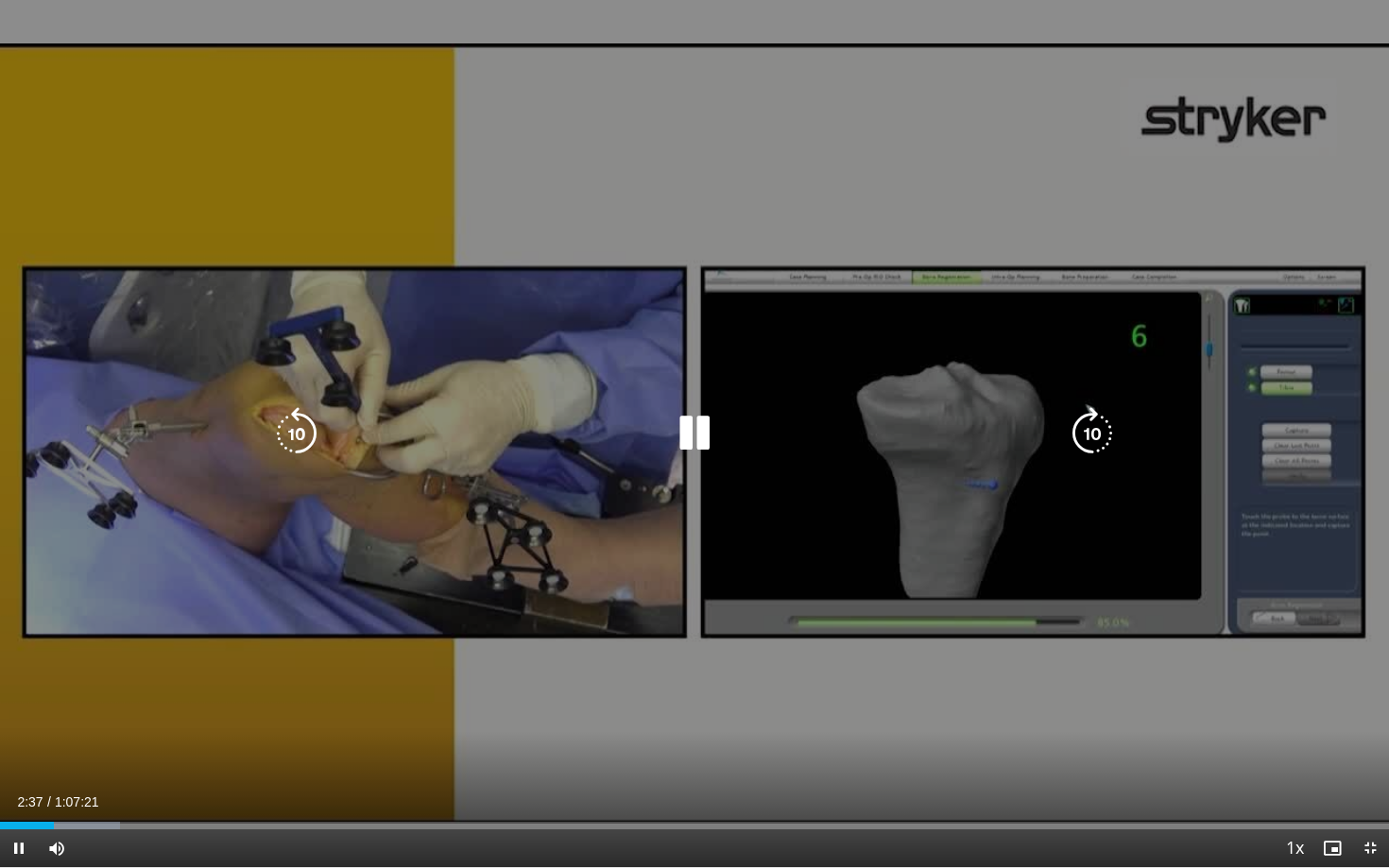 click at bounding box center [1092, 434] 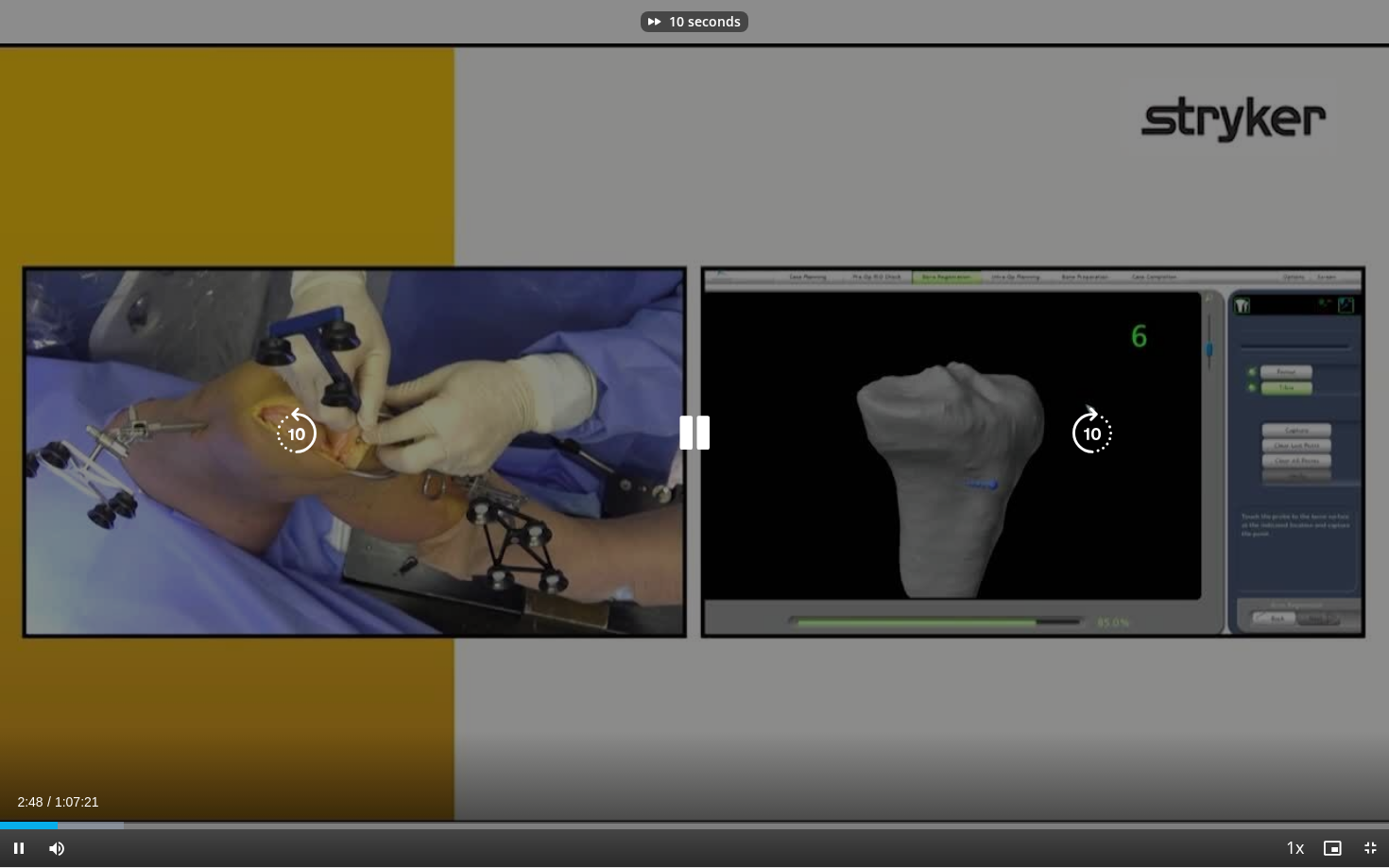 click at bounding box center [1092, 434] 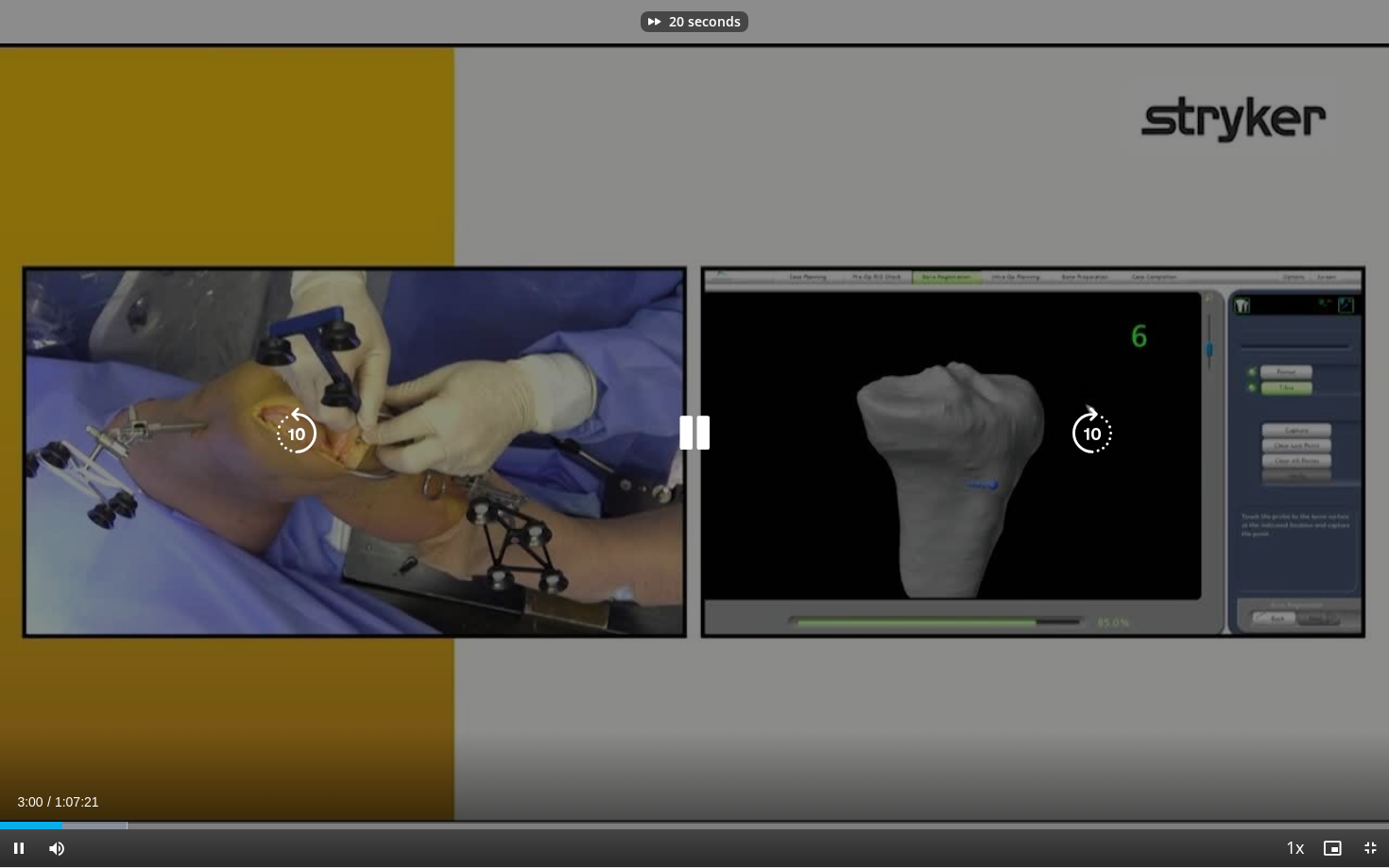 click at bounding box center [1092, 434] 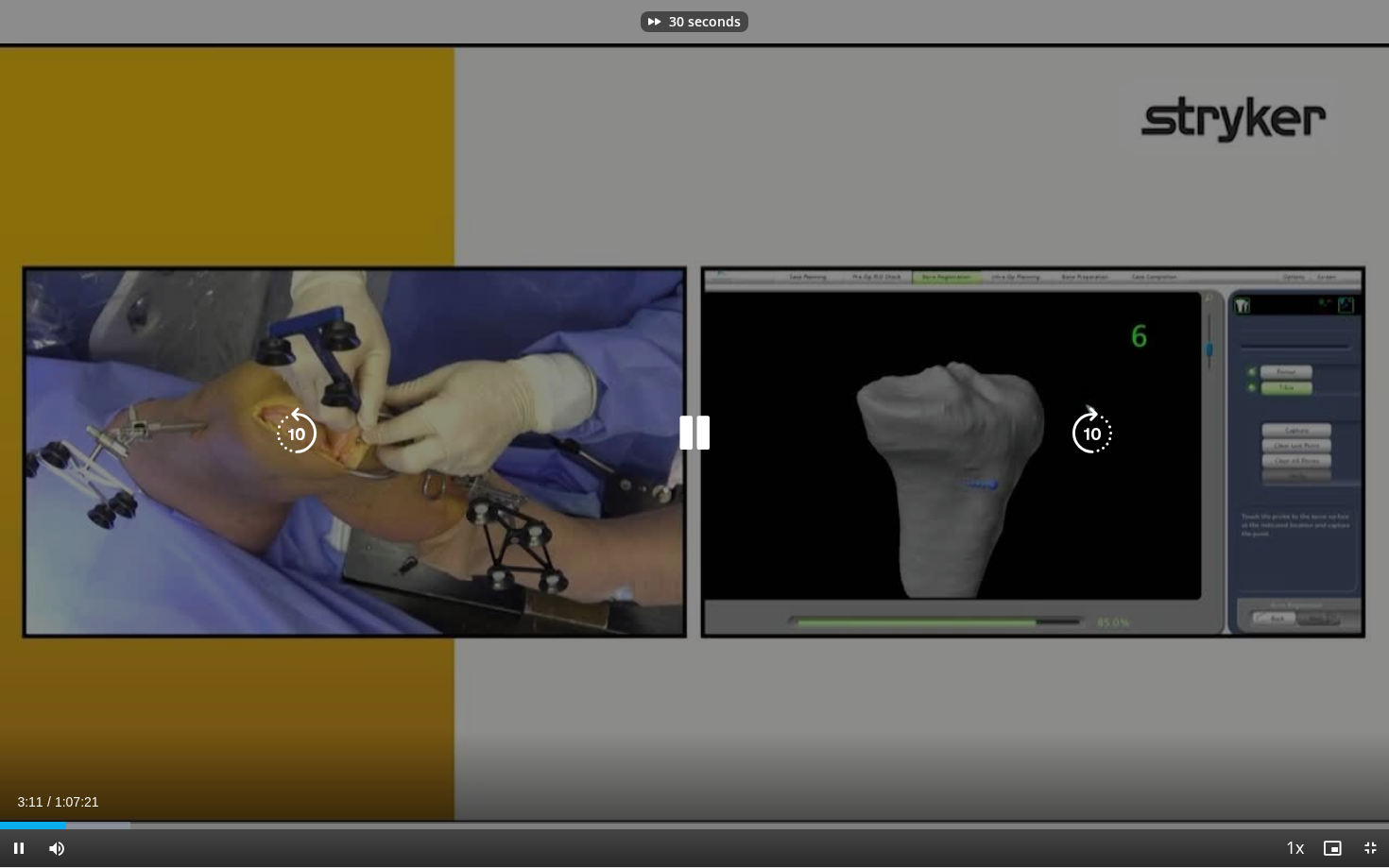 click at bounding box center [1092, 434] 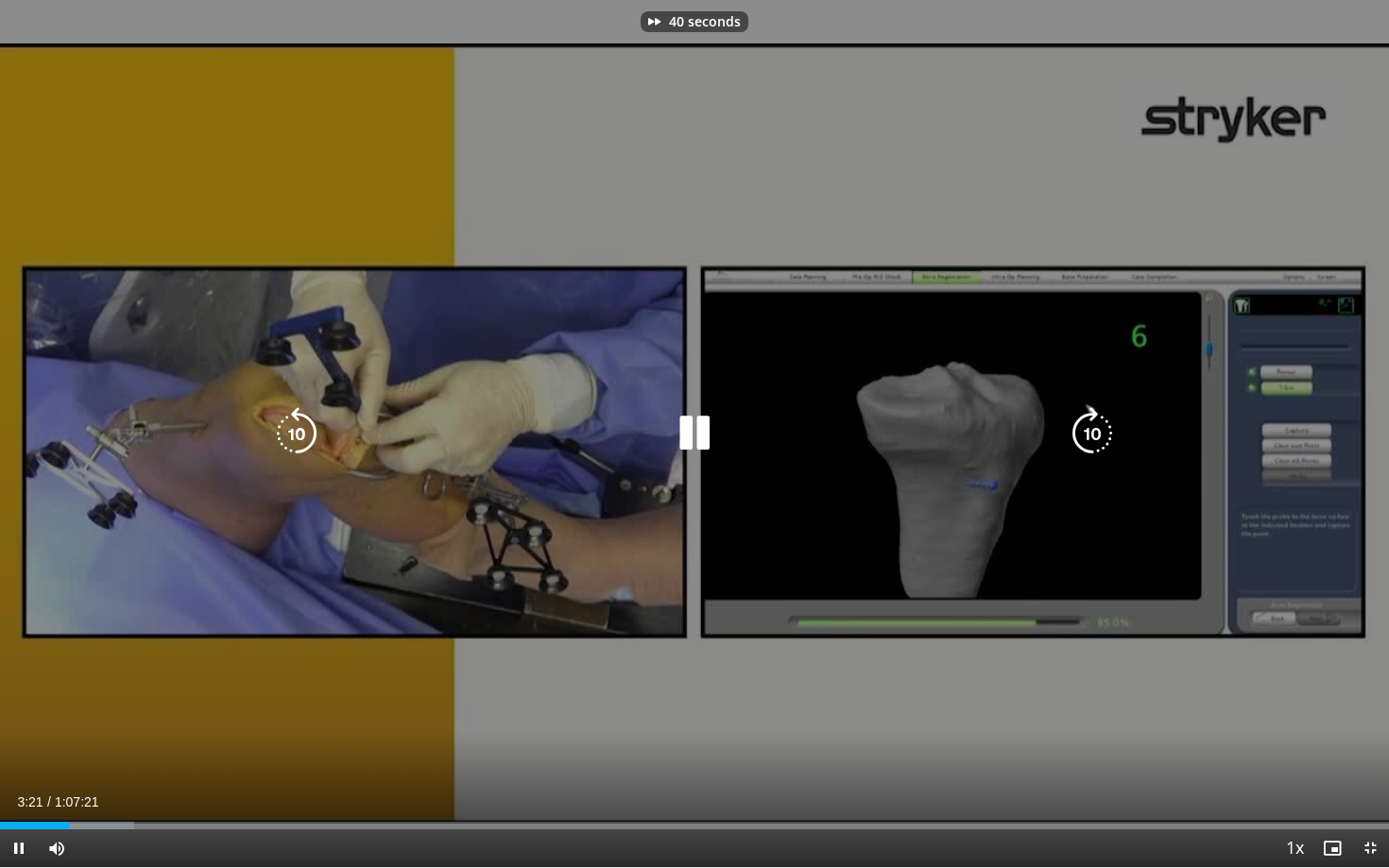 click at bounding box center (1092, 434) 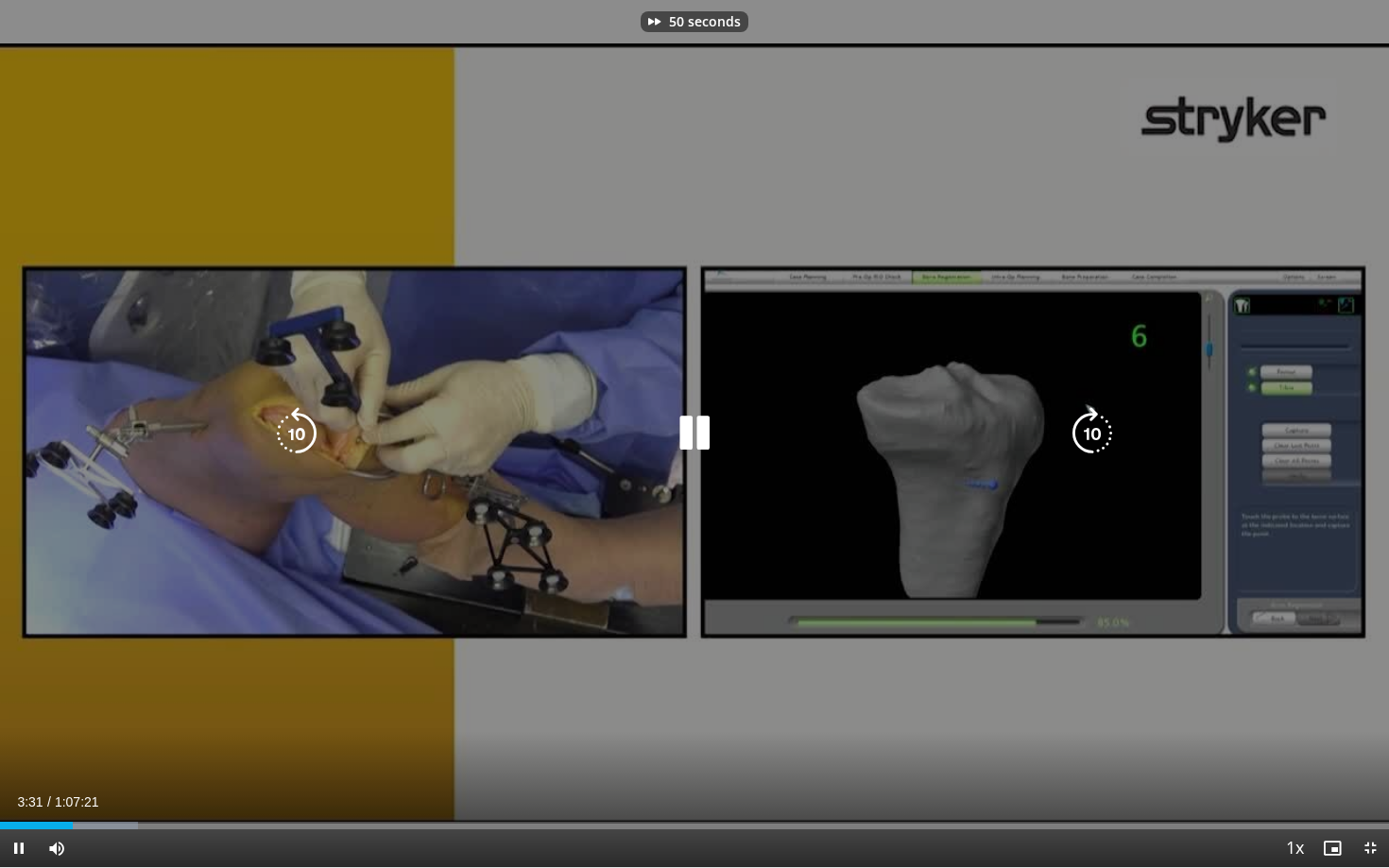 click at bounding box center (1092, 434) 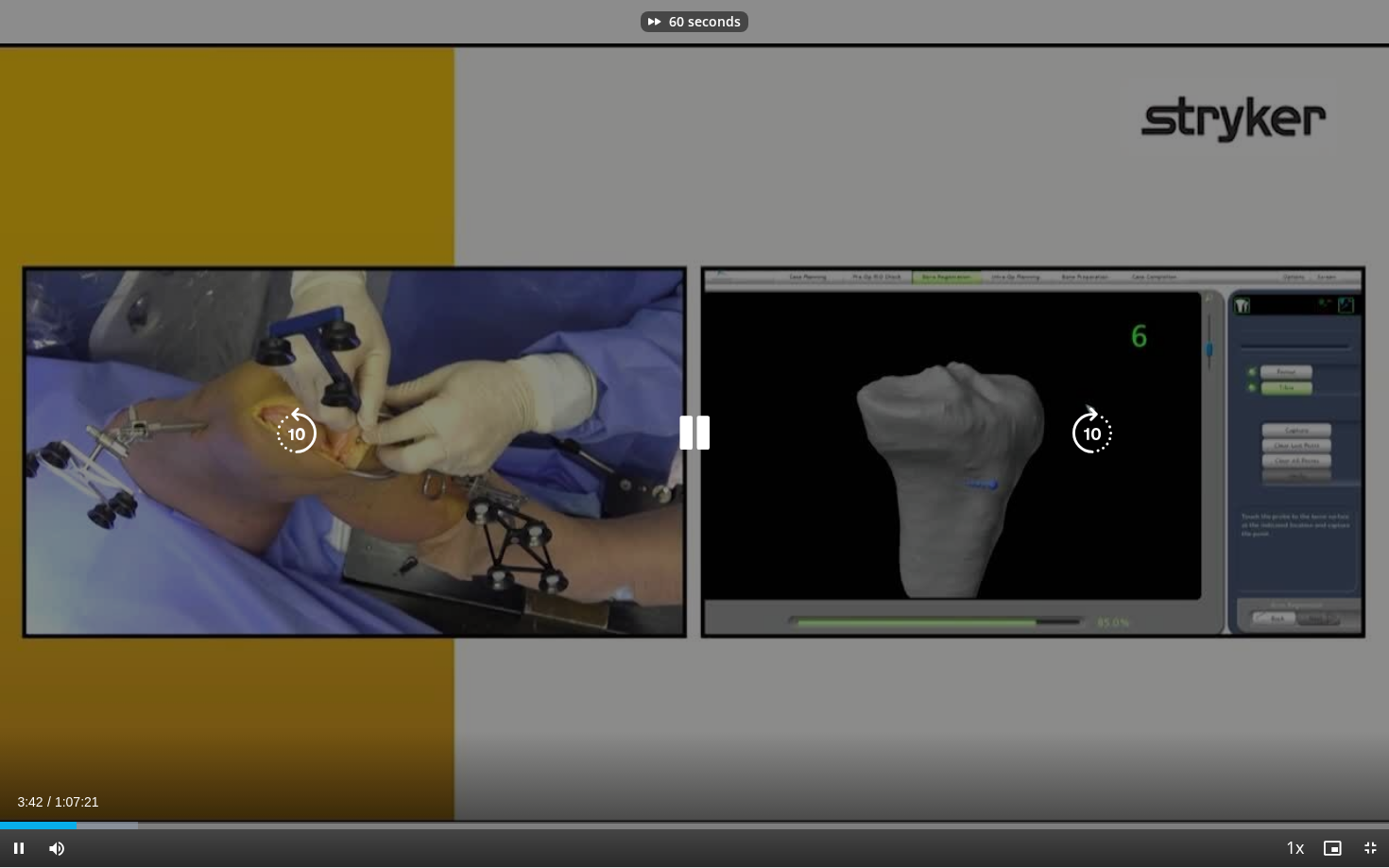 click at bounding box center [1092, 434] 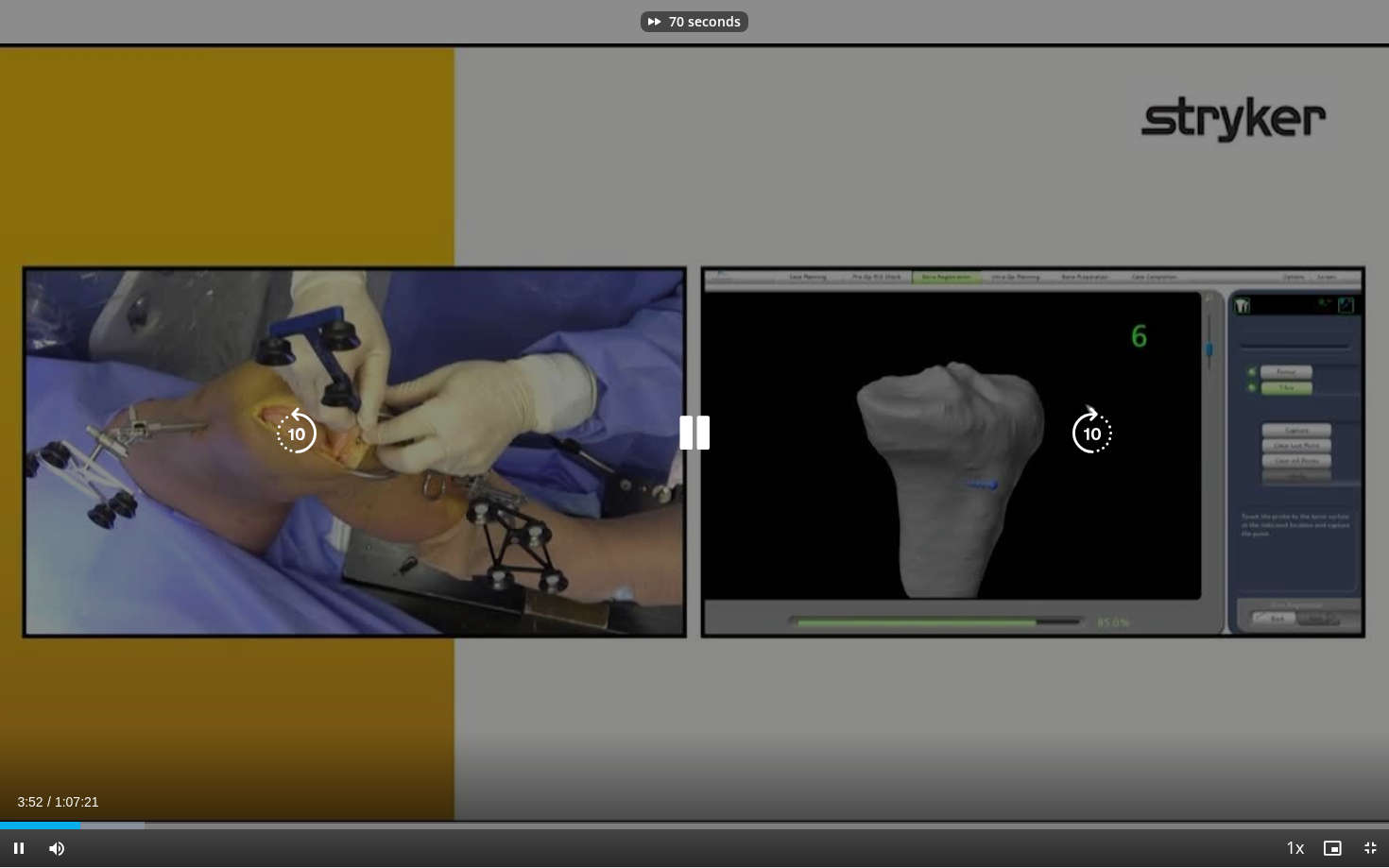 click at bounding box center [1092, 434] 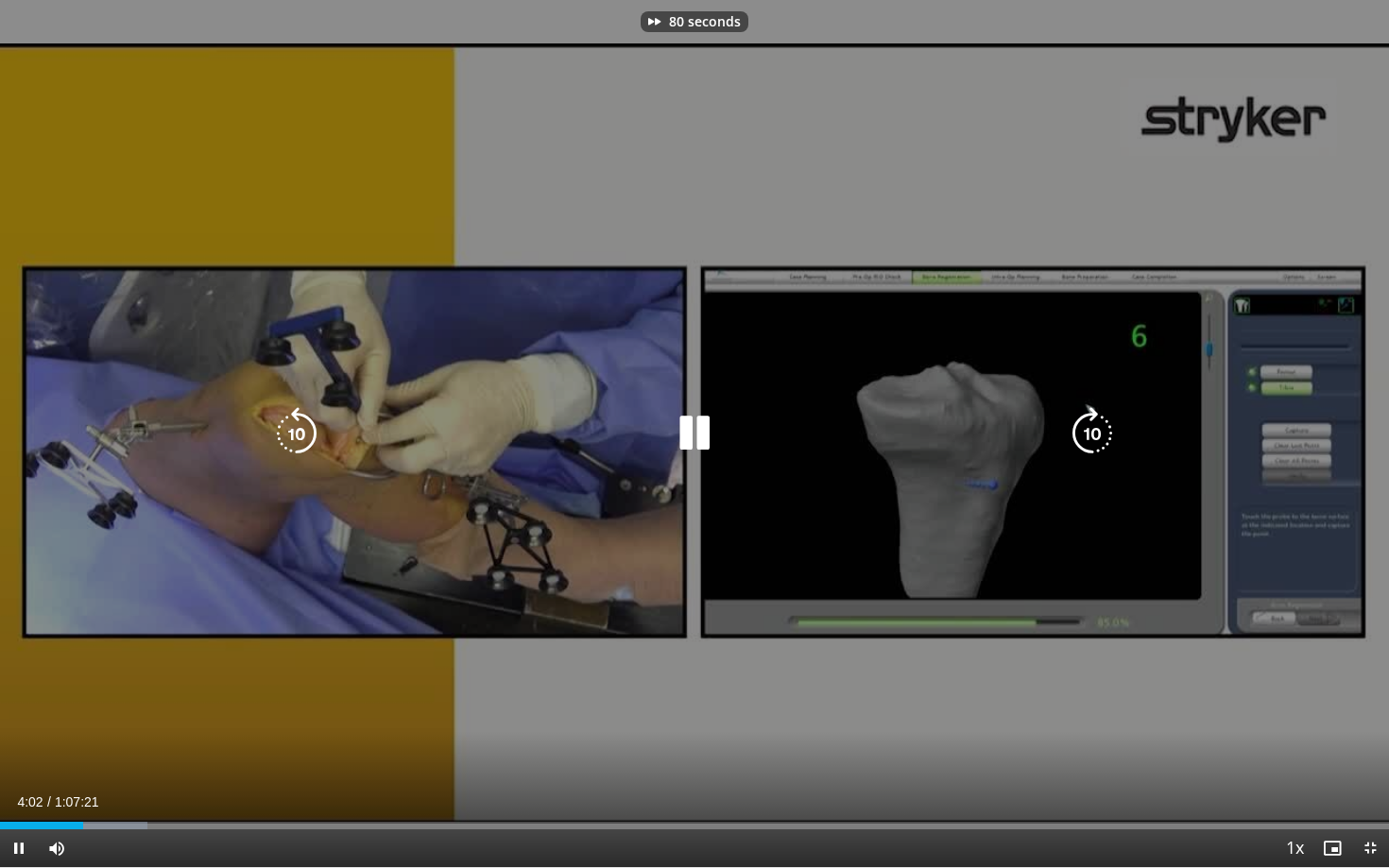 click at bounding box center (1092, 434) 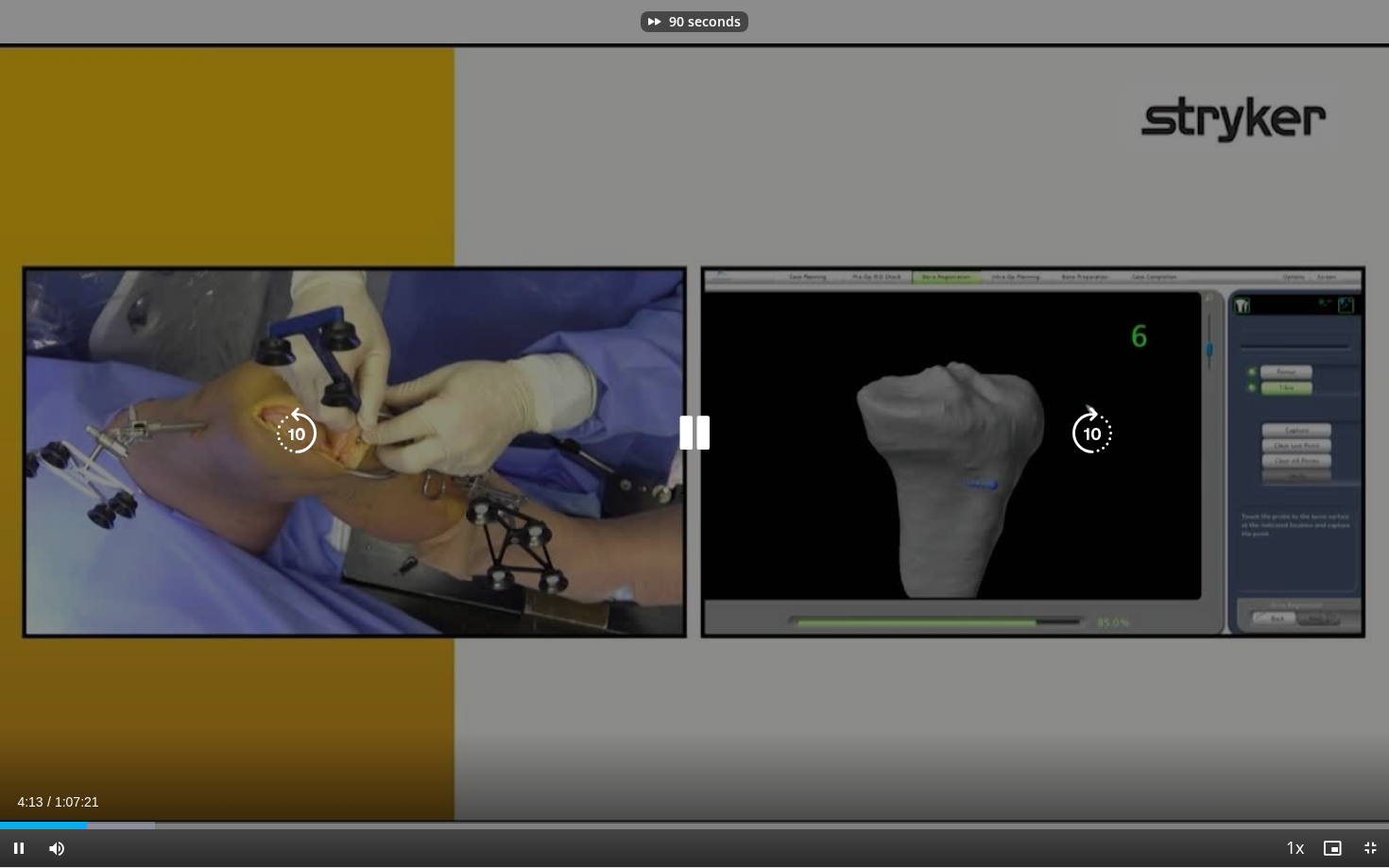 click at bounding box center (1092, 434) 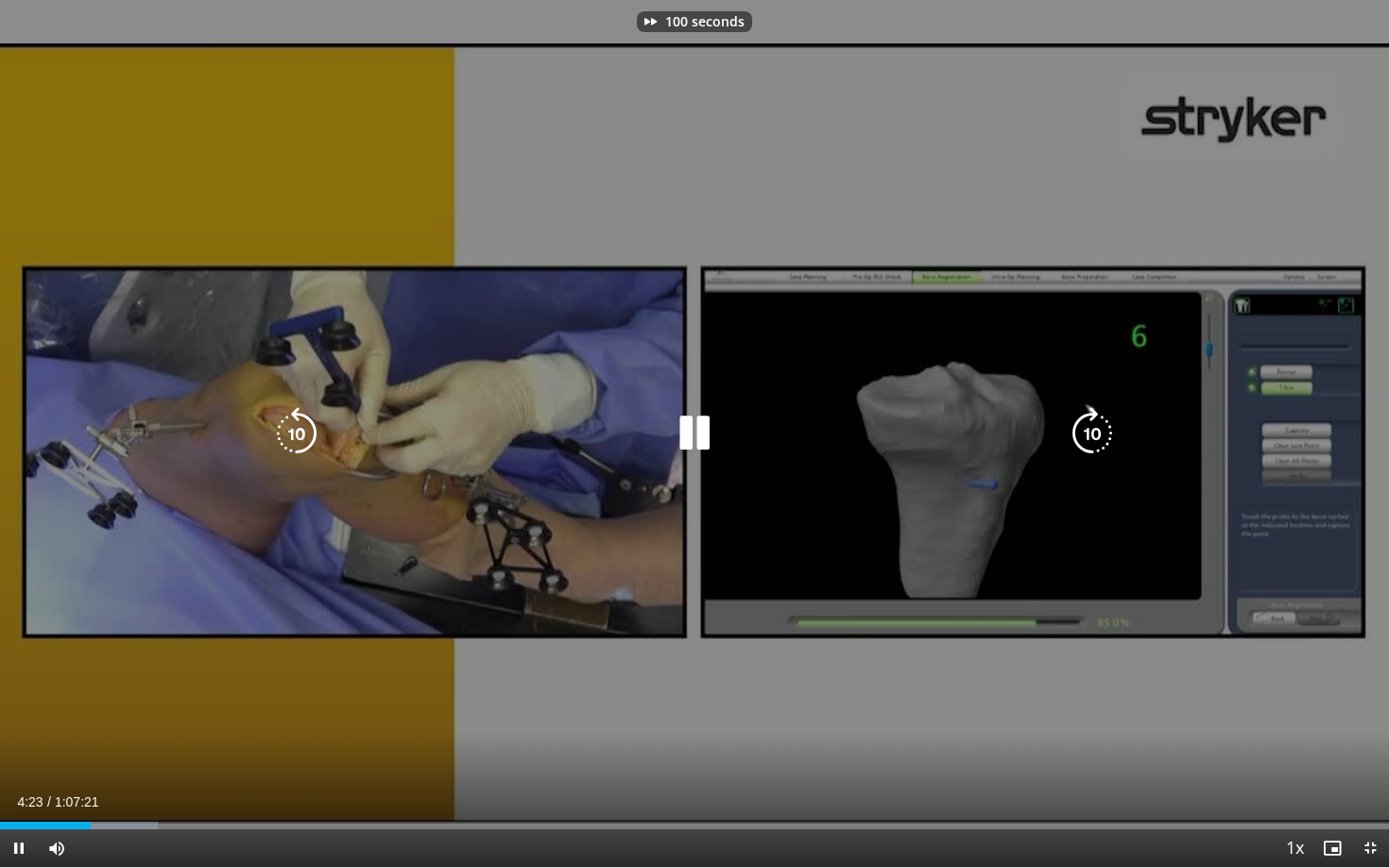 click at bounding box center [1092, 434] 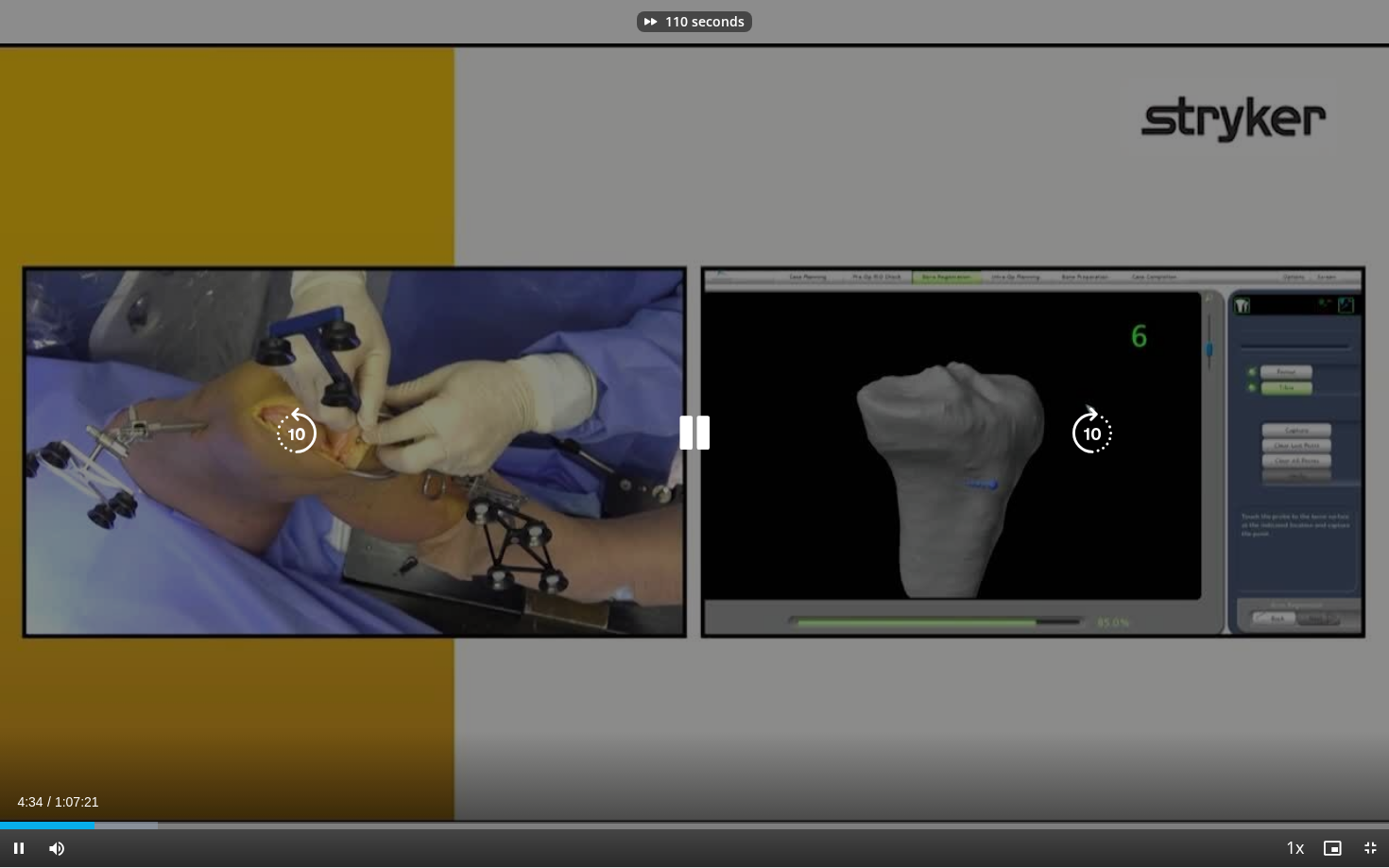 click at bounding box center [1092, 434] 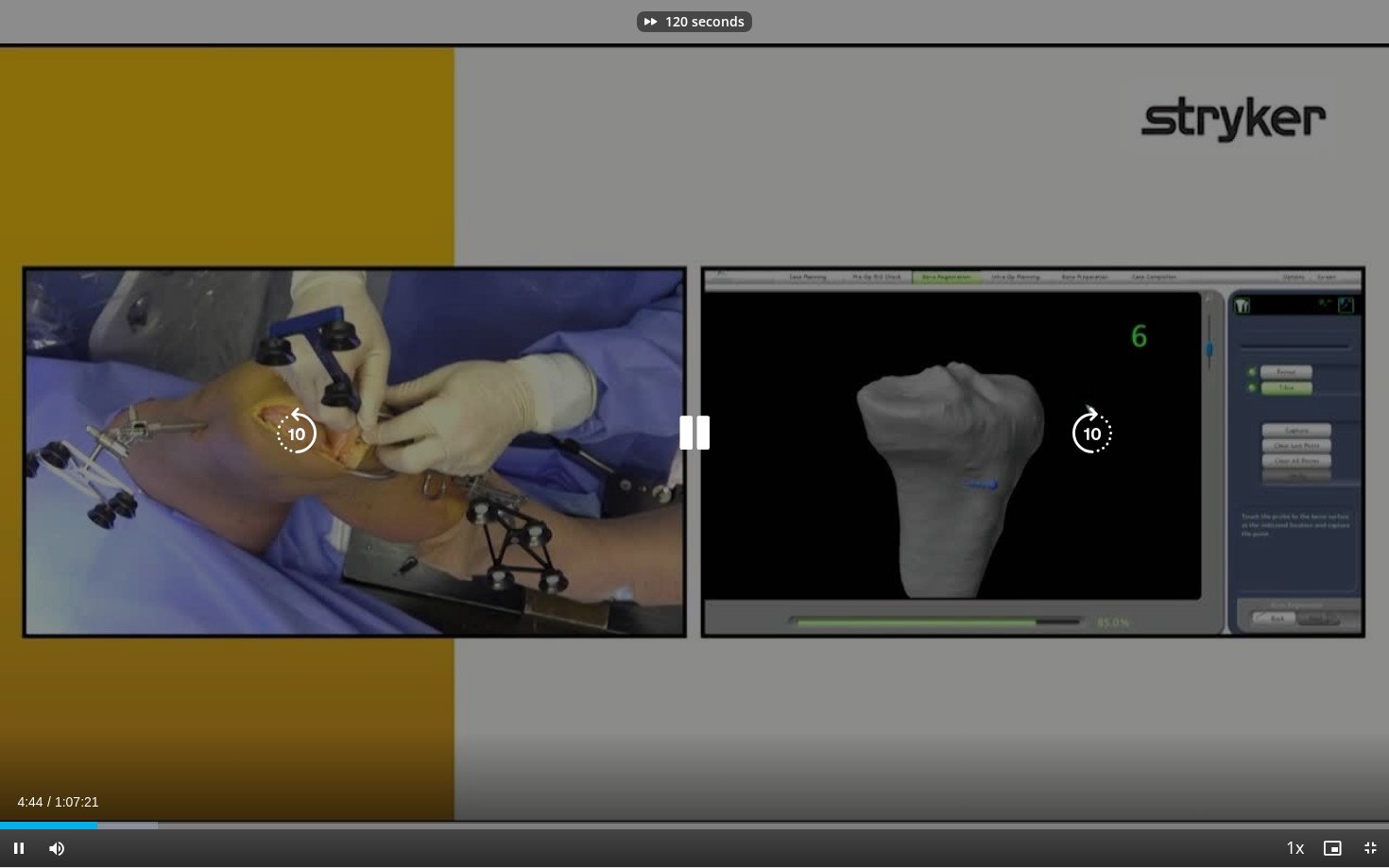 click at bounding box center (1092, 434) 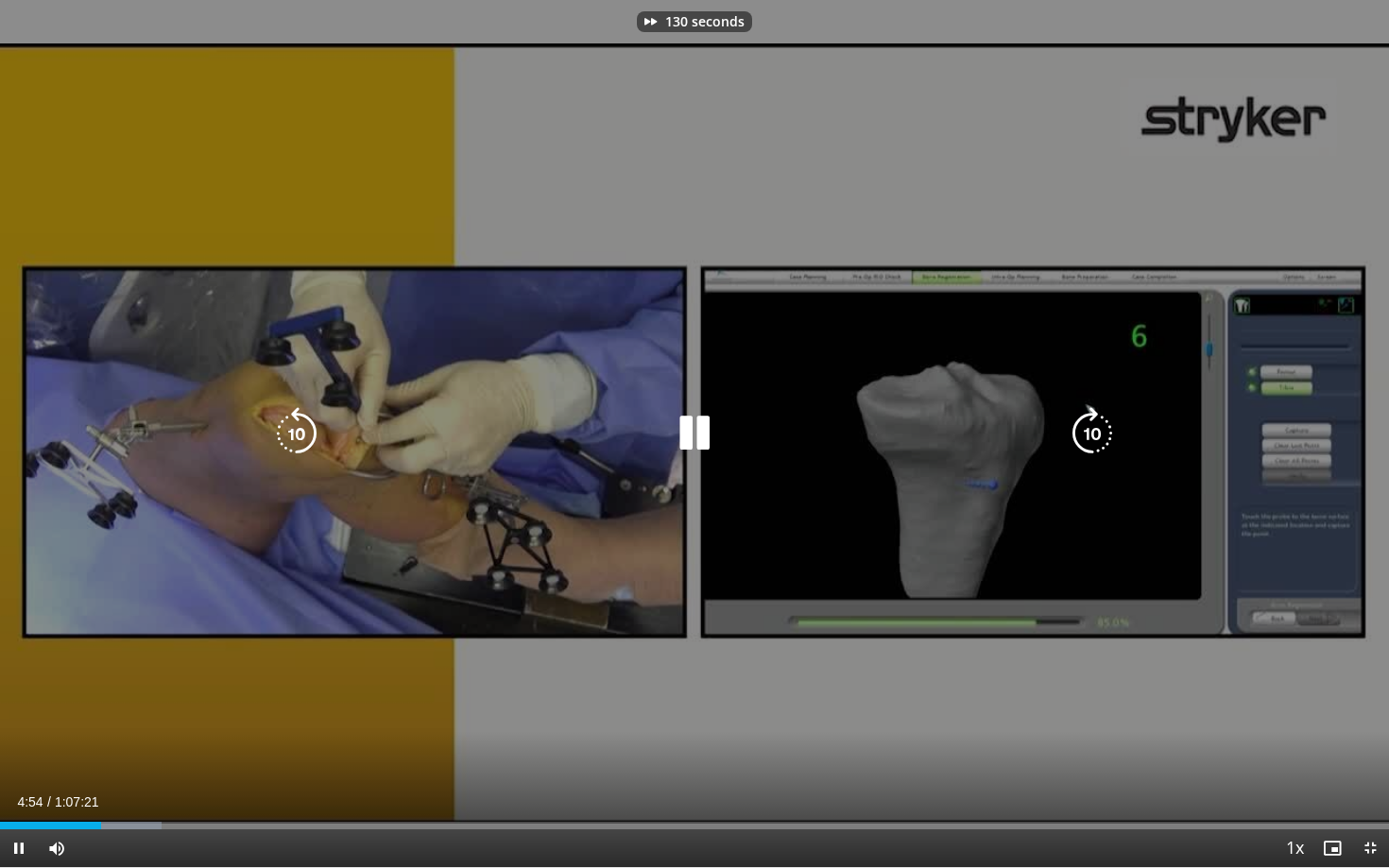 click at bounding box center [1092, 434] 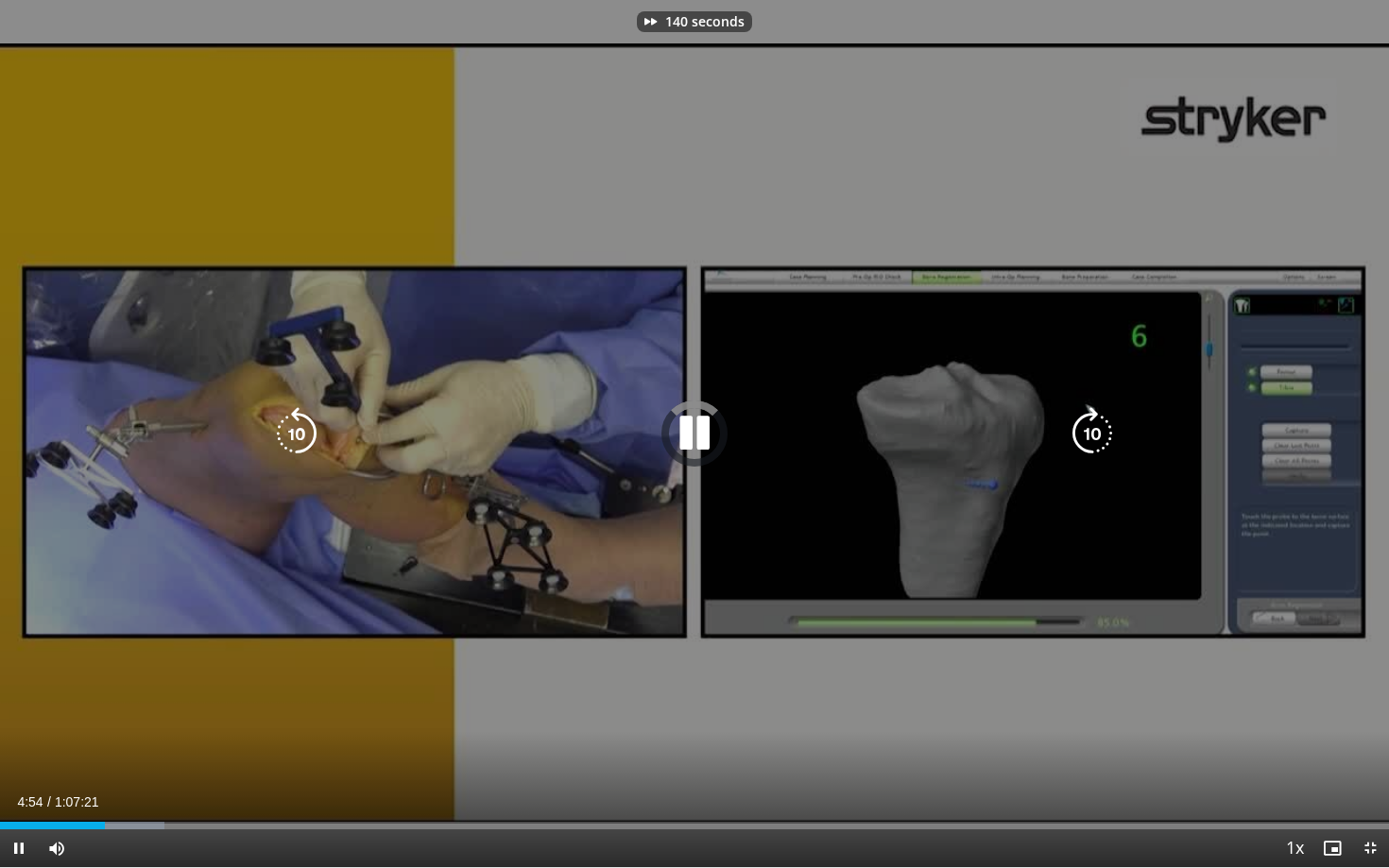 click at bounding box center (1092, 434) 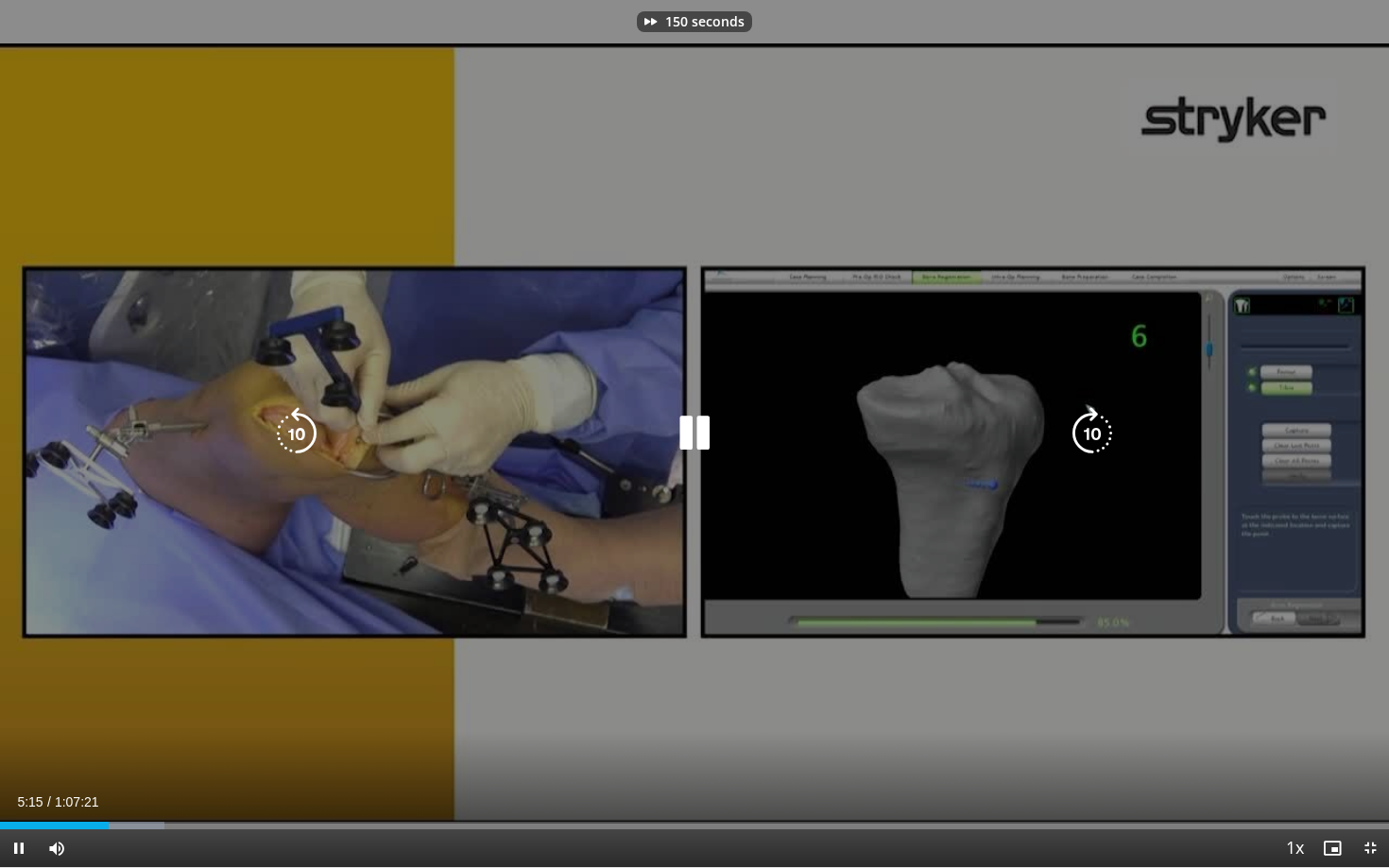 click at bounding box center [1092, 434] 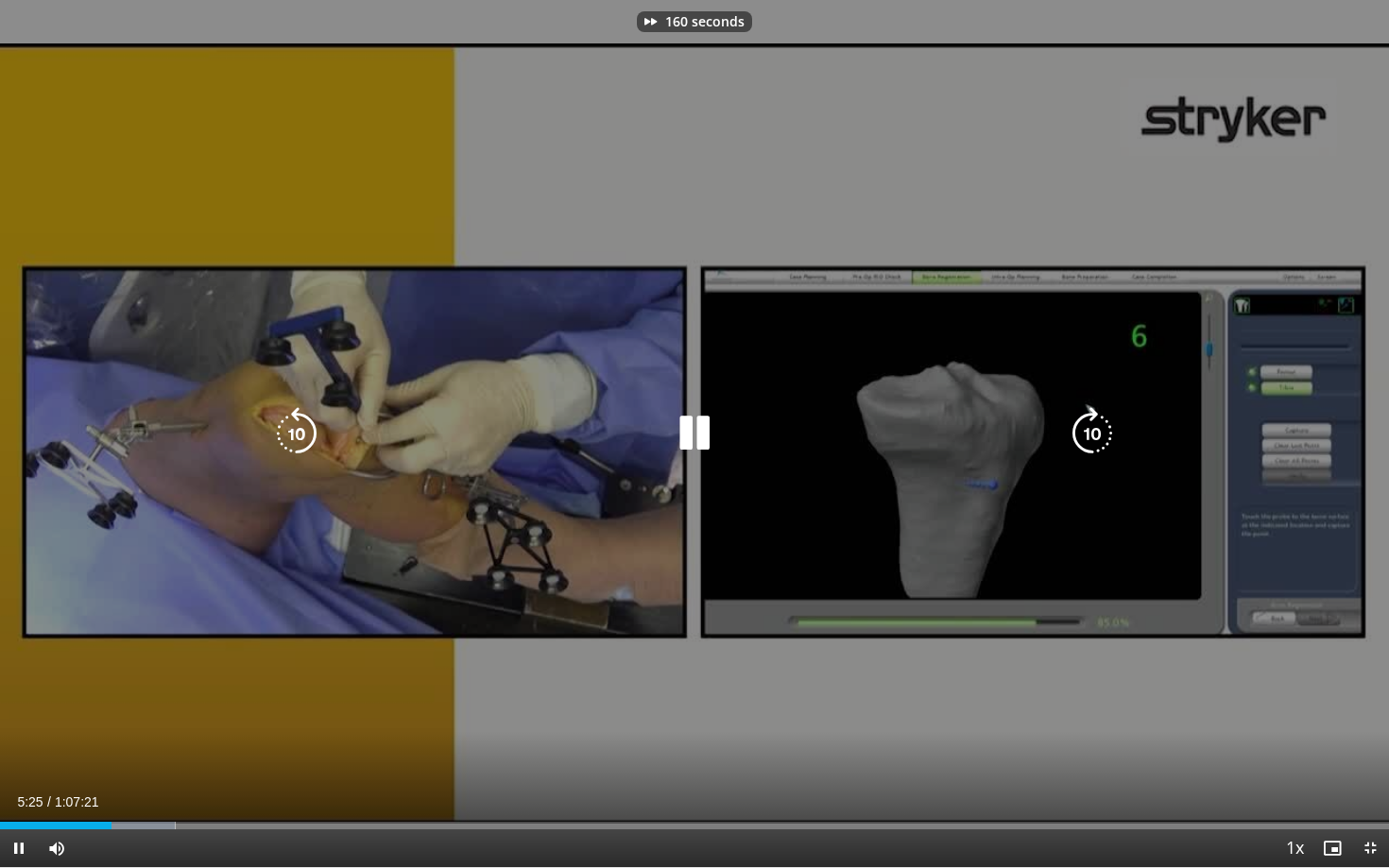 click at bounding box center (1092, 434) 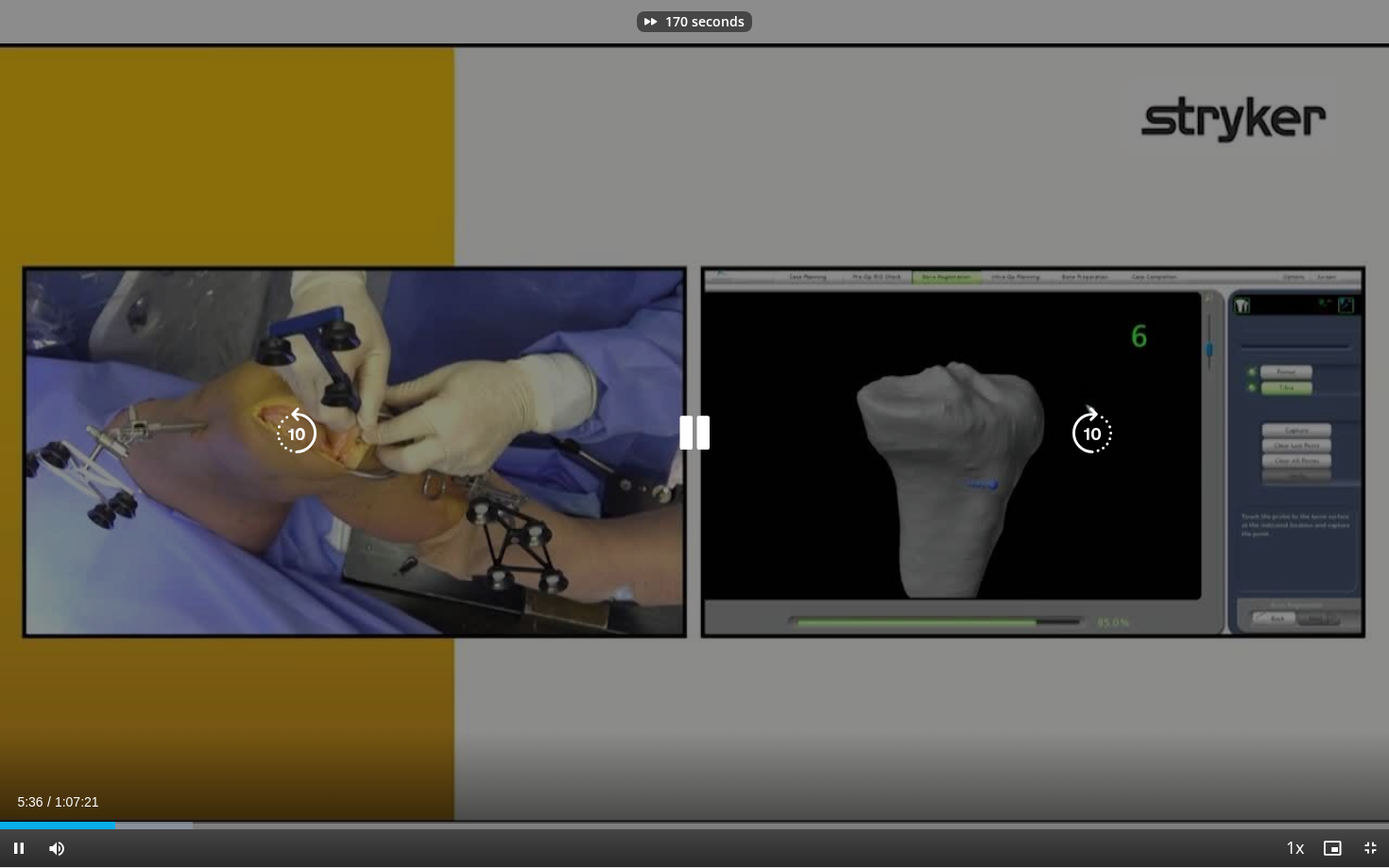 click at bounding box center [1092, 434] 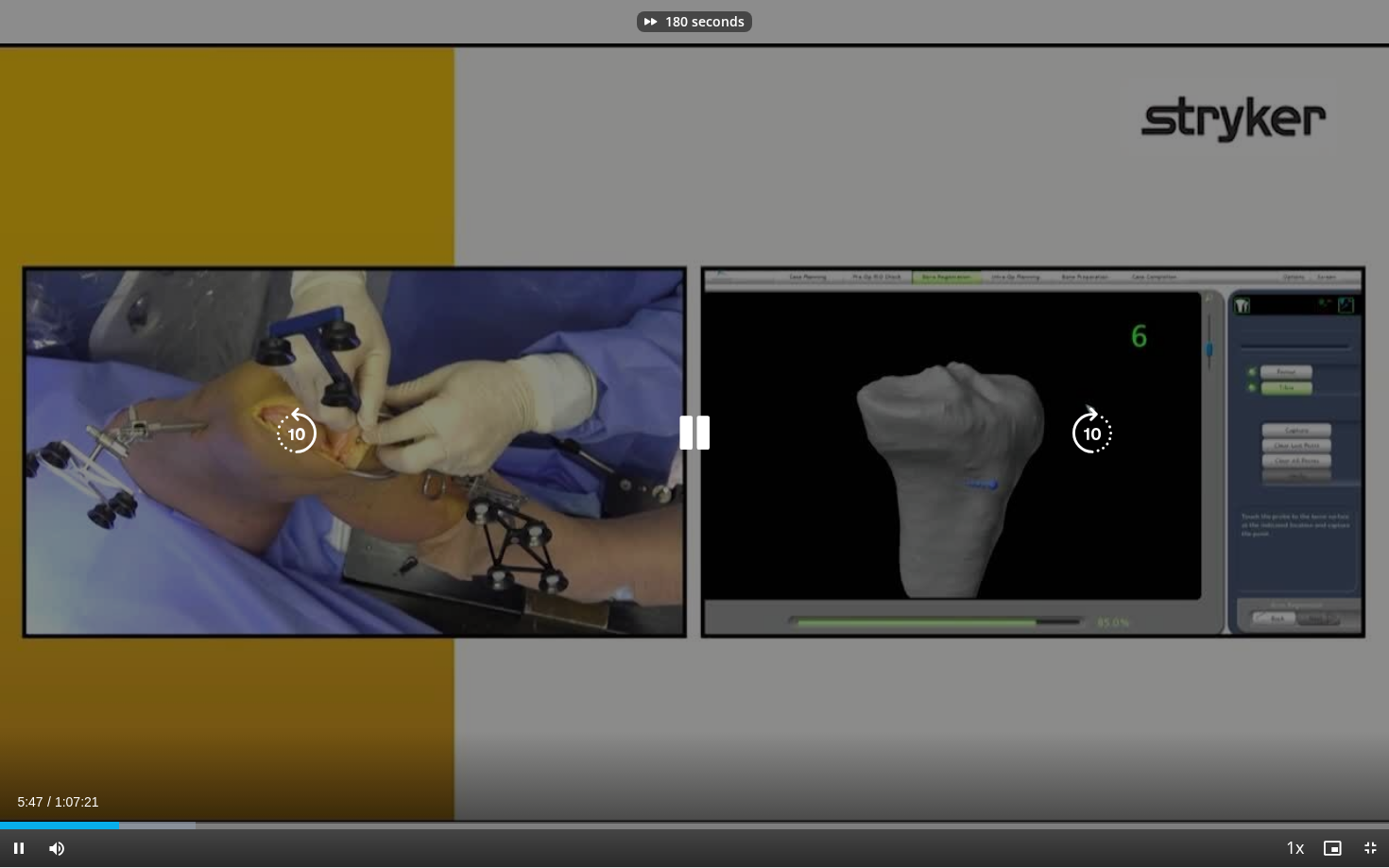 click at bounding box center [1092, 434] 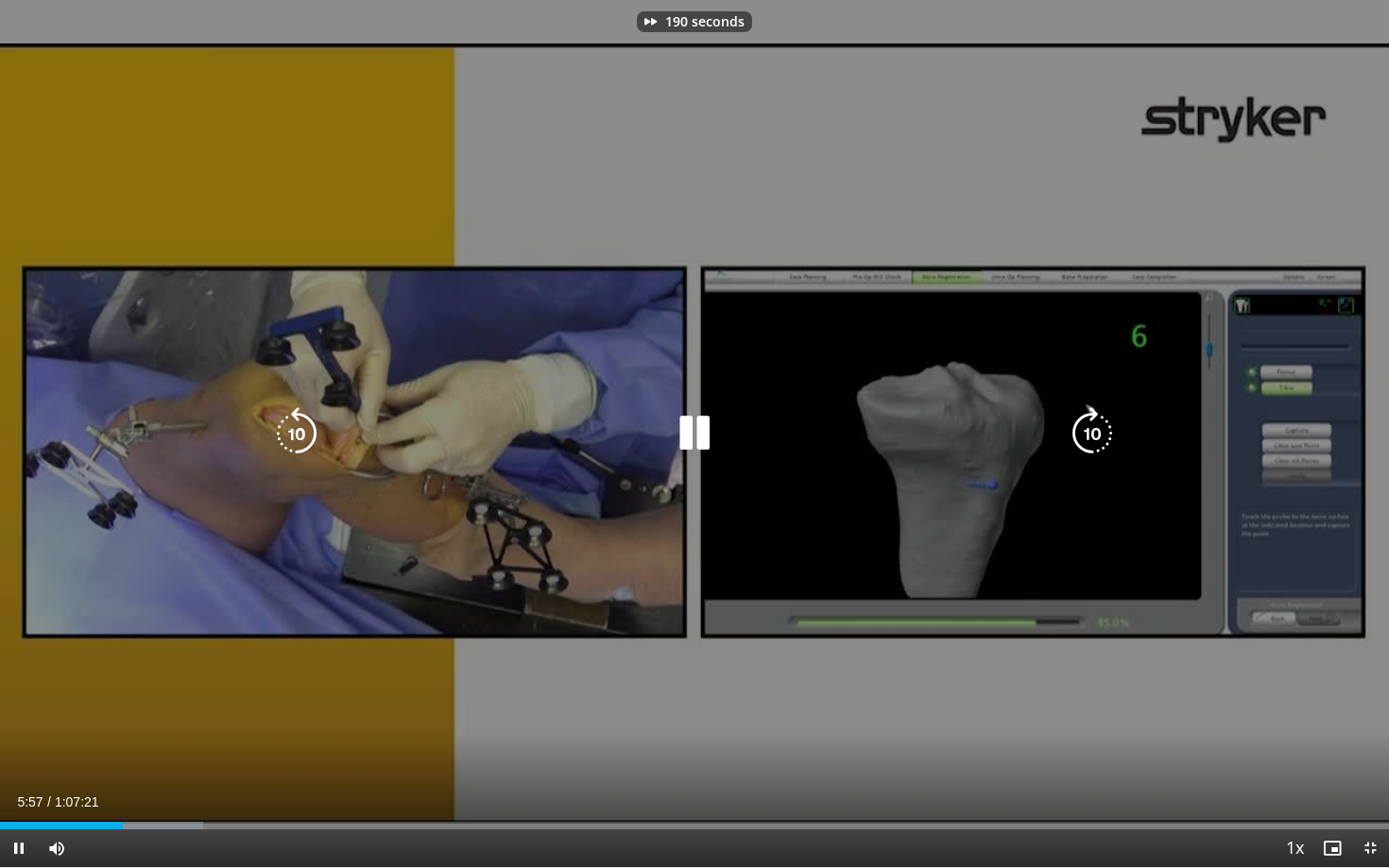 click at bounding box center (1092, 434) 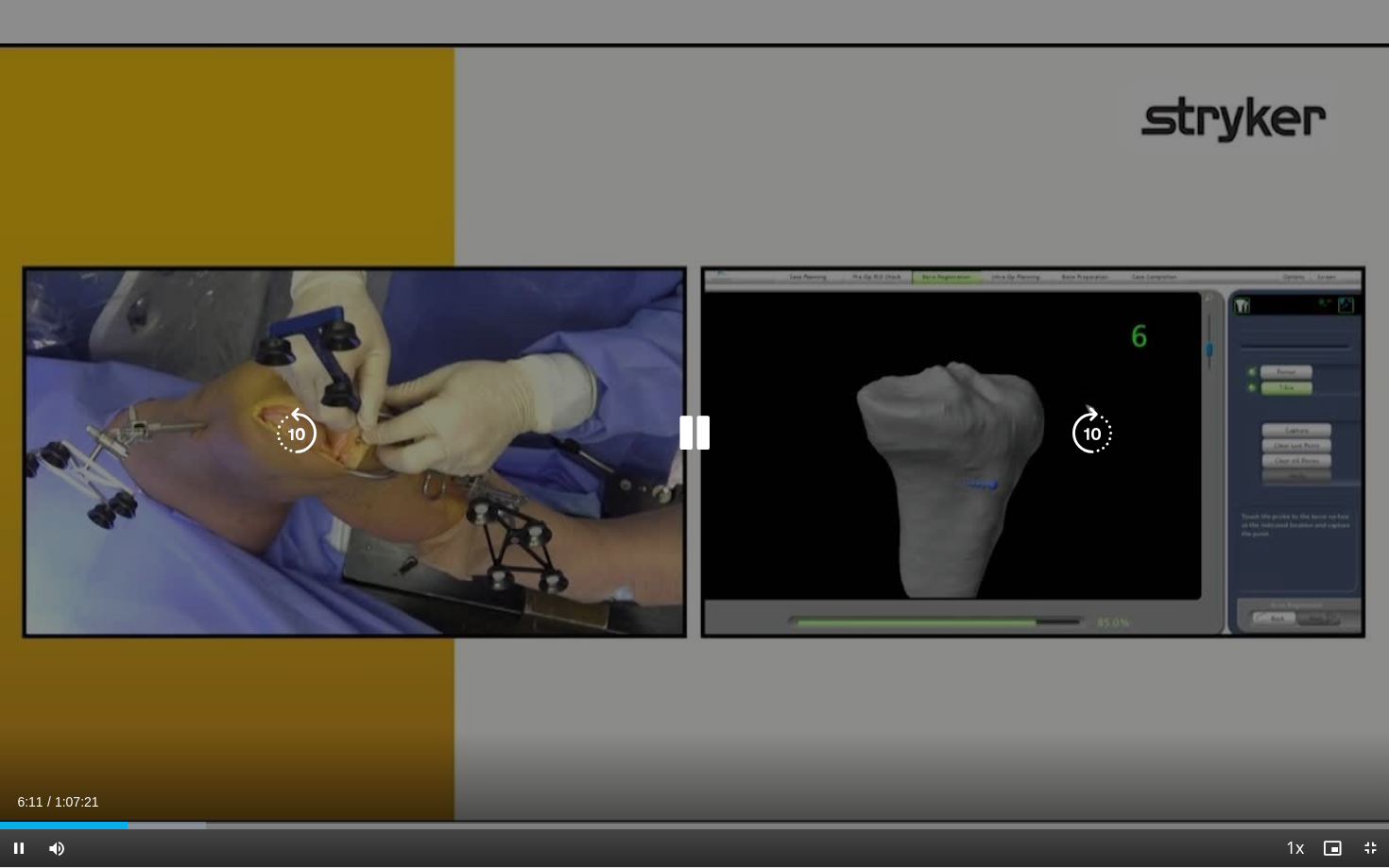 click at bounding box center [1092, 434] 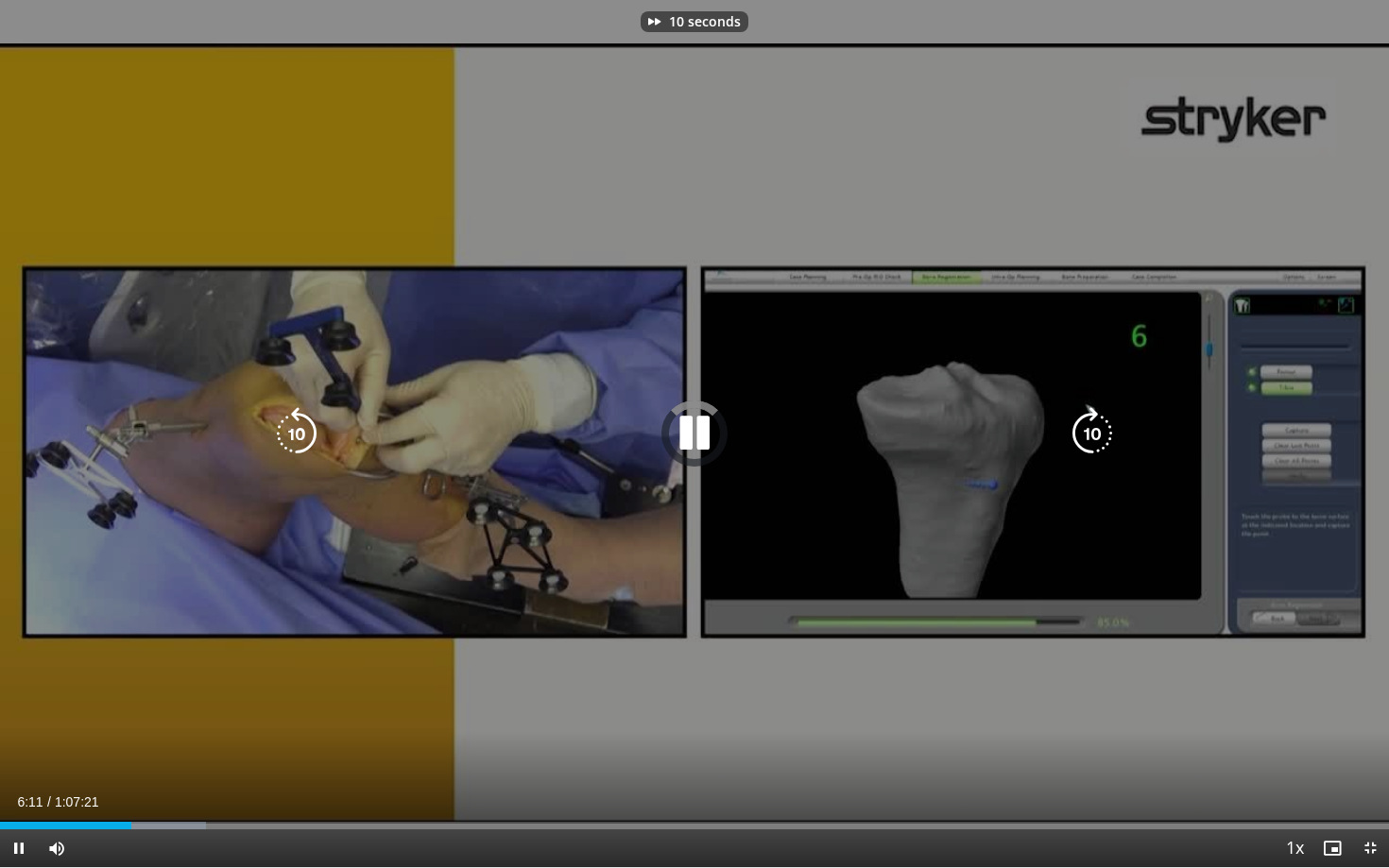 click at bounding box center (1092, 434) 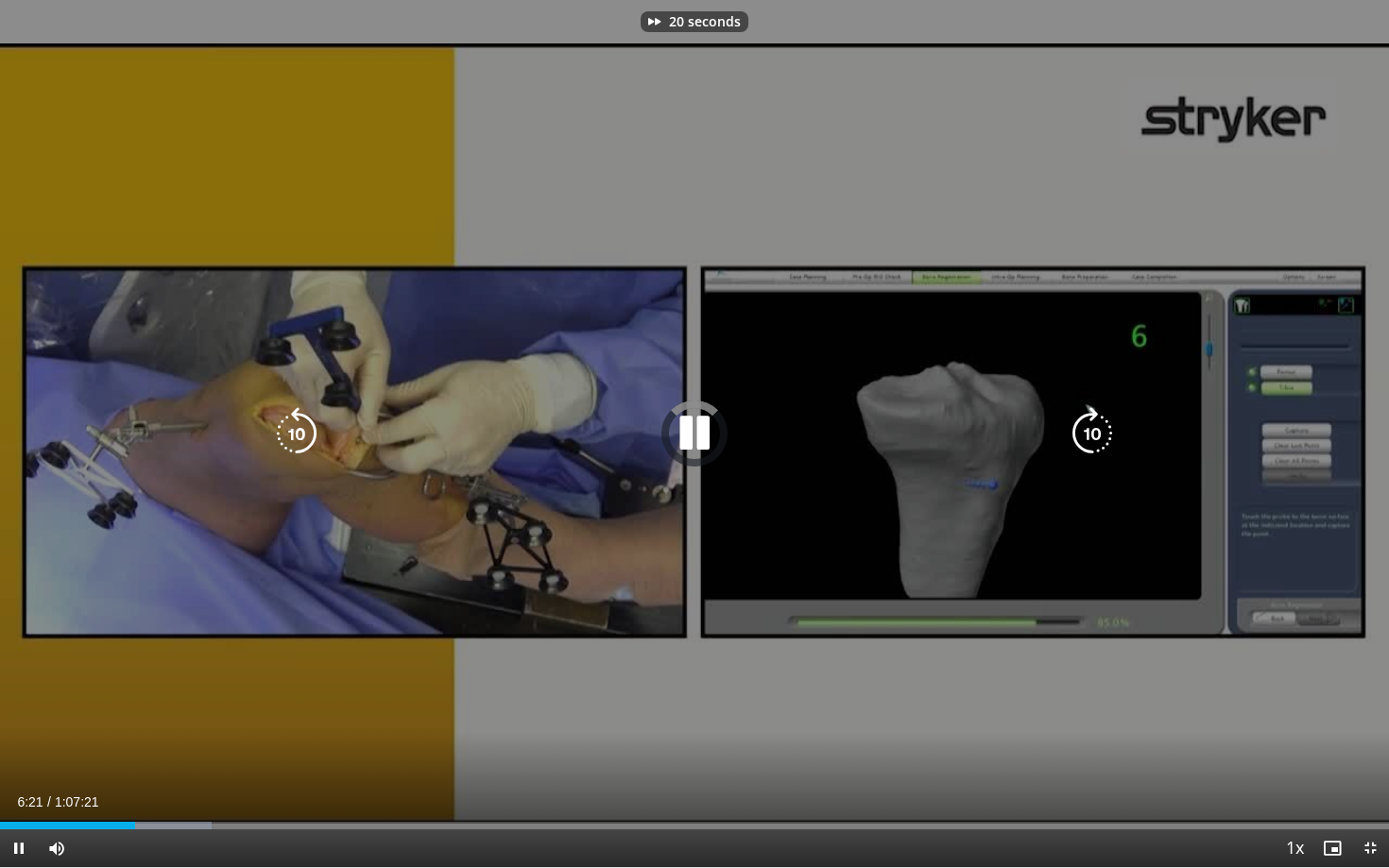 click at bounding box center [1092, 434] 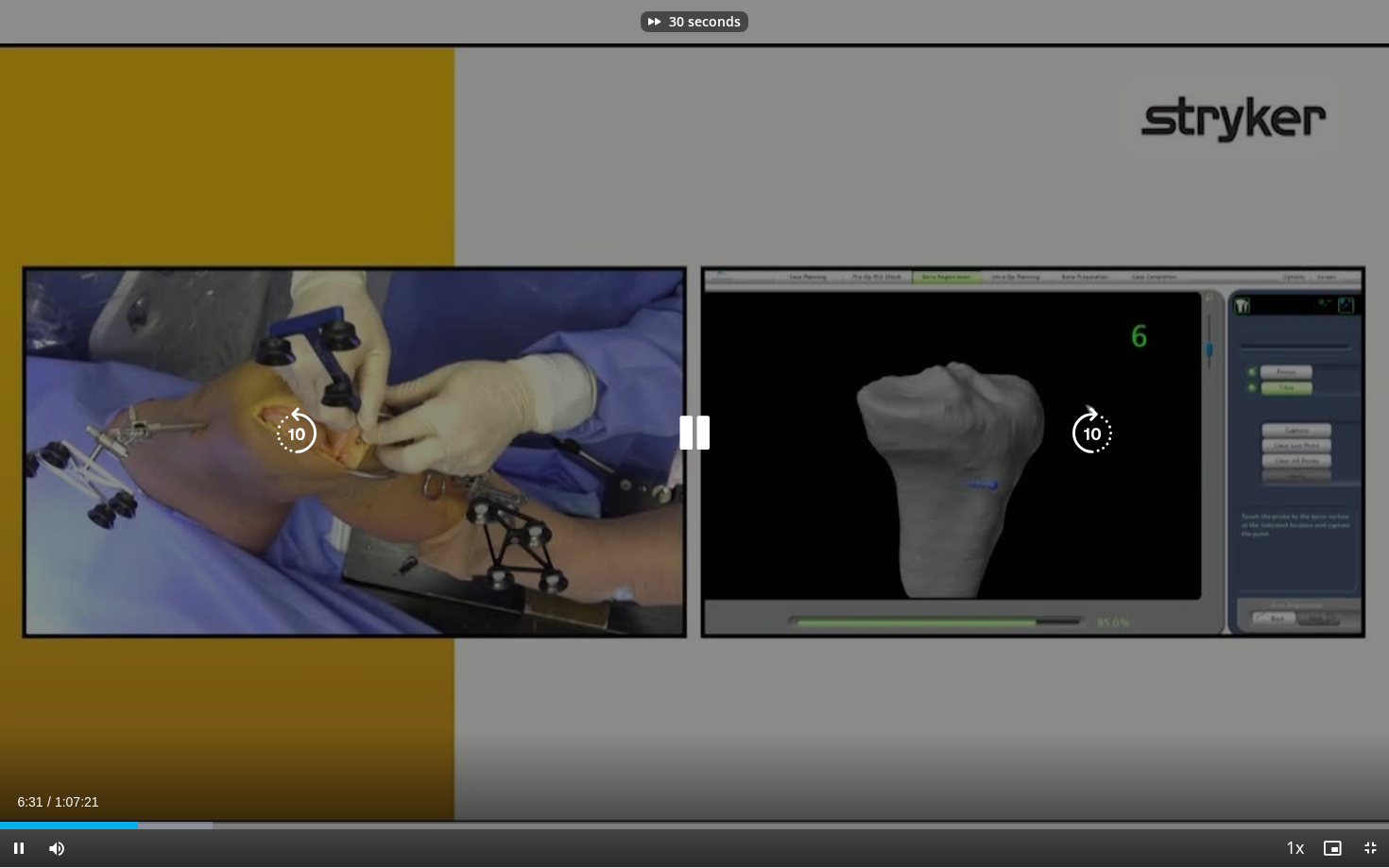click at bounding box center (1092, 434) 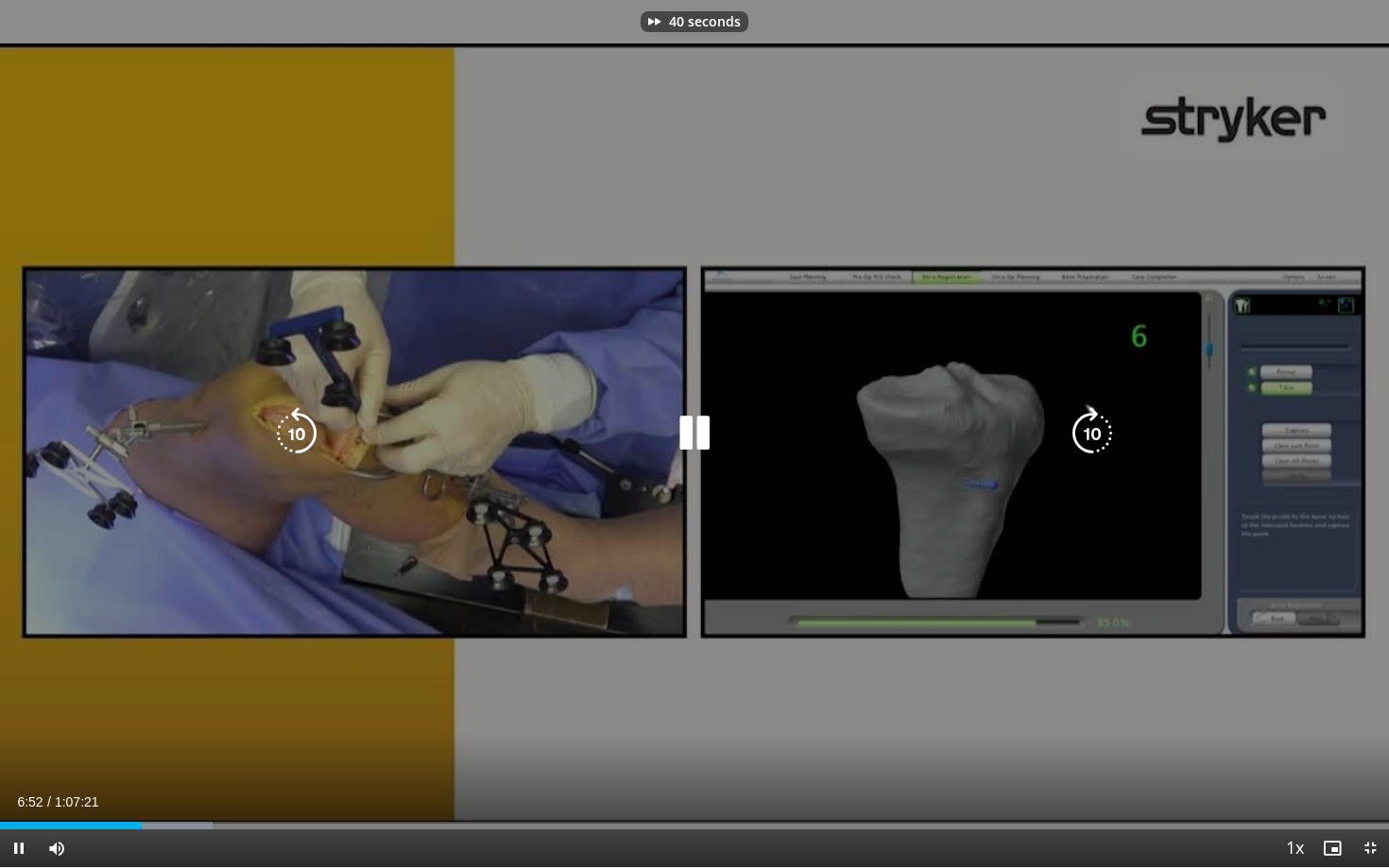 click at bounding box center [1092, 434] 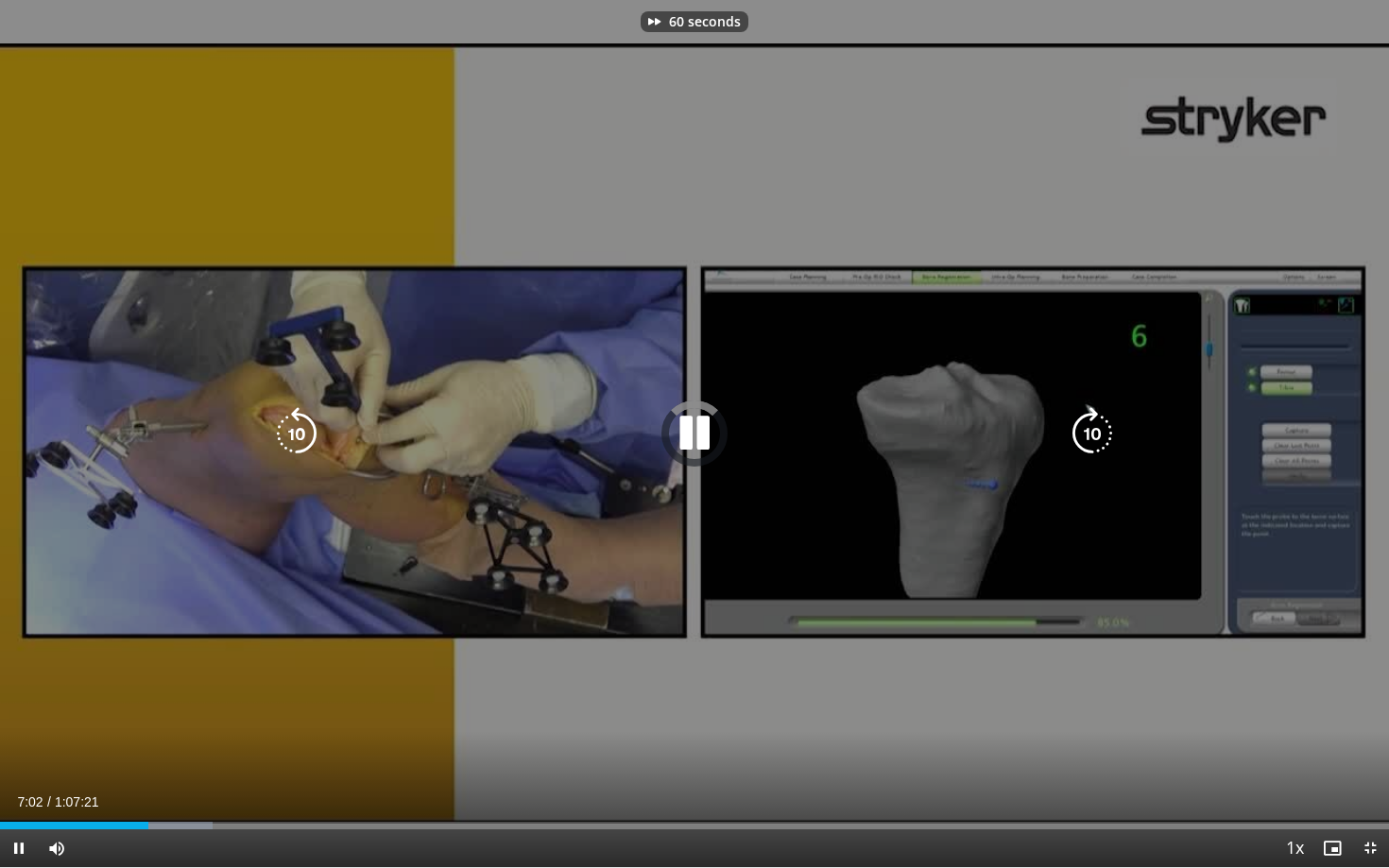 click at bounding box center (1092, 434) 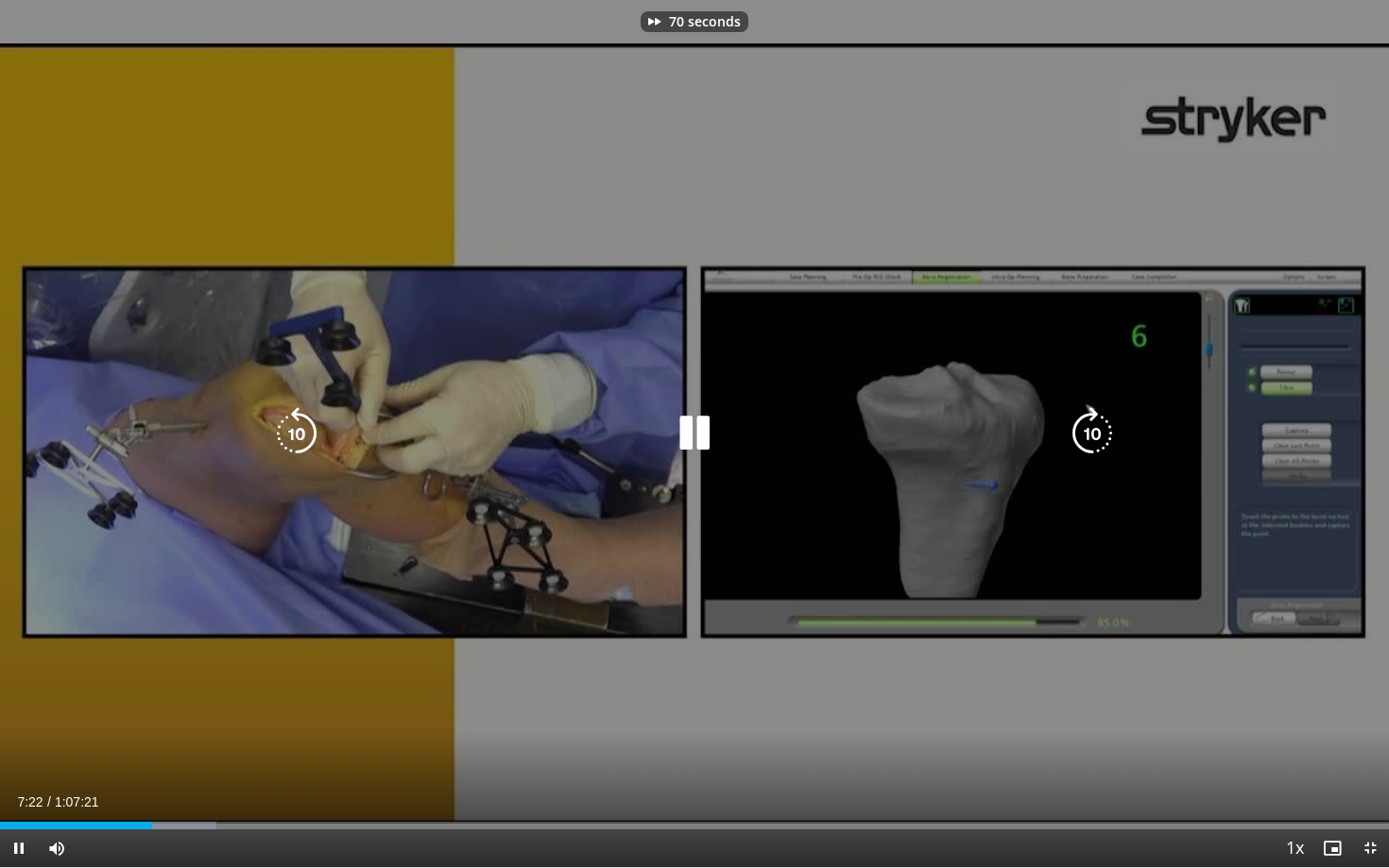 click at bounding box center [1092, 434] 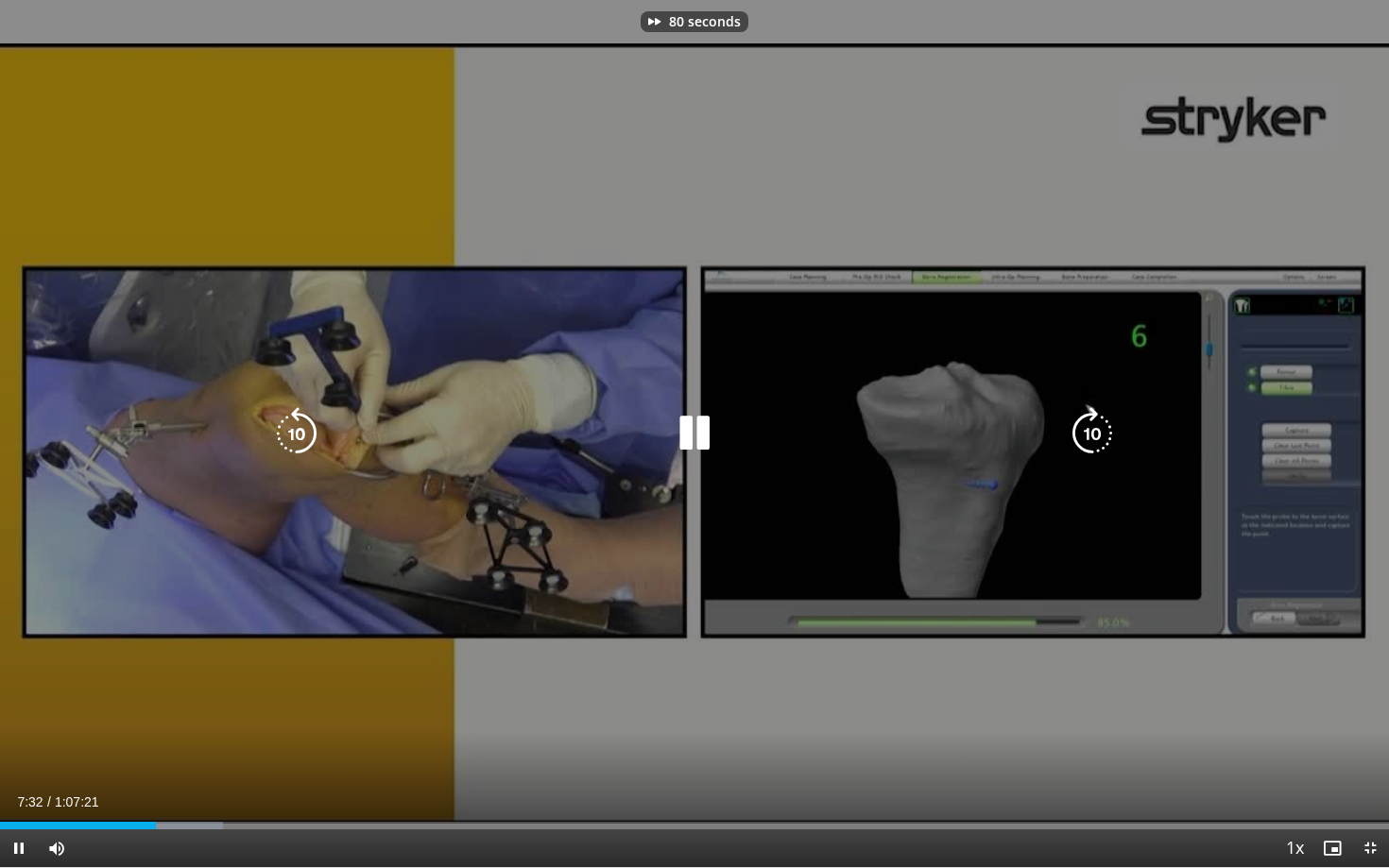 click at bounding box center (1092, 434) 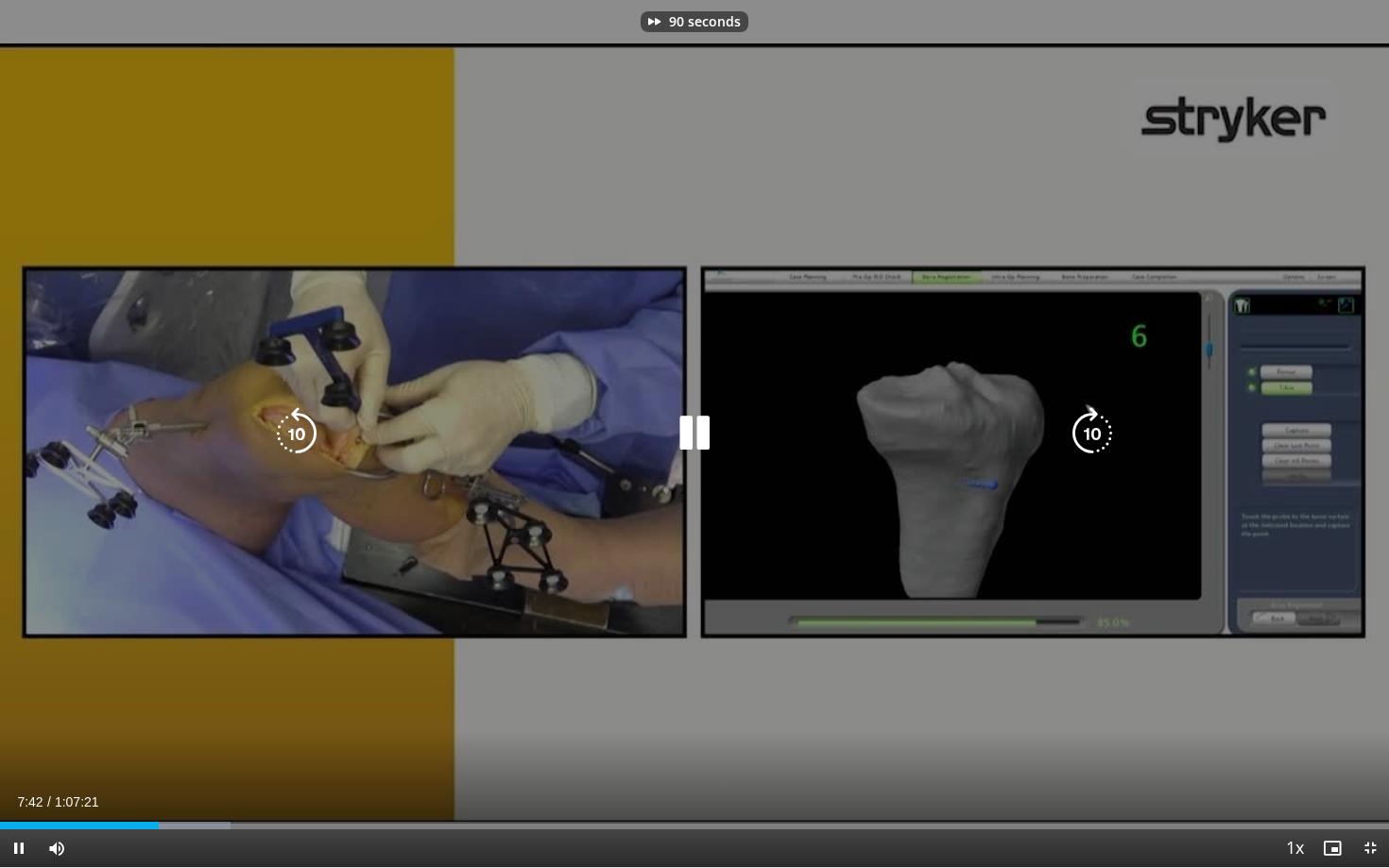 click at bounding box center (1092, 434) 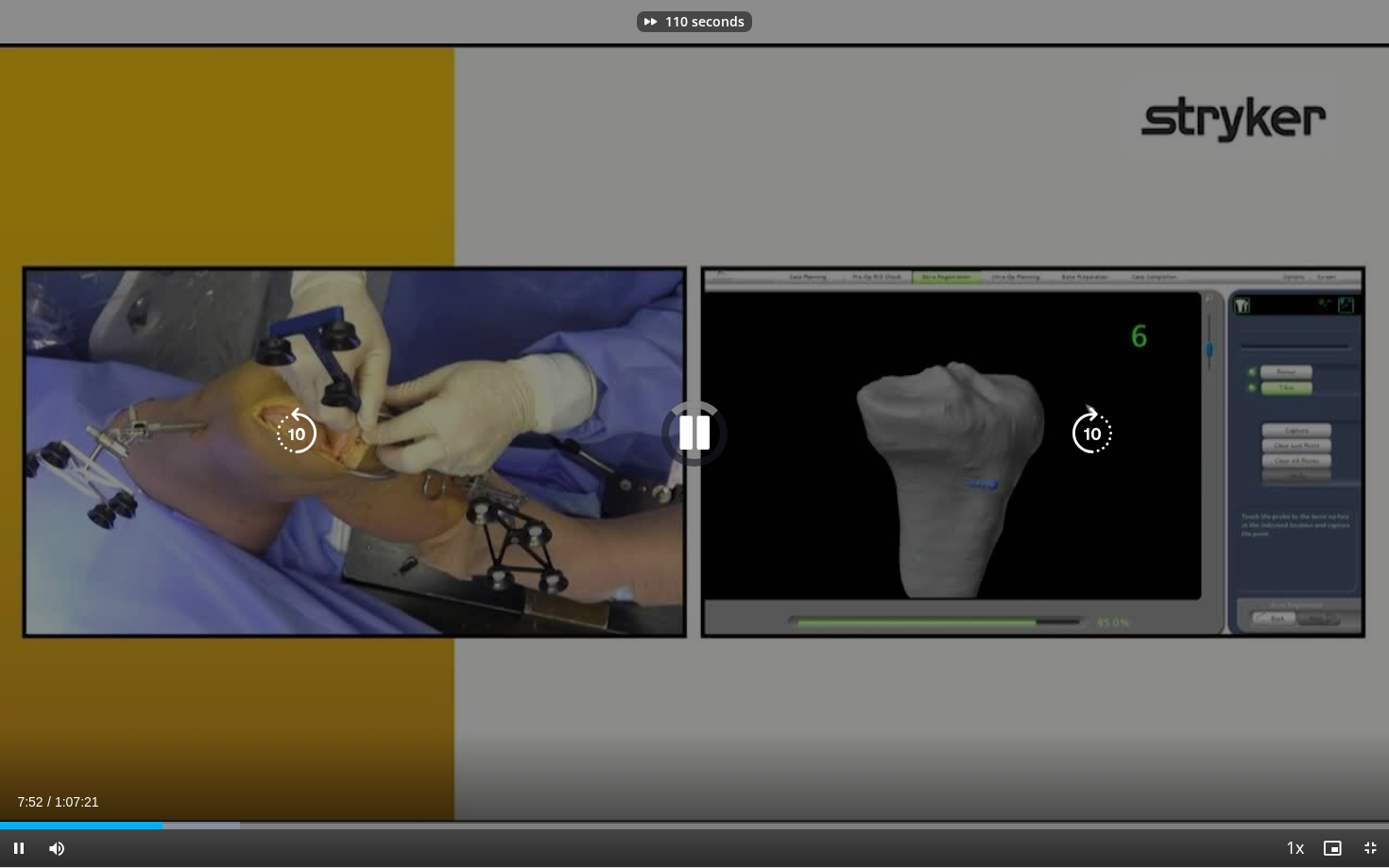 click at bounding box center (1092, 434) 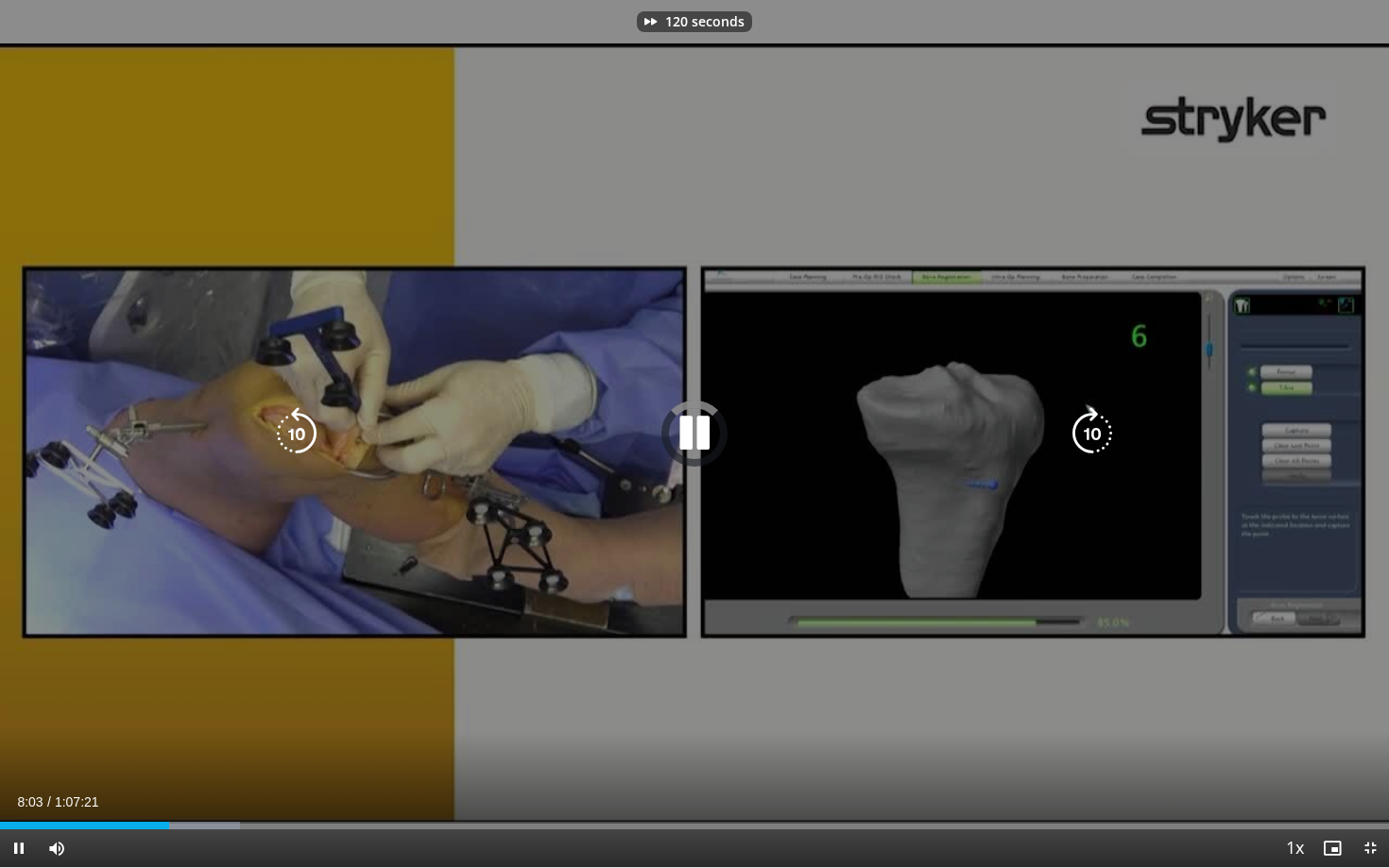 click at bounding box center (1092, 434) 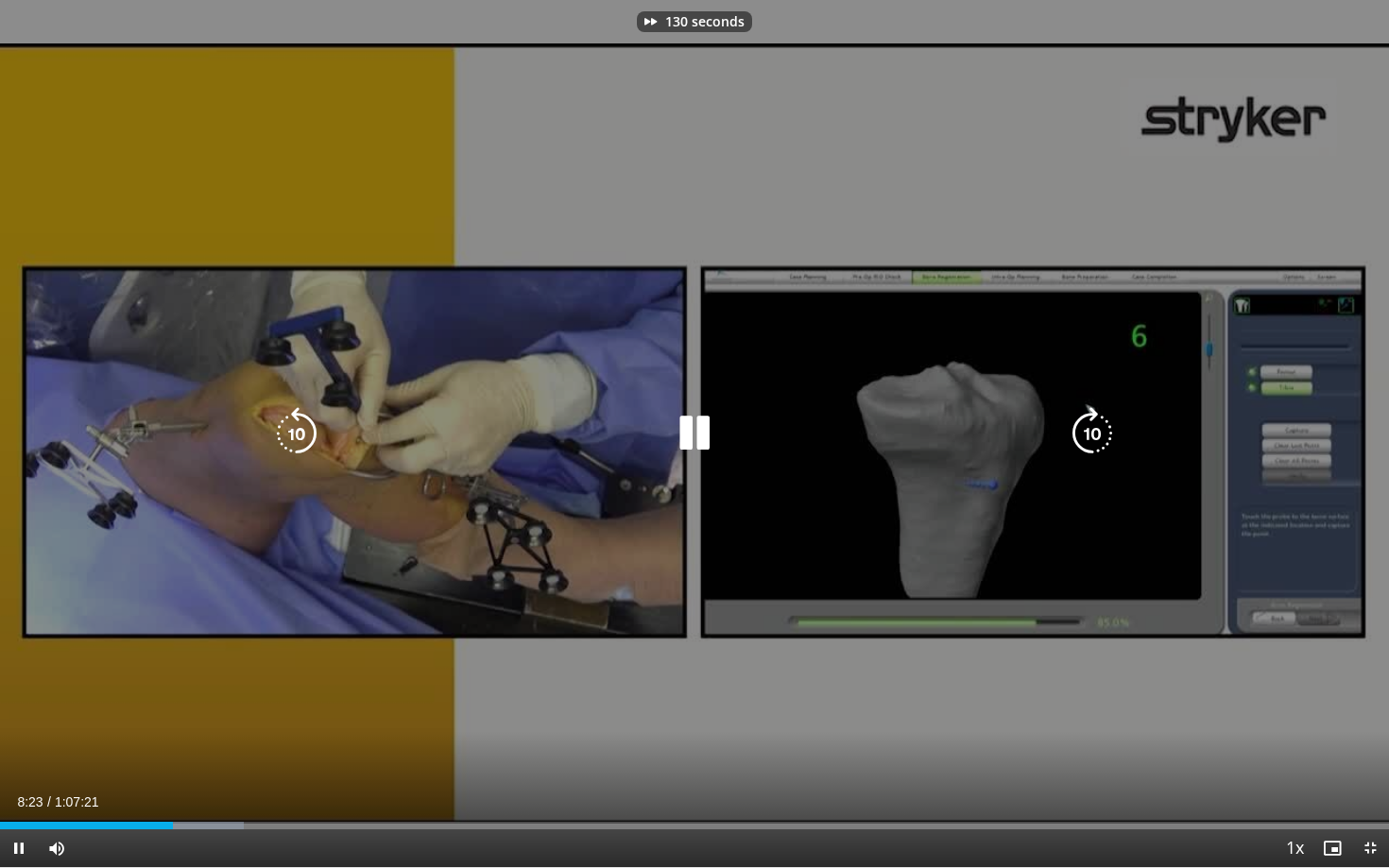 click at bounding box center (1092, 434) 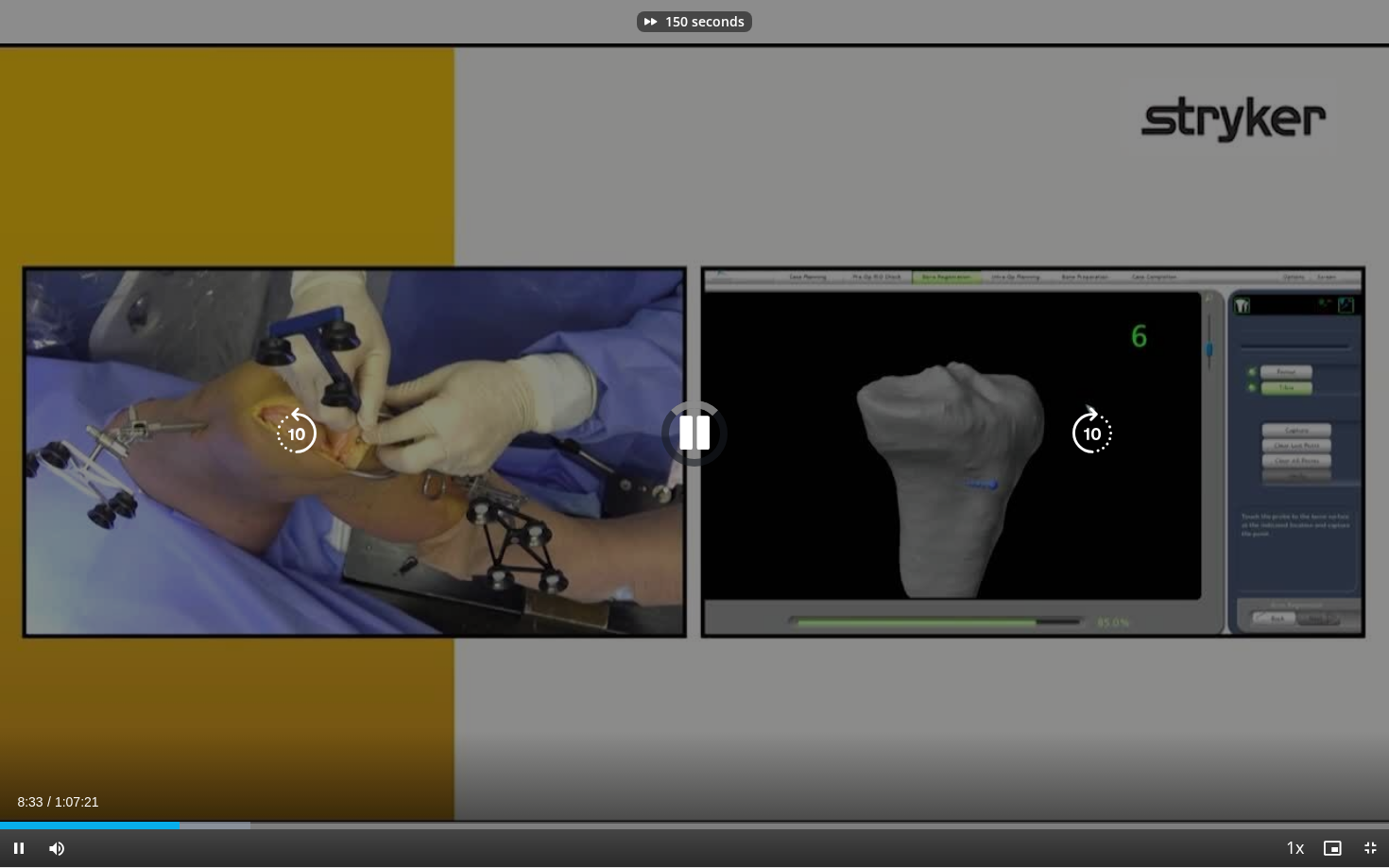 click at bounding box center (1092, 434) 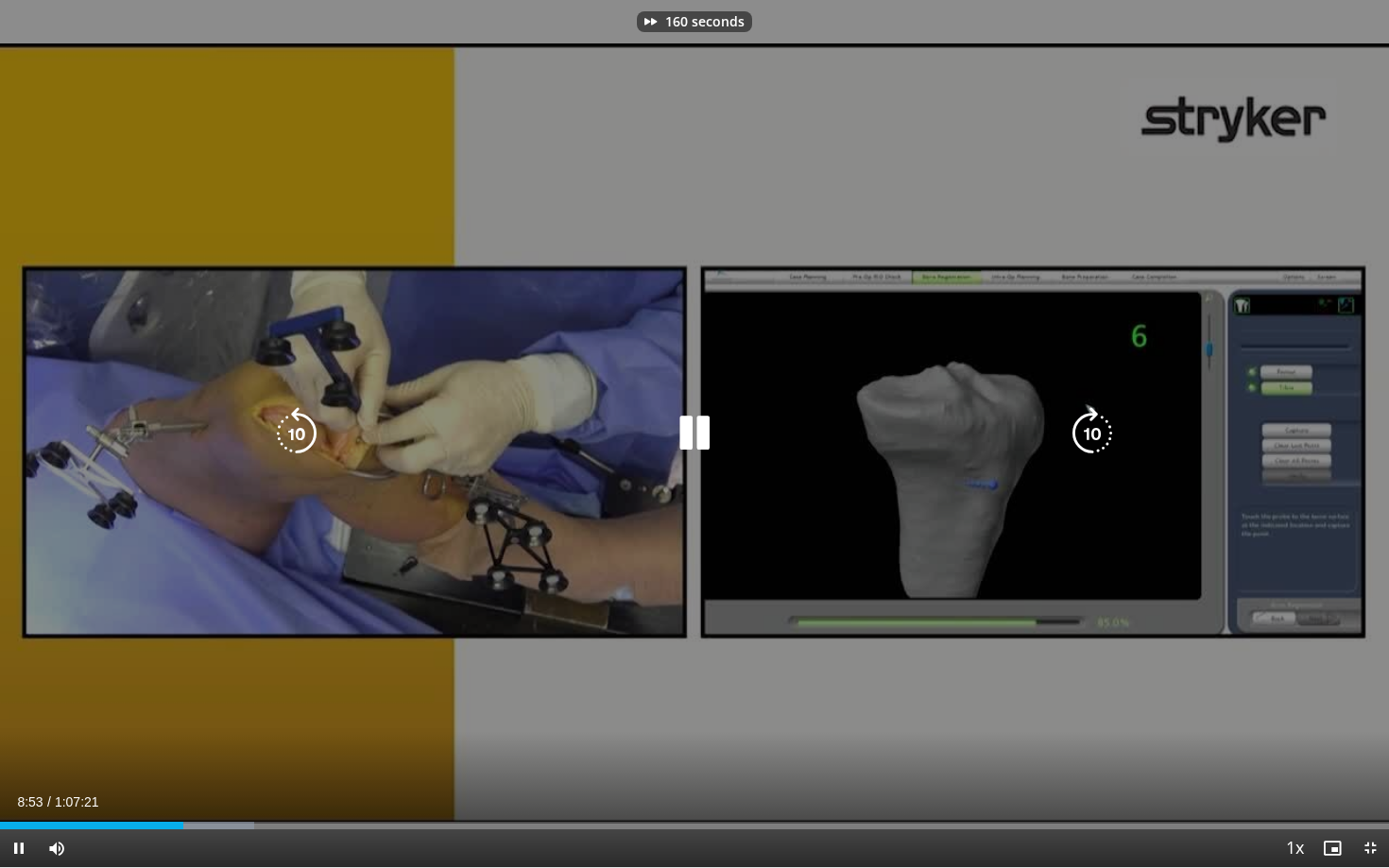 click at bounding box center [1092, 434] 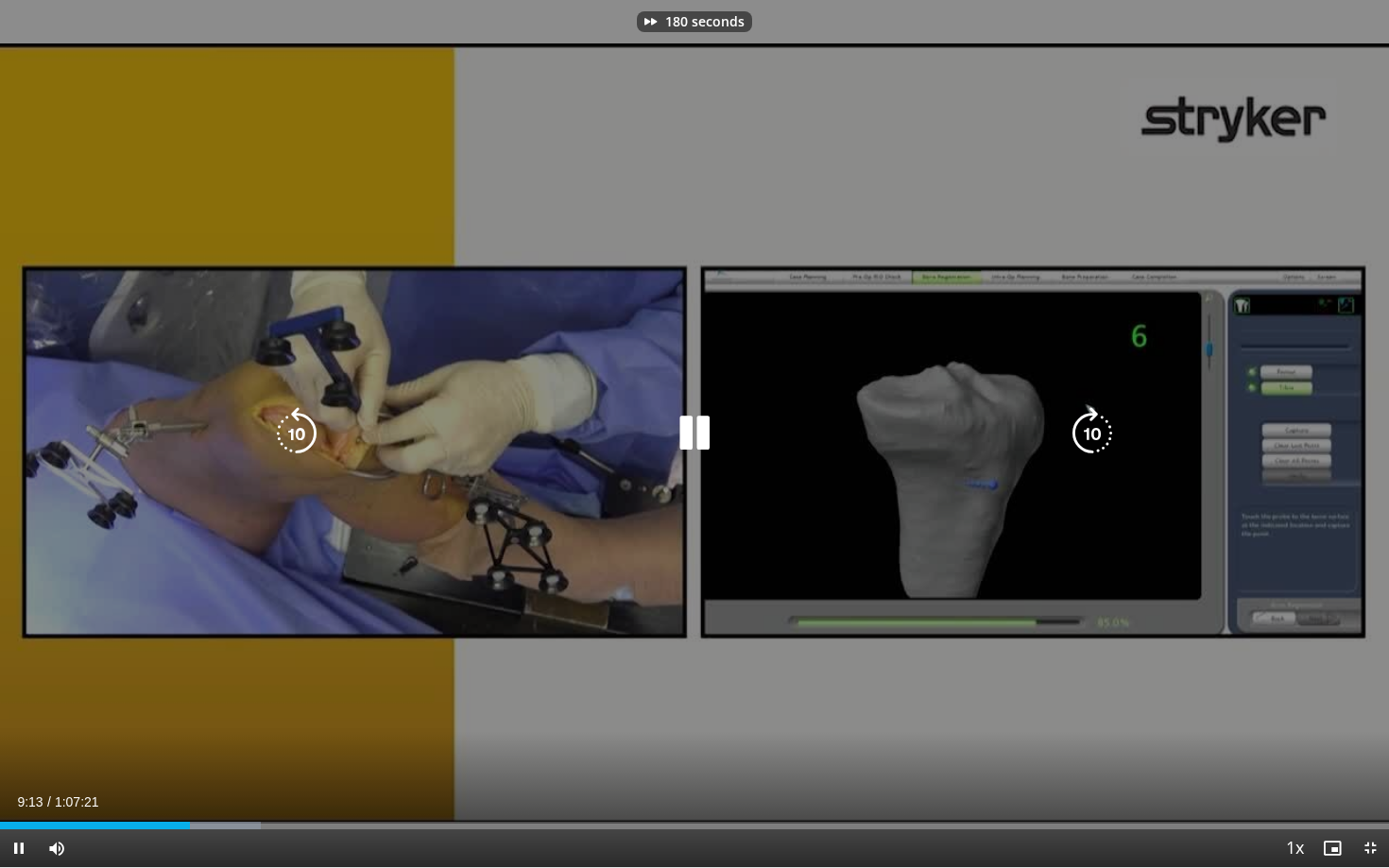 click at bounding box center [1092, 434] 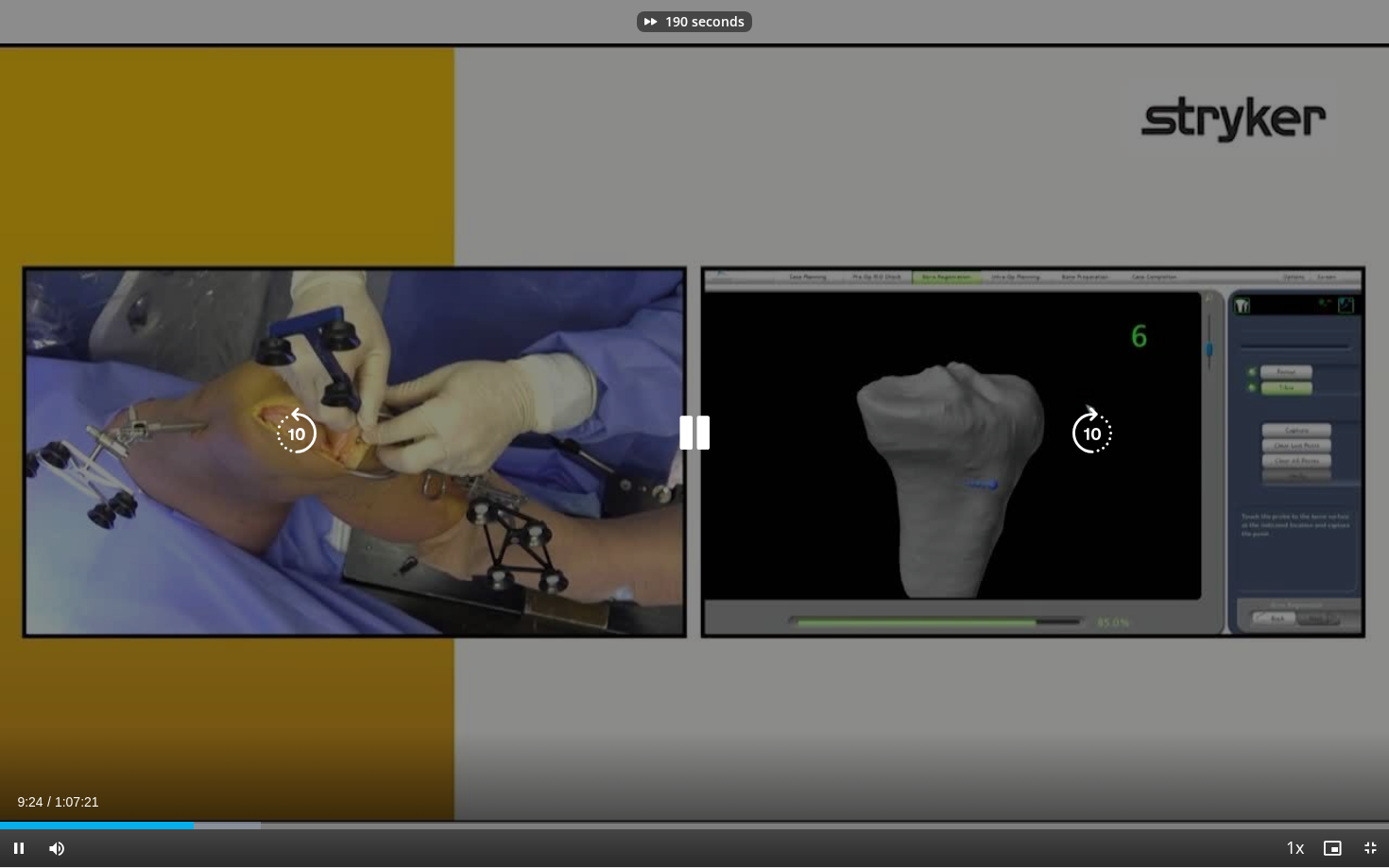 click at bounding box center (1092, 434) 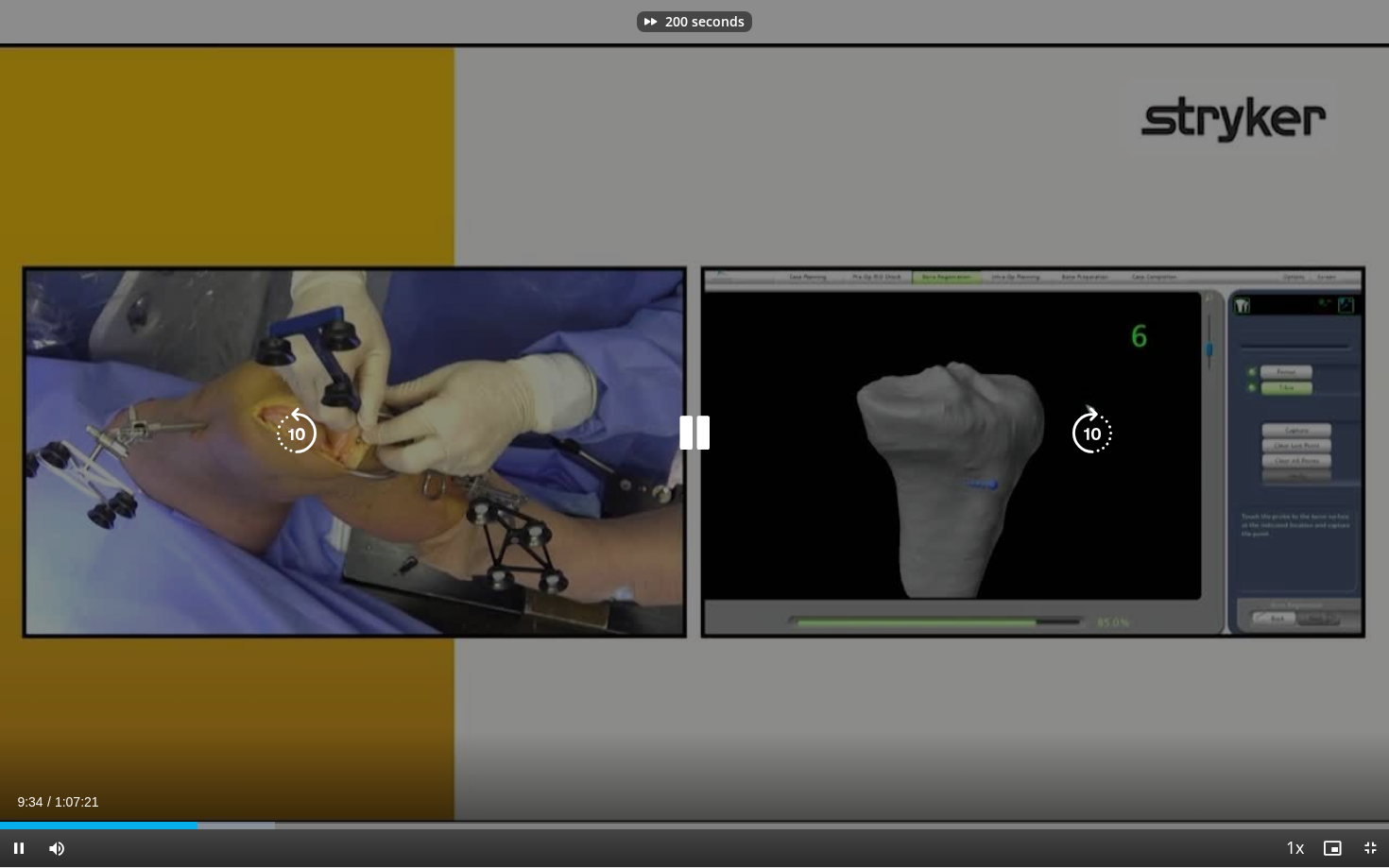 click at bounding box center (1092, 434) 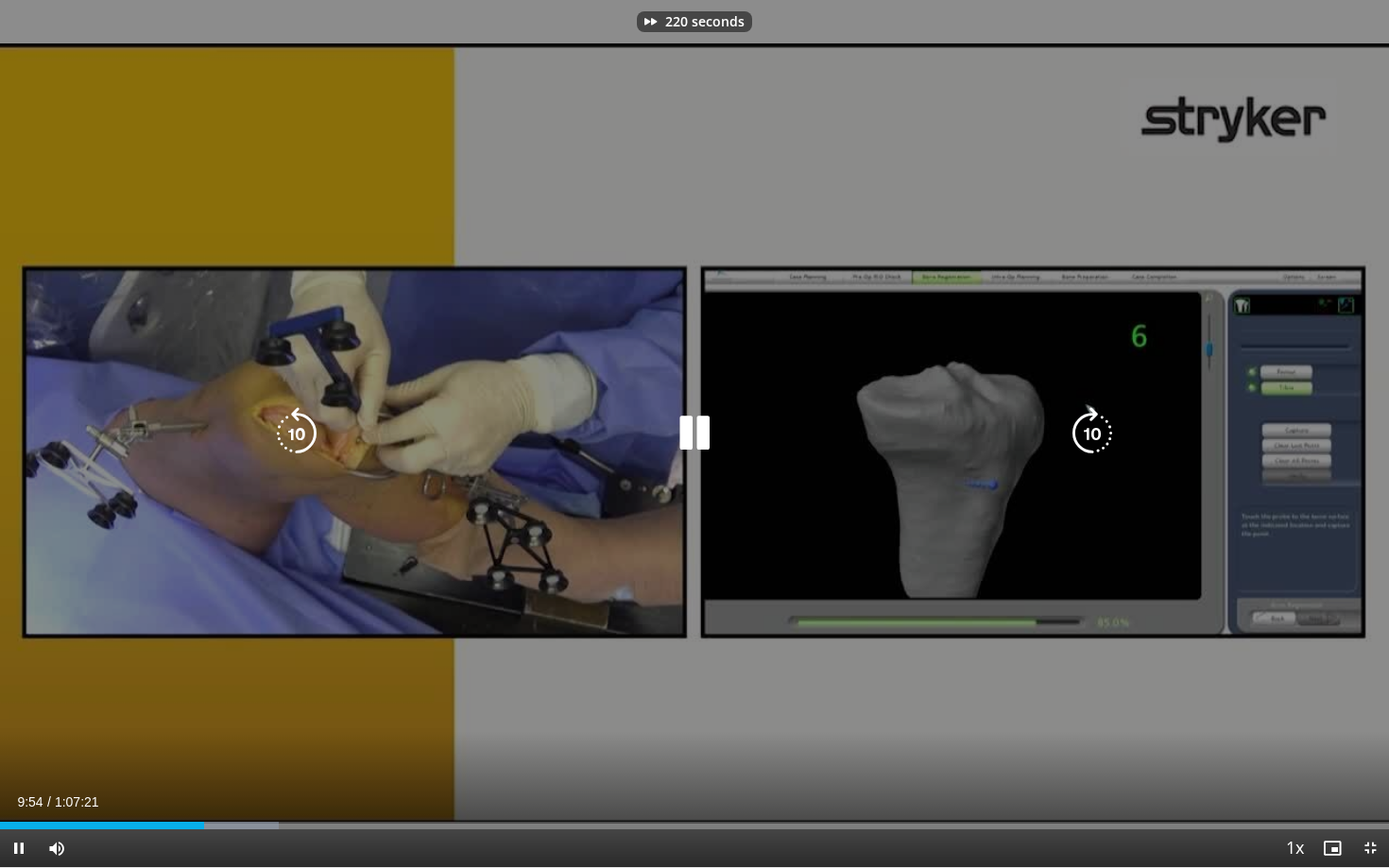 click at bounding box center [1092, 434] 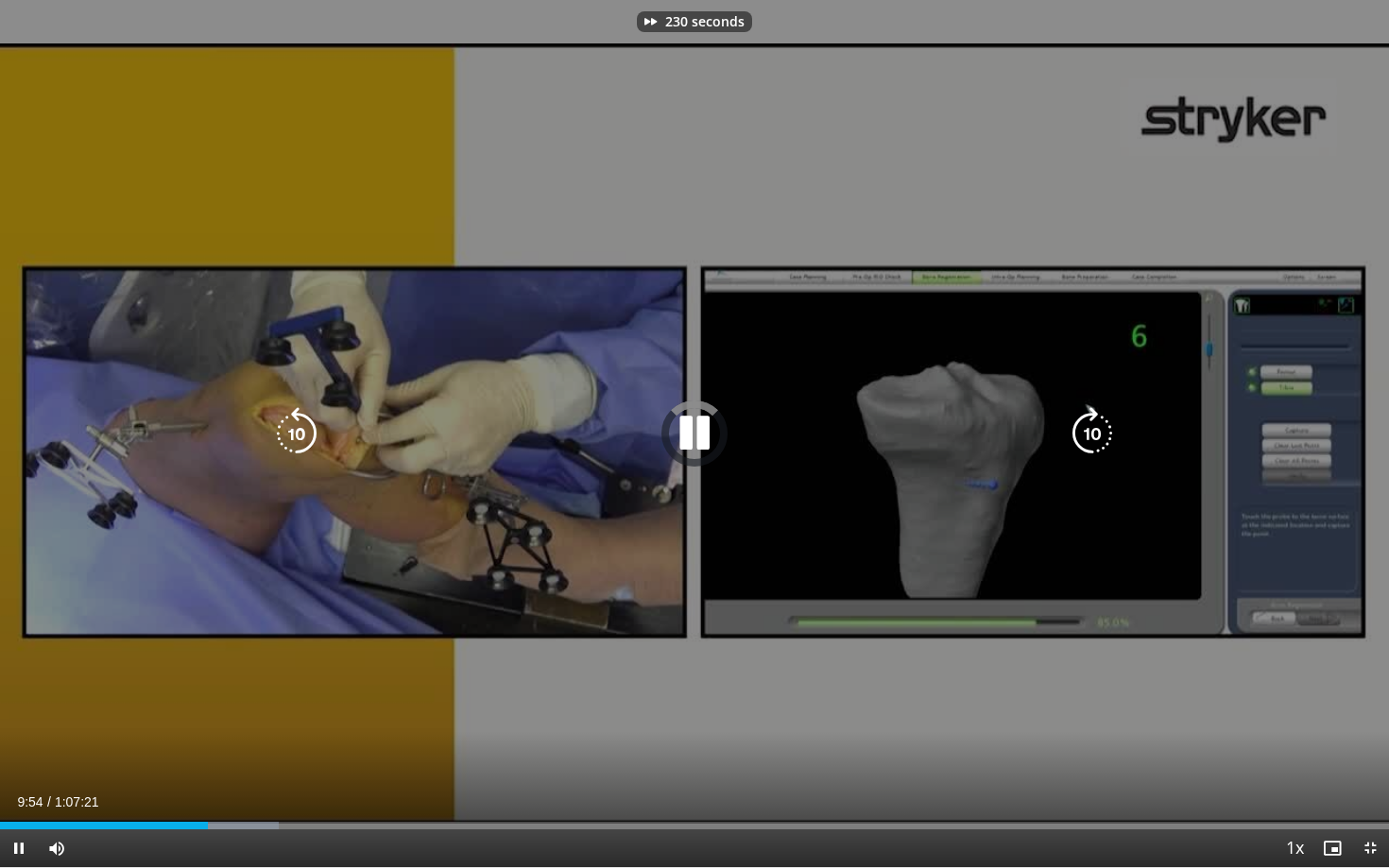 click at bounding box center [1092, 434] 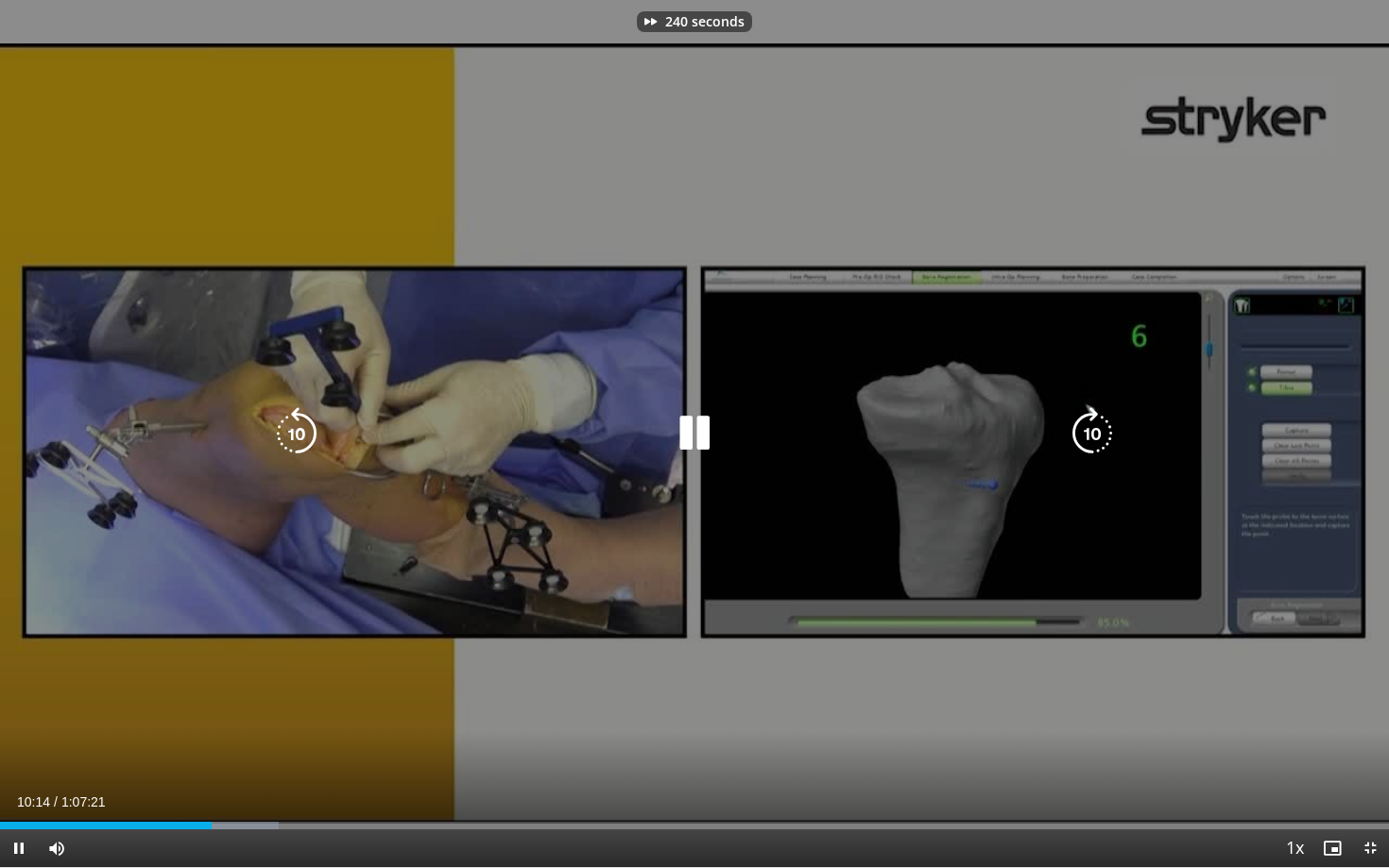 click at bounding box center (1092, 434) 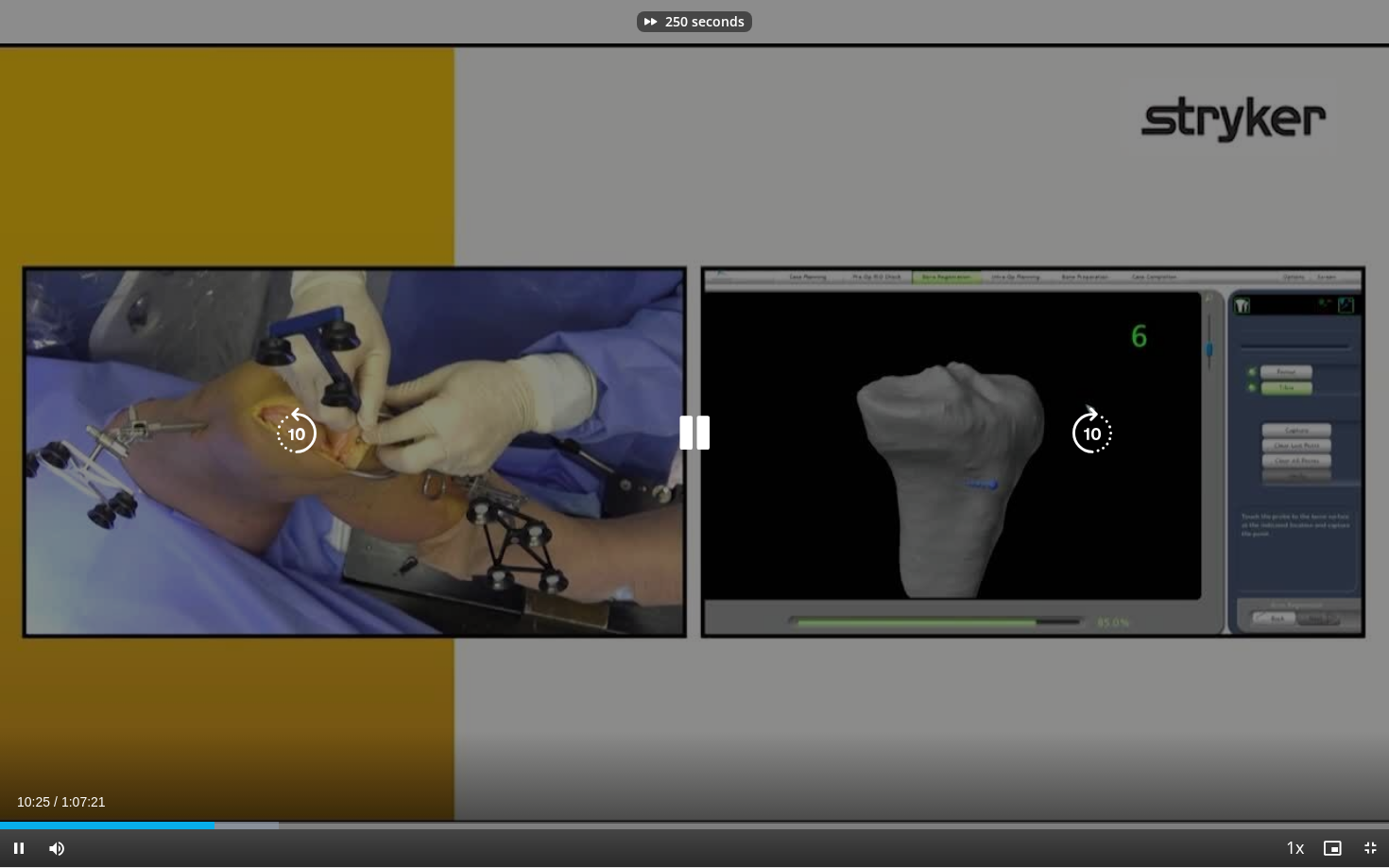 click at bounding box center [1092, 434] 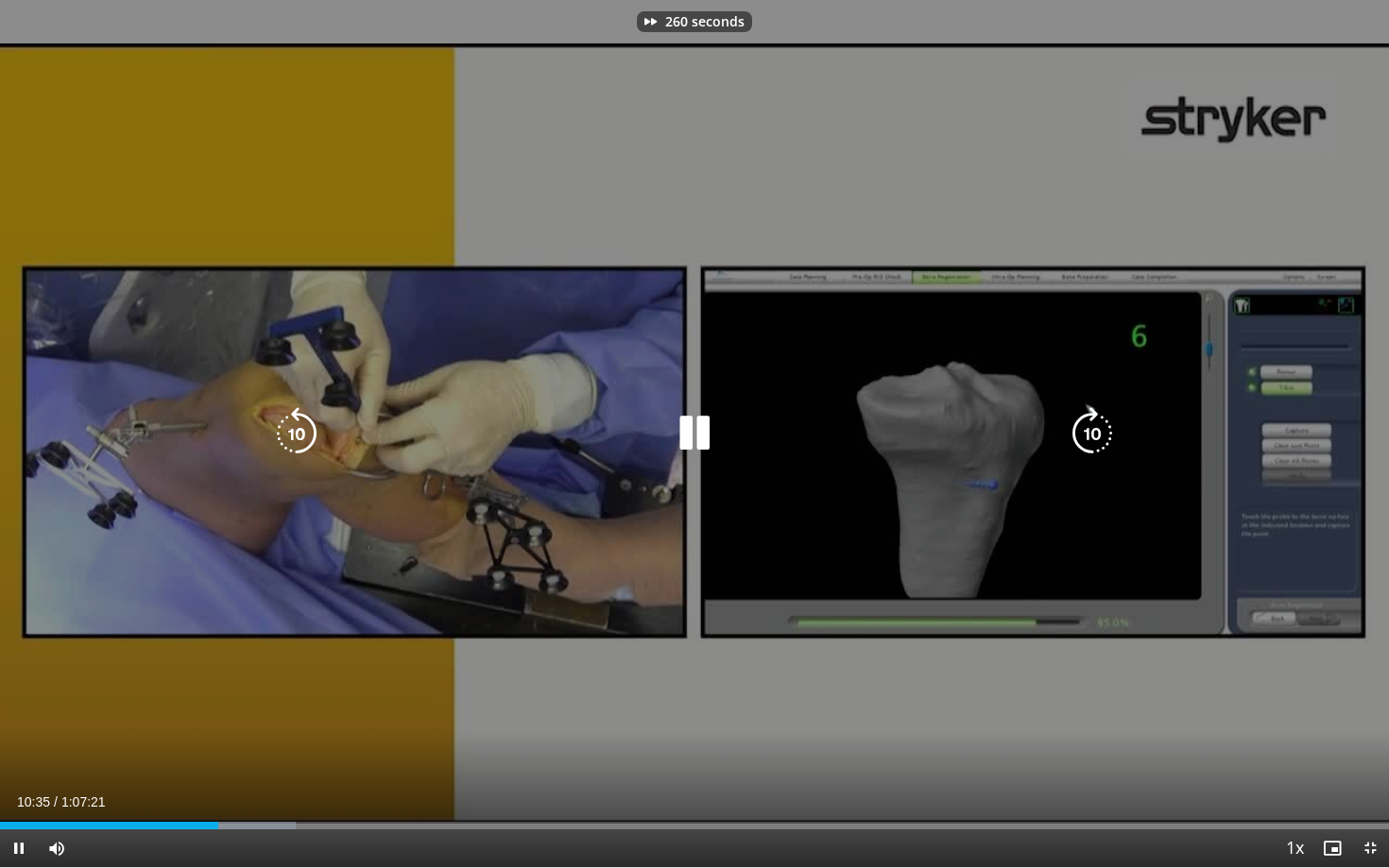 click at bounding box center [1092, 434] 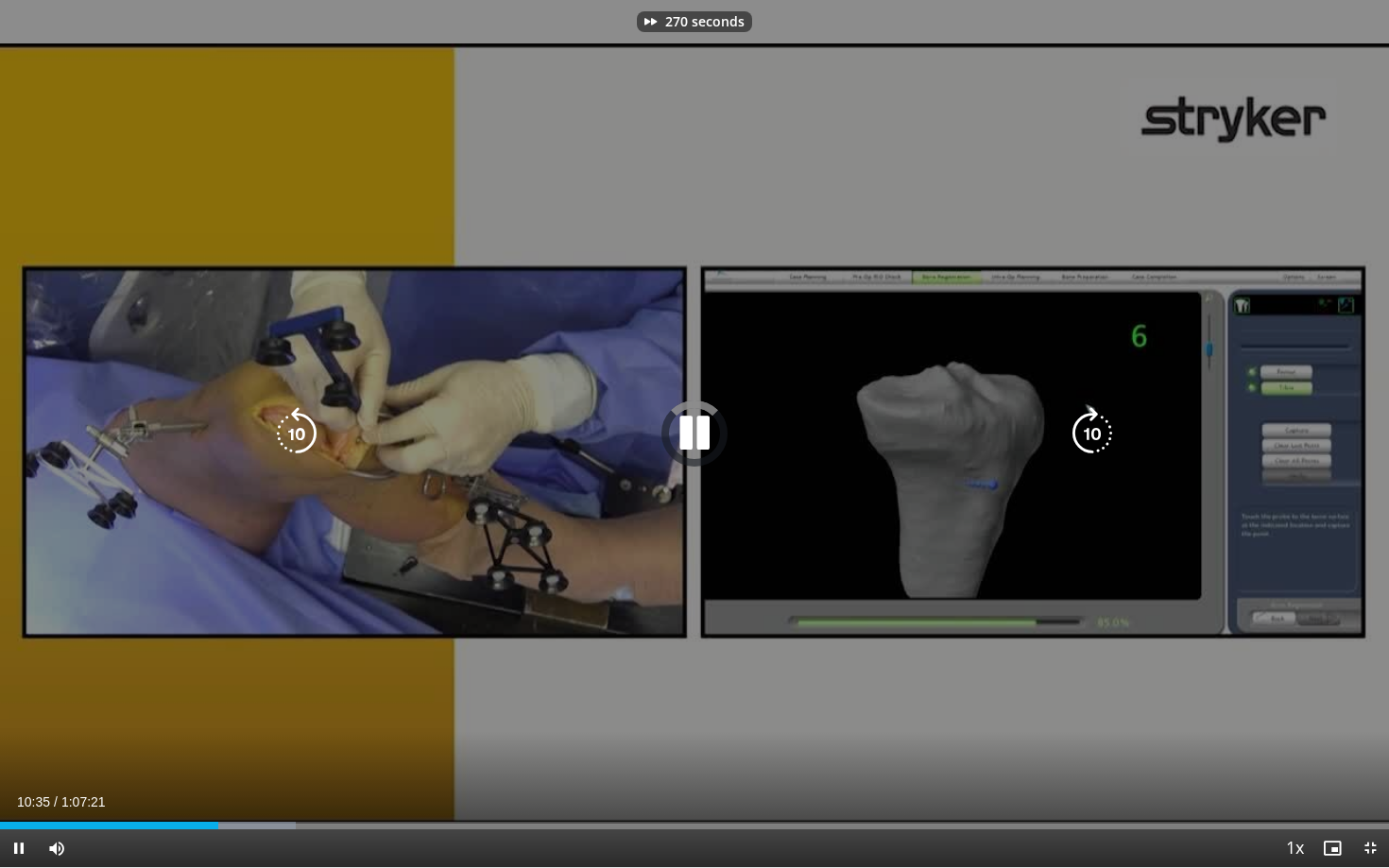 click at bounding box center [1092, 434] 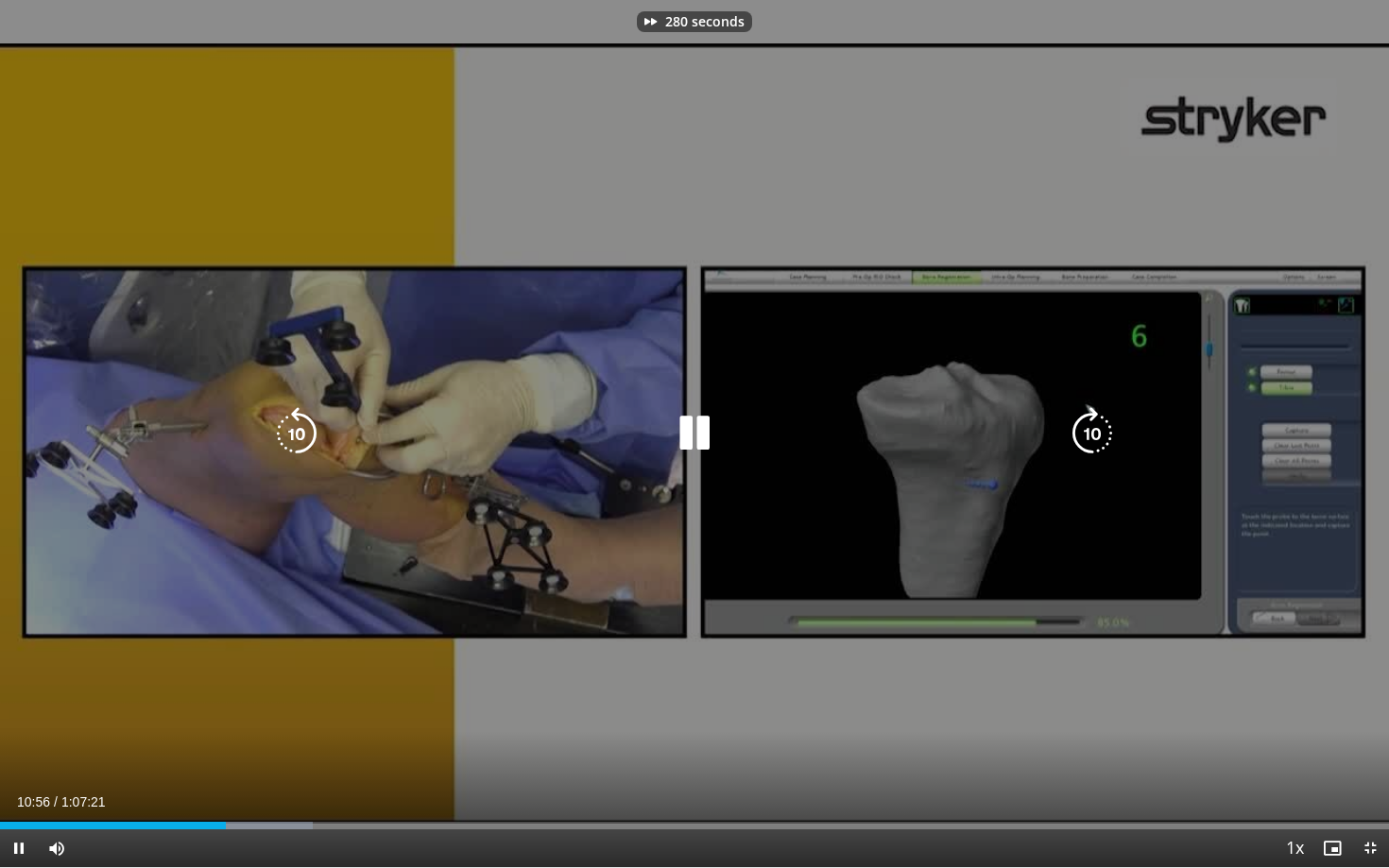 click at bounding box center [1092, 434] 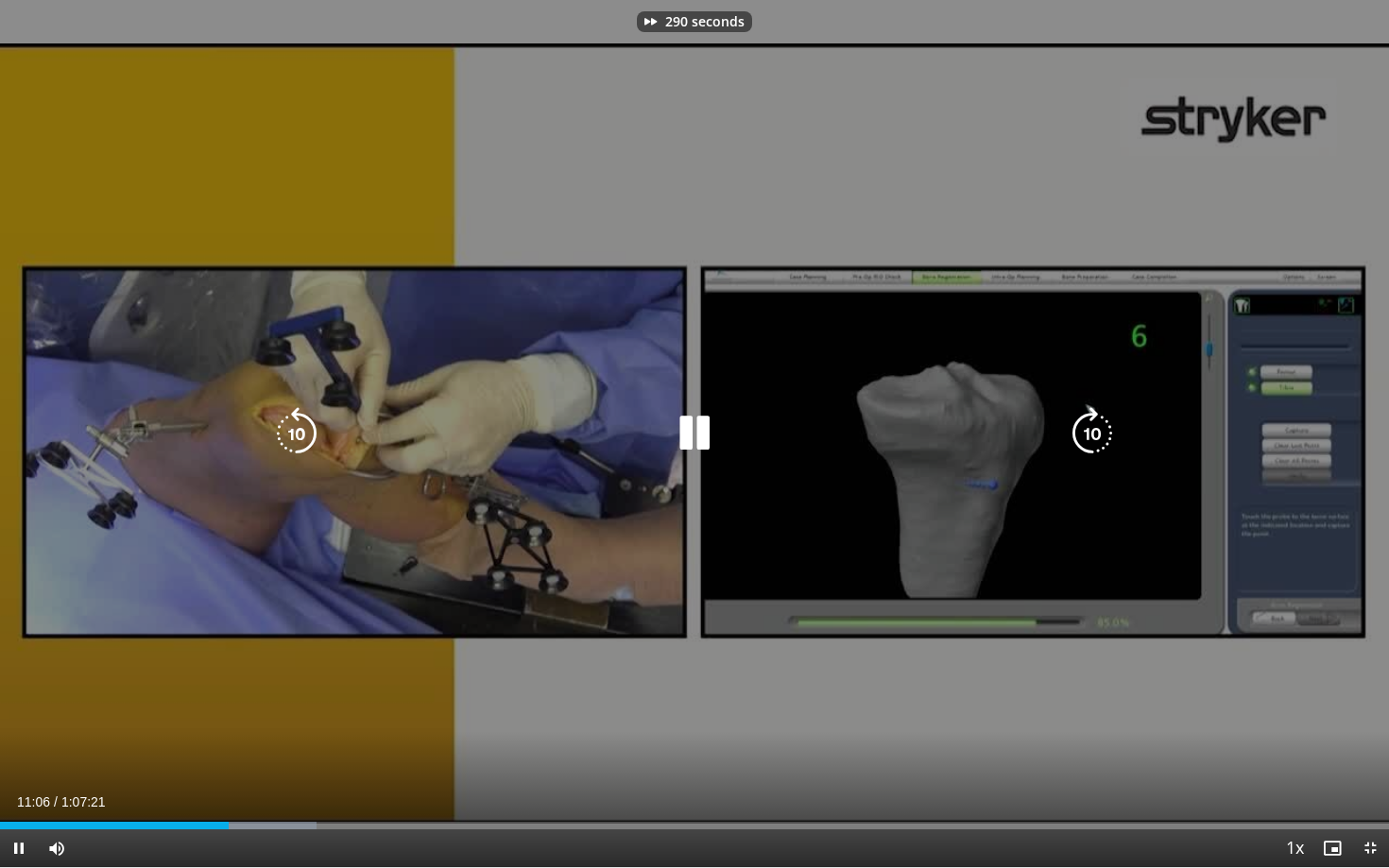 click at bounding box center [1092, 434] 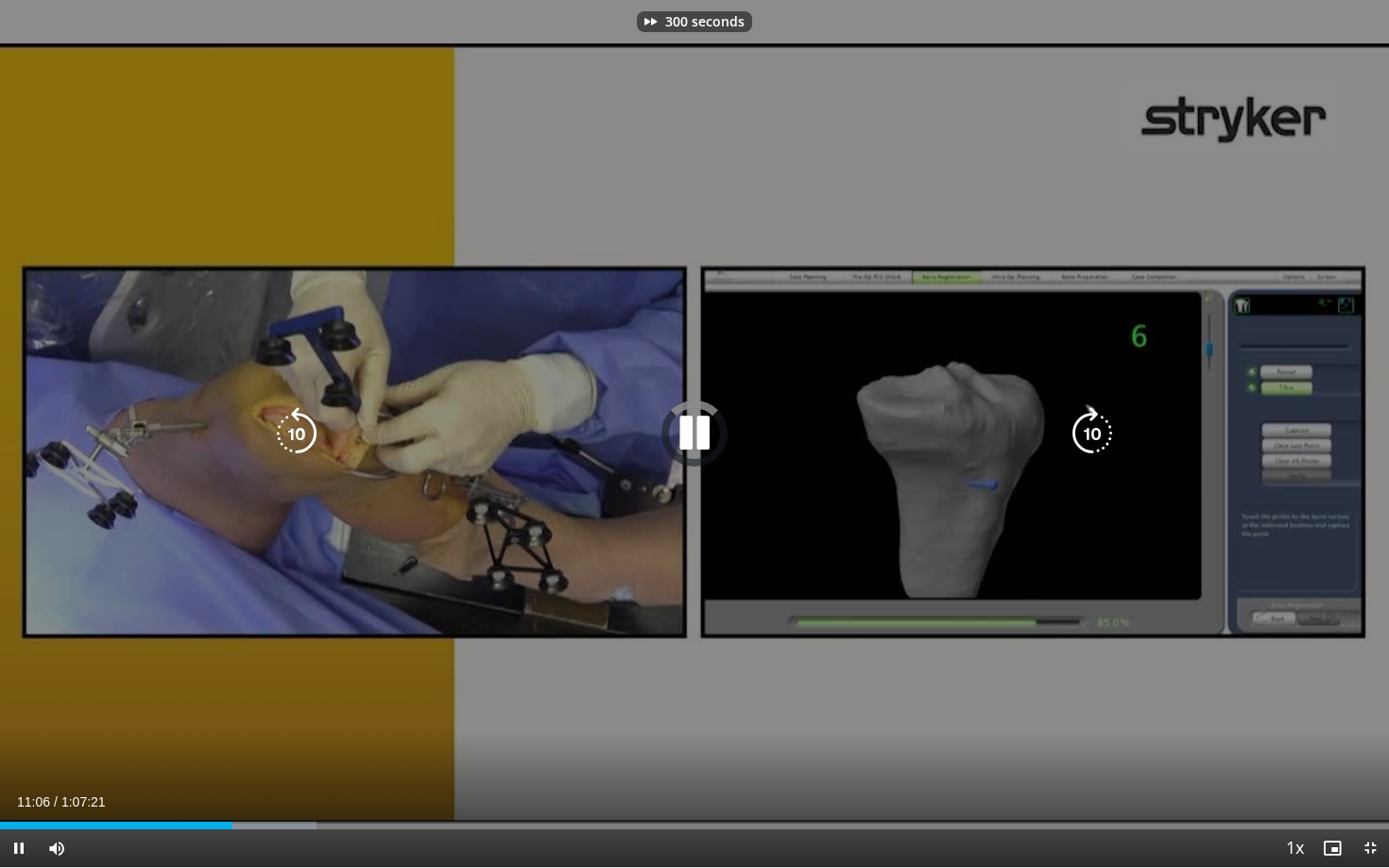 click at bounding box center (1092, 434) 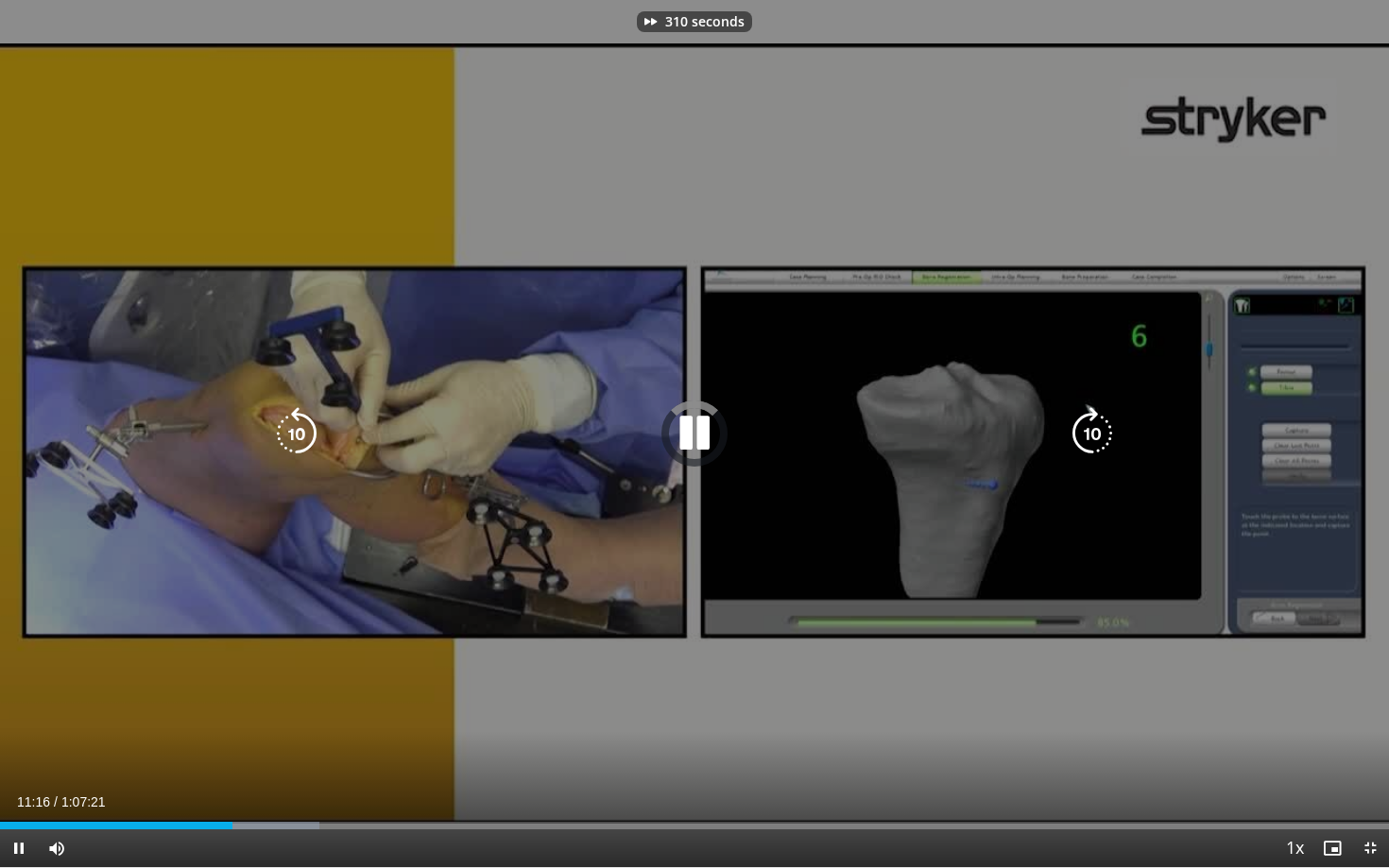 click at bounding box center (1092, 434) 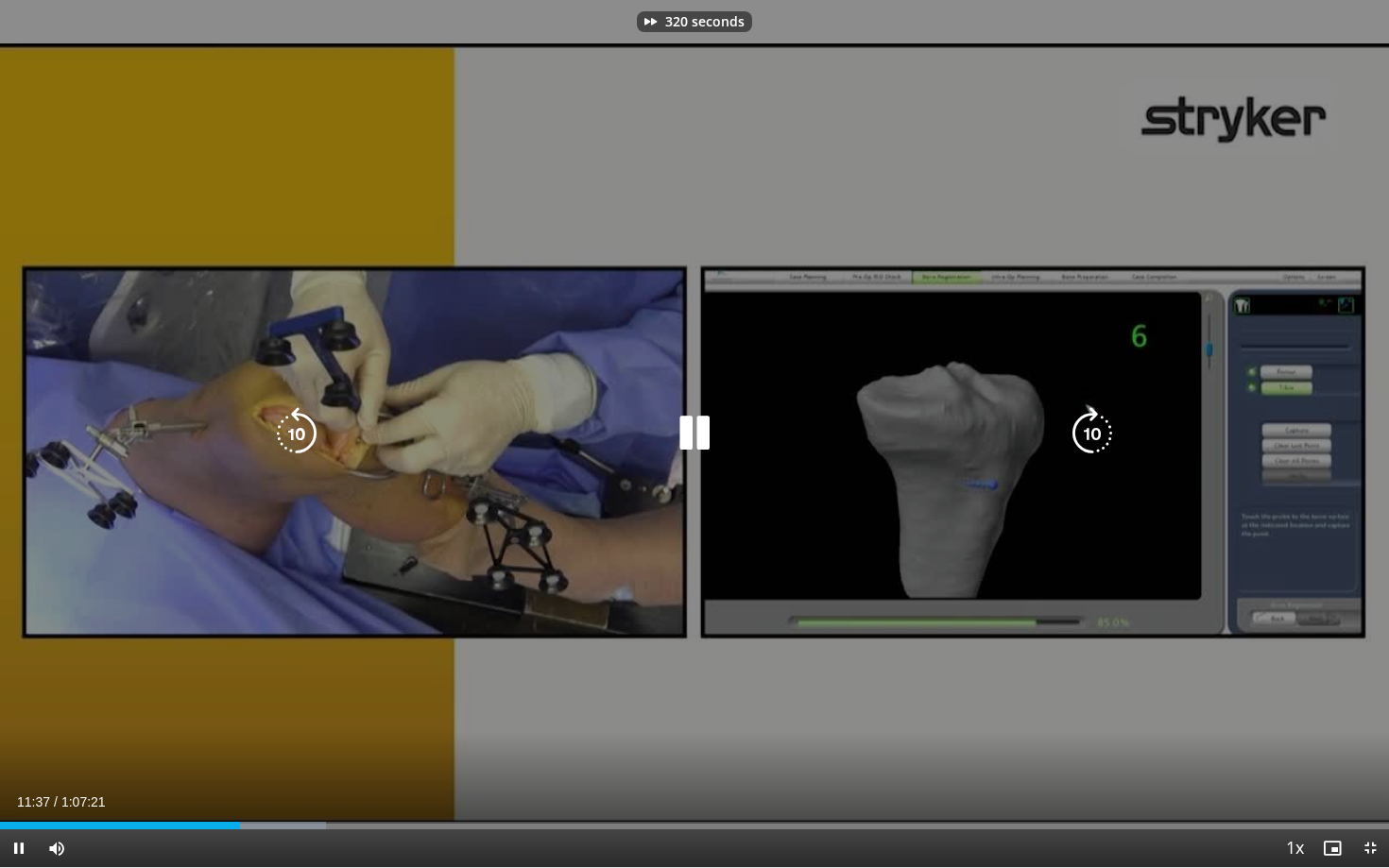 click at bounding box center [1092, 434] 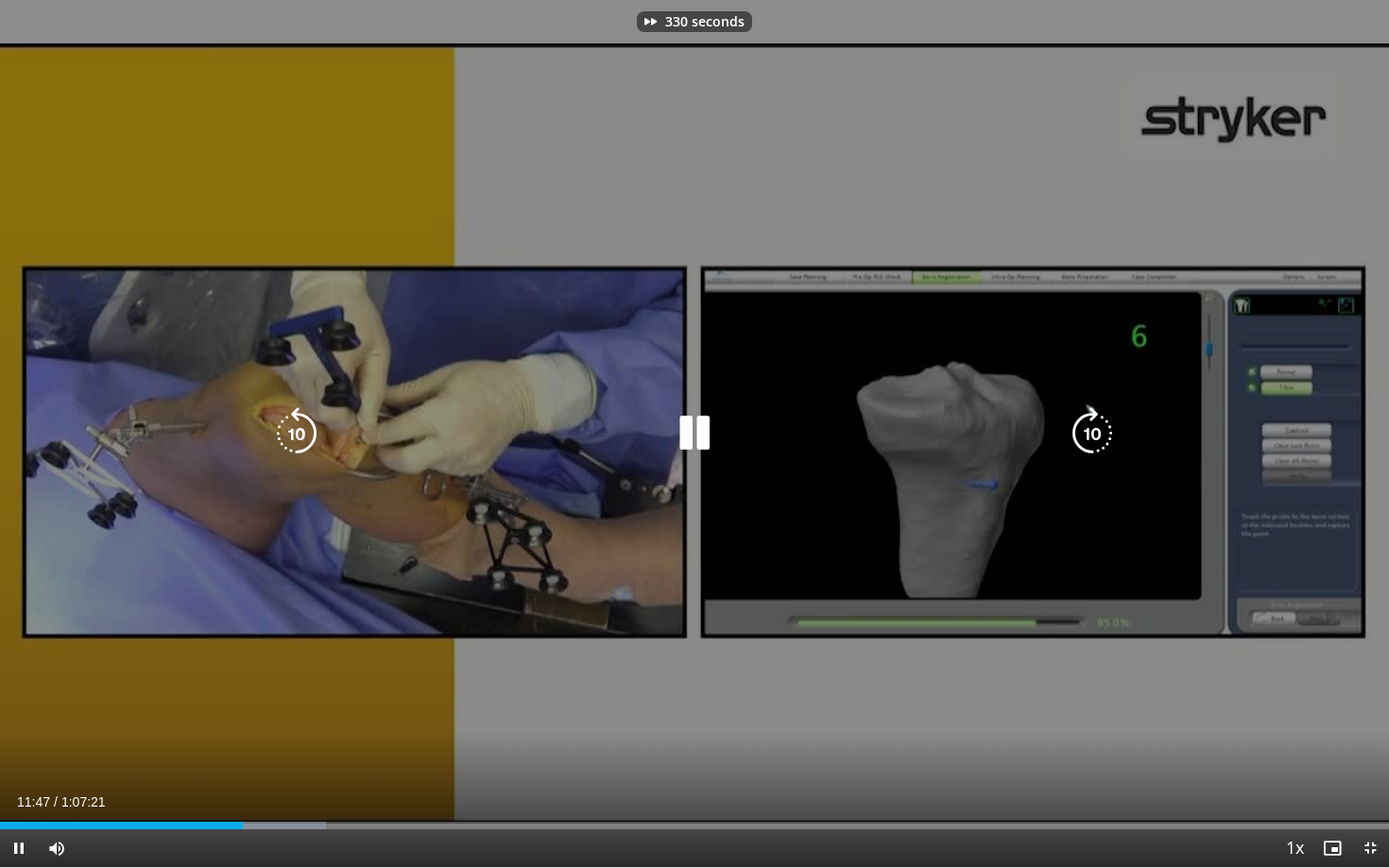 click at bounding box center [1092, 434] 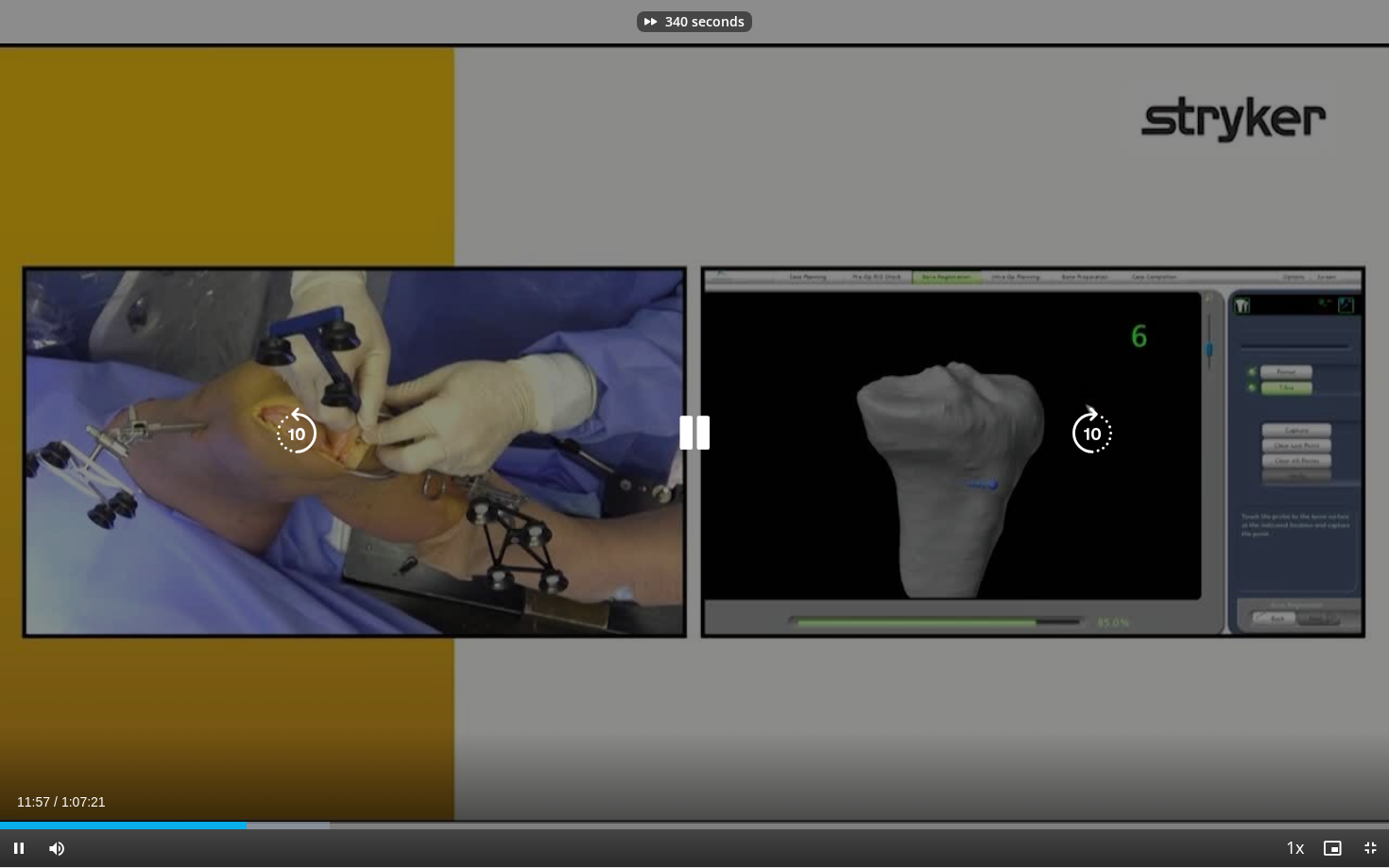 click at bounding box center (1092, 434) 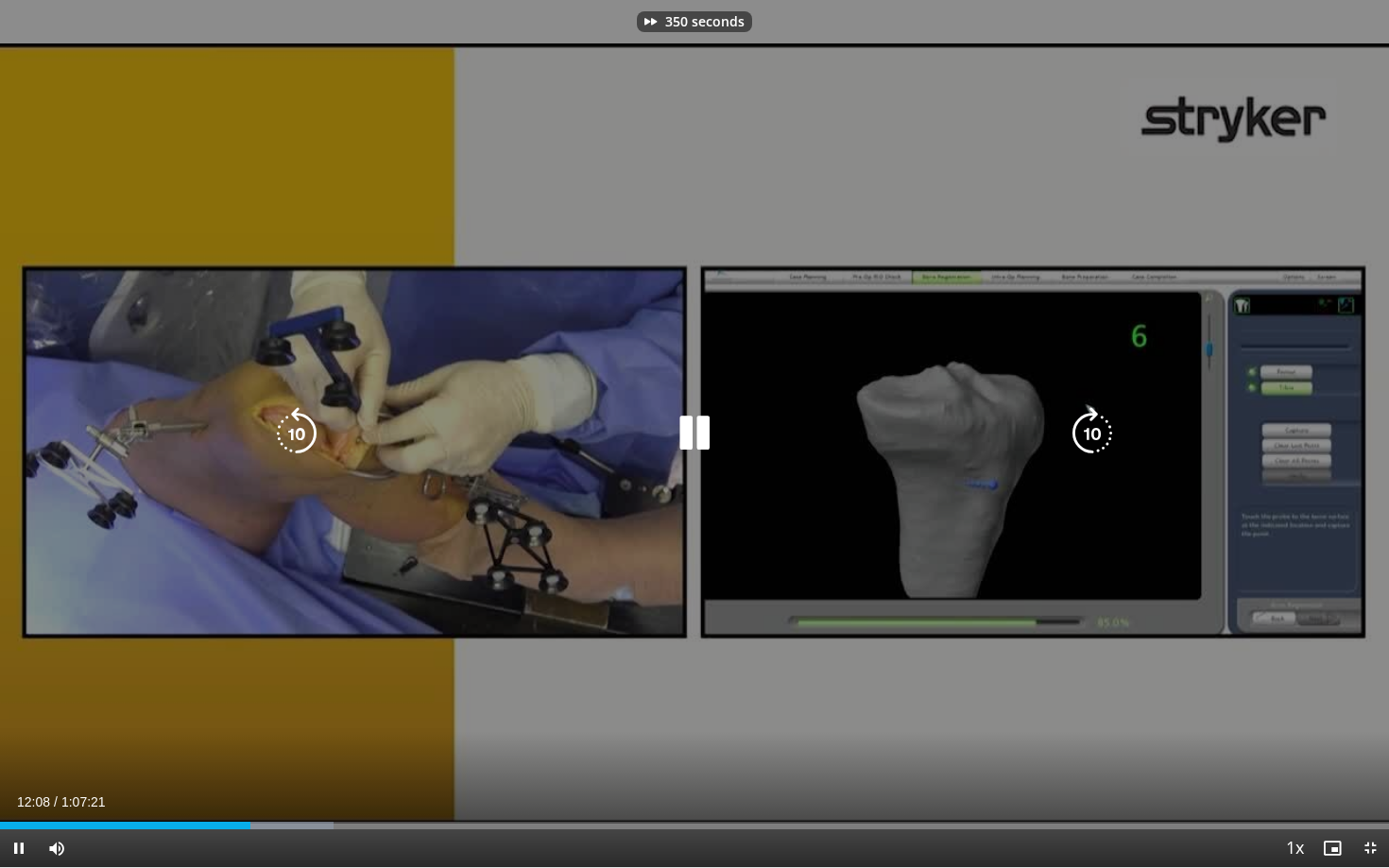 click at bounding box center [1092, 434] 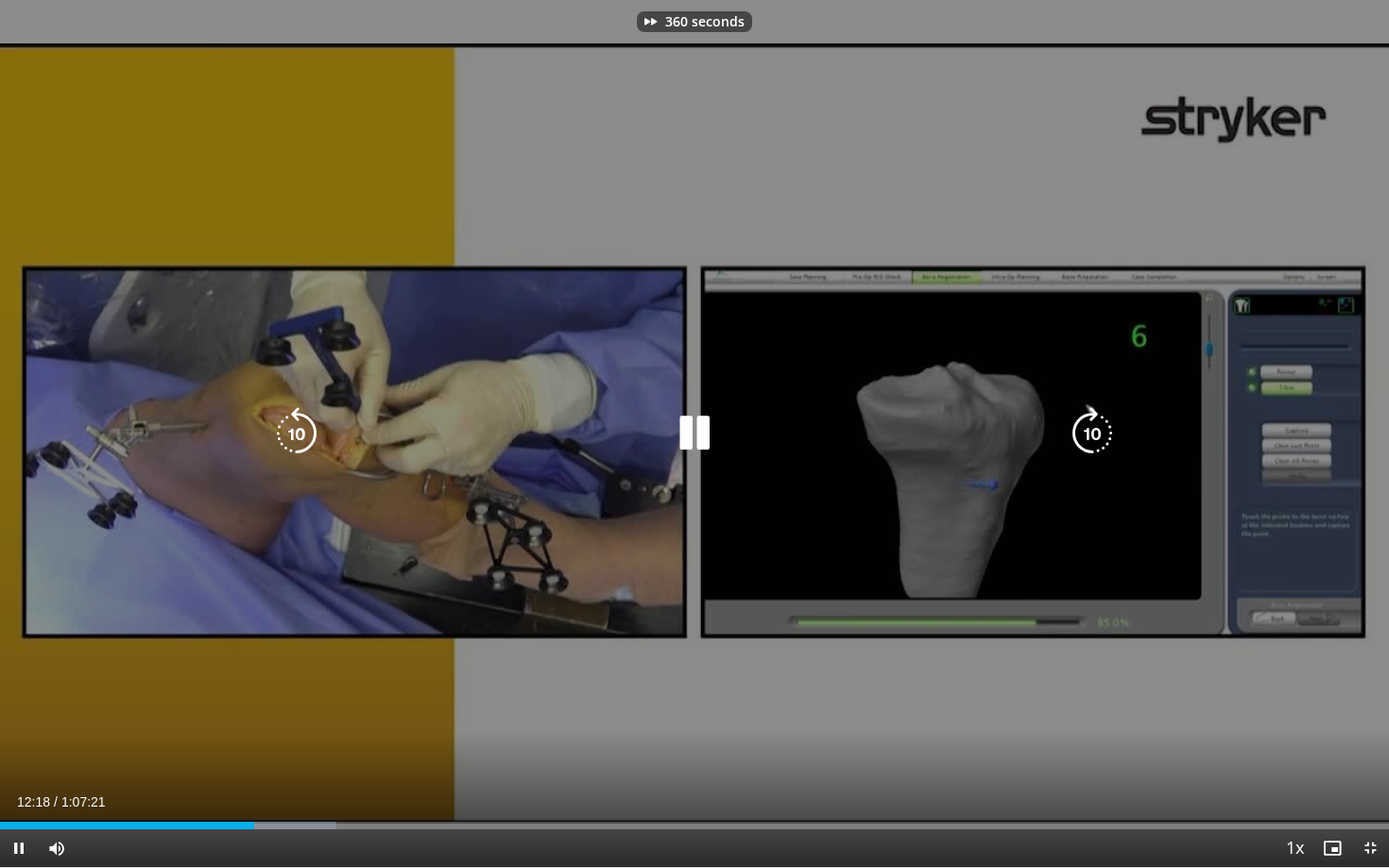 click at bounding box center (1092, 434) 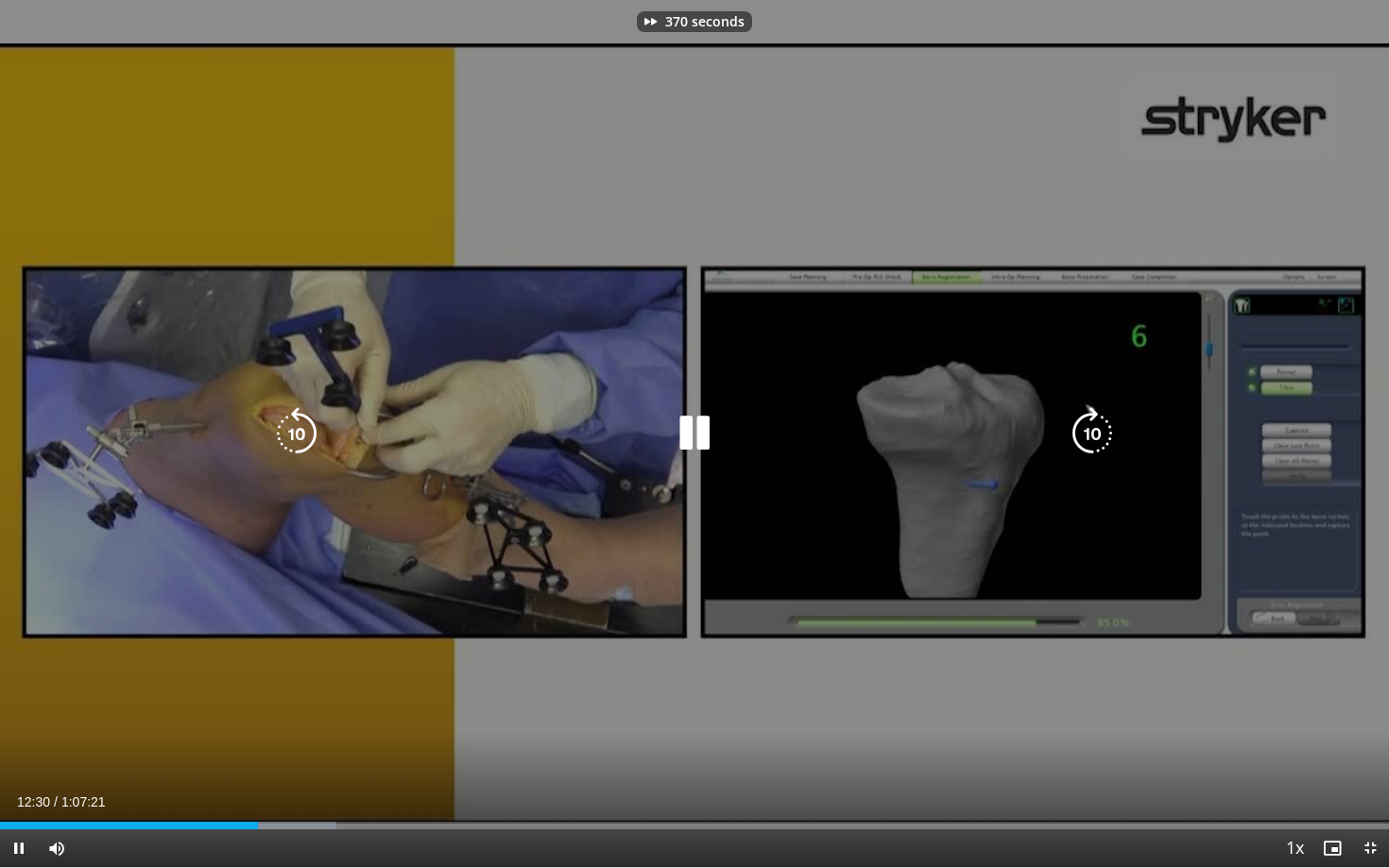 click at bounding box center [1092, 434] 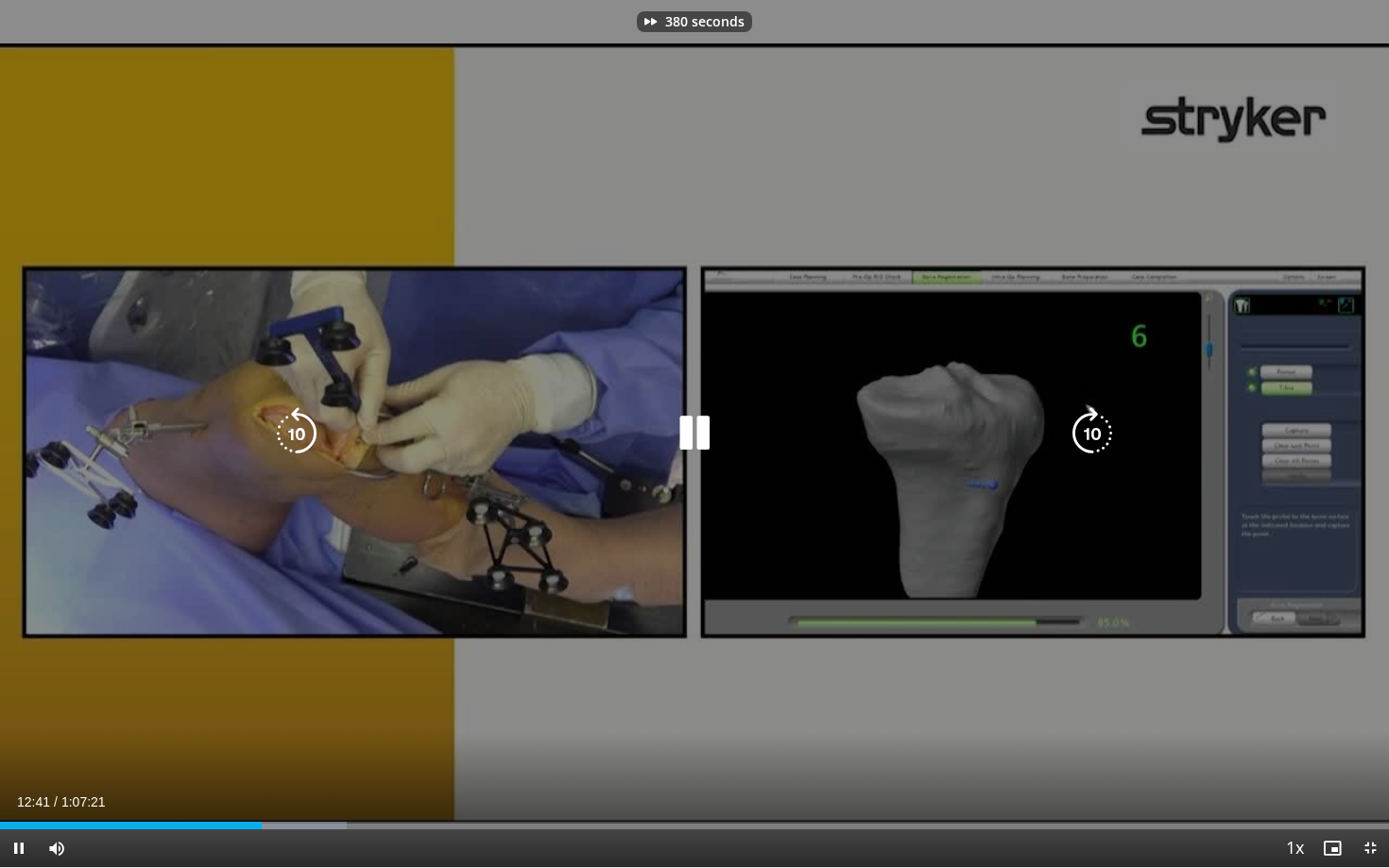 click at bounding box center [1092, 434] 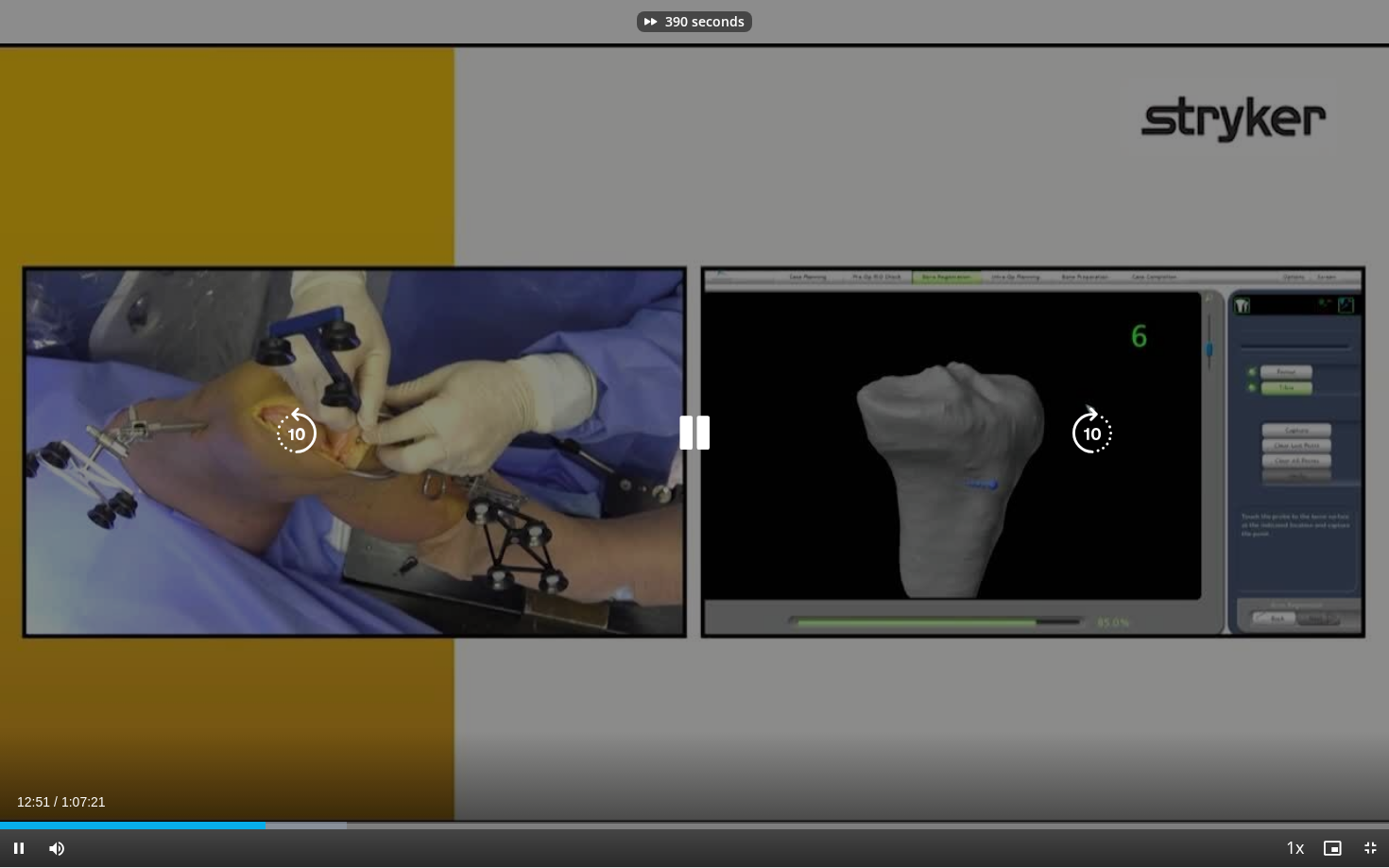 click at bounding box center (1092, 434) 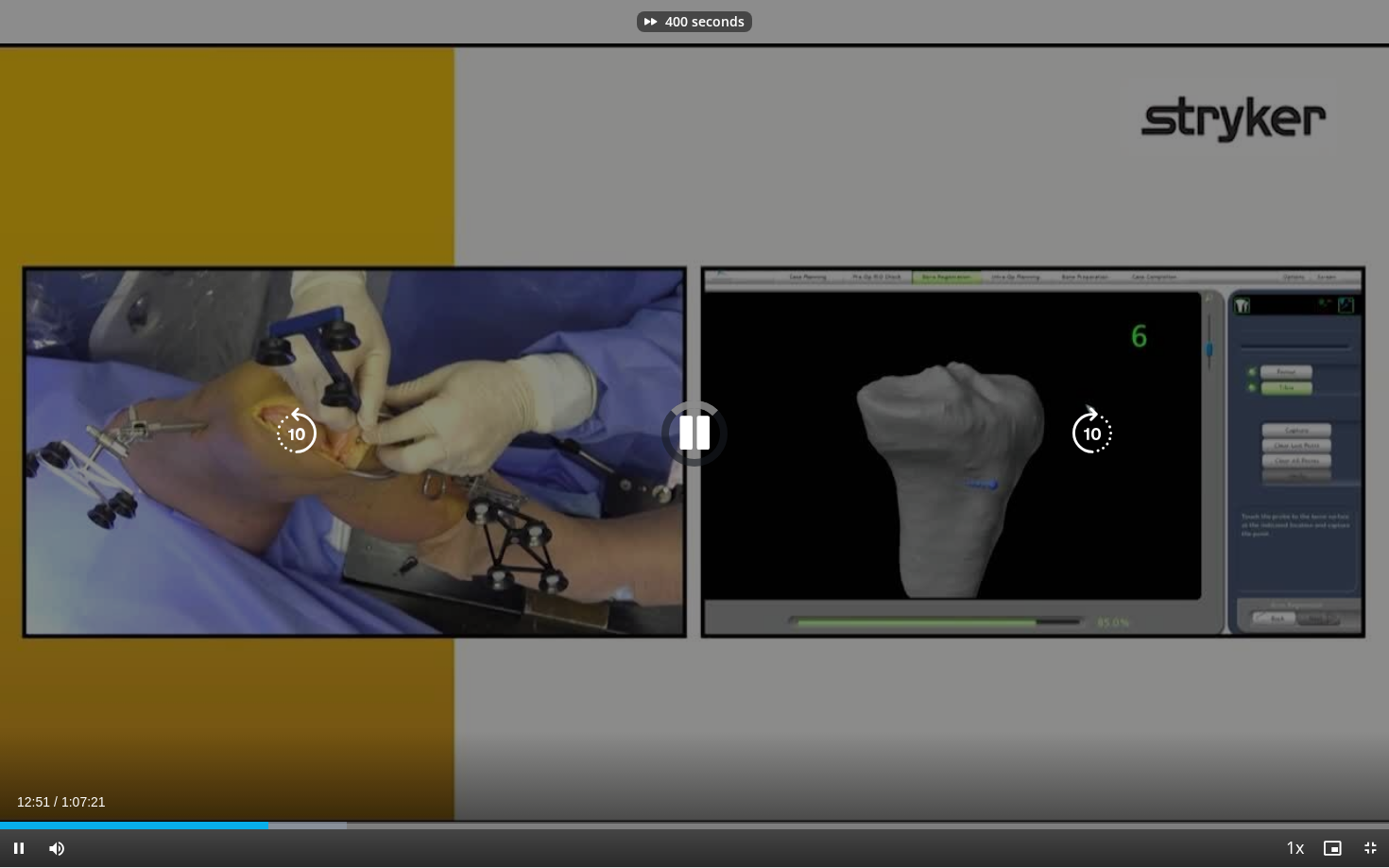 click at bounding box center (1092, 434) 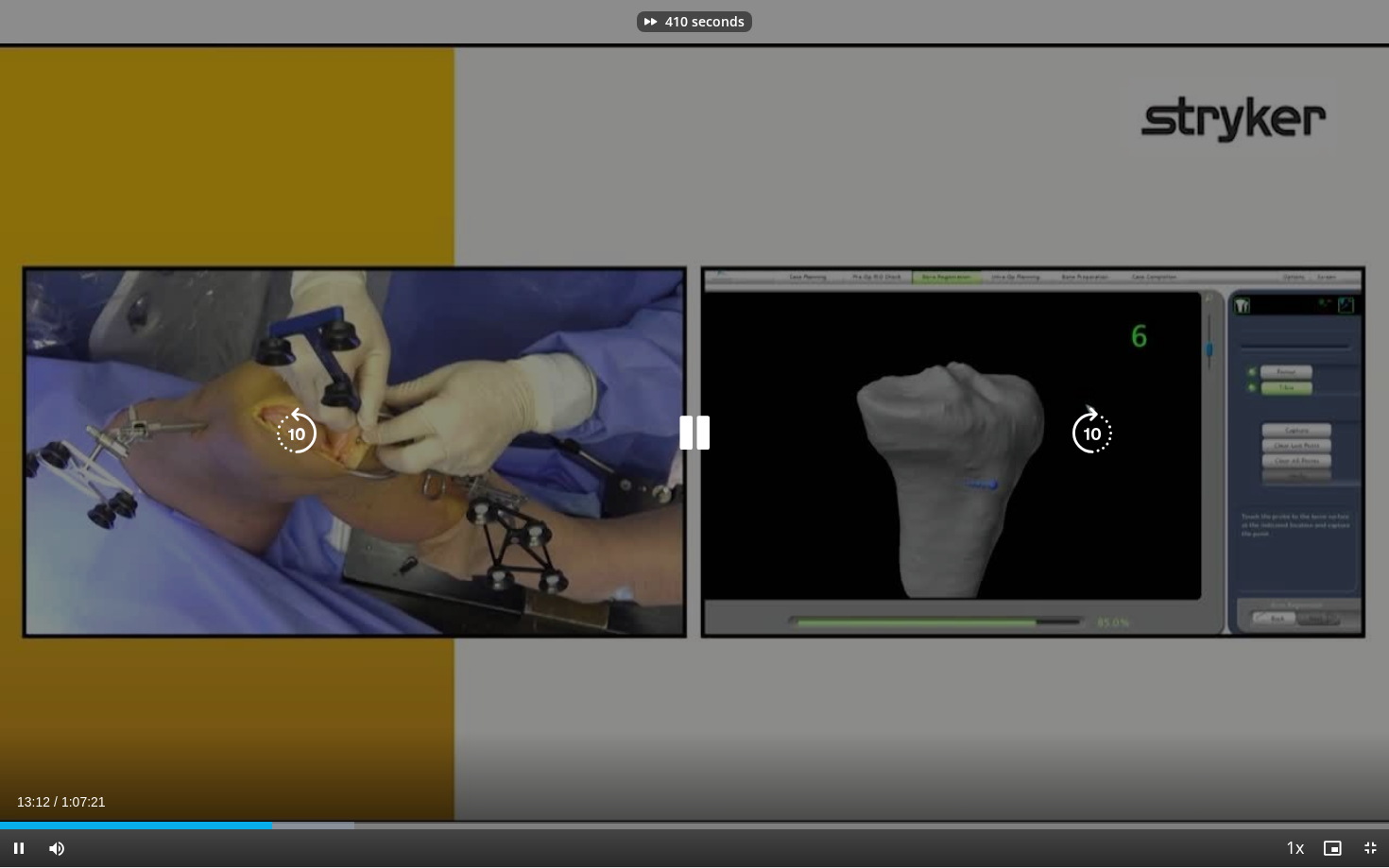 click at bounding box center [1092, 434] 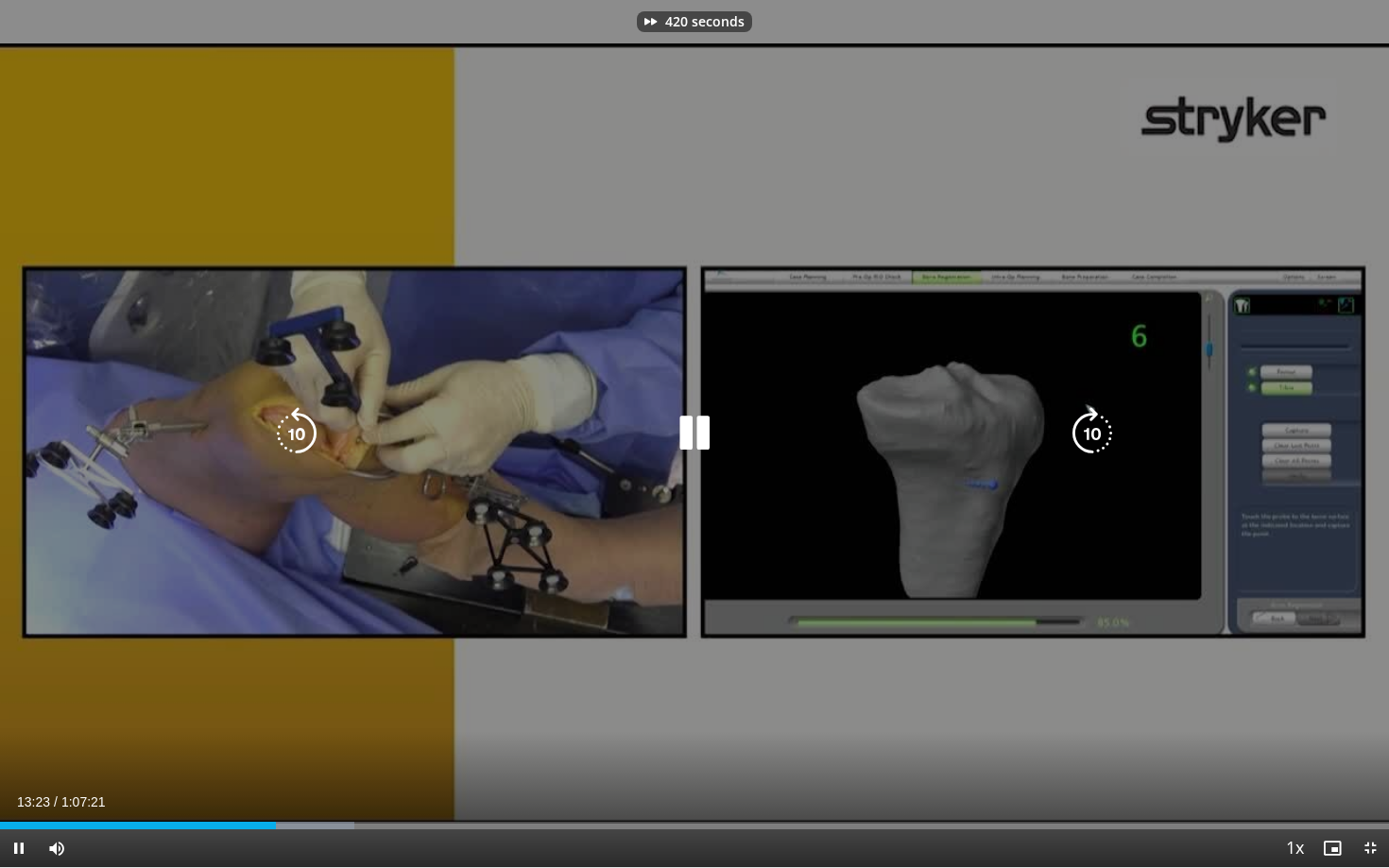 click at bounding box center [1092, 434] 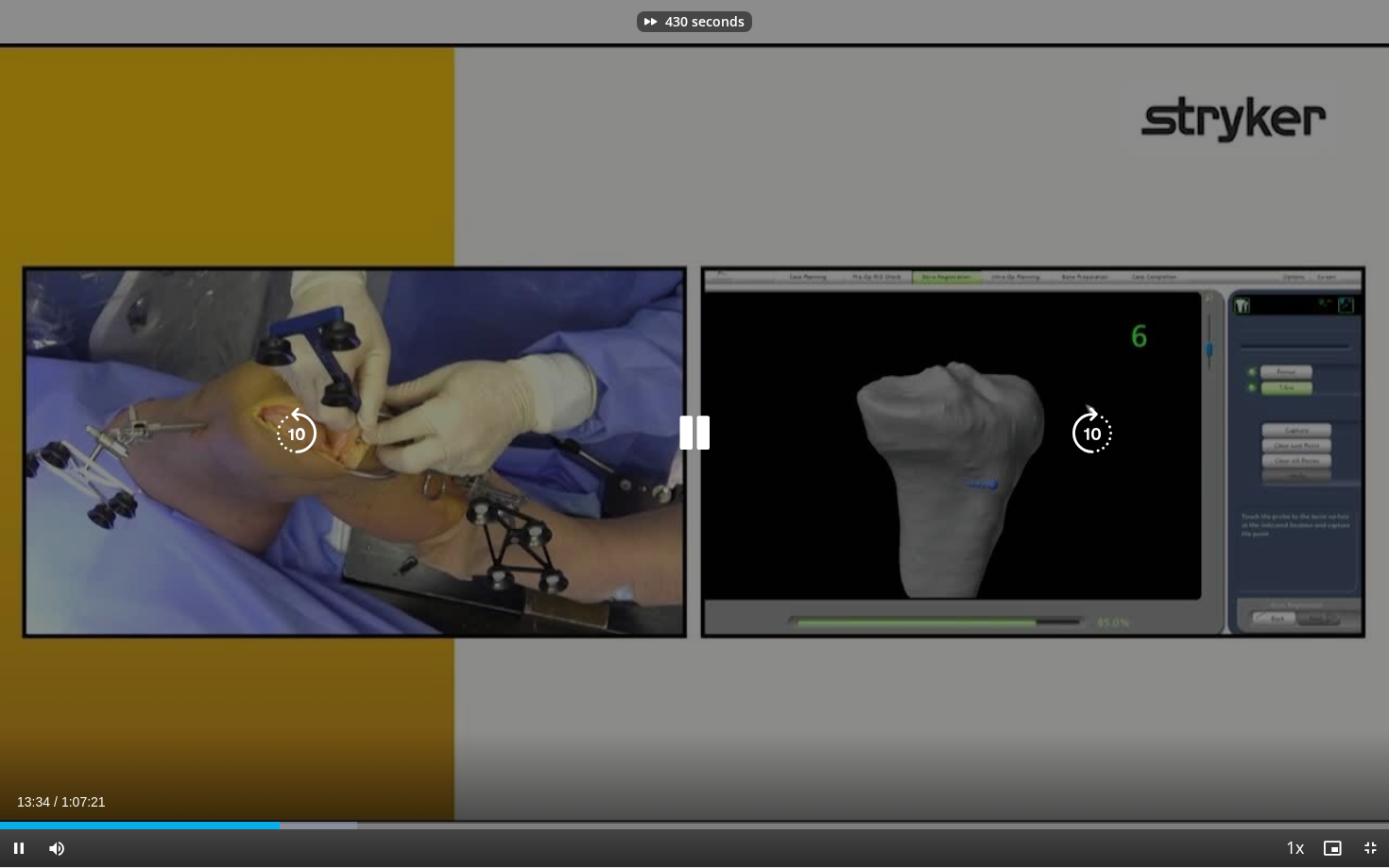 click at bounding box center (1092, 434) 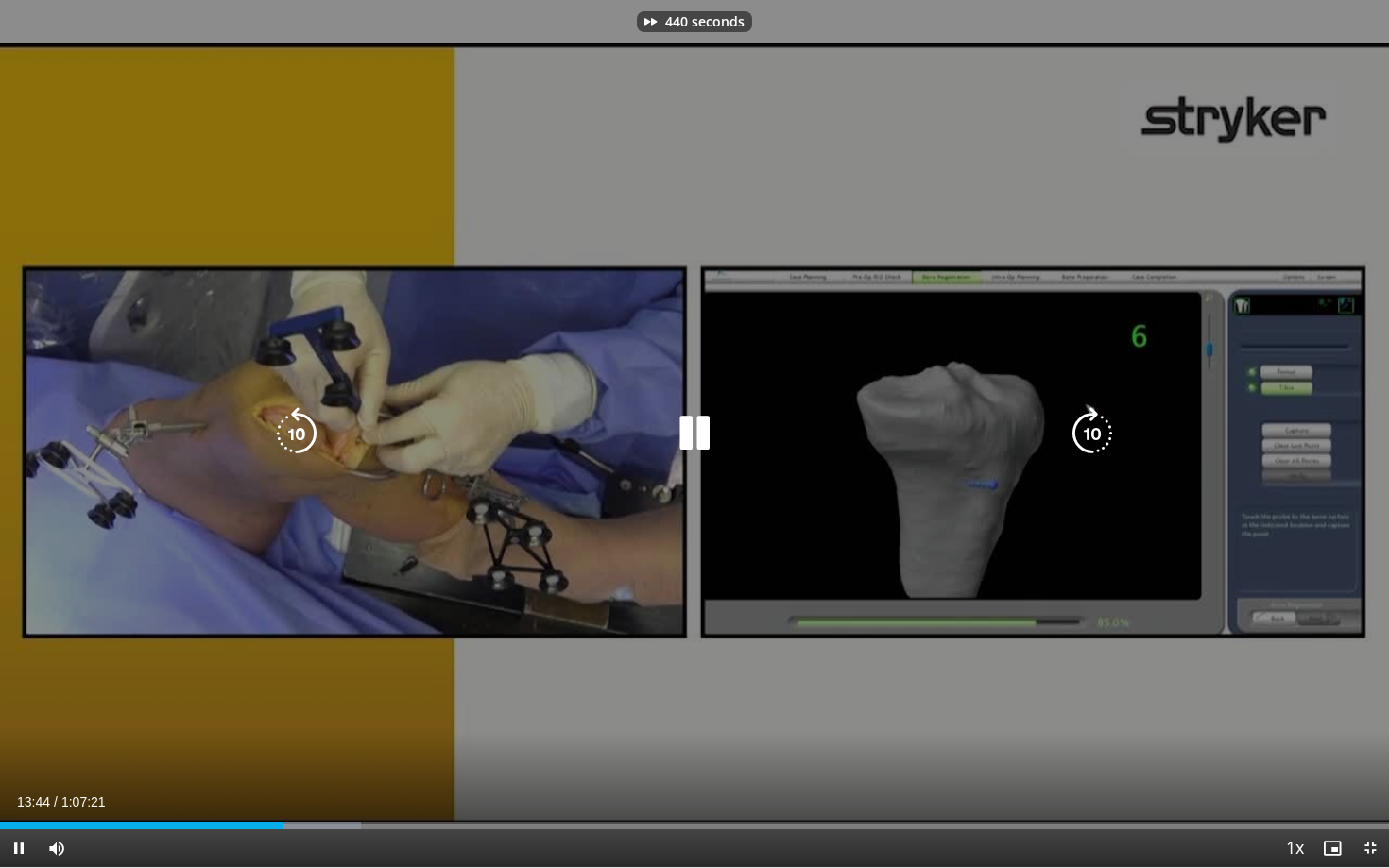 click at bounding box center [1092, 434] 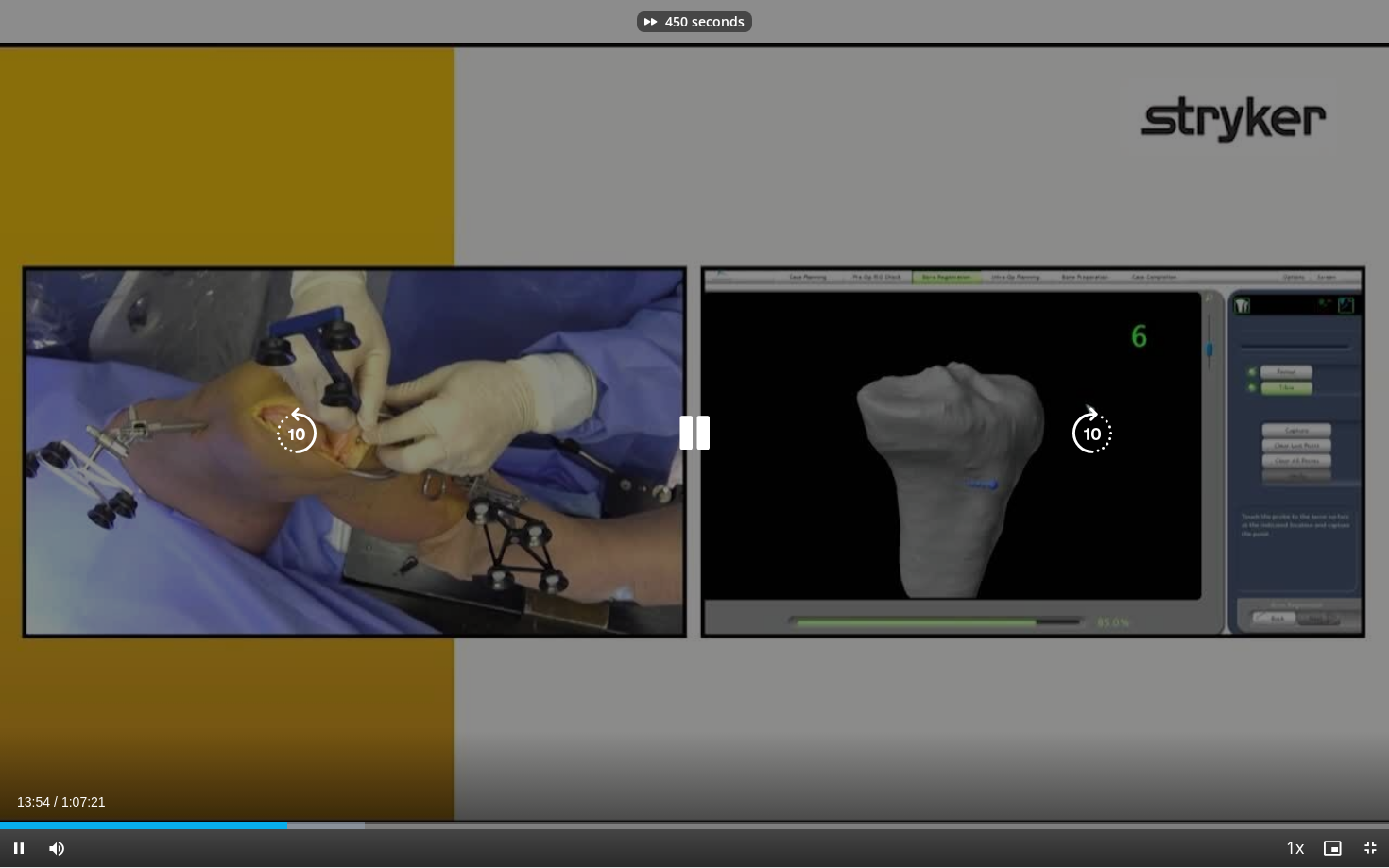 click at bounding box center (1092, 434) 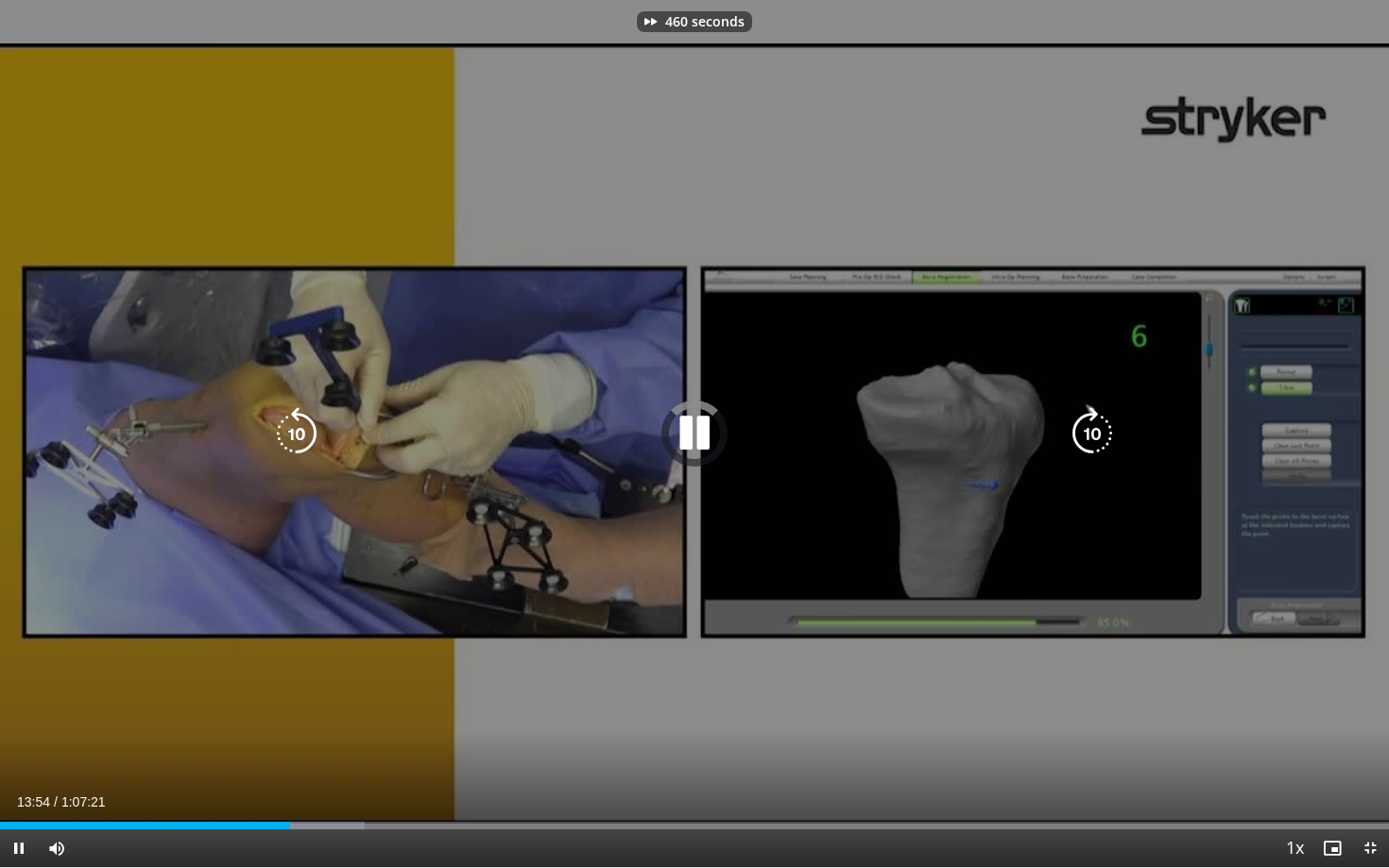 click at bounding box center (1092, 434) 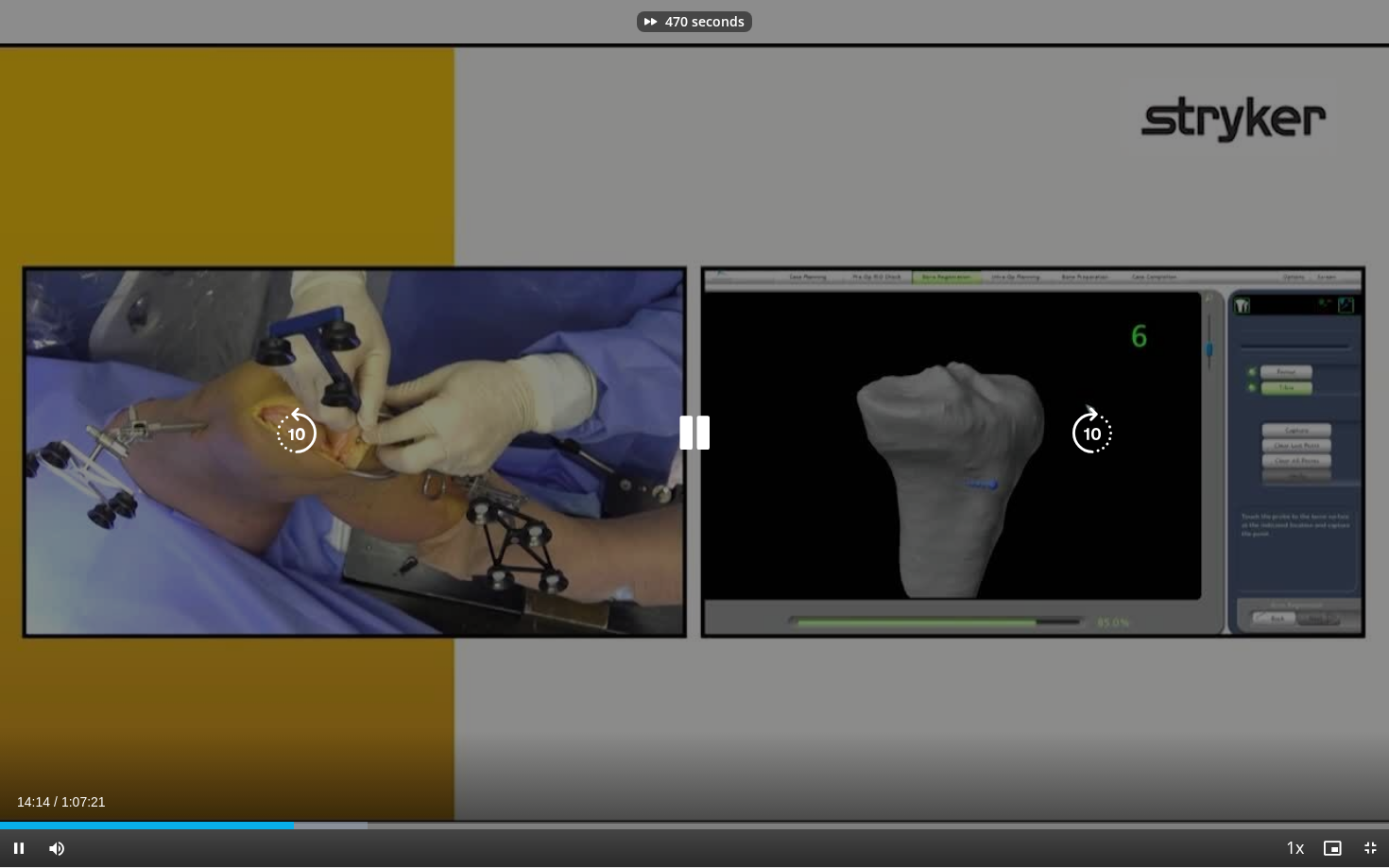 click at bounding box center (1092, 434) 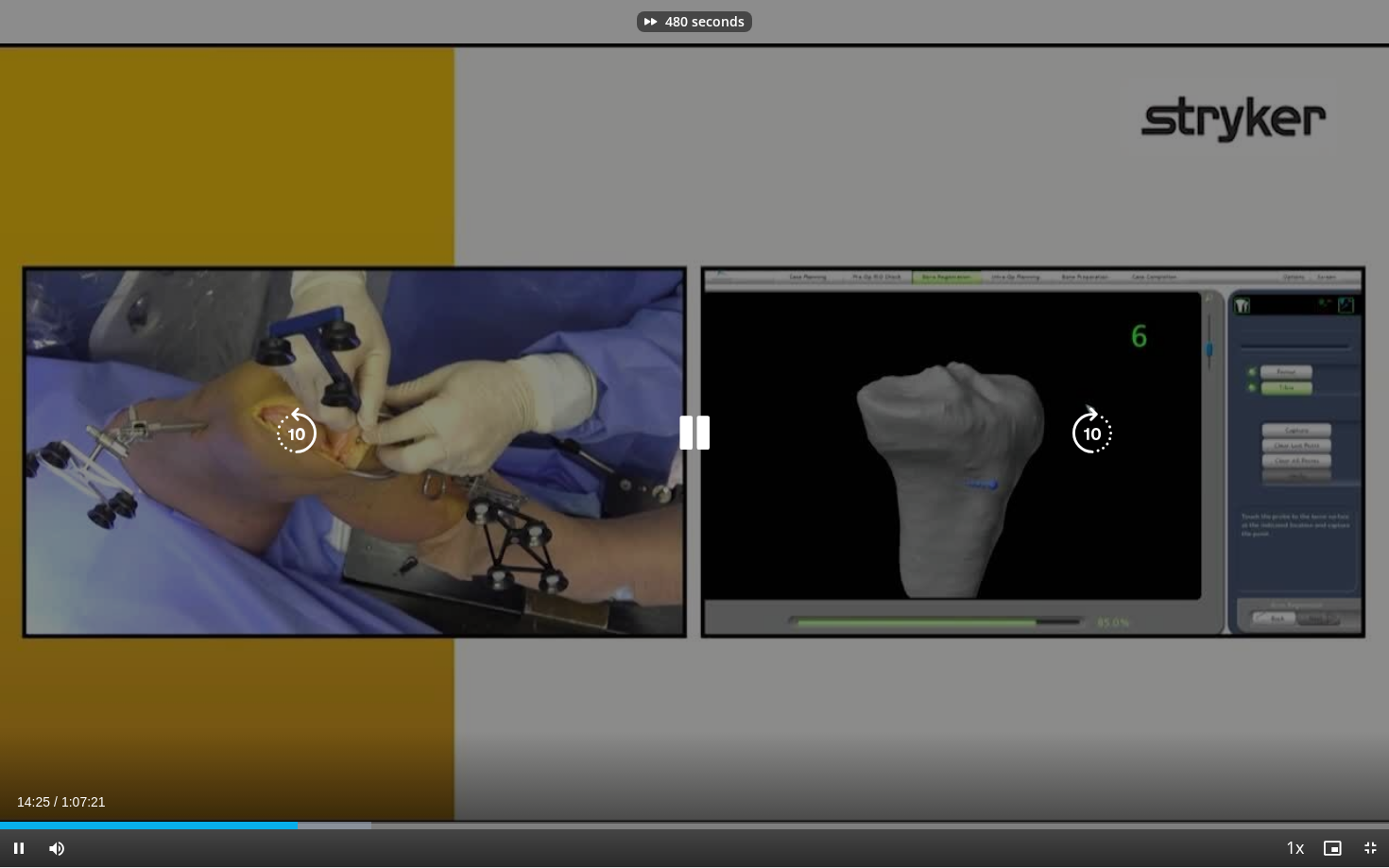 click at bounding box center (1092, 434) 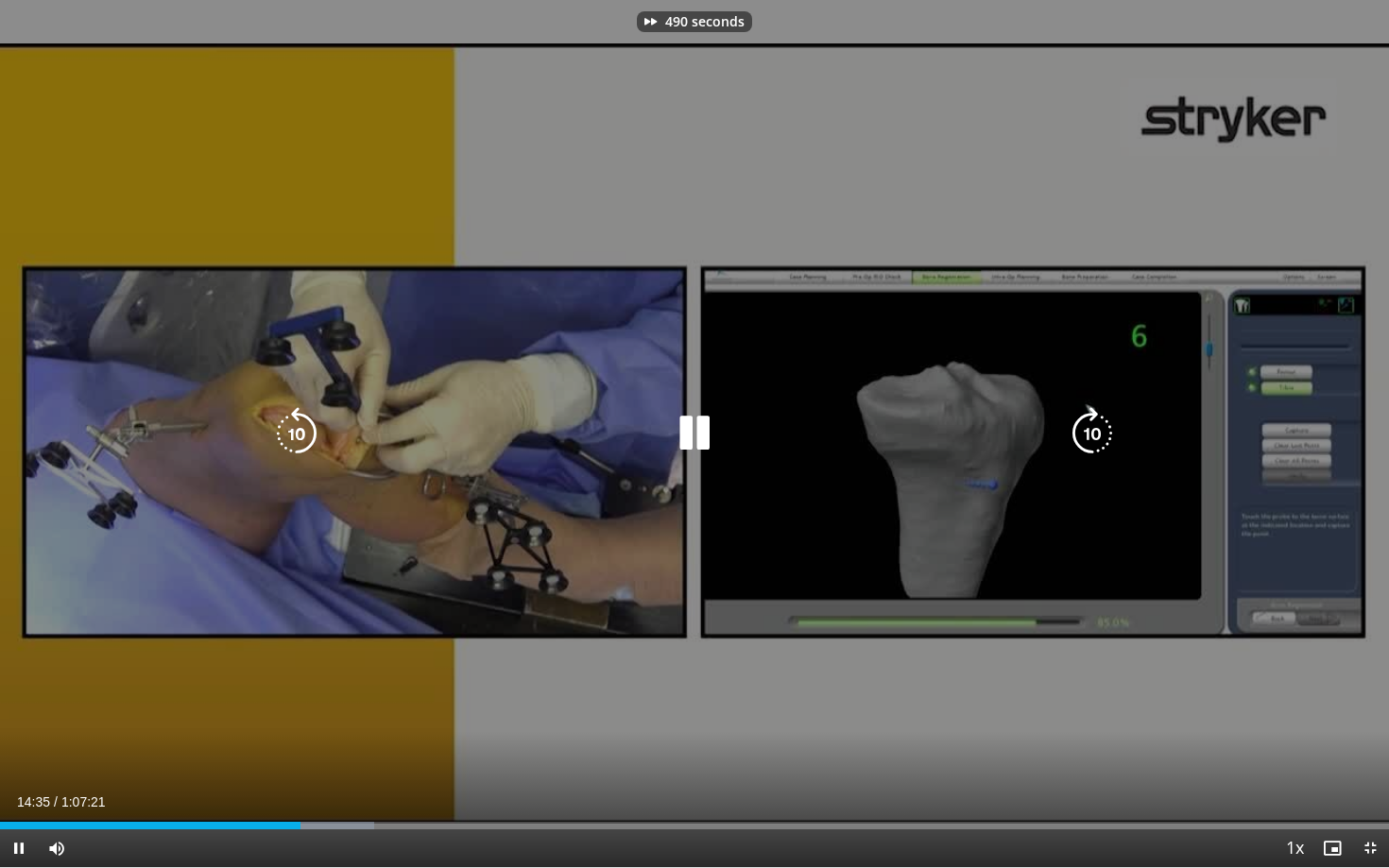 click at bounding box center (1092, 434) 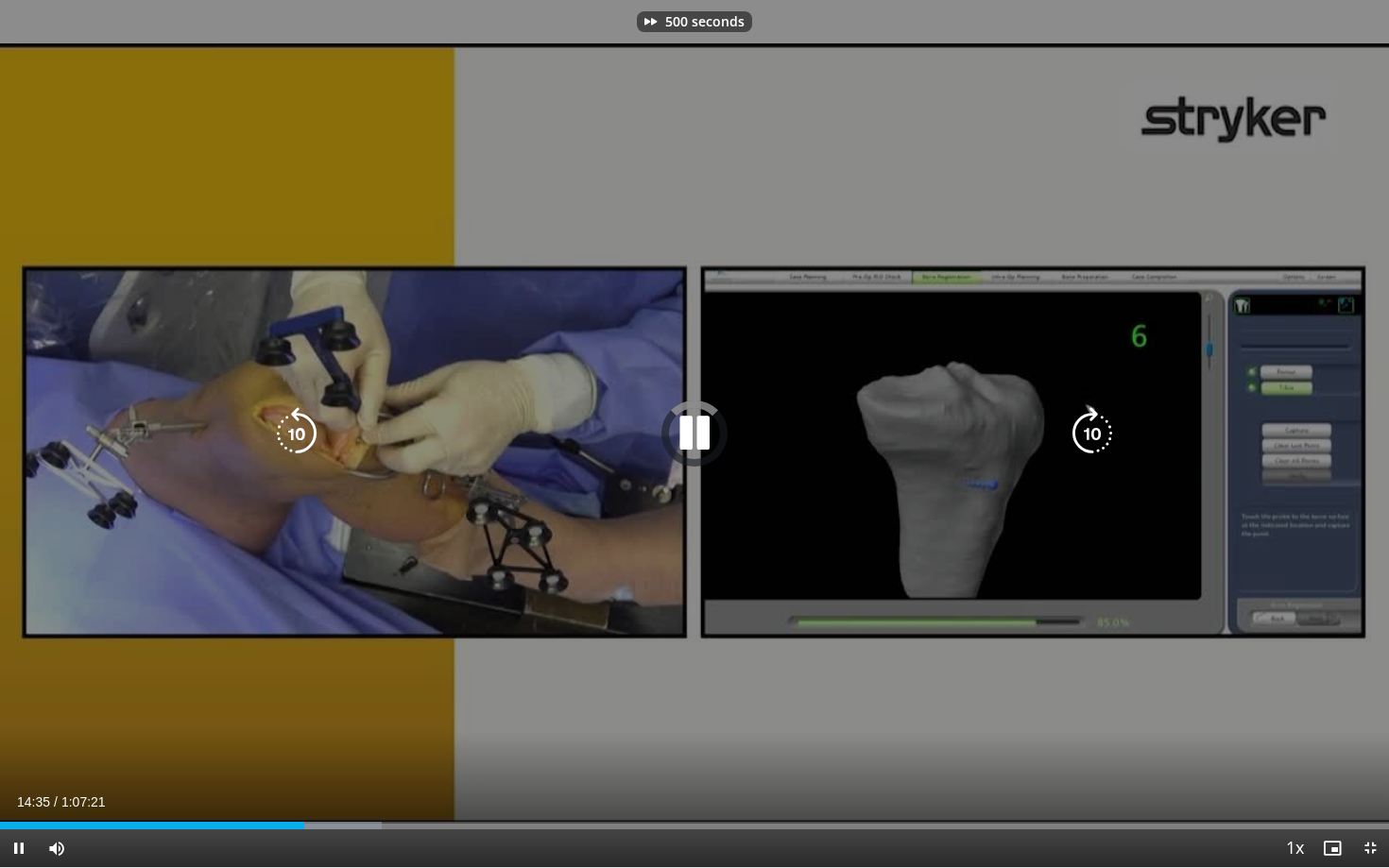 click at bounding box center (1092, 434) 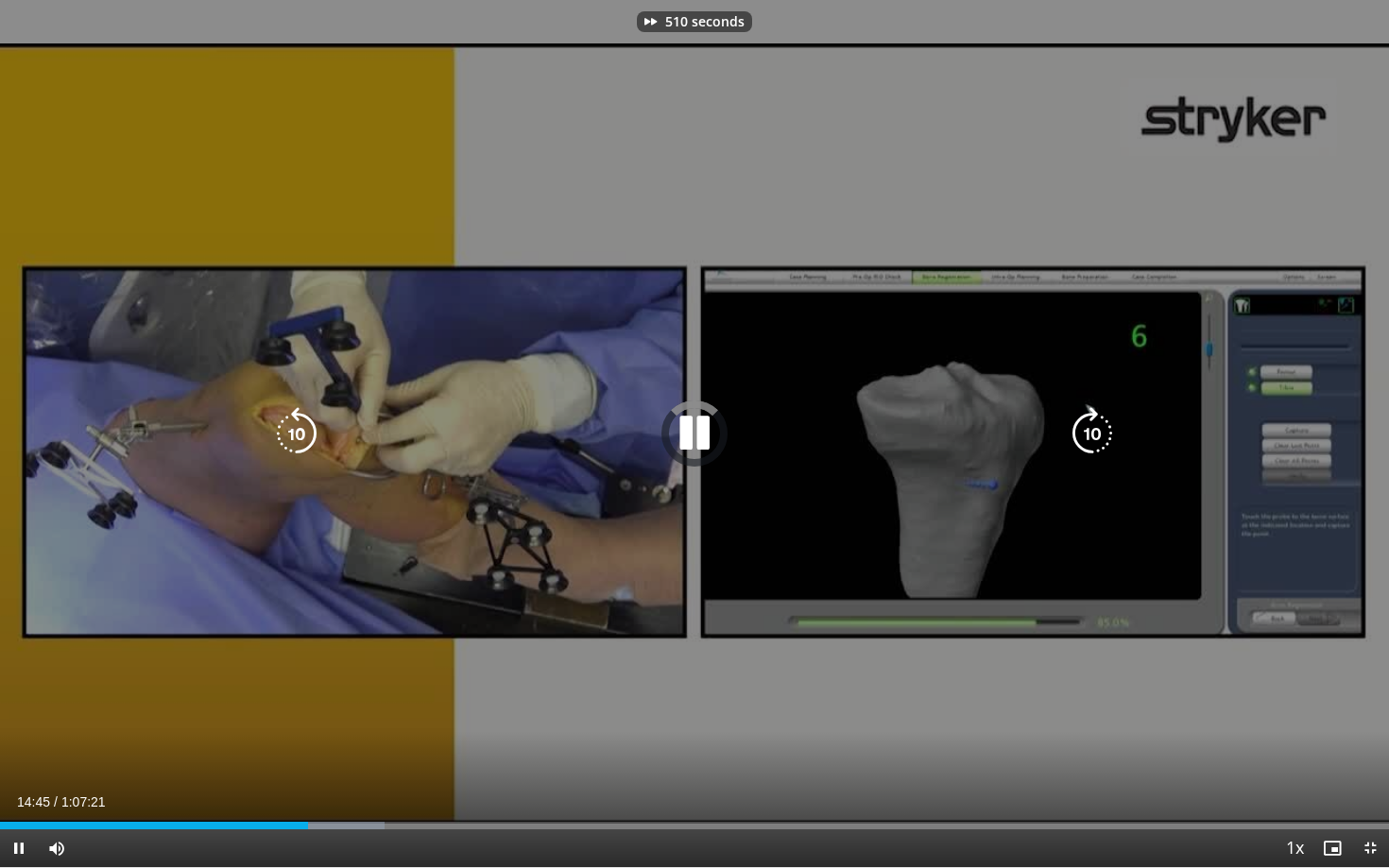 click at bounding box center [1092, 434] 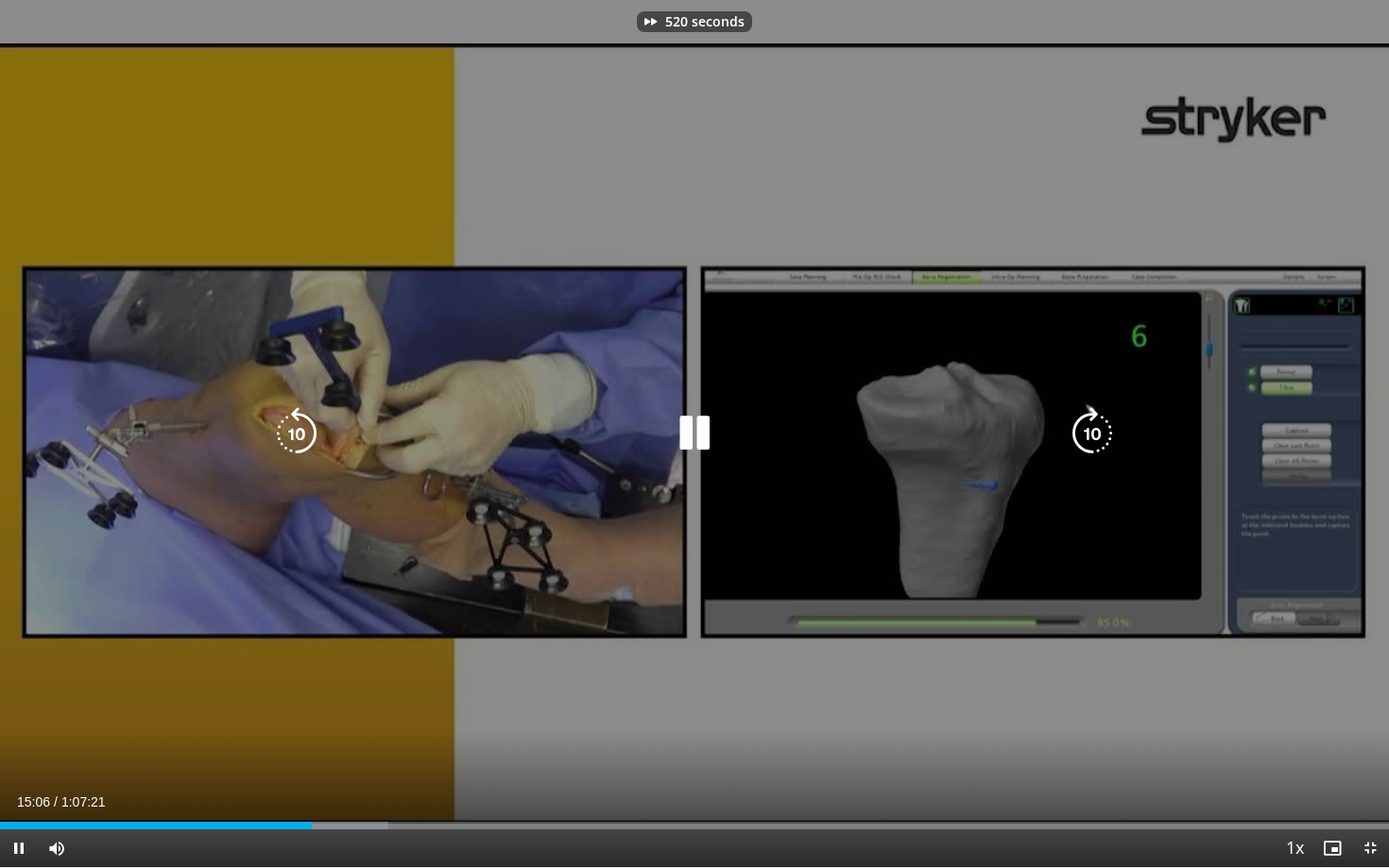 click at bounding box center [1092, 434] 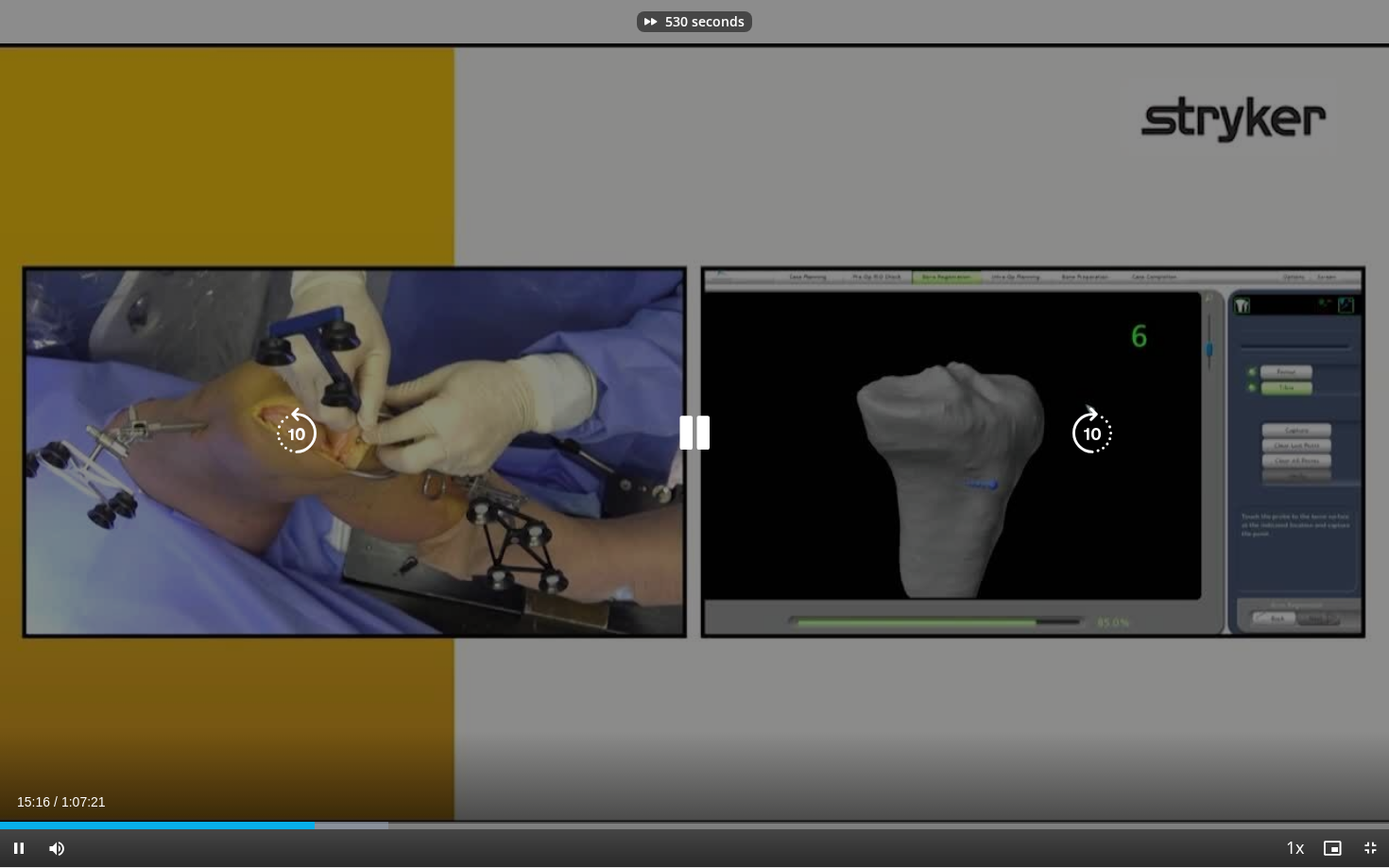 click at bounding box center (1092, 434) 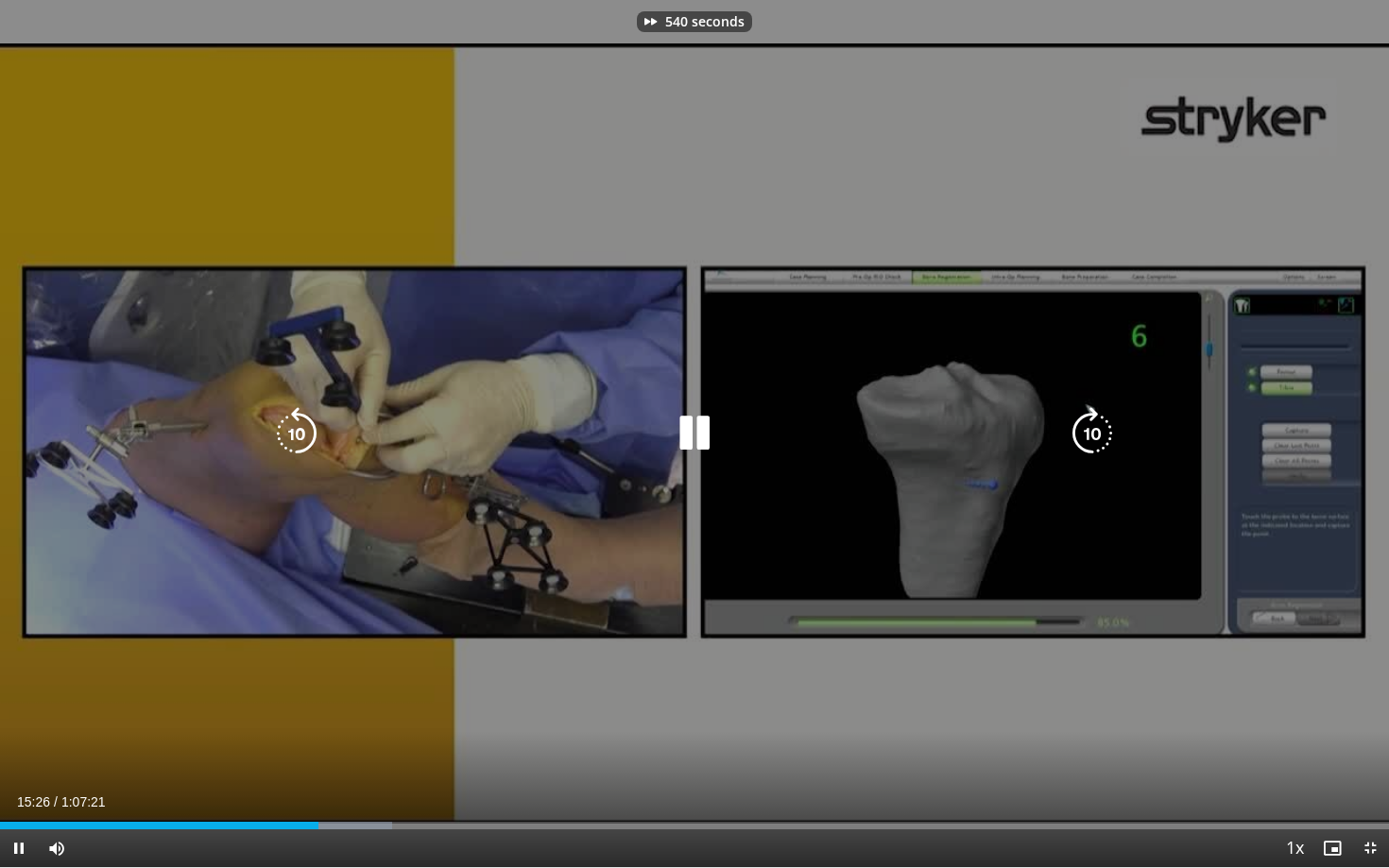 click at bounding box center (1092, 434) 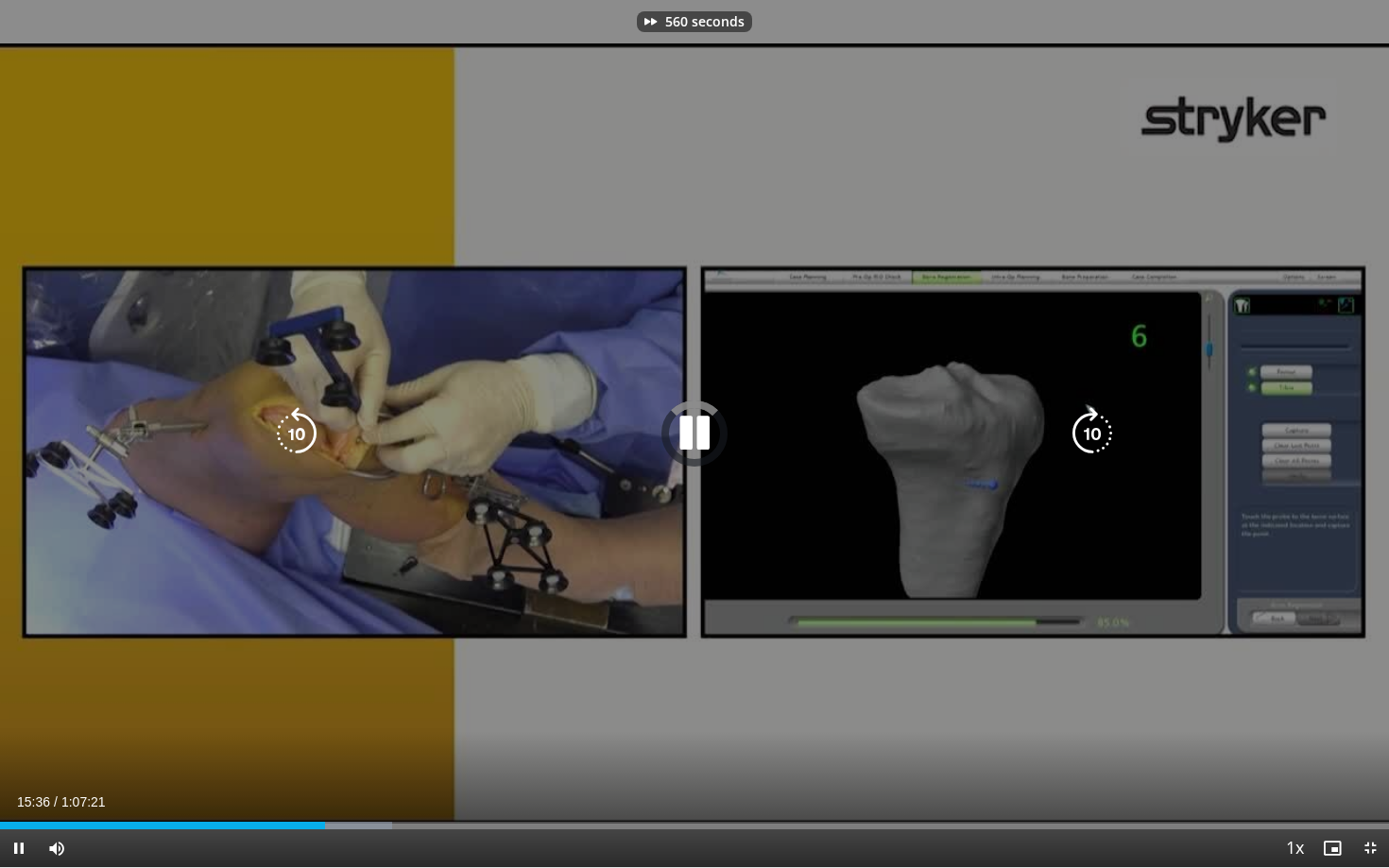 click at bounding box center [1092, 434] 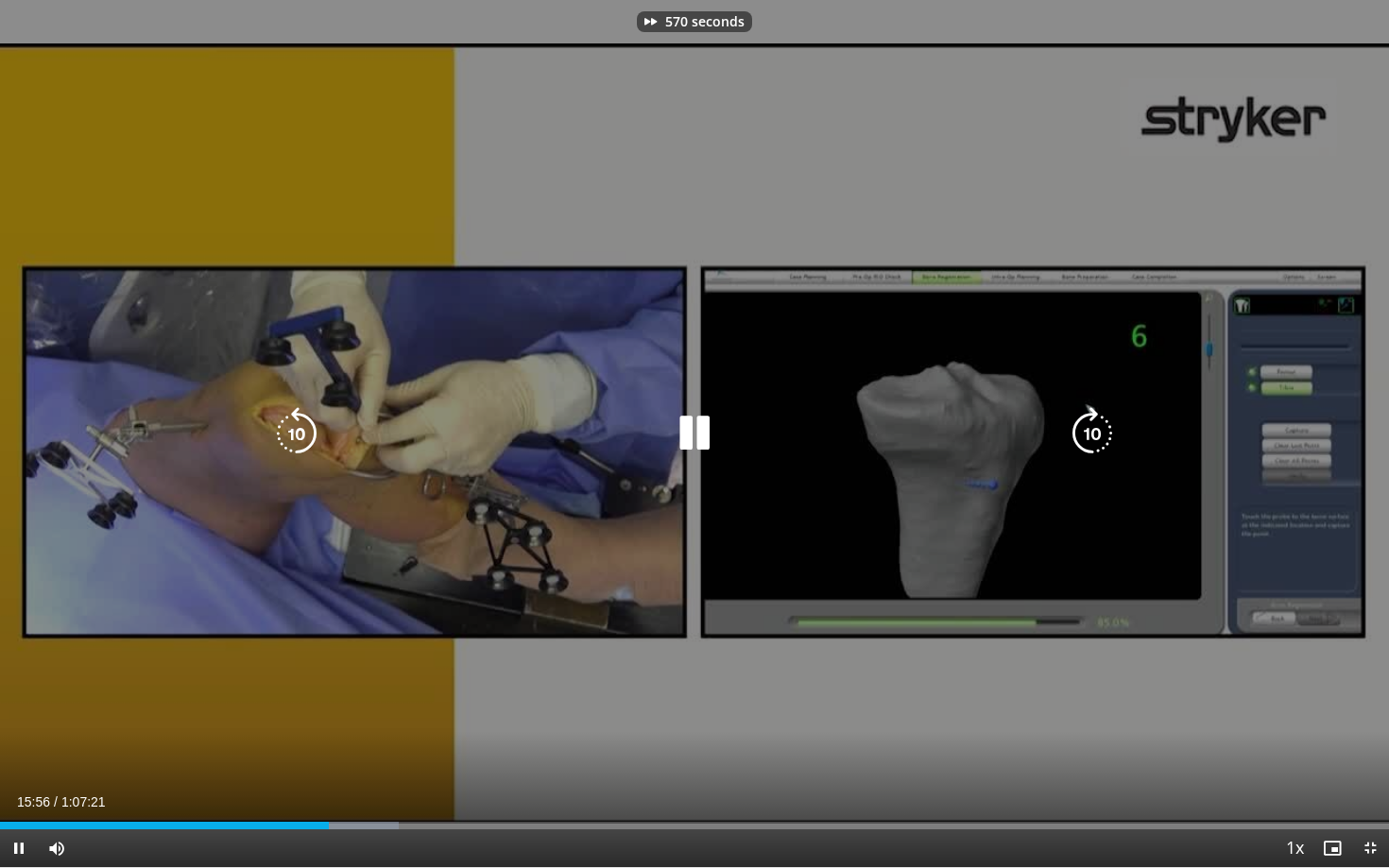 click at bounding box center [1092, 434] 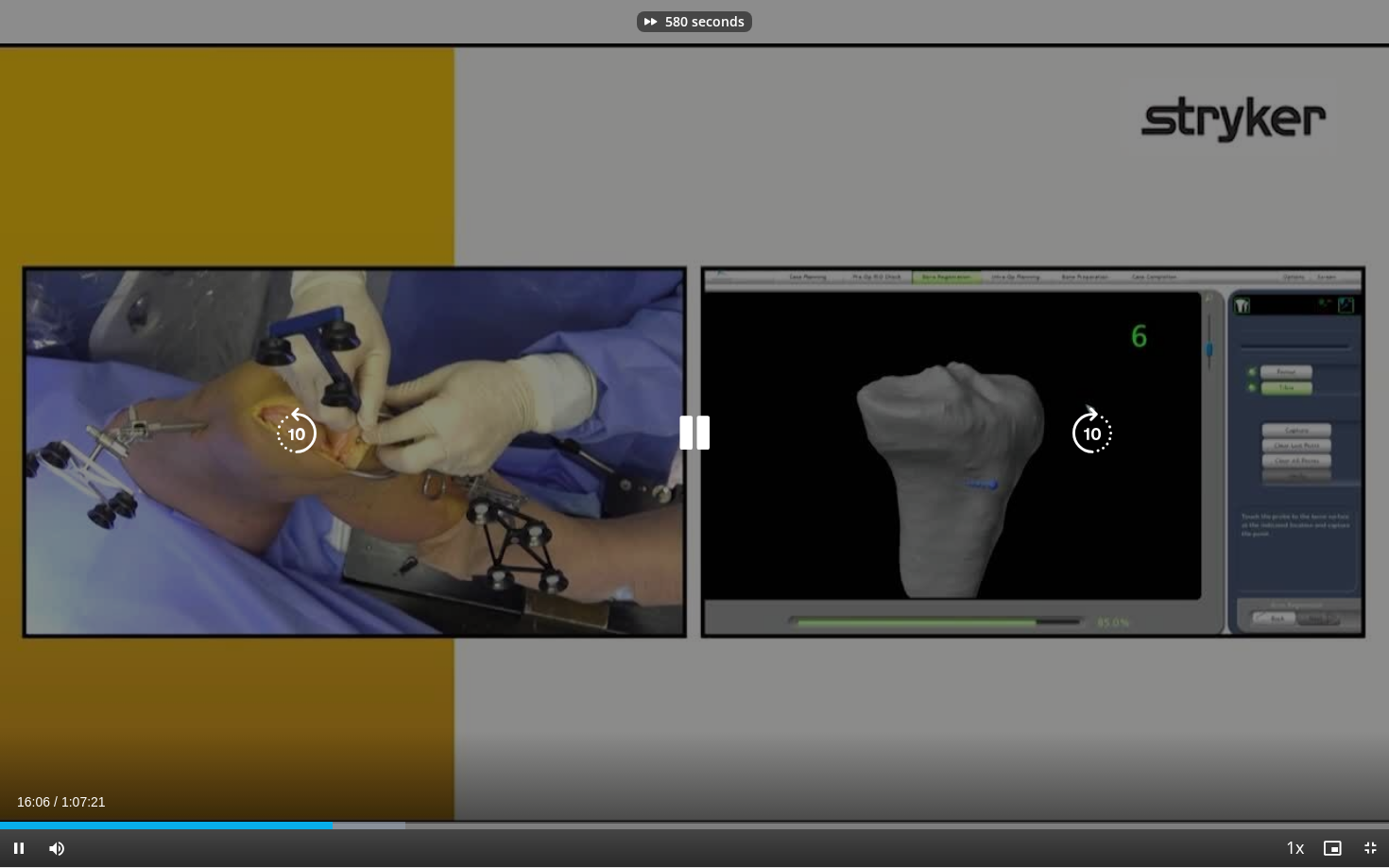 click at bounding box center (1092, 434) 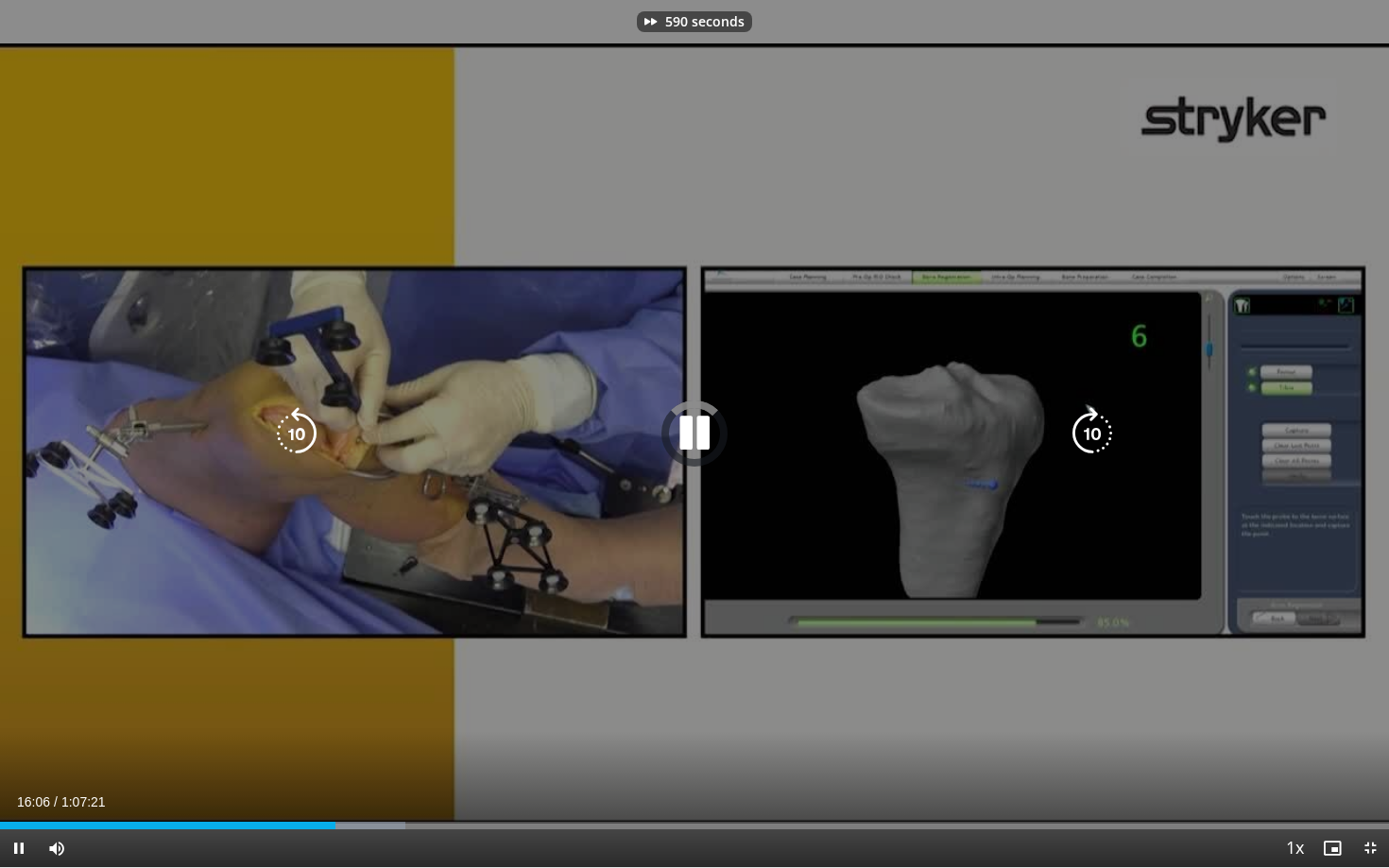 click at bounding box center [1092, 434] 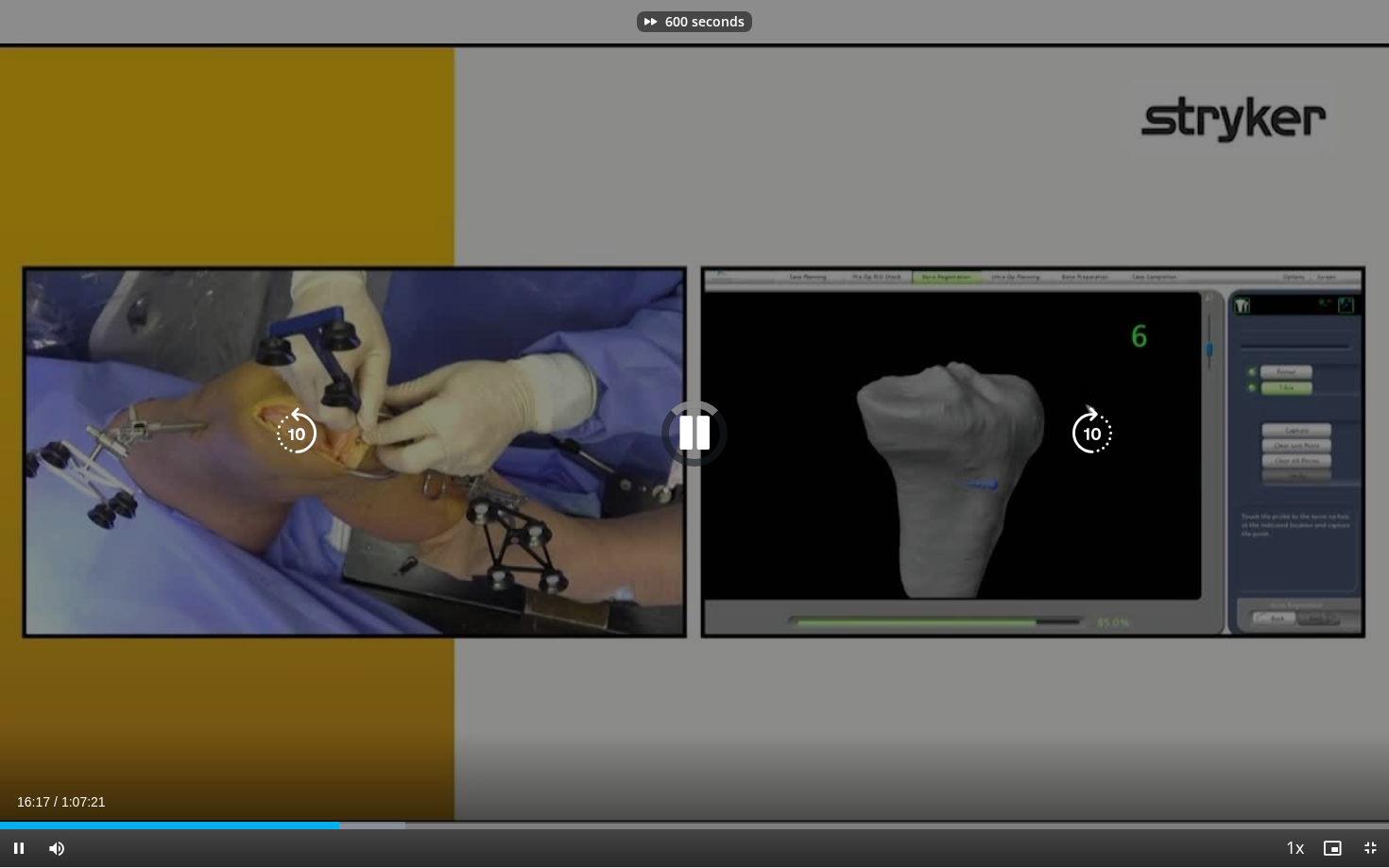 click at bounding box center [1092, 434] 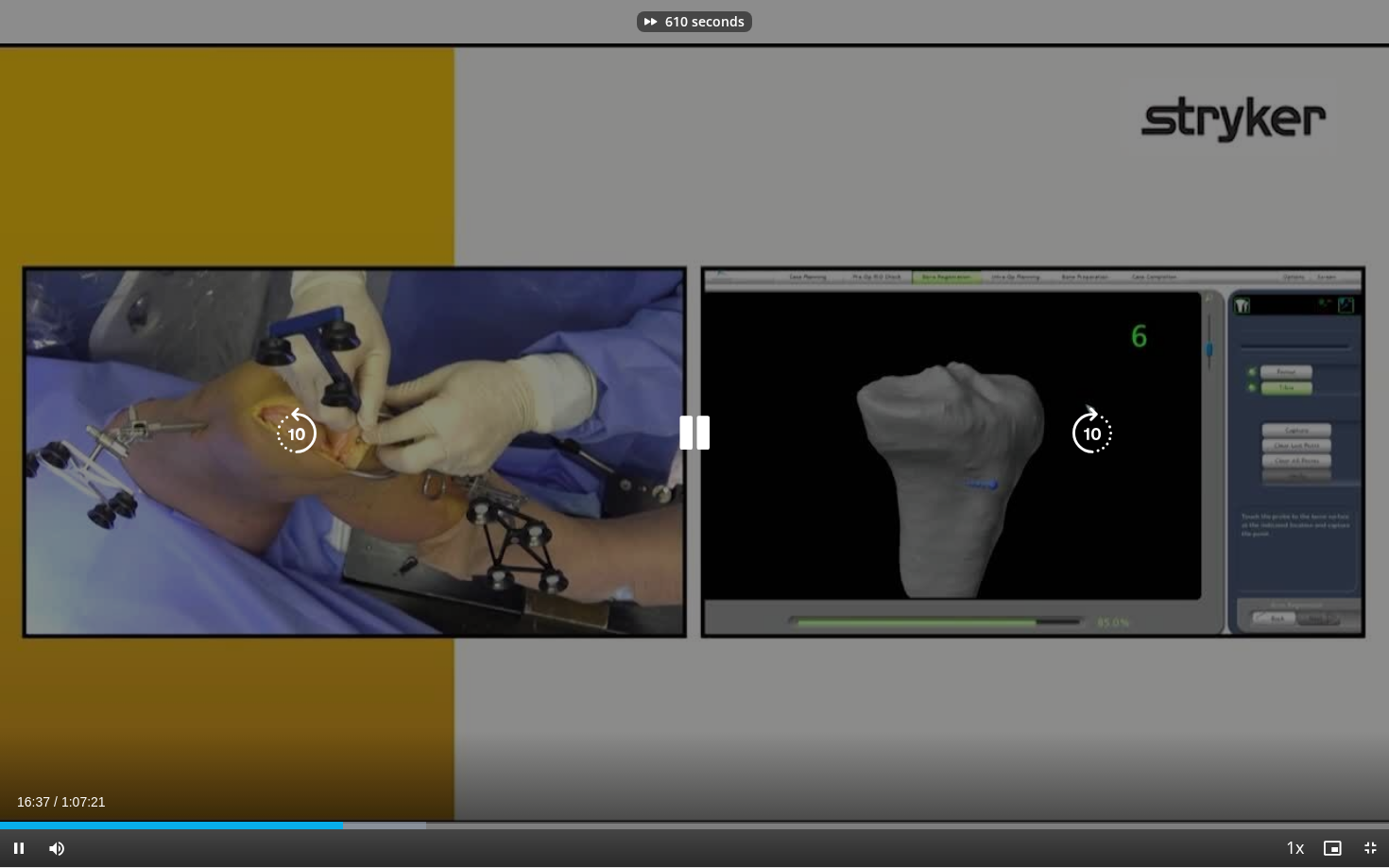 click at bounding box center (1092, 434) 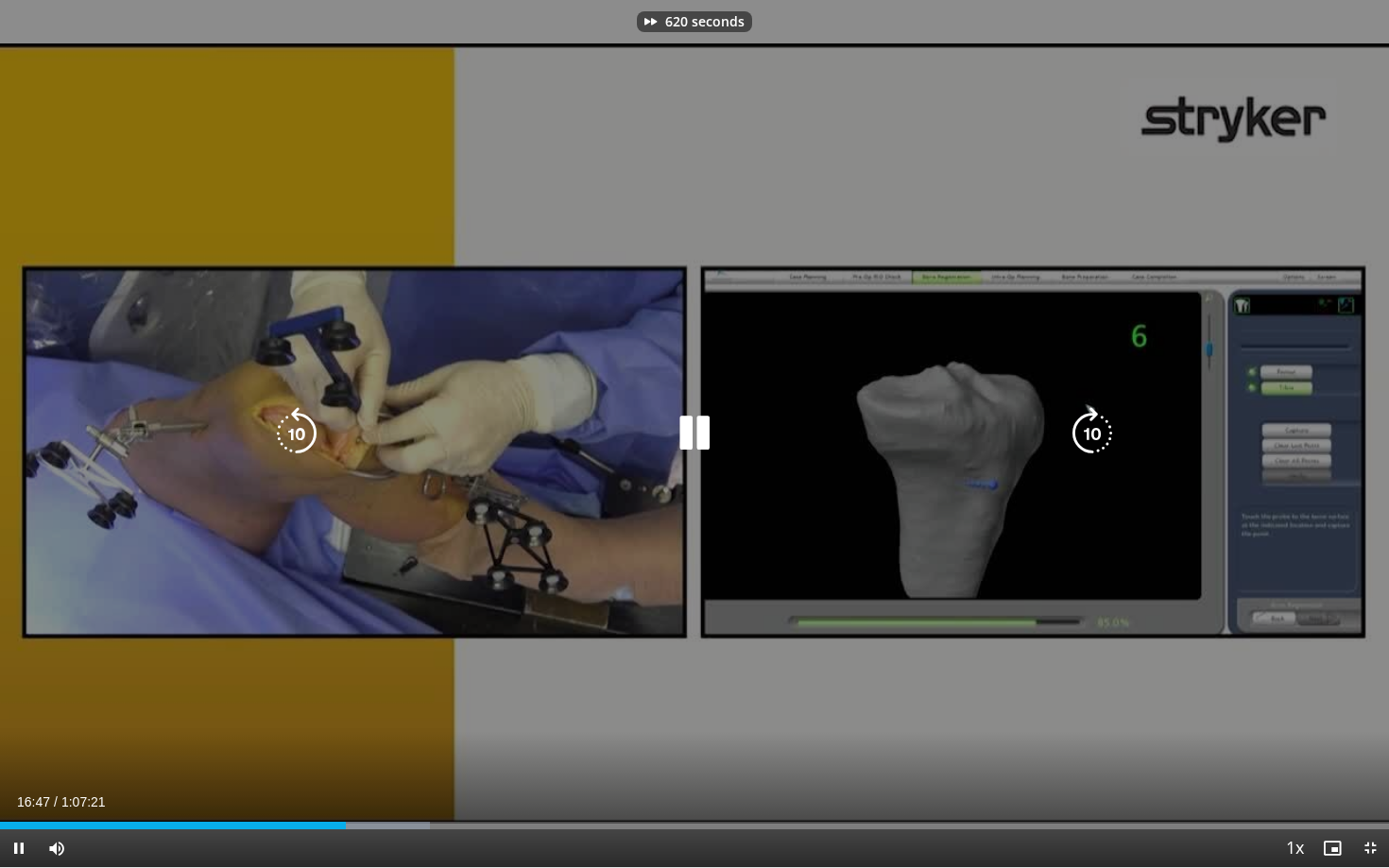 click at bounding box center (1092, 434) 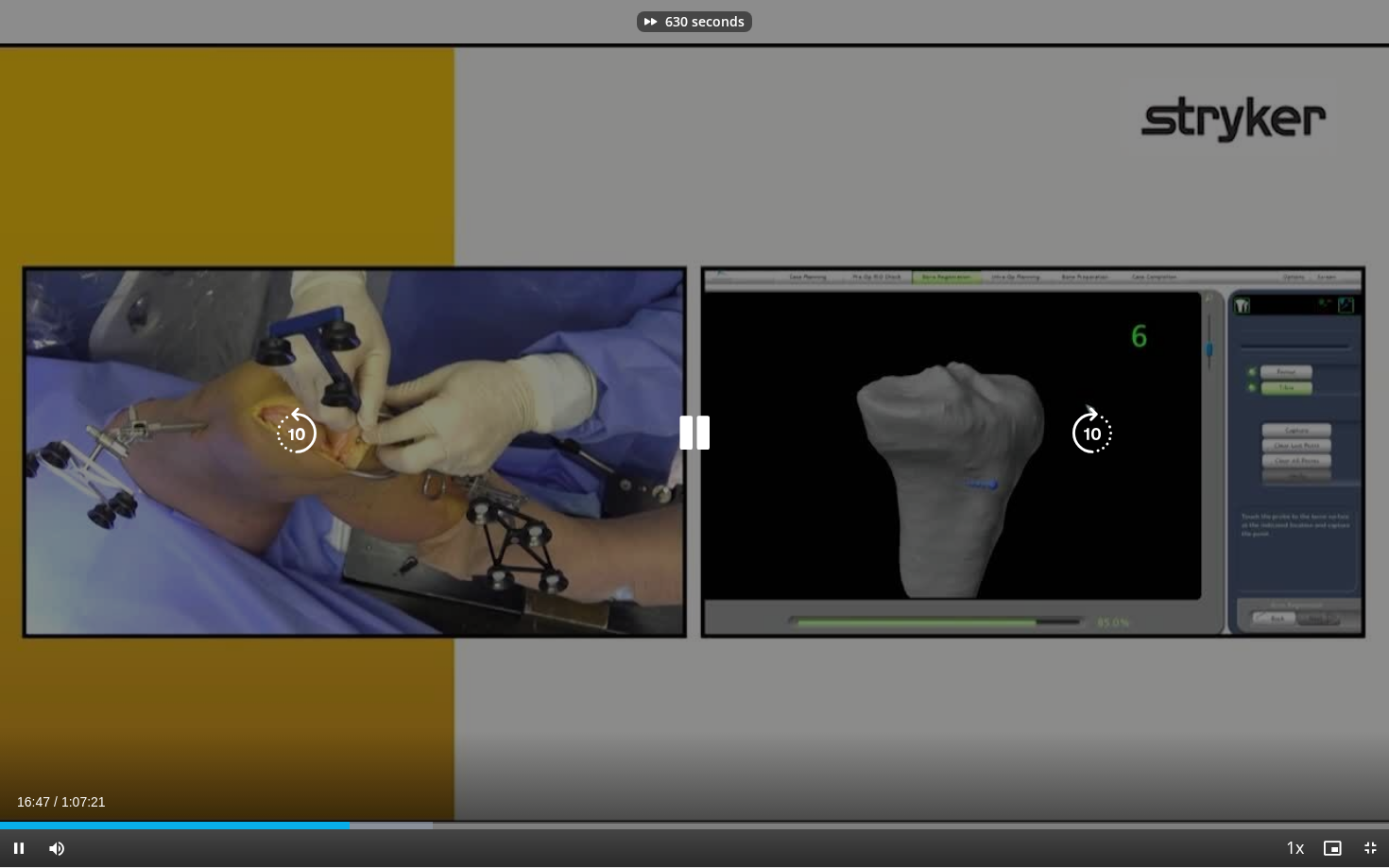 click at bounding box center [1092, 434] 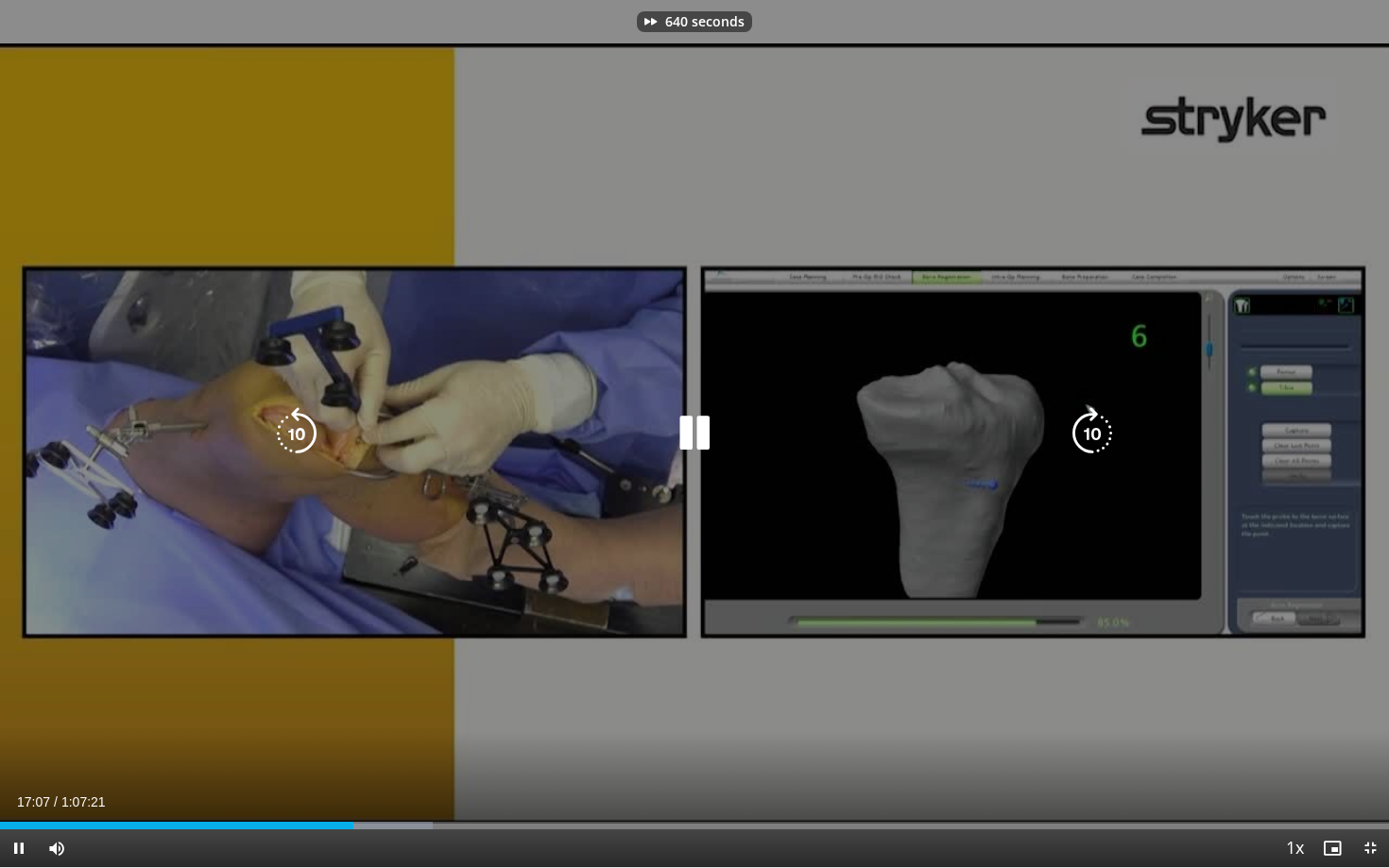 click at bounding box center (1092, 434) 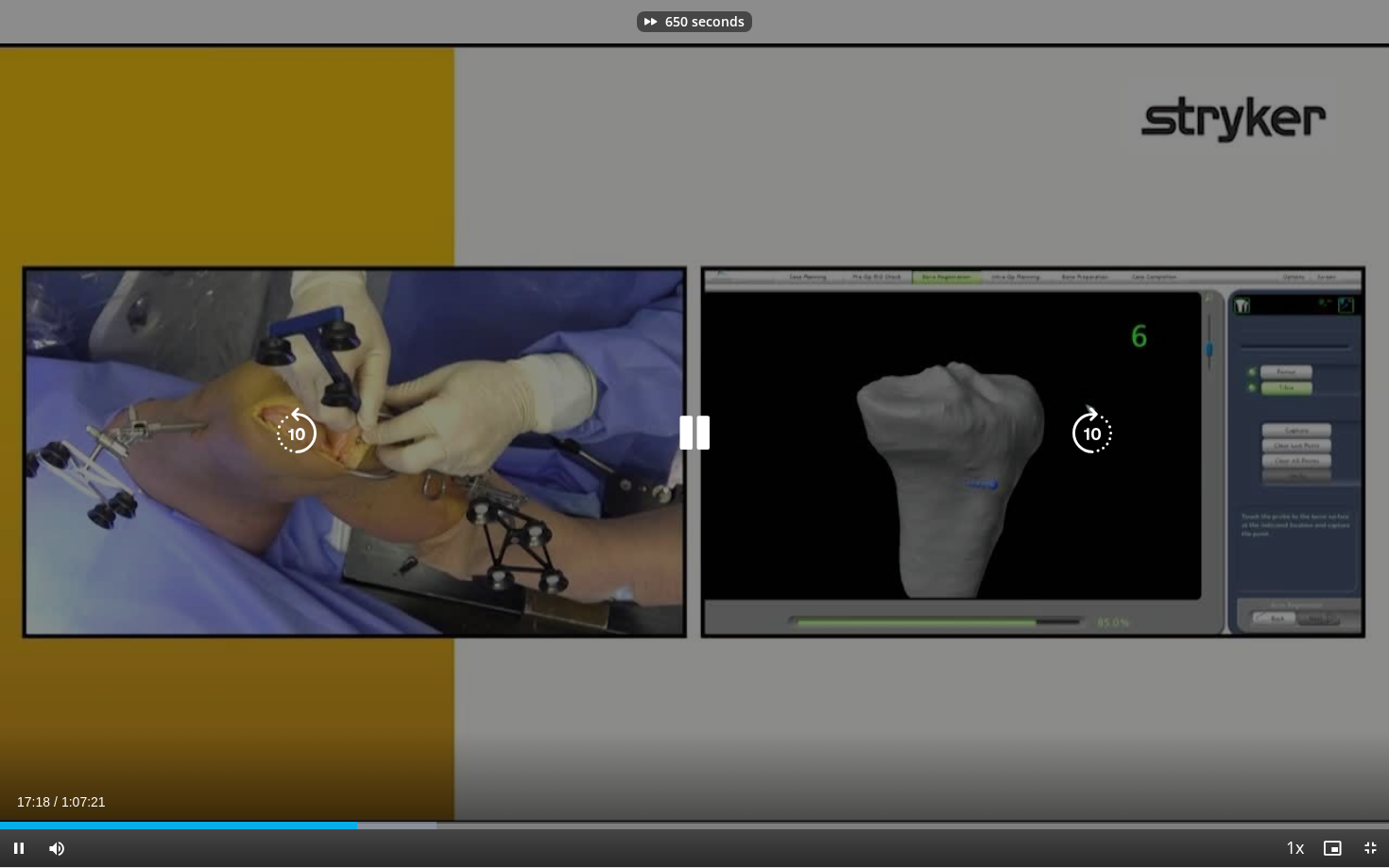 click at bounding box center (1092, 434) 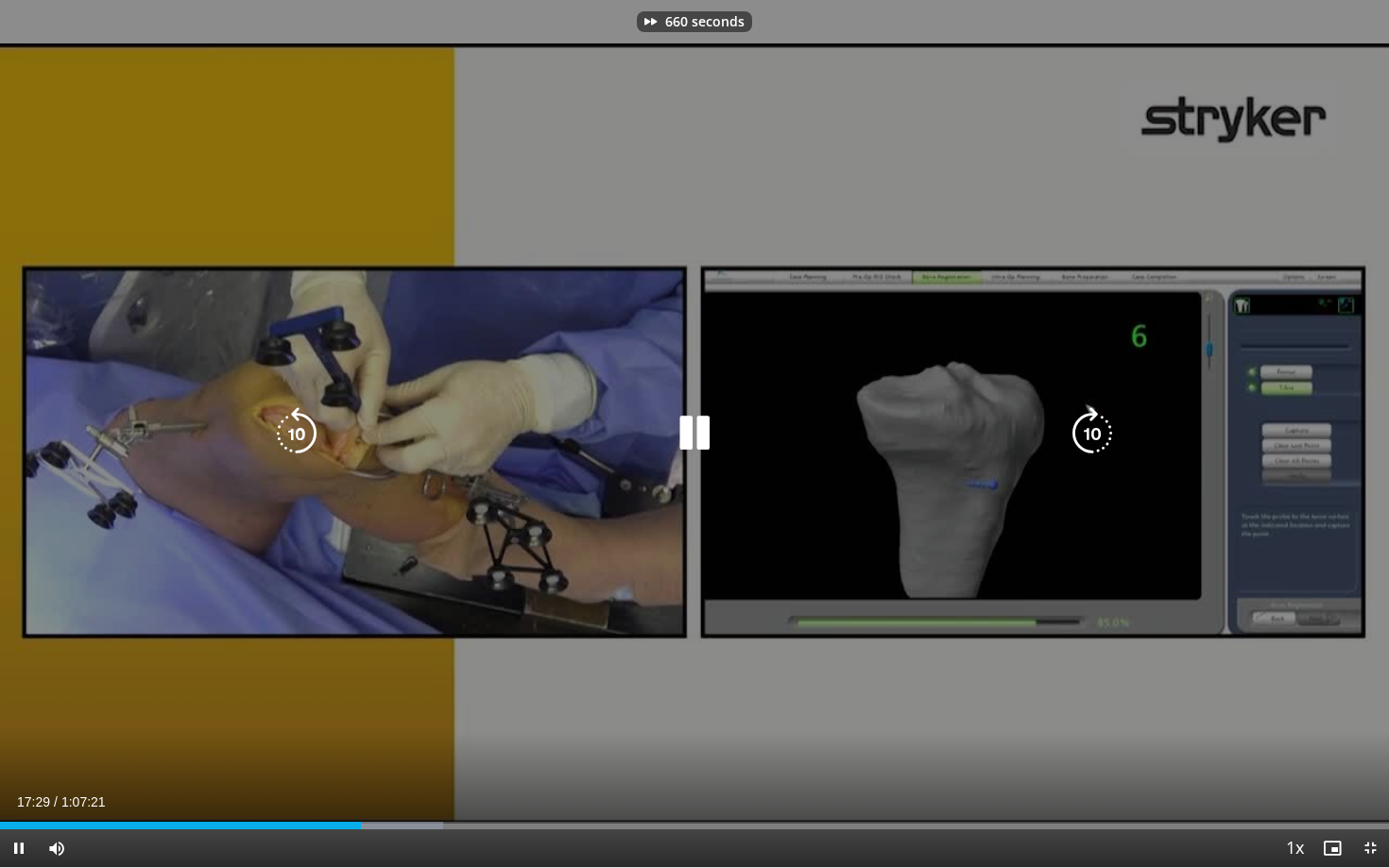 click at bounding box center [1092, 434] 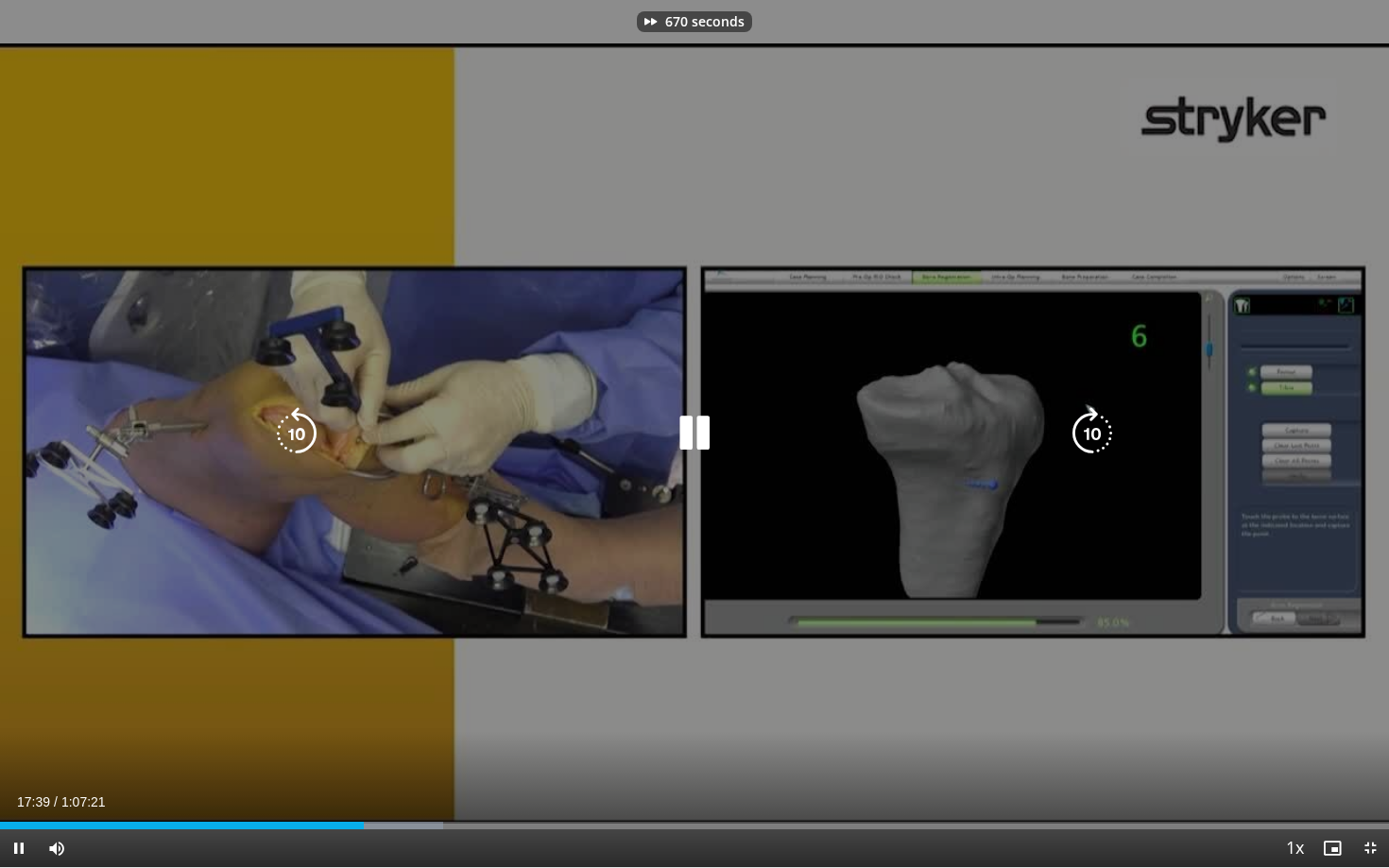 click at bounding box center (1092, 434) 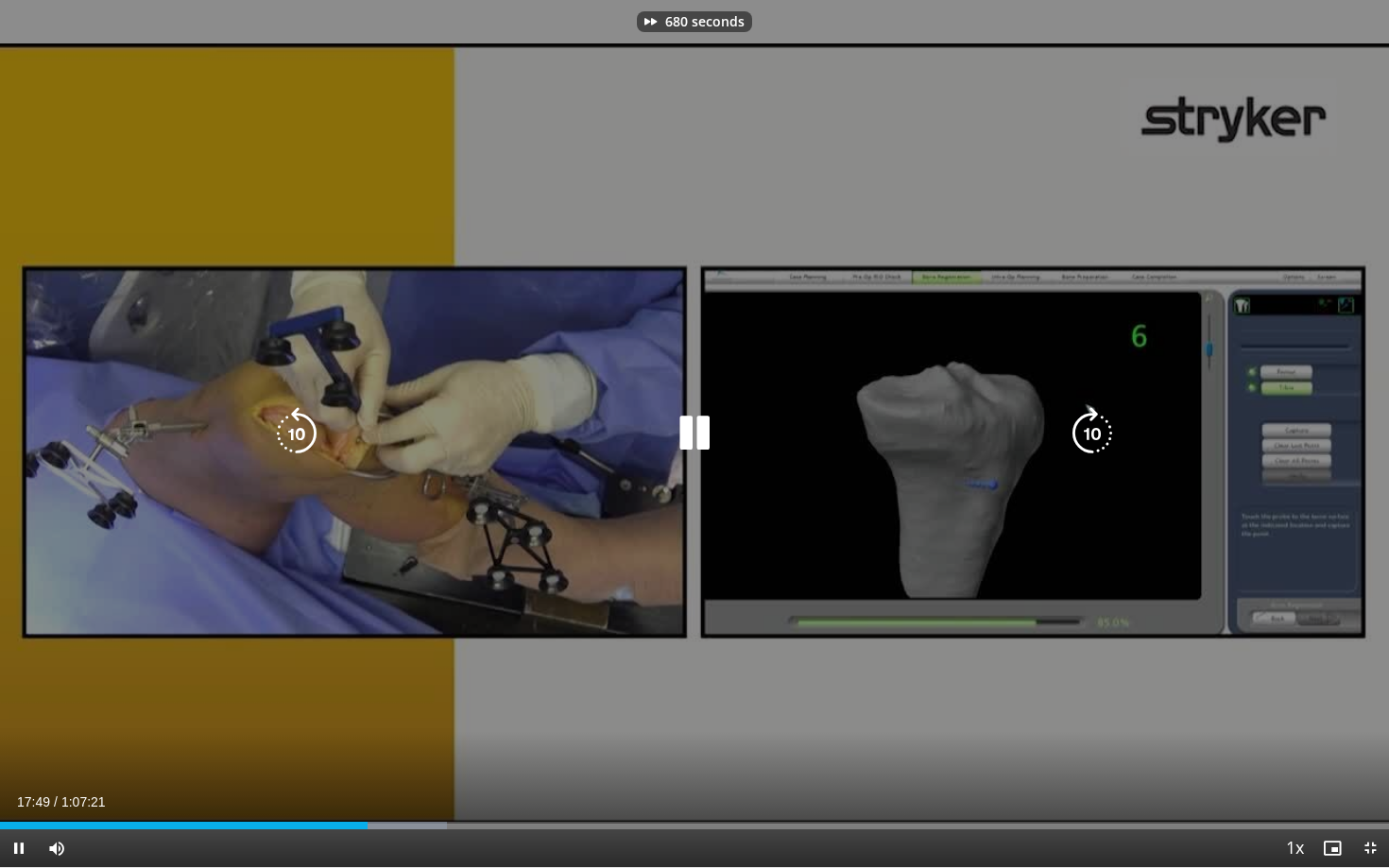 click at bounding box center (1092, 434) 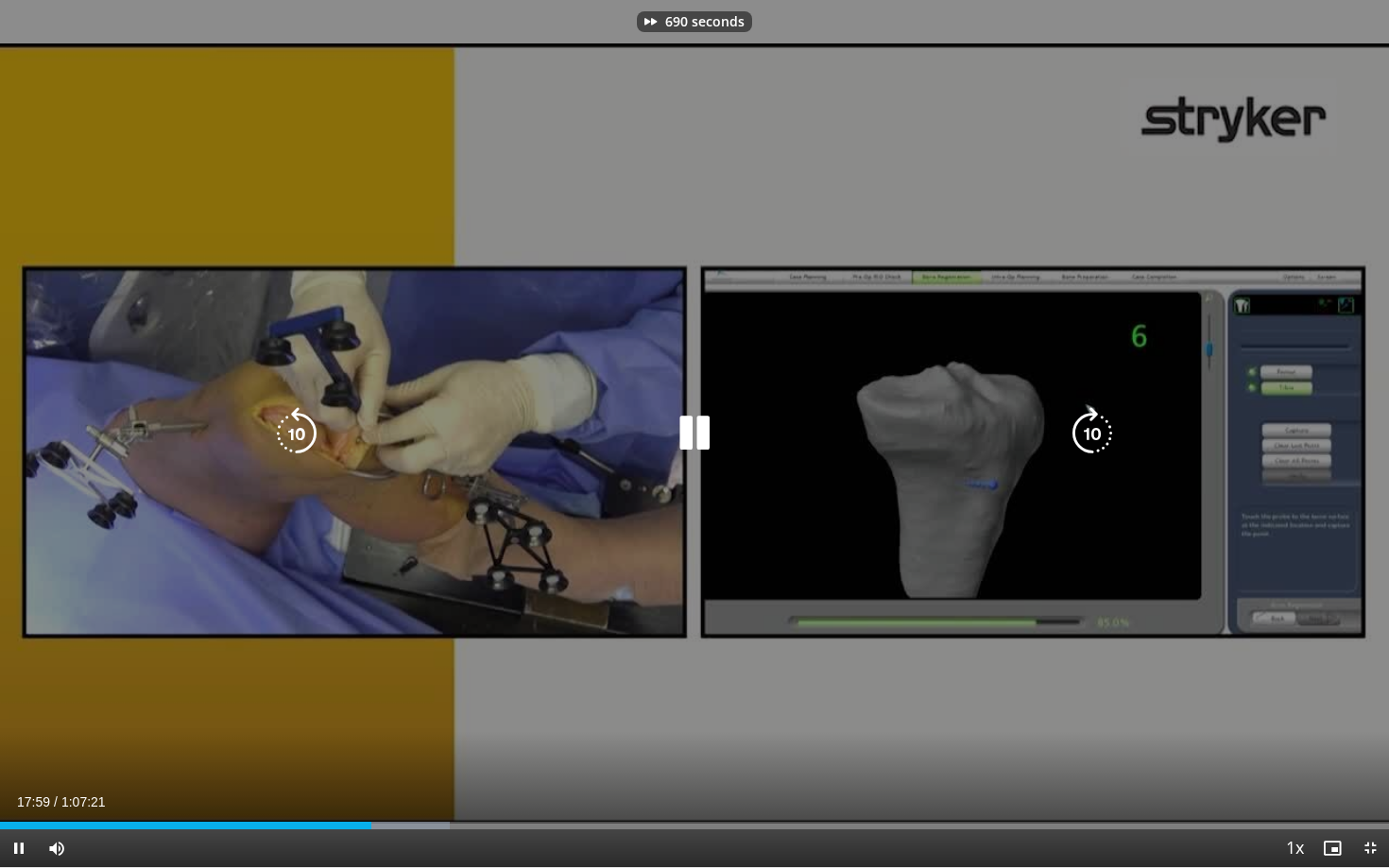 click at bounding box center [1092, 434] 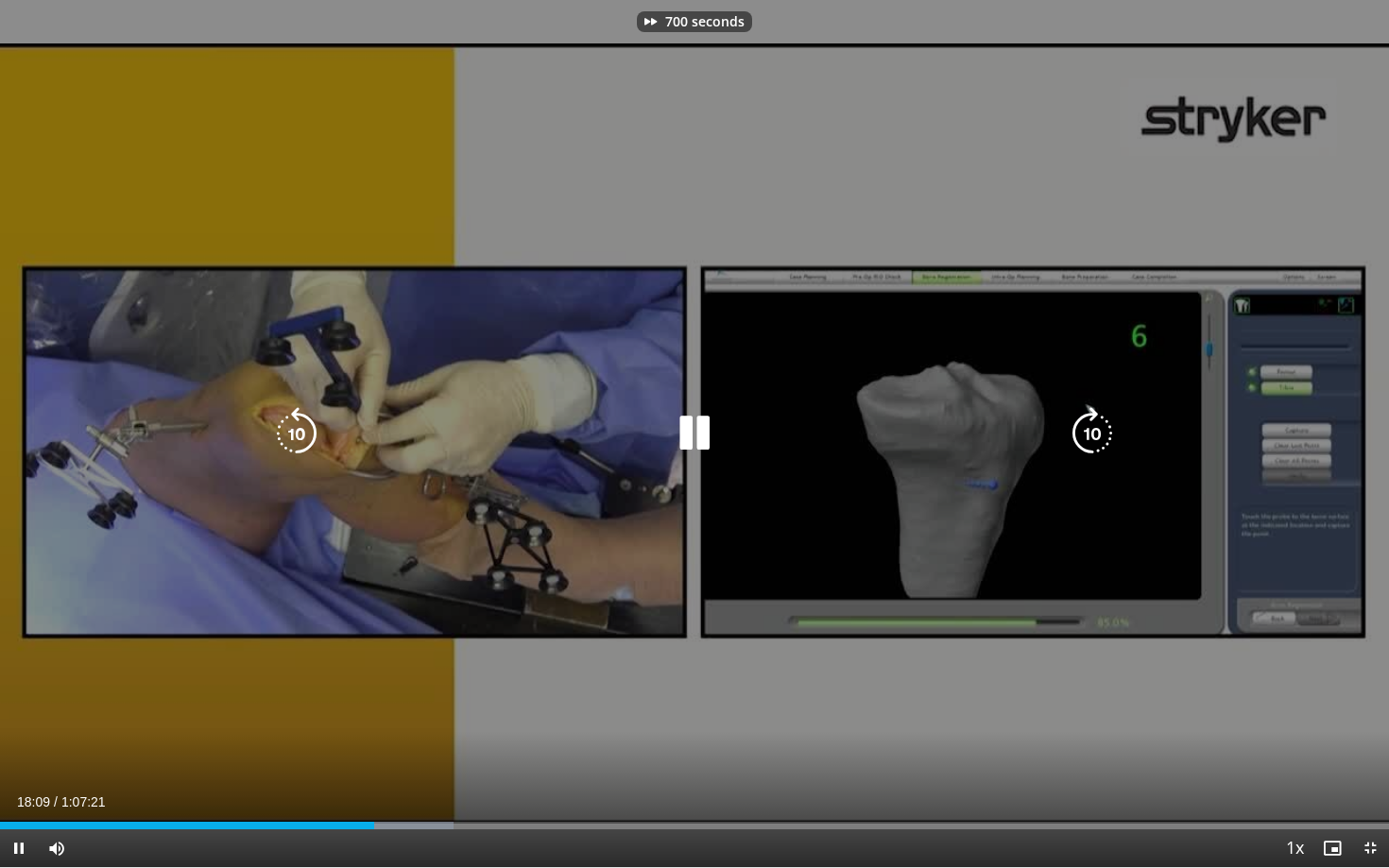 click at bounding box center [1092, 434] 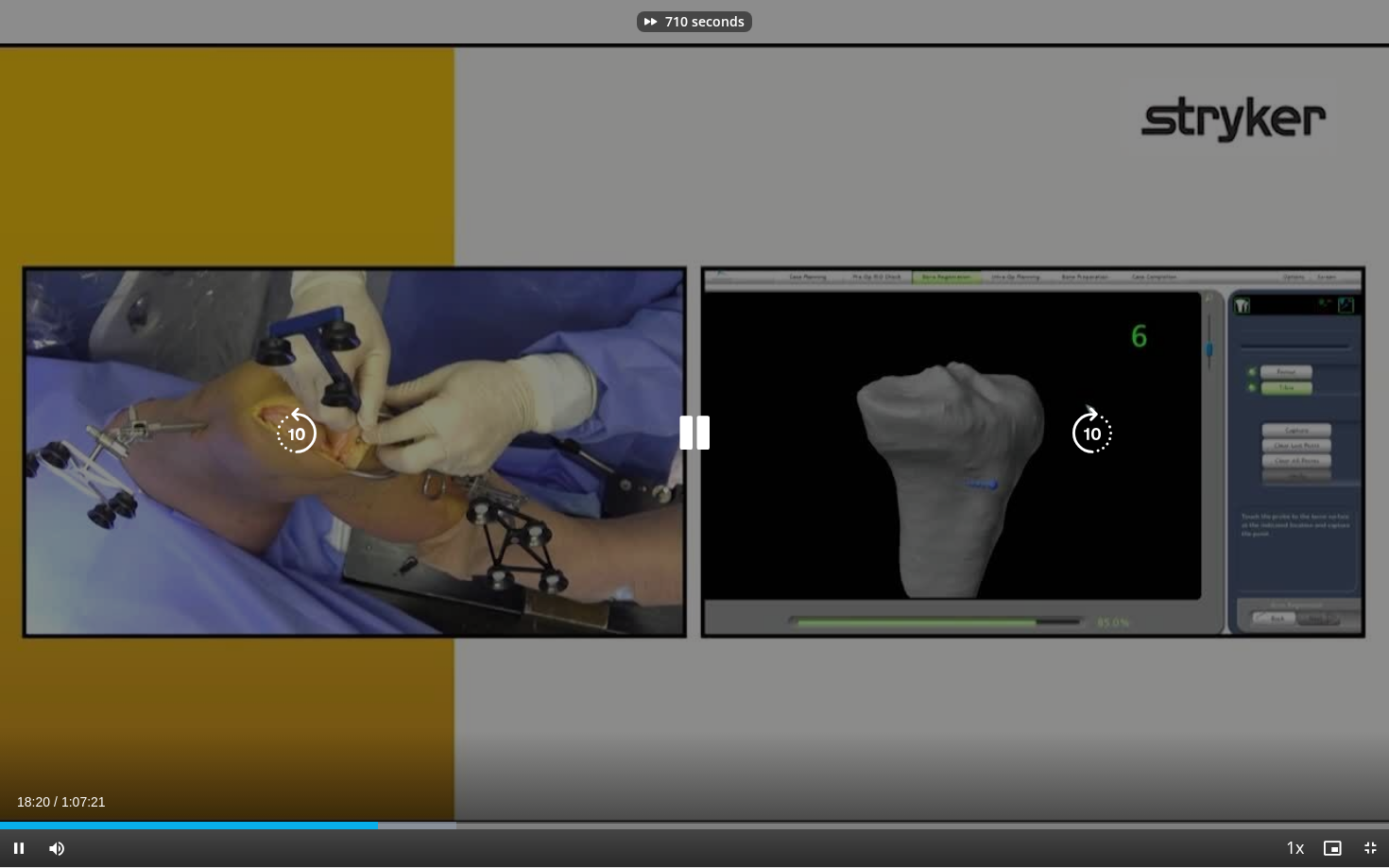 click at bounding box center [1092, 434] 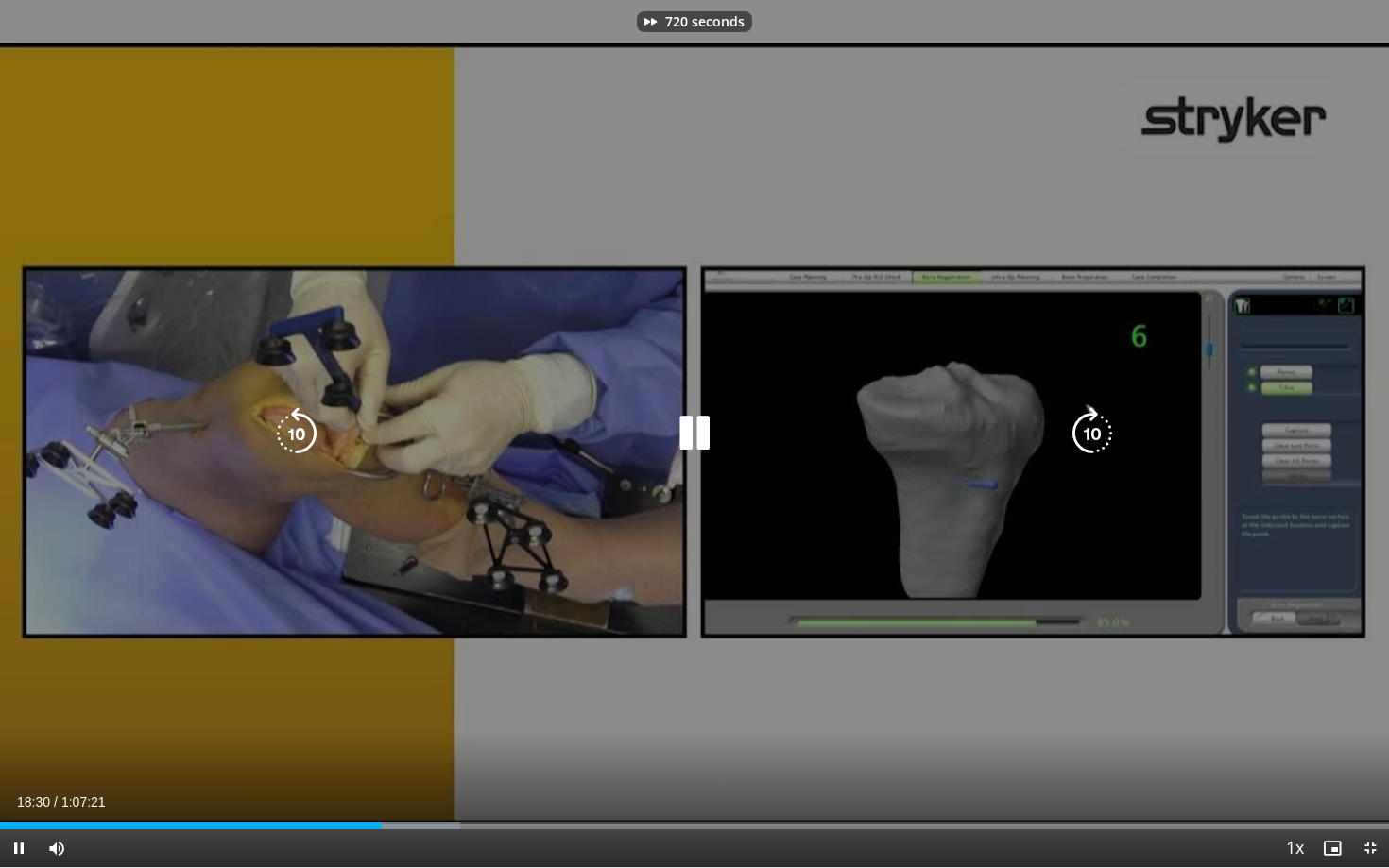 click at bounding box center (1092, 434) 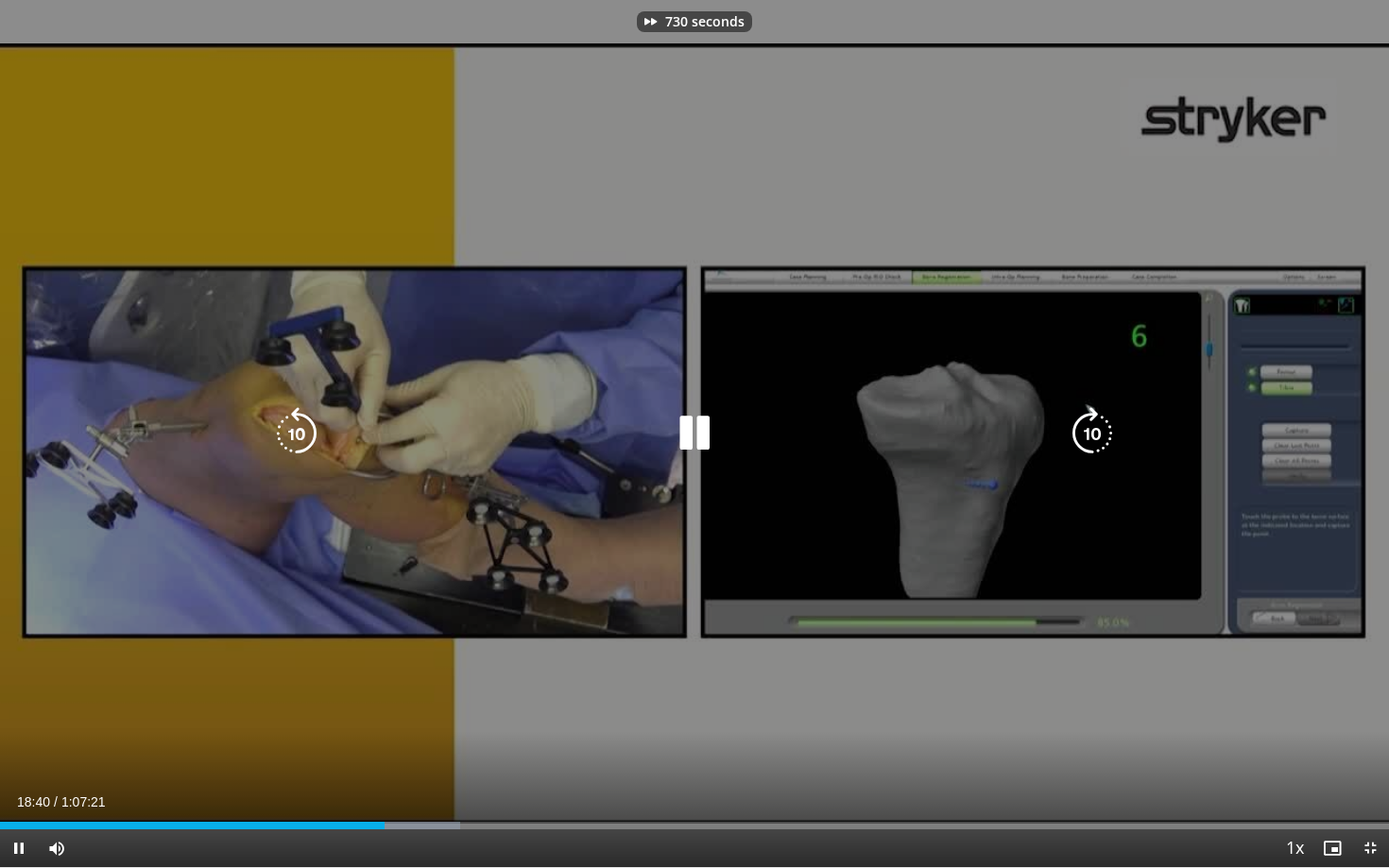 click at bounding box center [1092, 434] 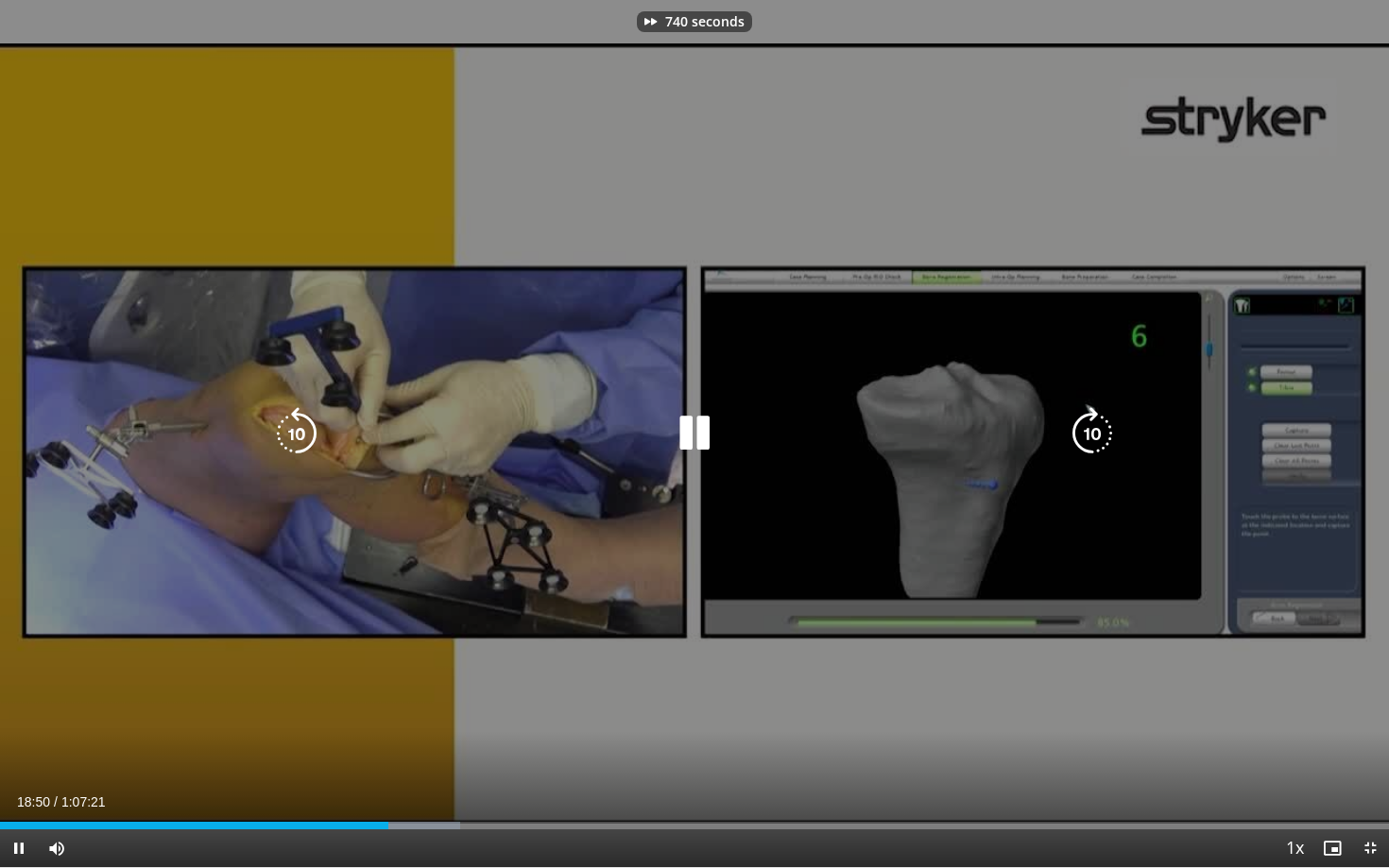 click at bounding box center [1092, 434] 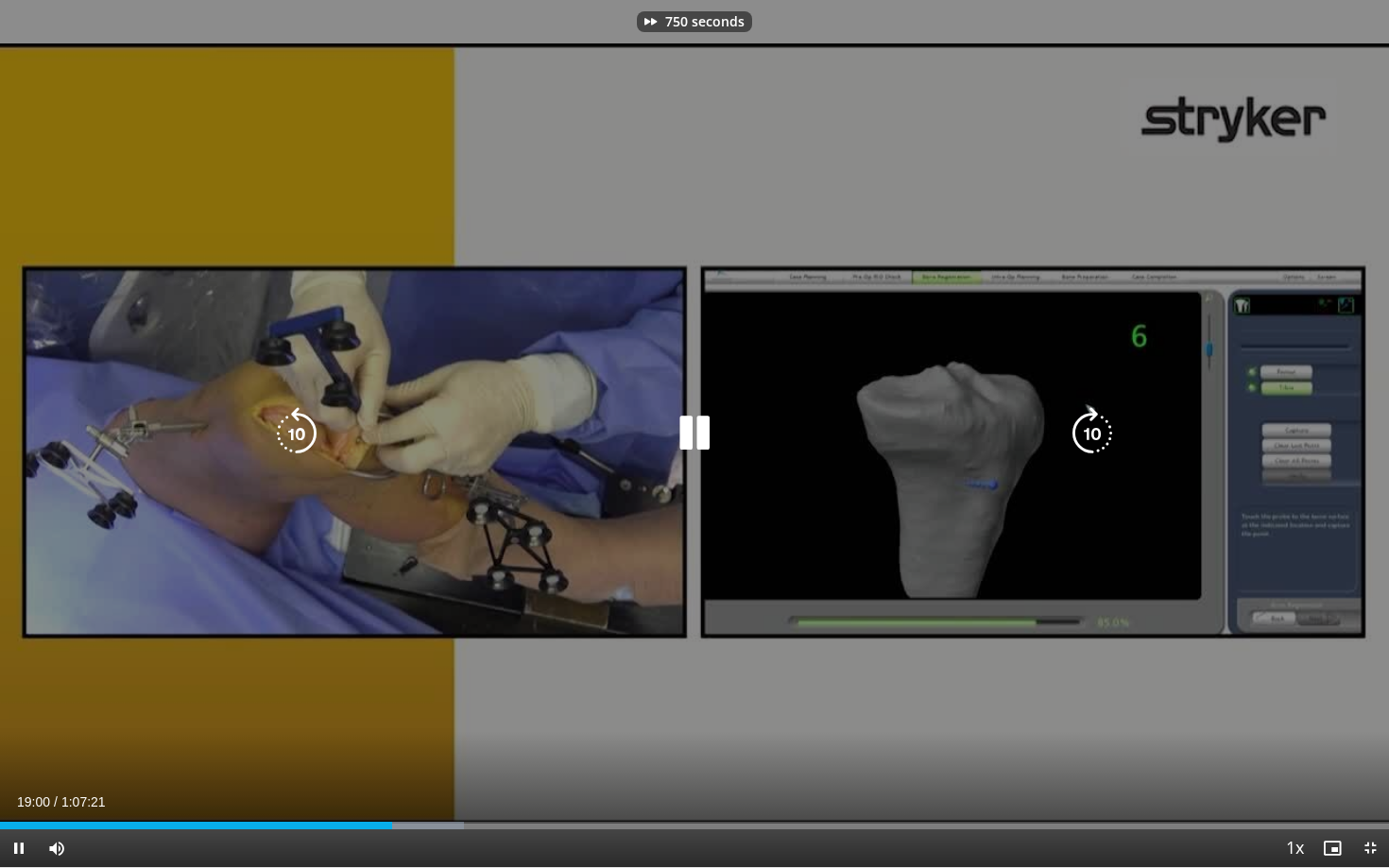 click at bounding box center [1092, 434] 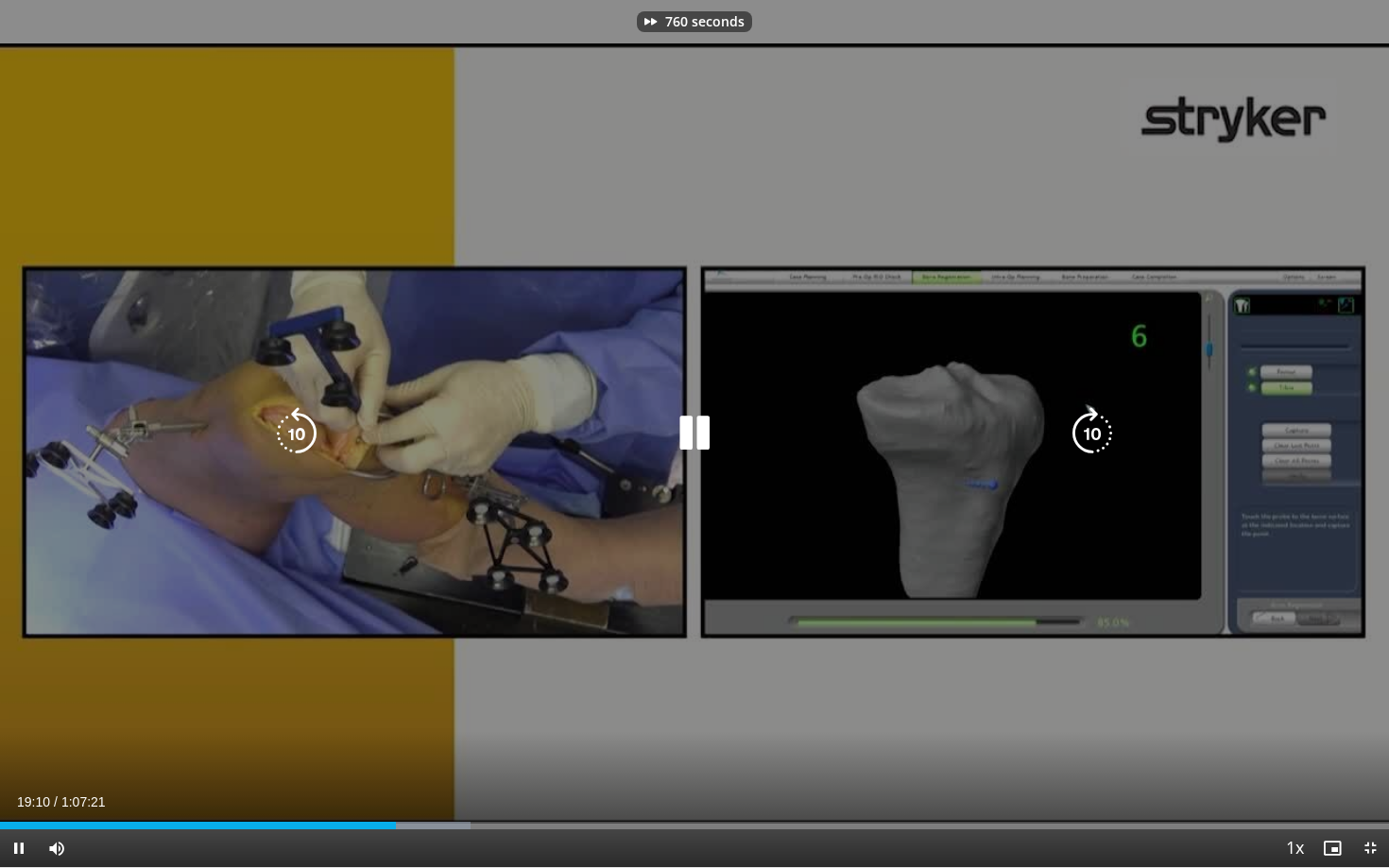 click at bounding box center (1092, 434) 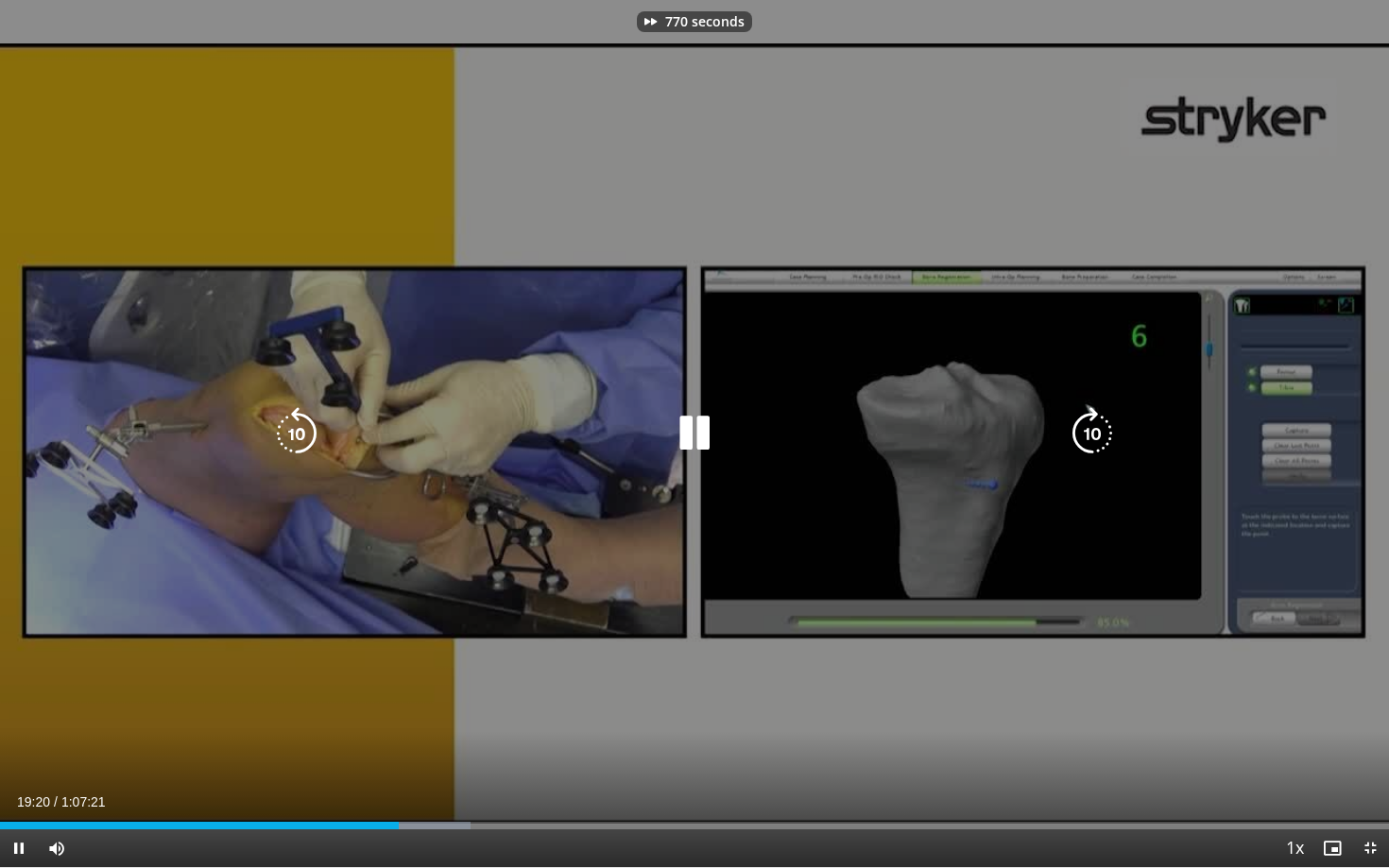 click at bounding box center [1092, 434] 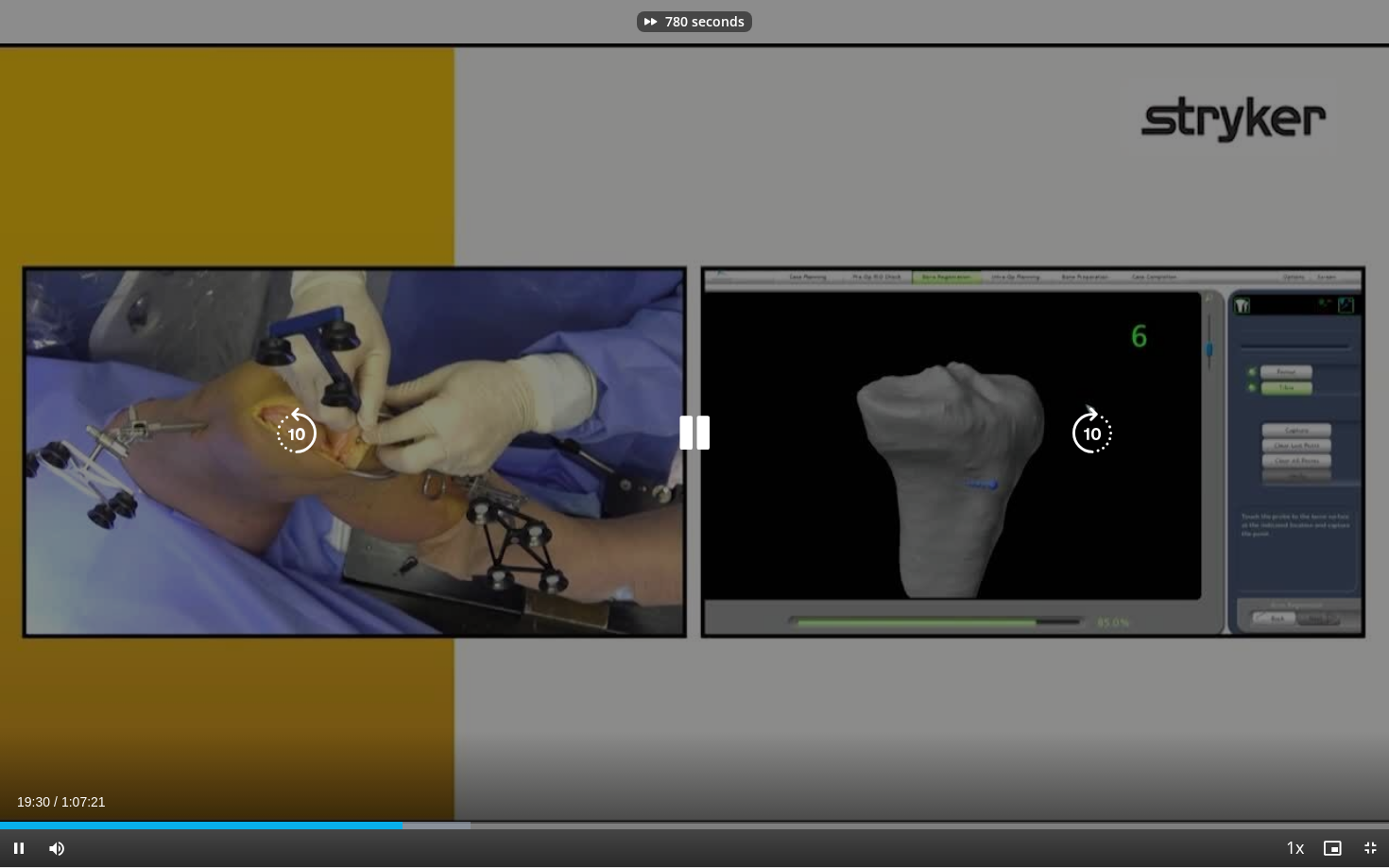 click at bounding box center (1092, 434) 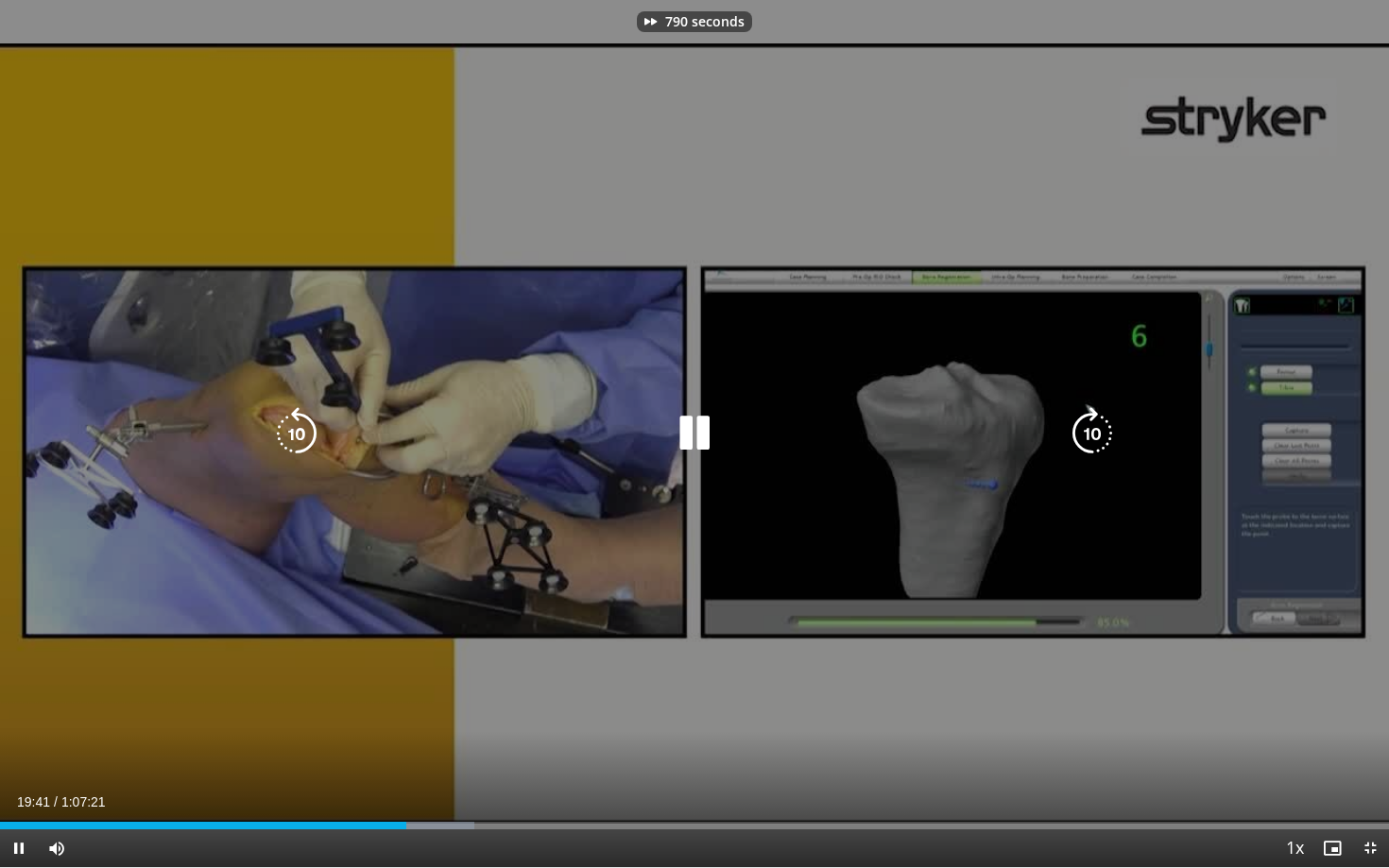 click at bounding box center [1092, 434] 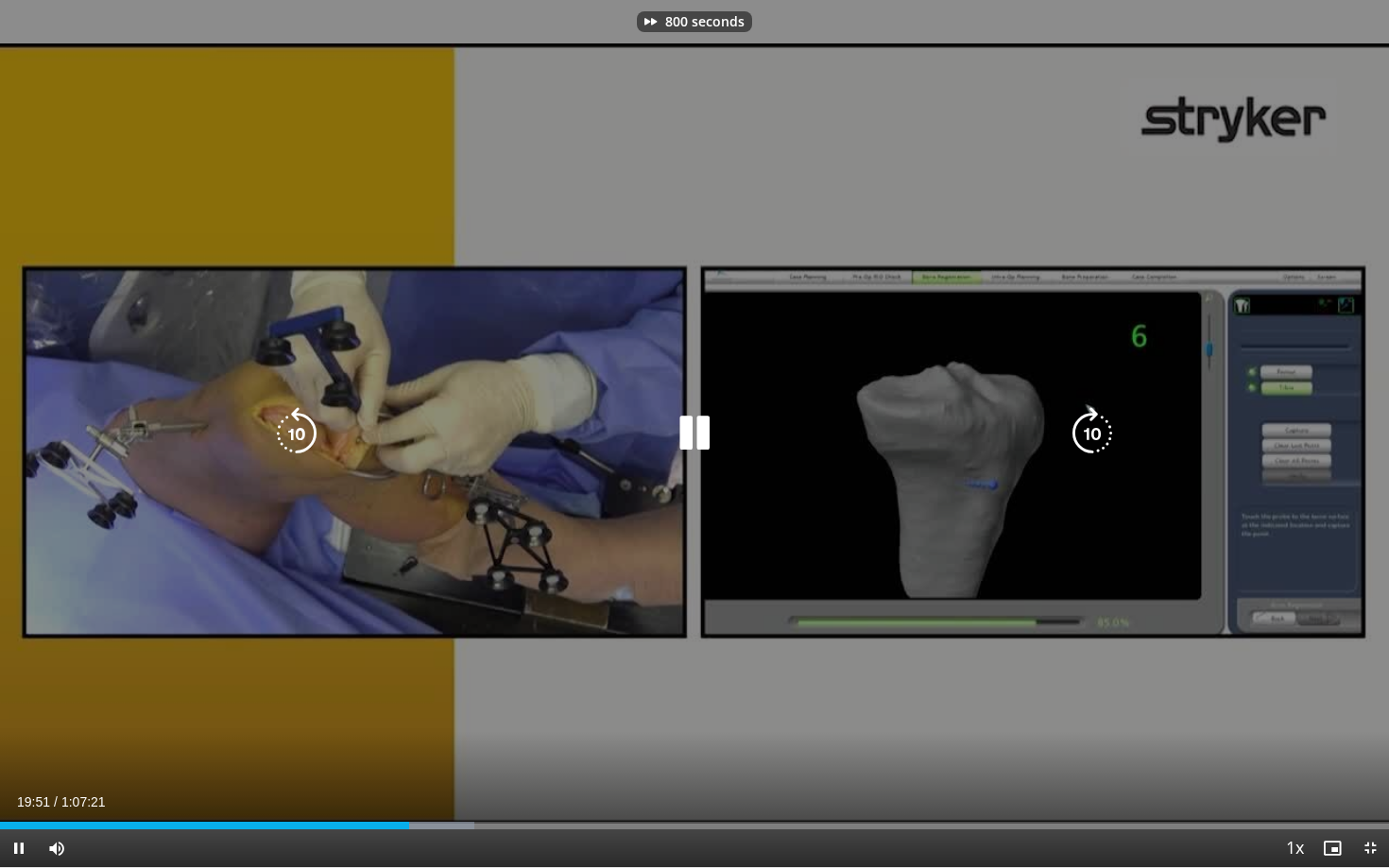 click at bounding box center (1092, 434) 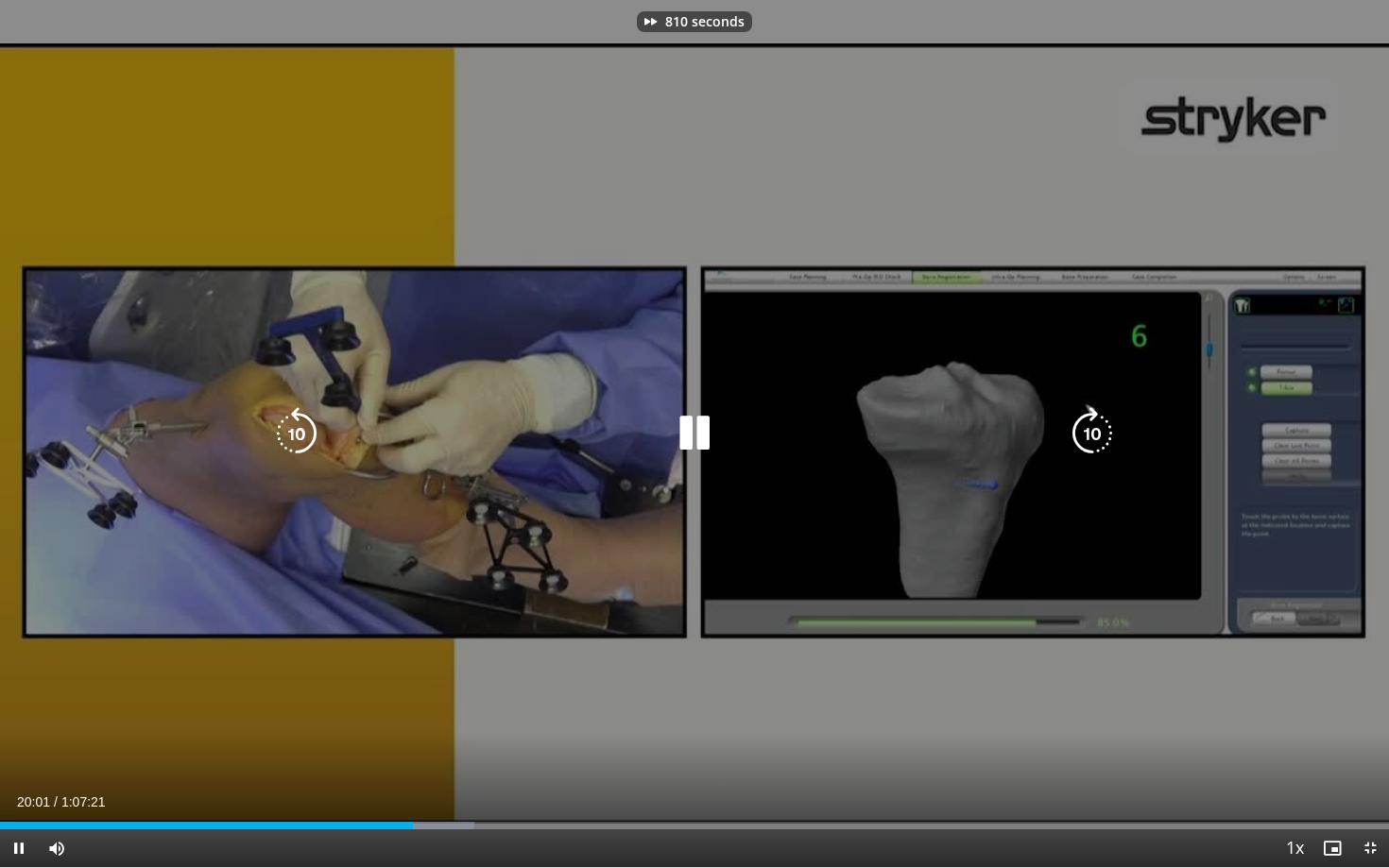 click at bounding box center (1092, 434) 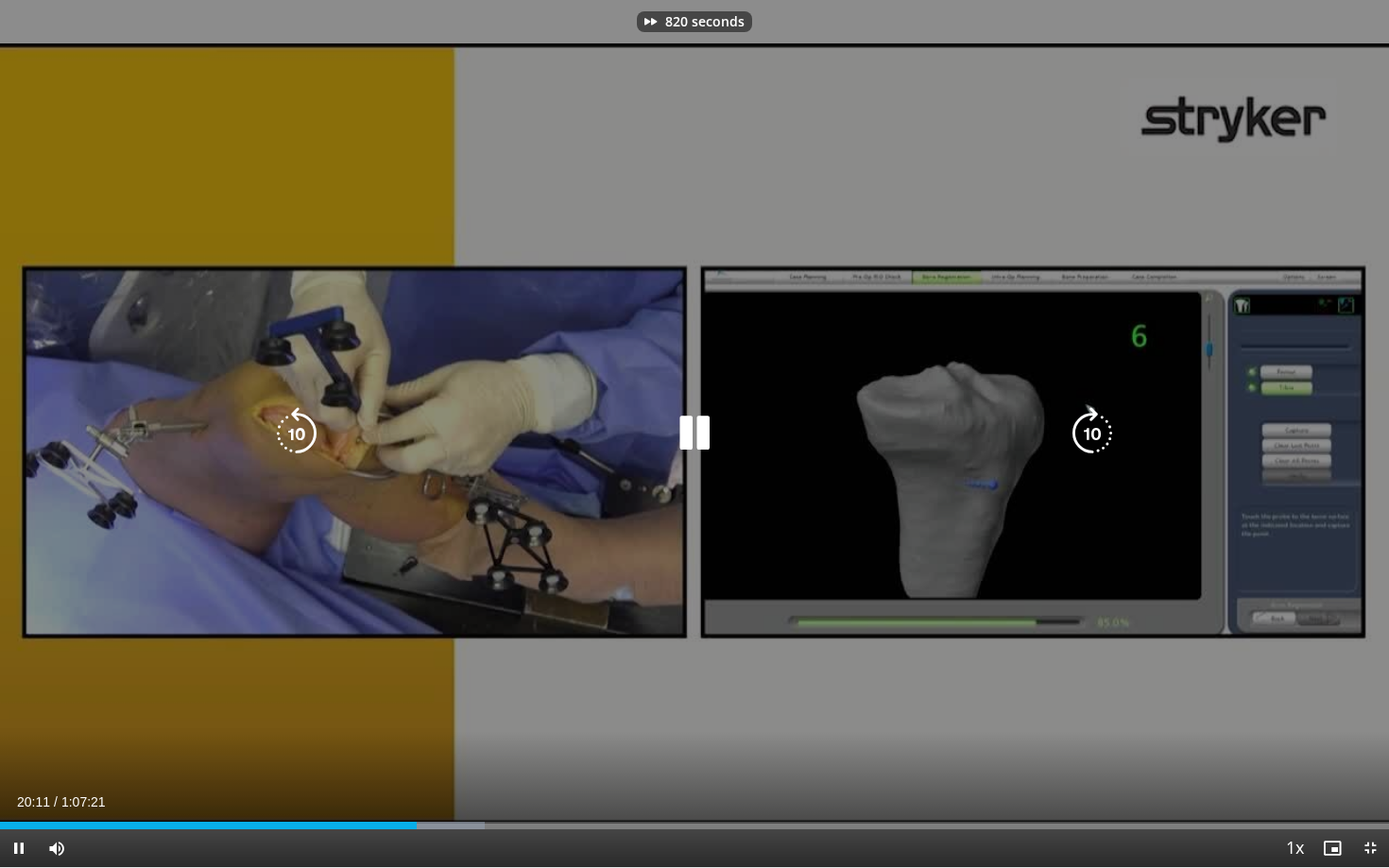 click at bounding box center (1092, 434) 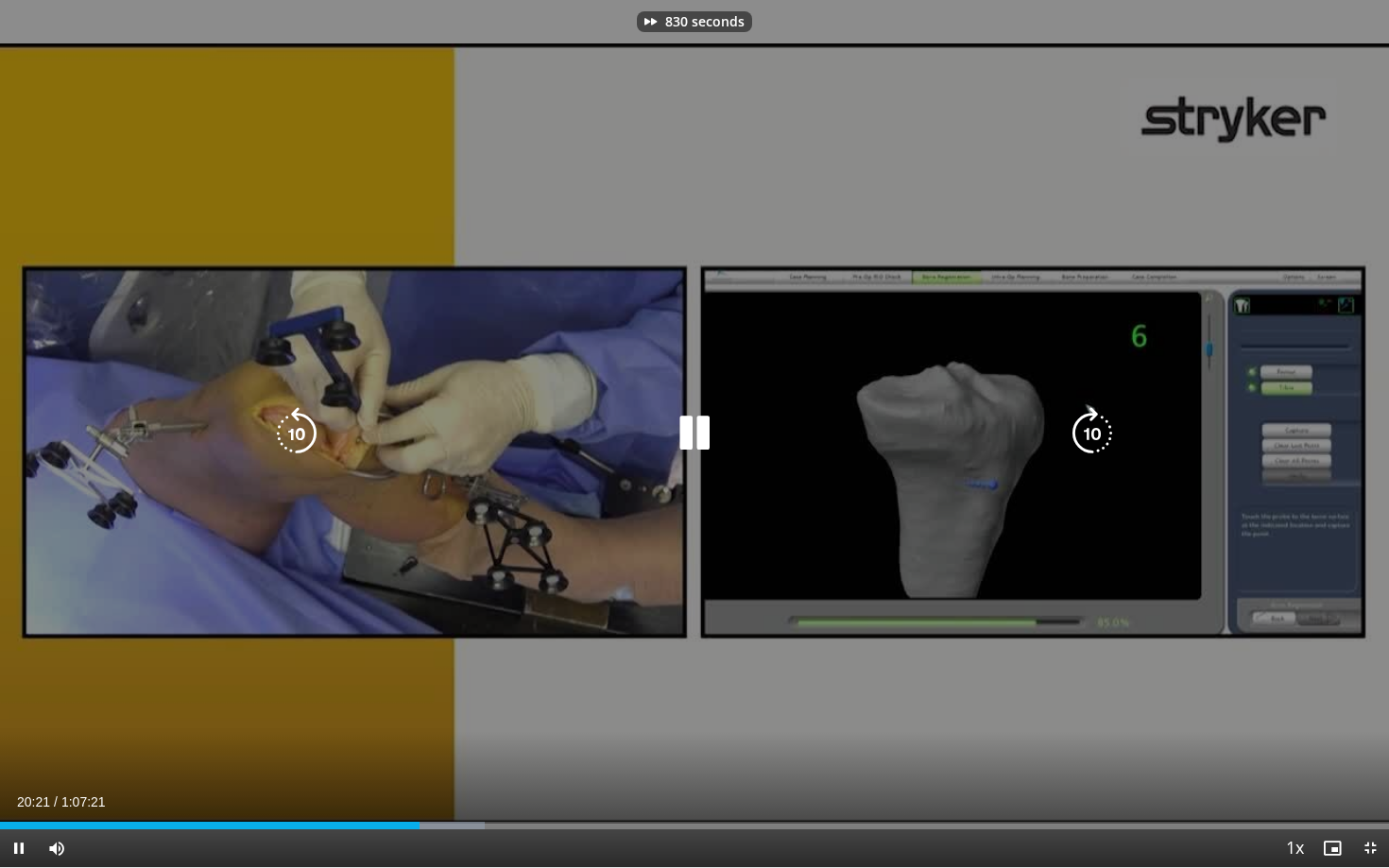 click at bounding box center [1092, 434] 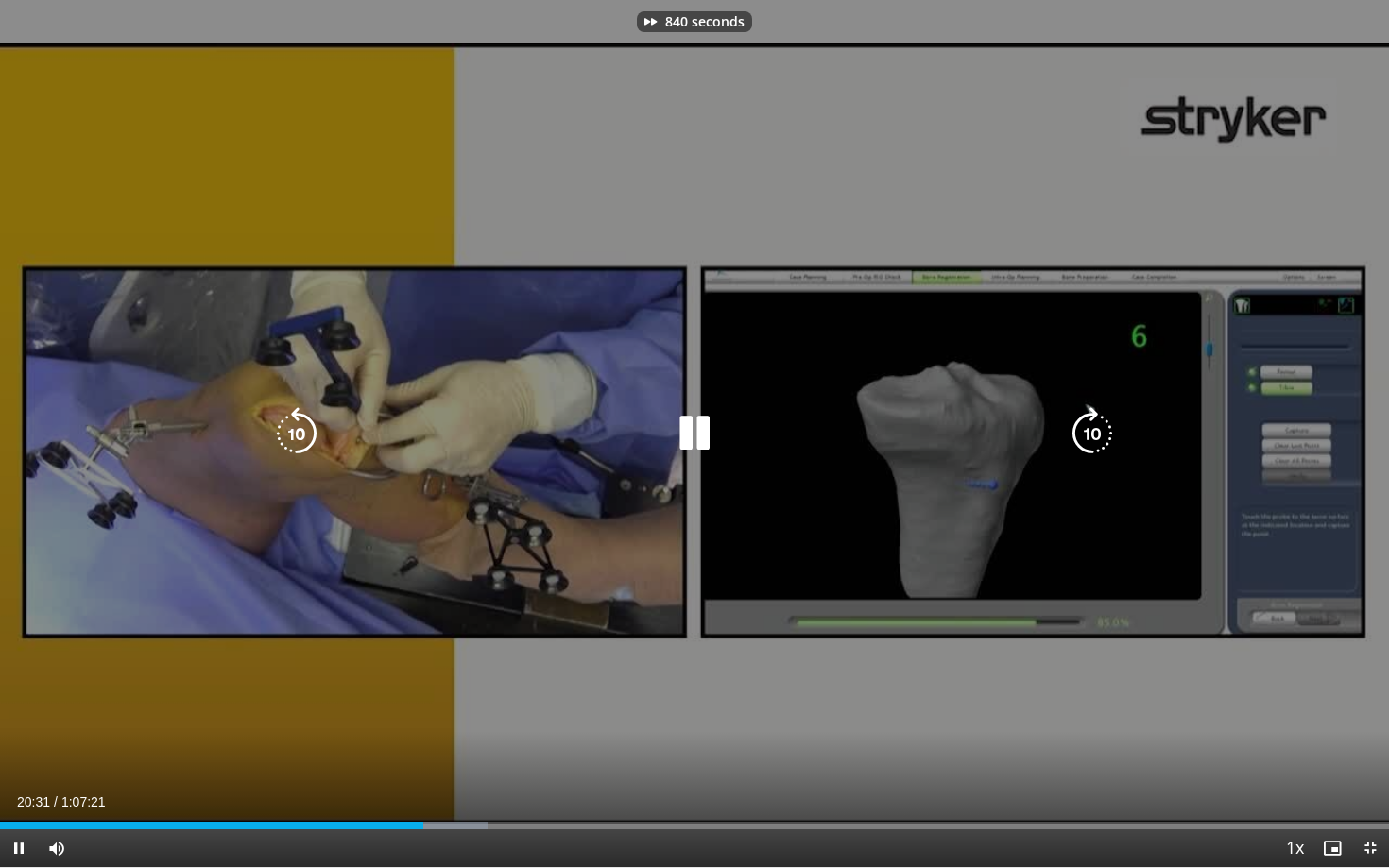click at bounding box center [1092, 434] 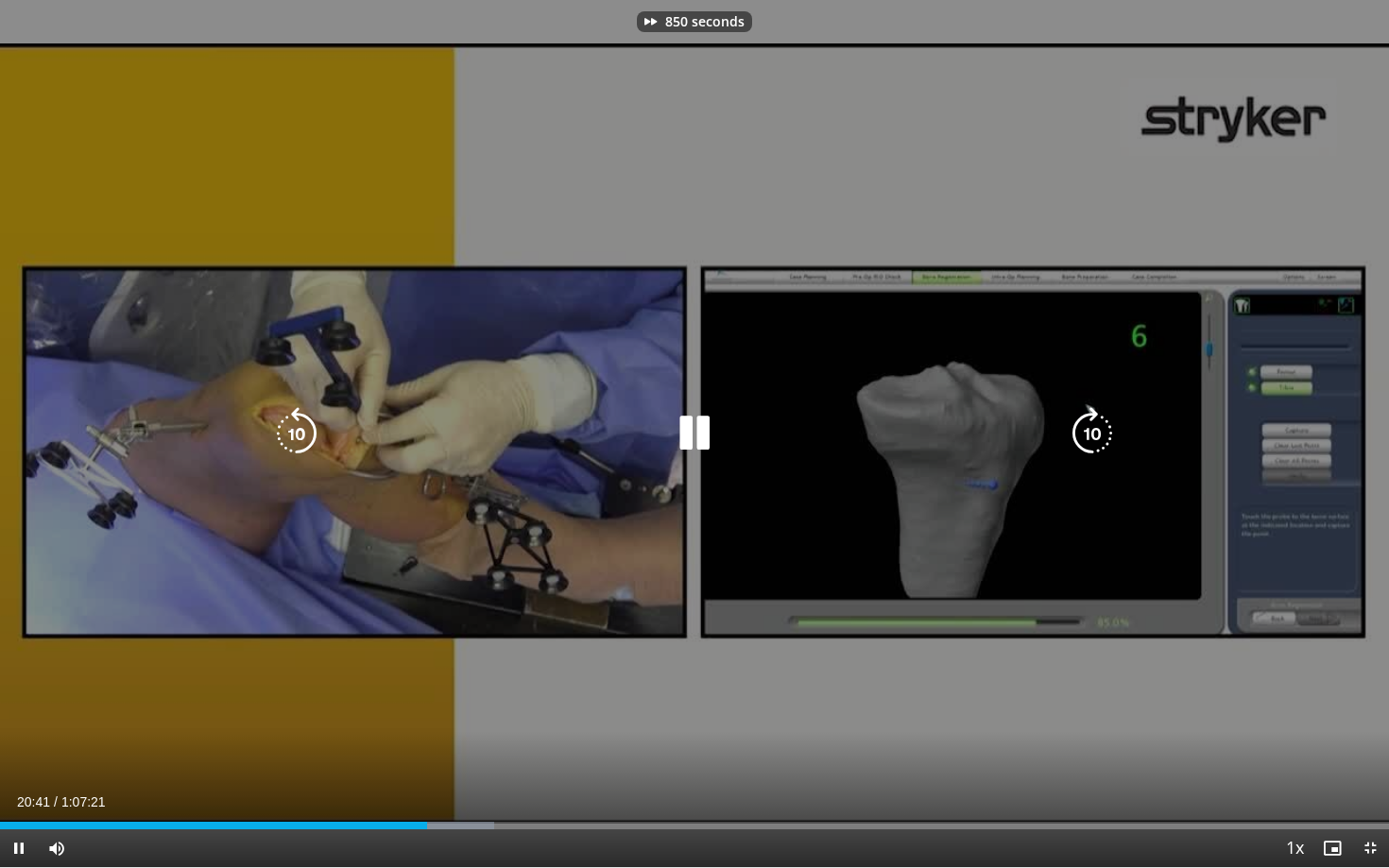 click at bounding box center (1092, 434) 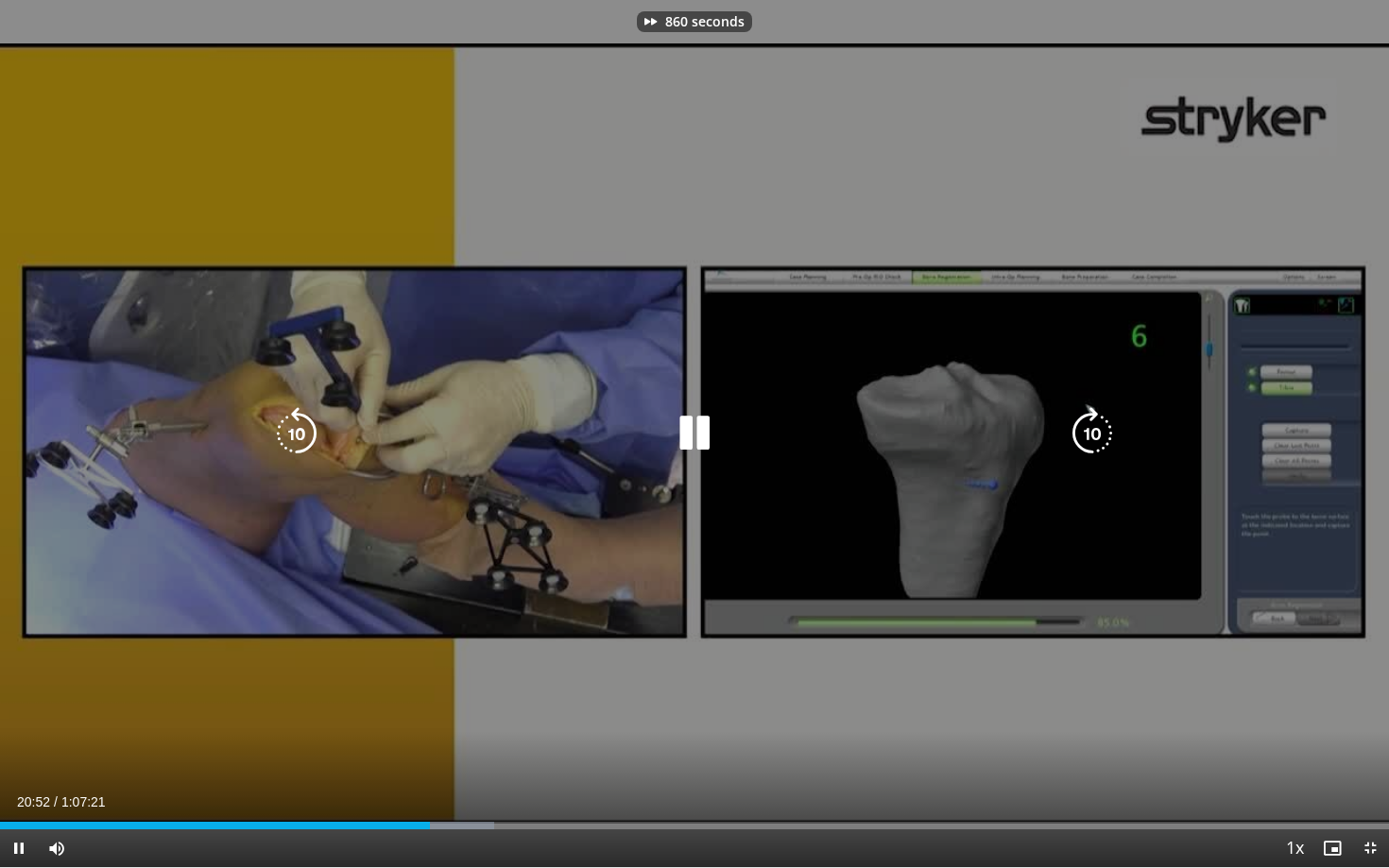 click at bounding box center [1092, 434] 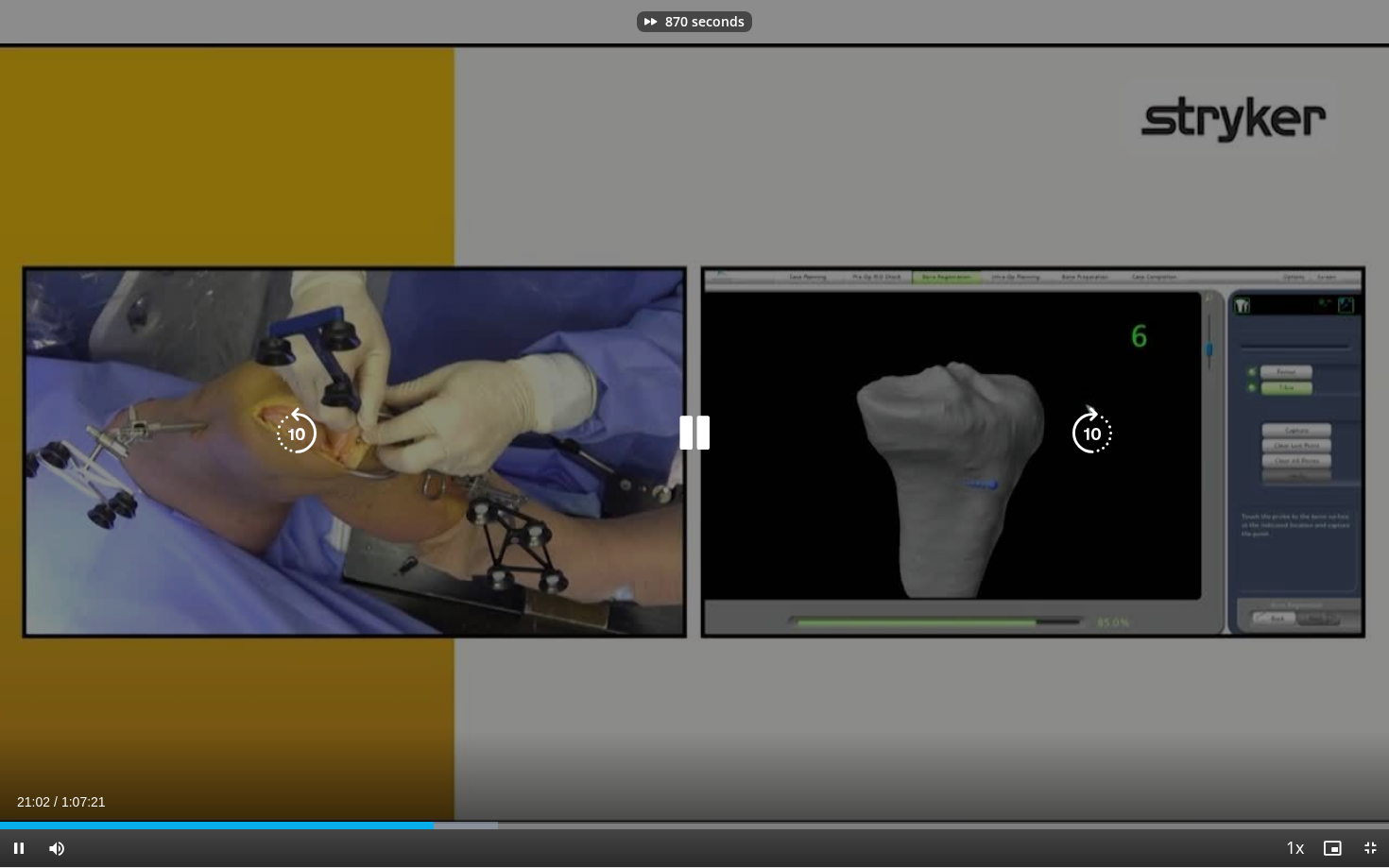 click at bounding box center [1092, 434] 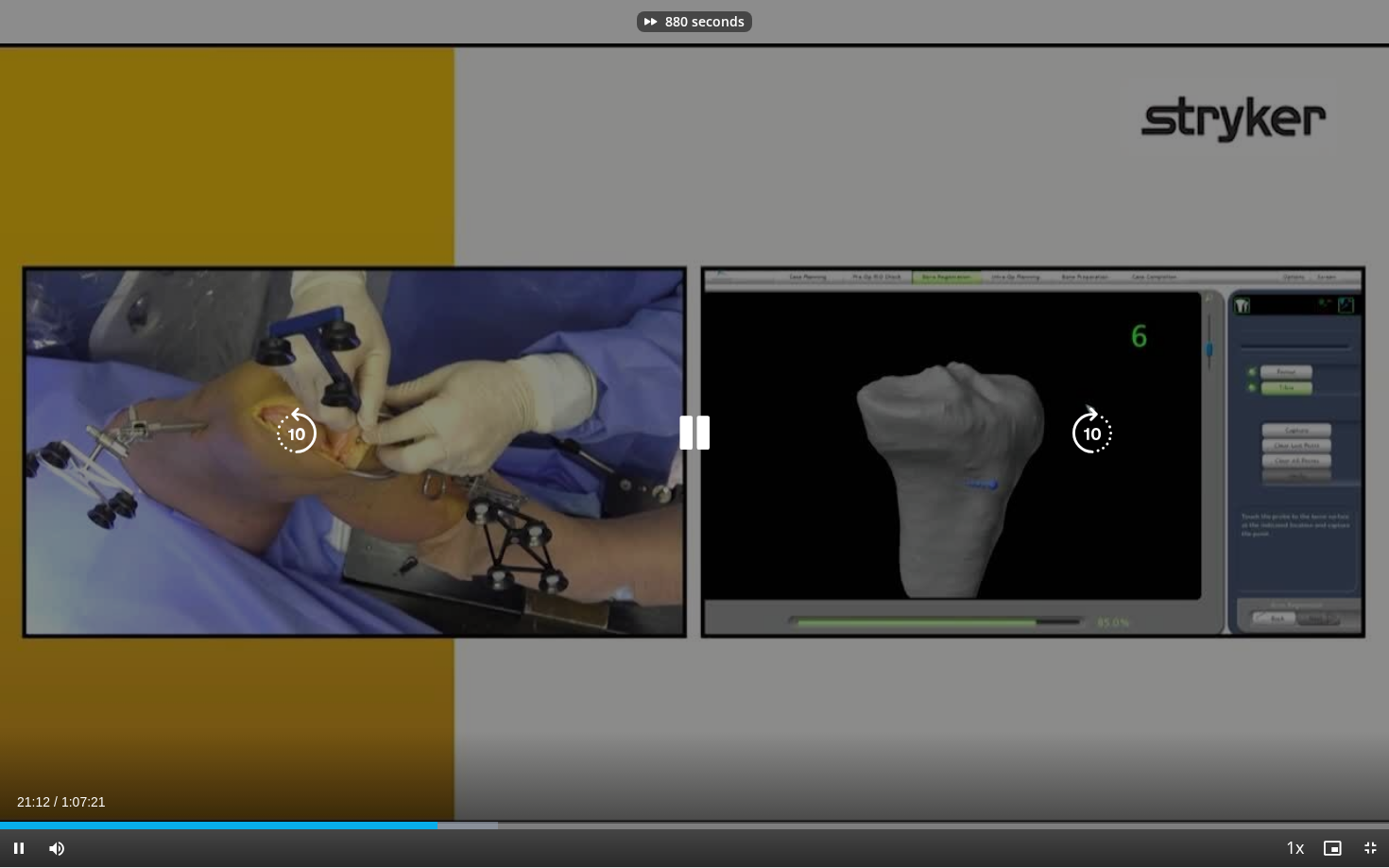 click at bounding box center [1092, 434] 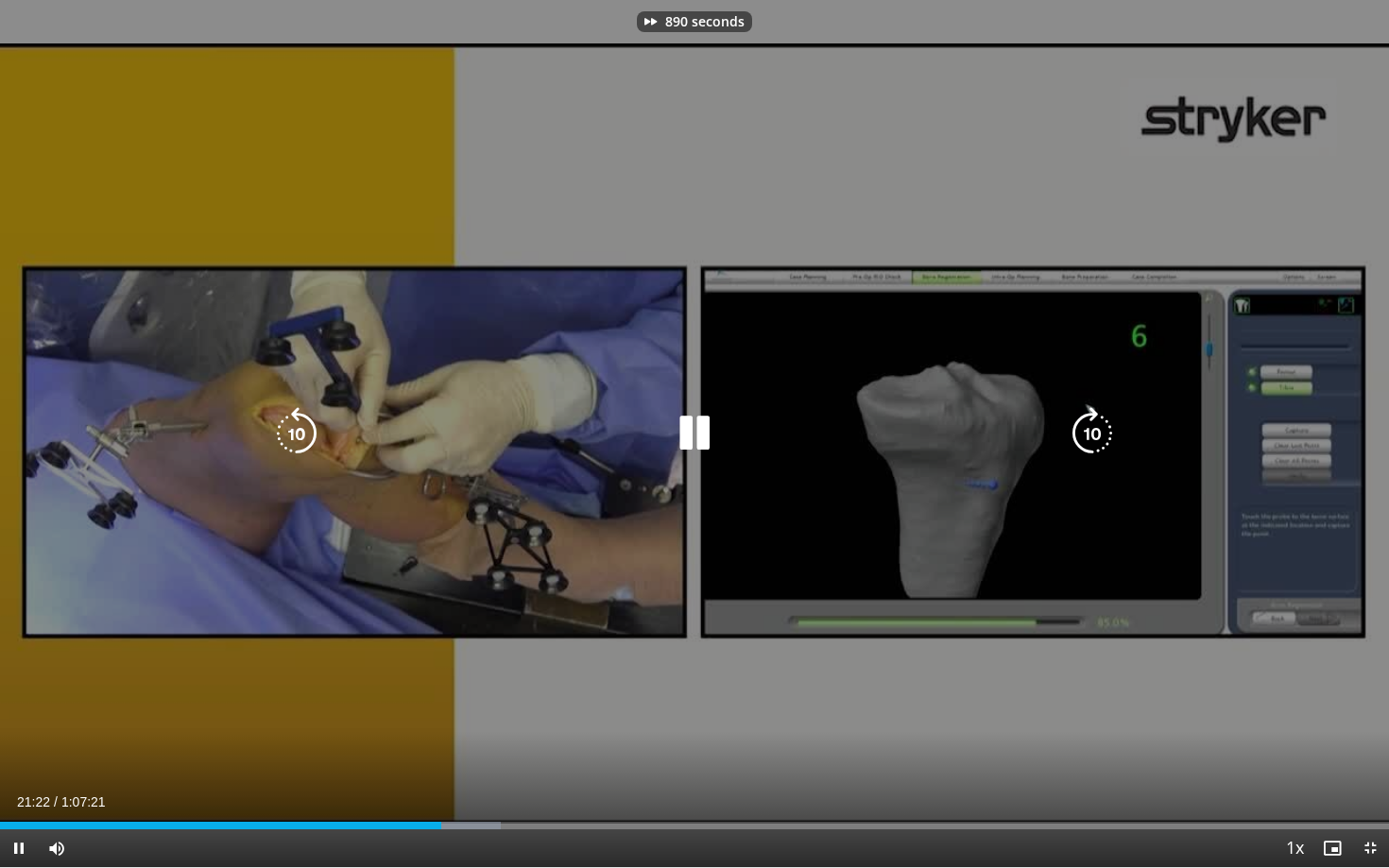 click at bounding box center [1092, 434] 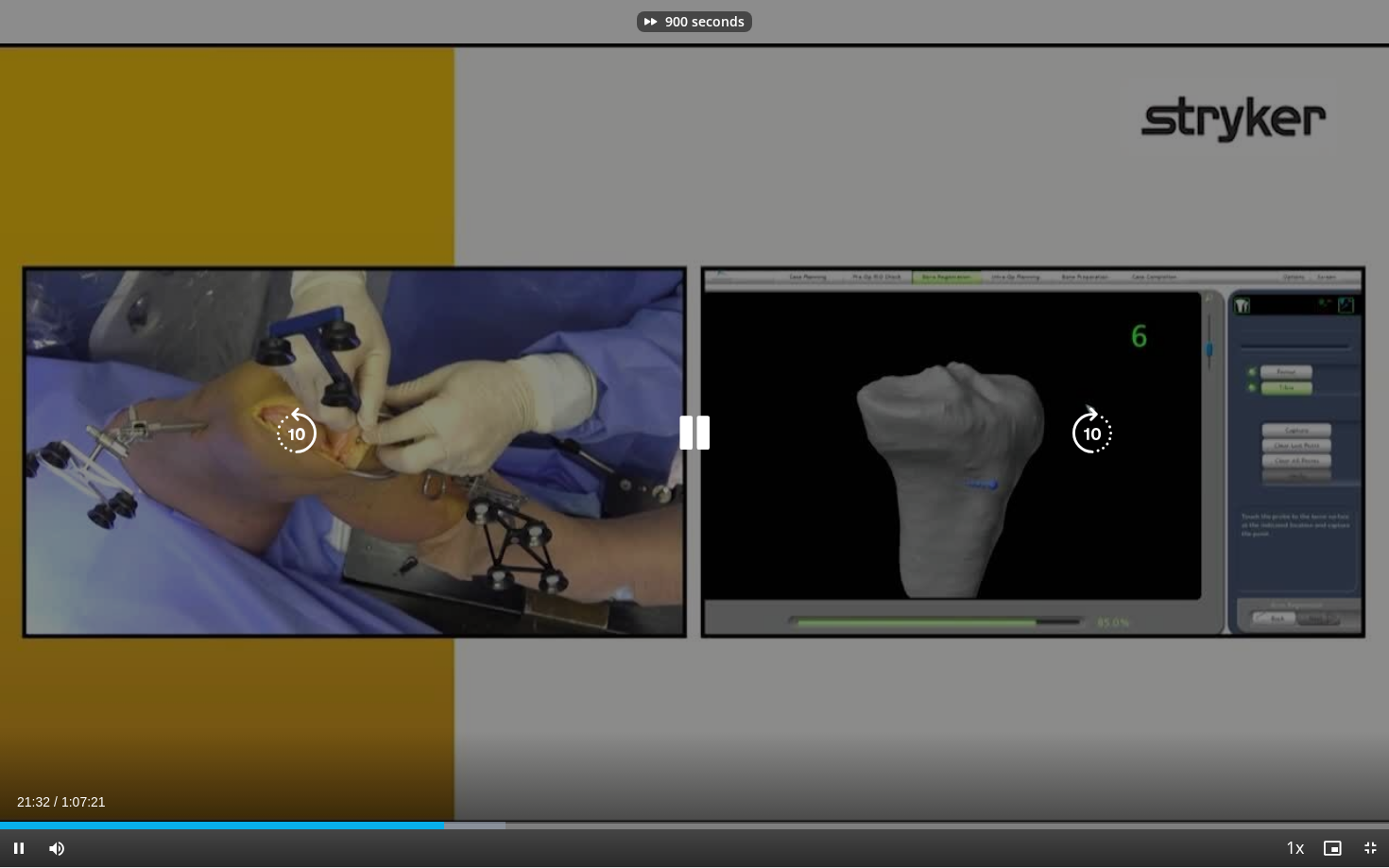 click at bounding box center [1092, 434] 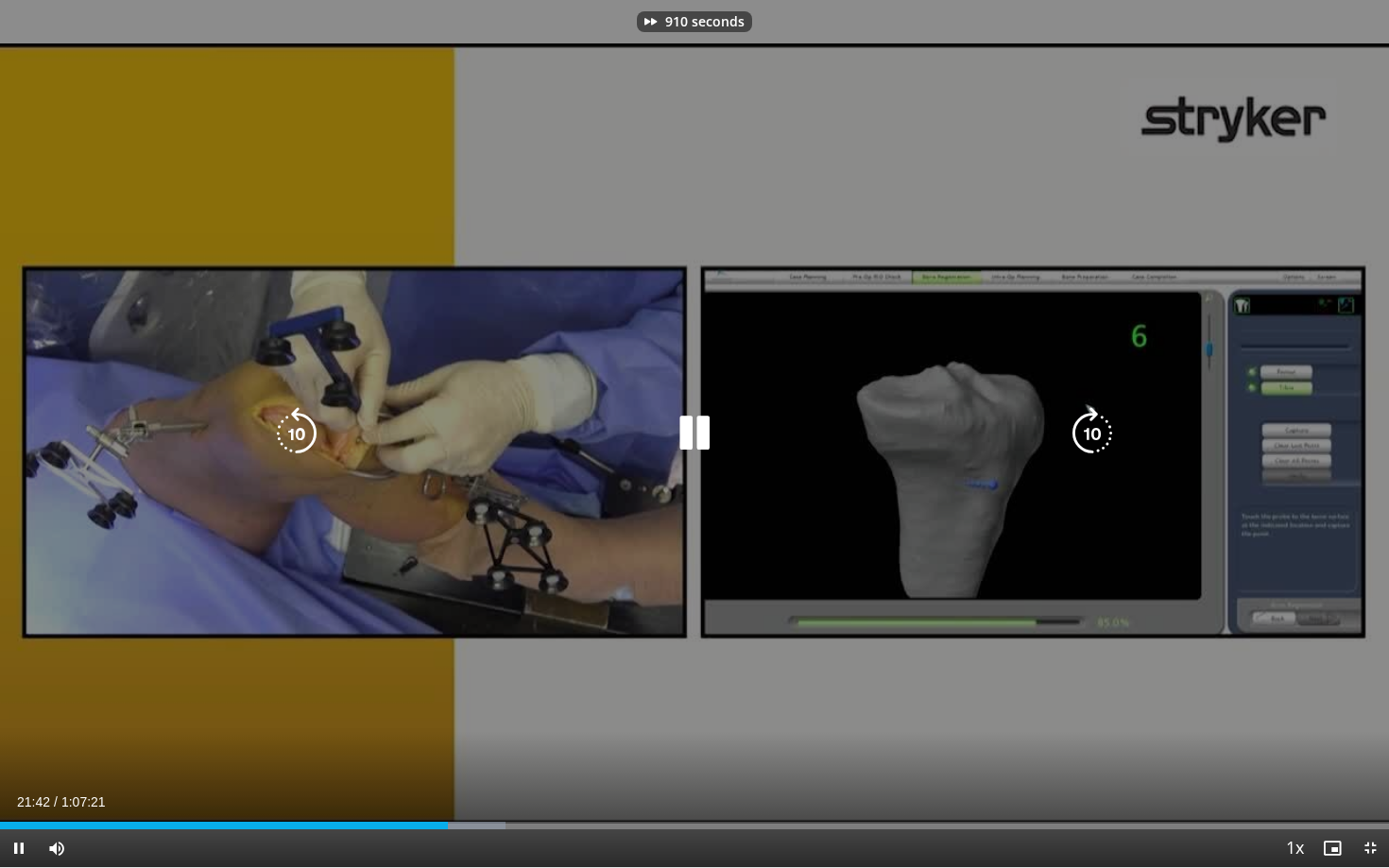 click at bounding box center [1092, 434] 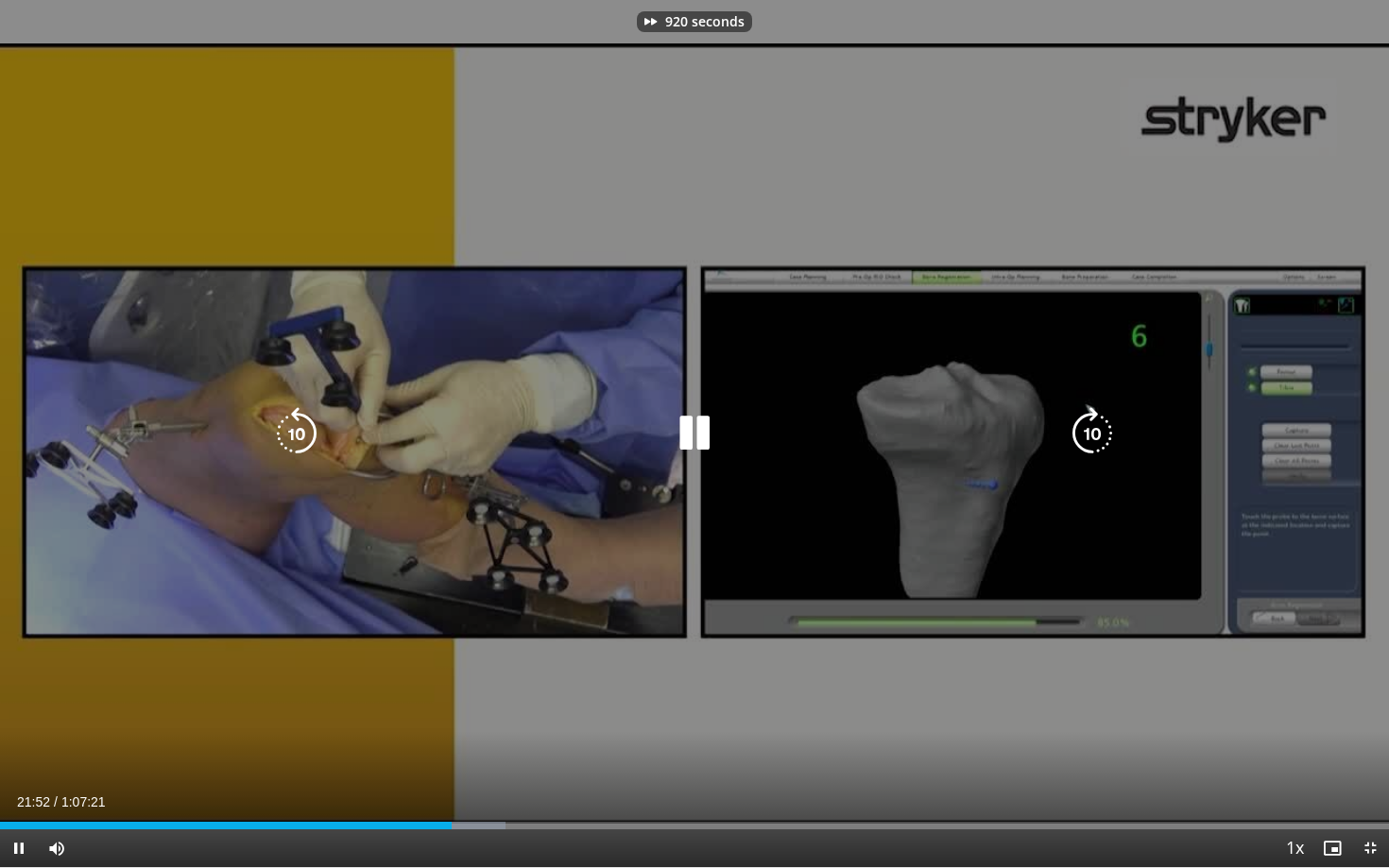 click at bounding box center (1092, 434) 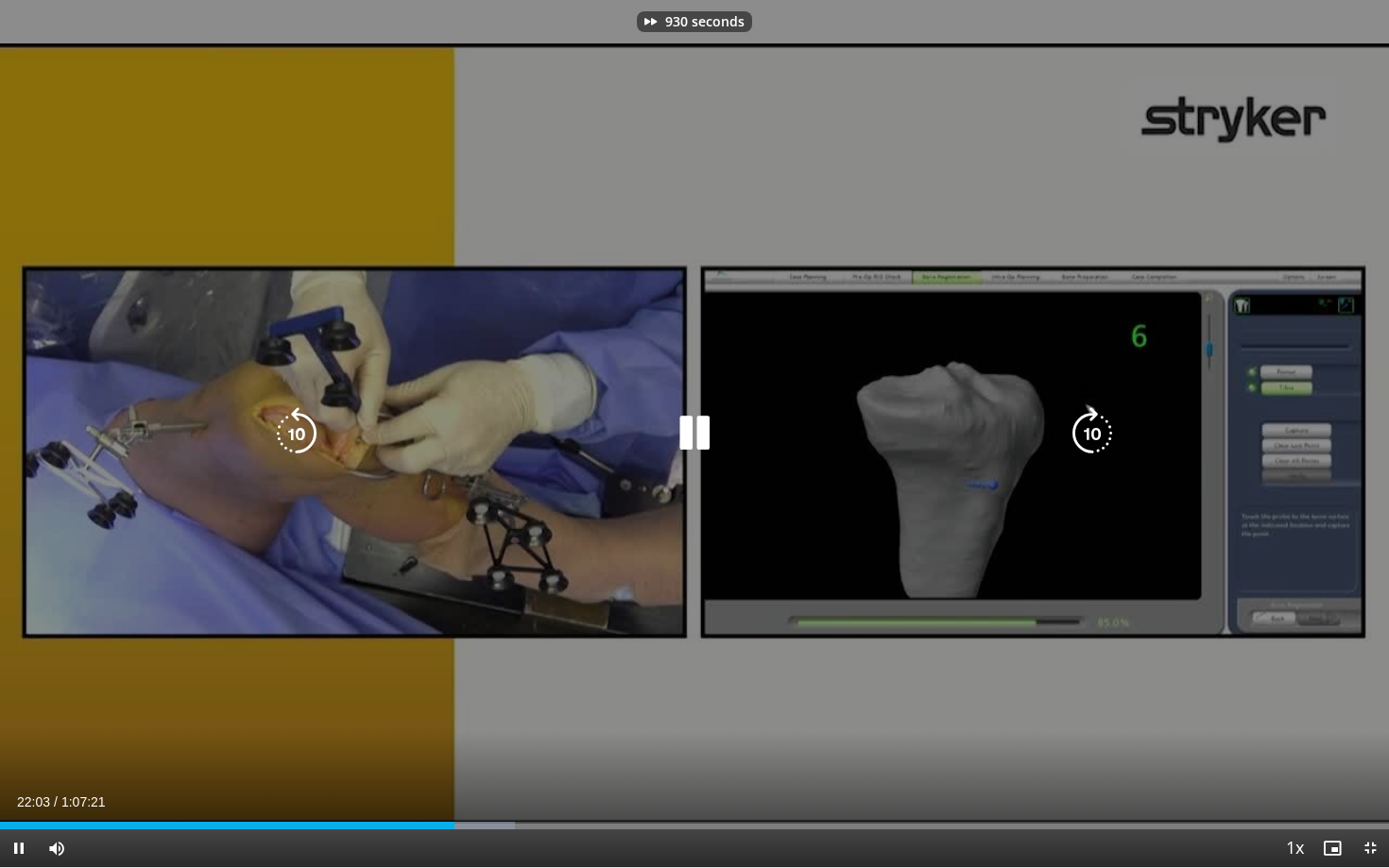click at bounding box center [1092, 434] 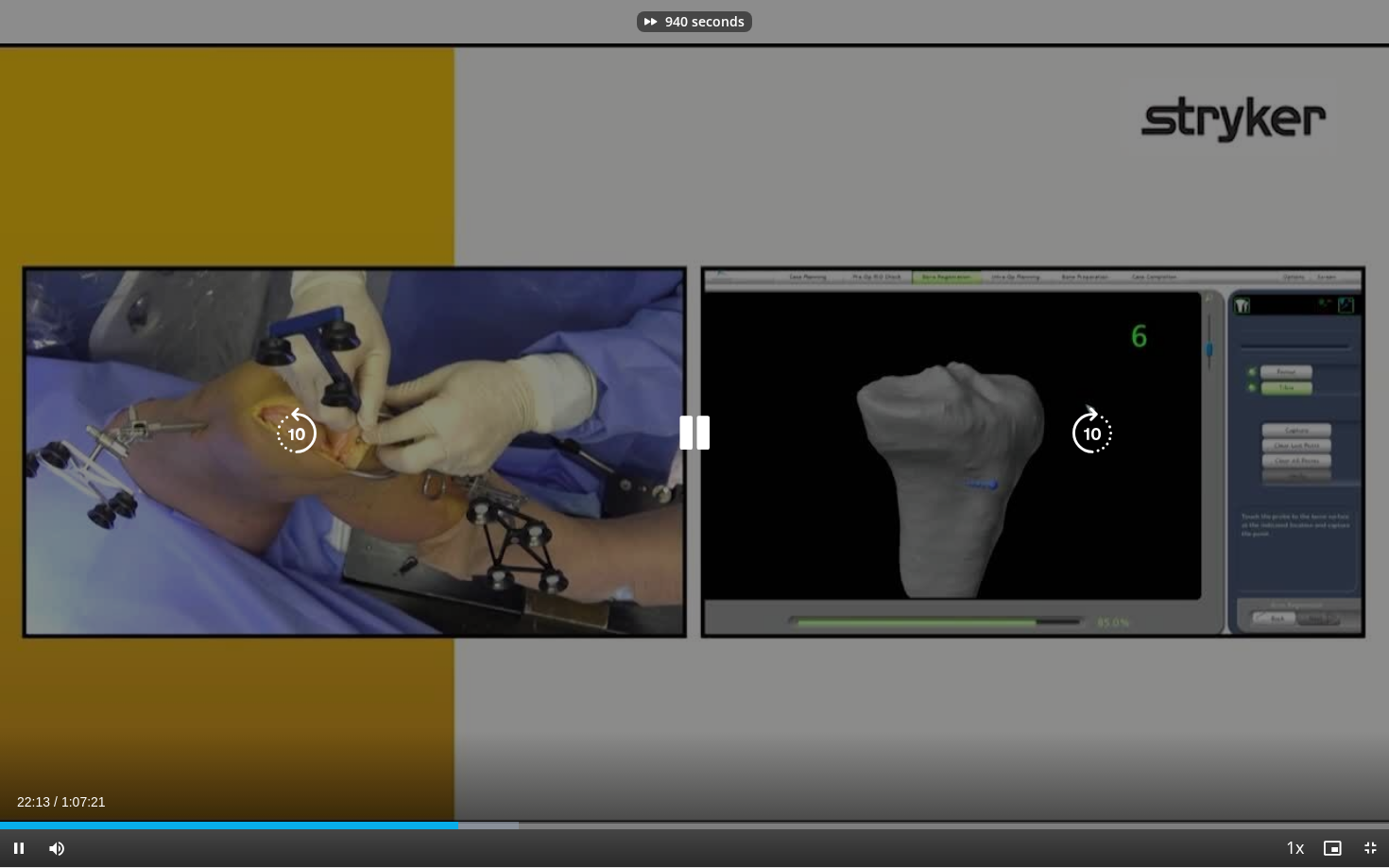 click at bounding box center [1092, 434] 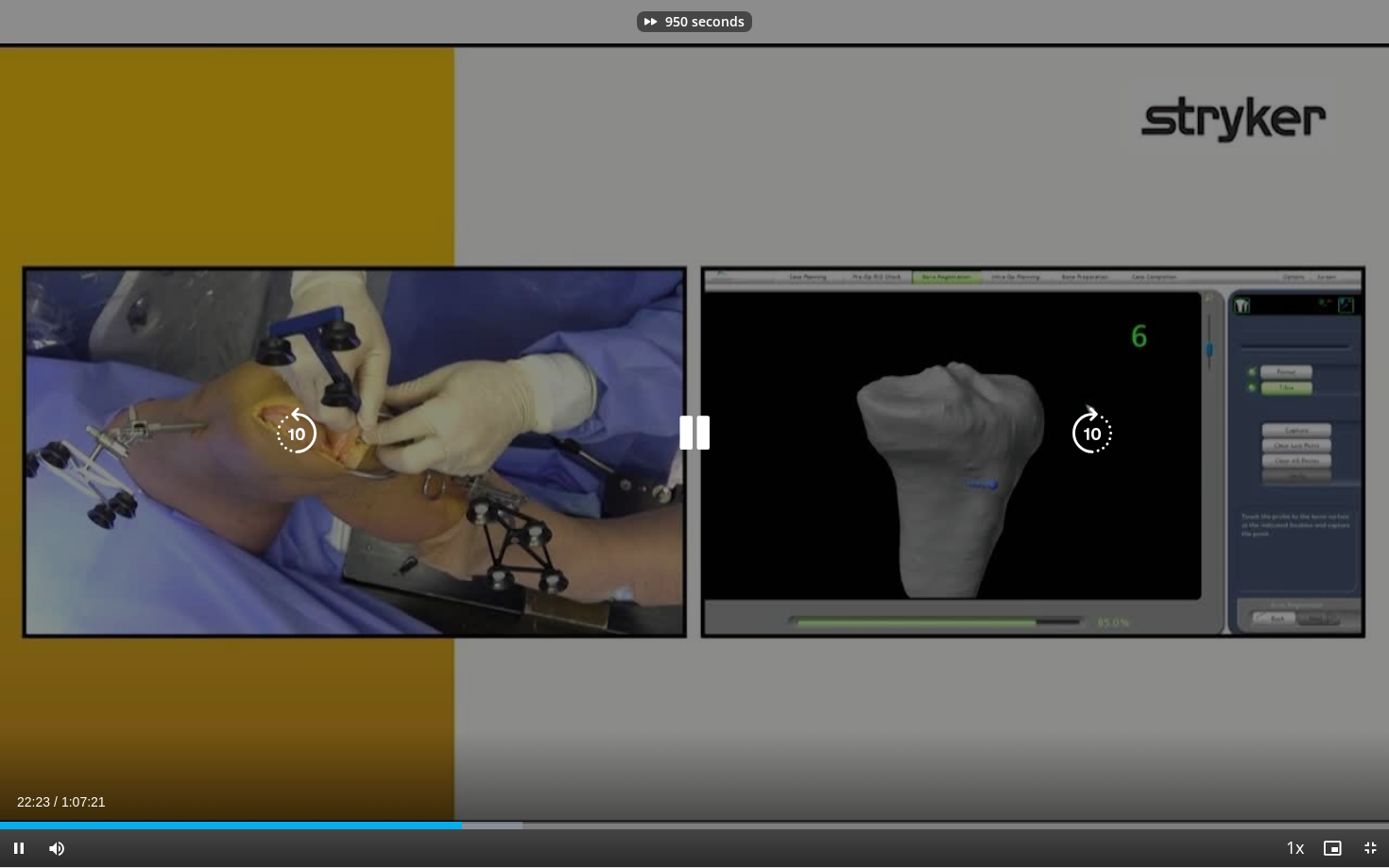 click at bounding box center (1092, 434) 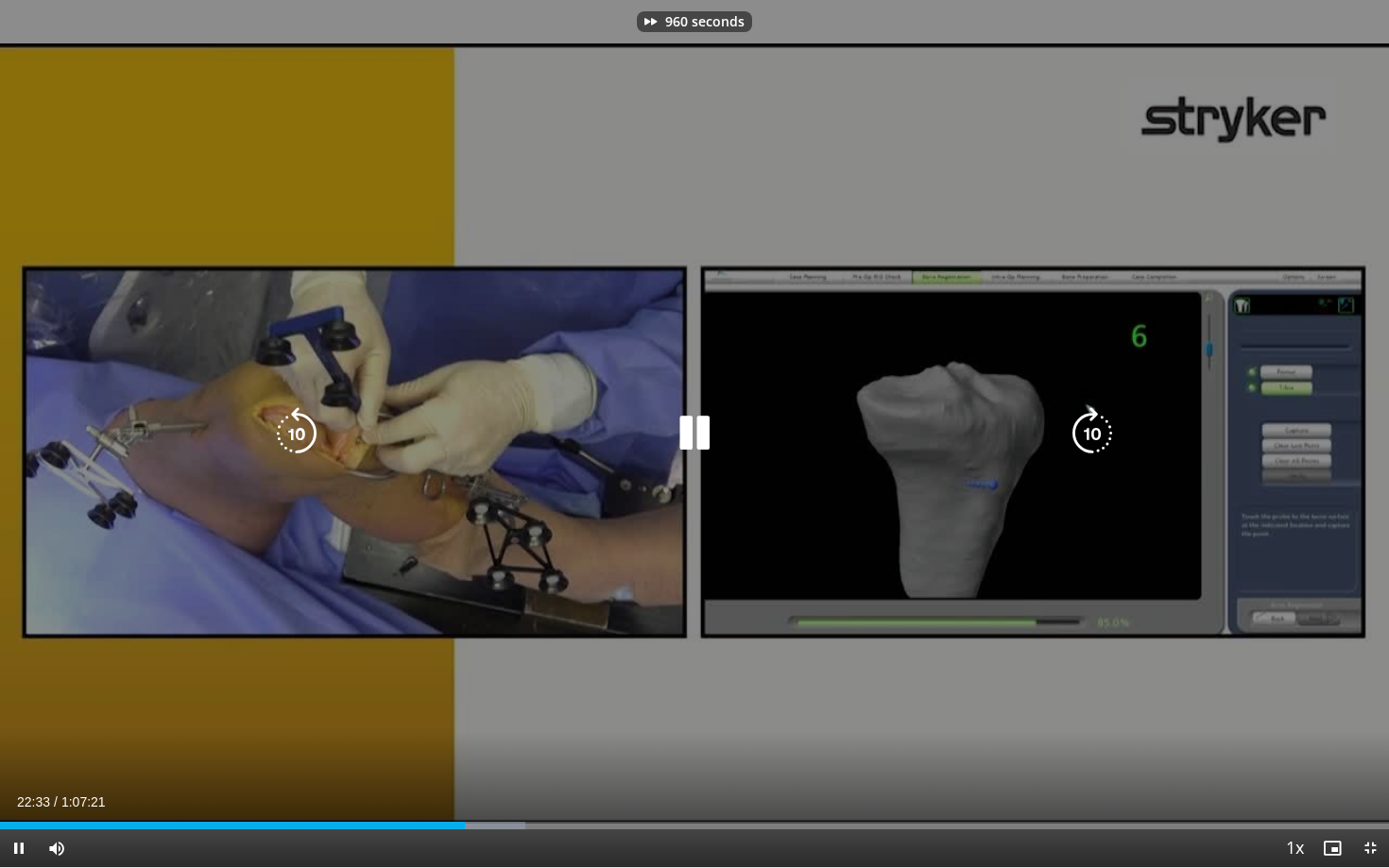 click at bounding box center [1092, 434] 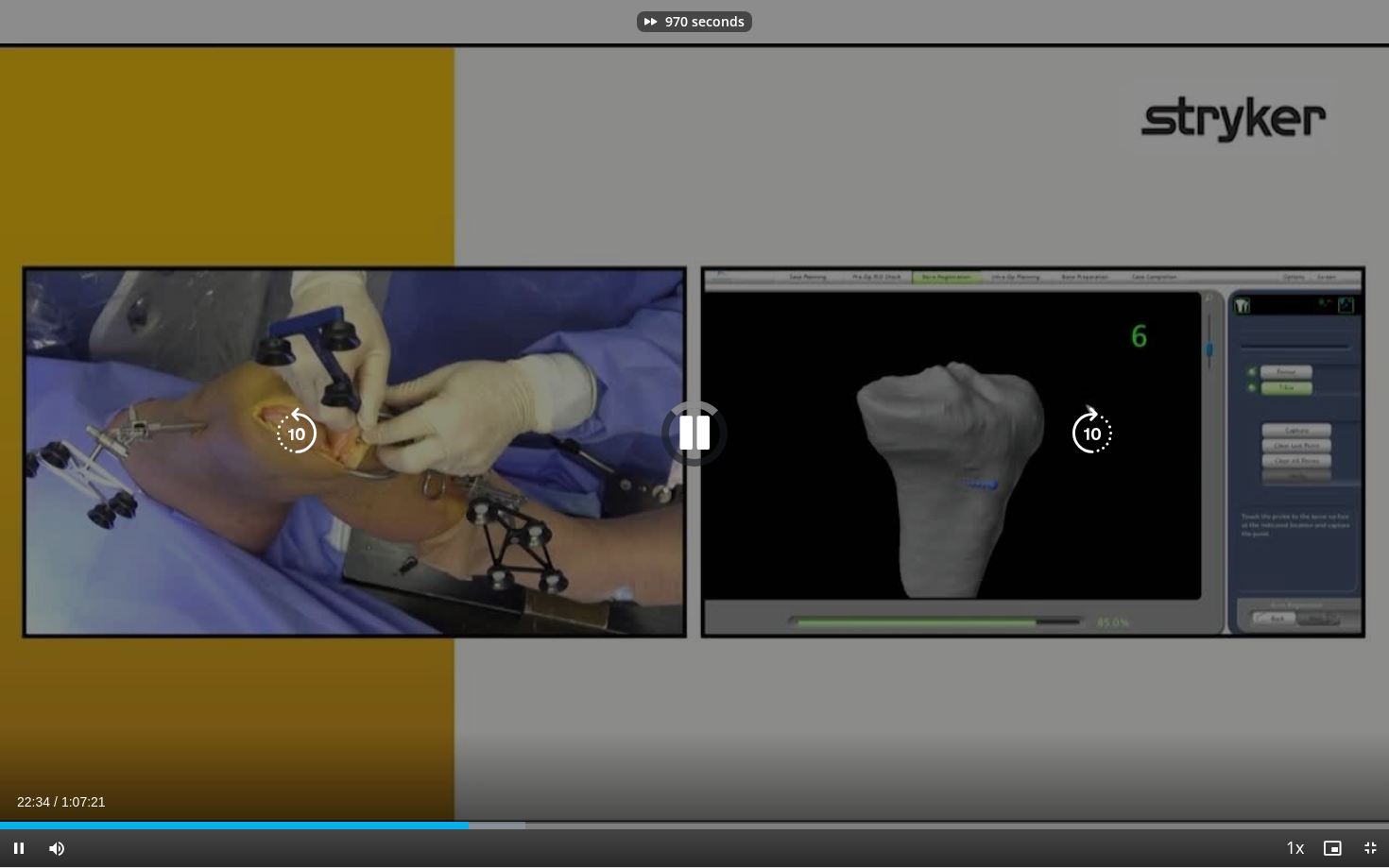 click at bounding box center (1092, 434) 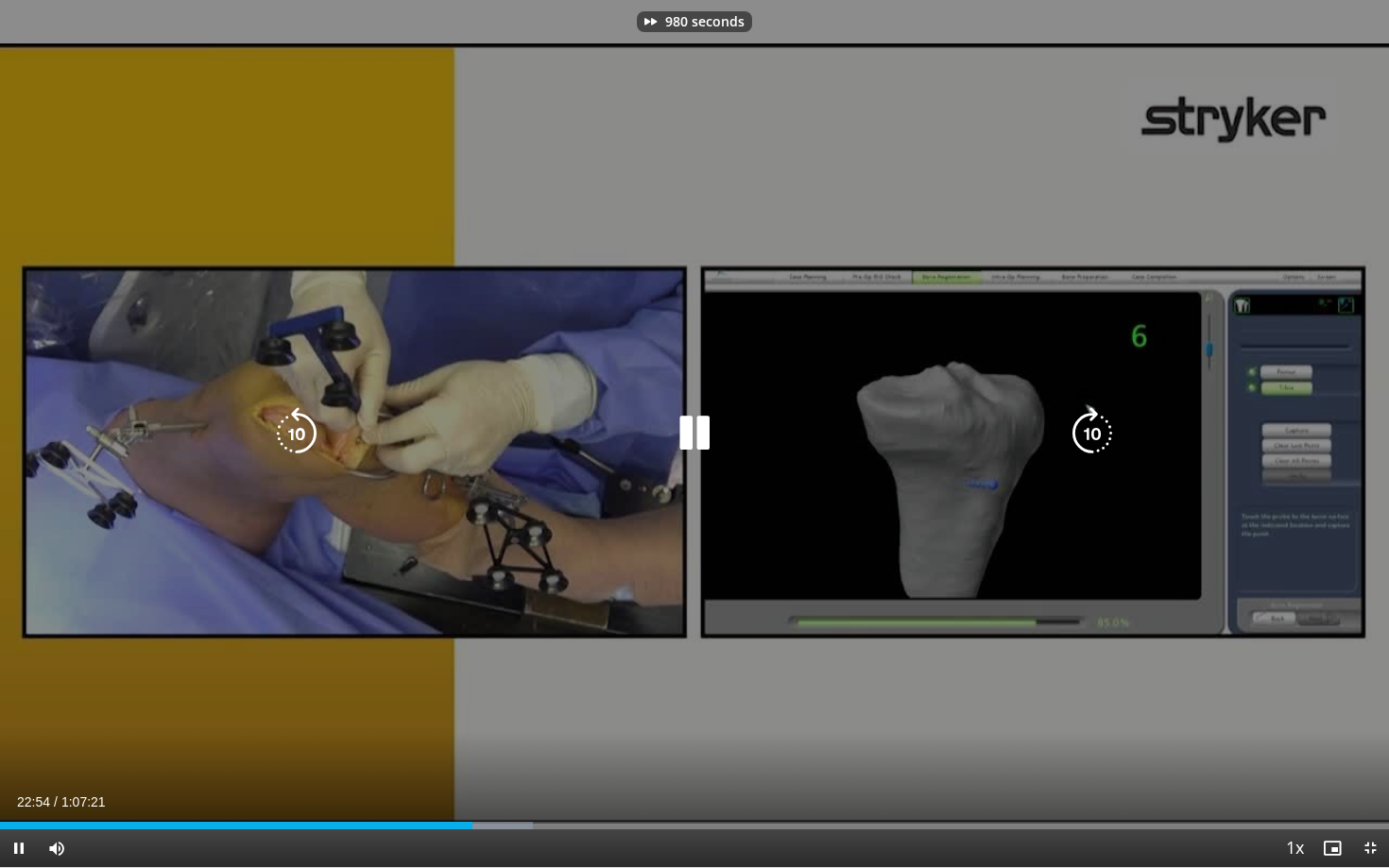 click at bounding box center (1092, 434) 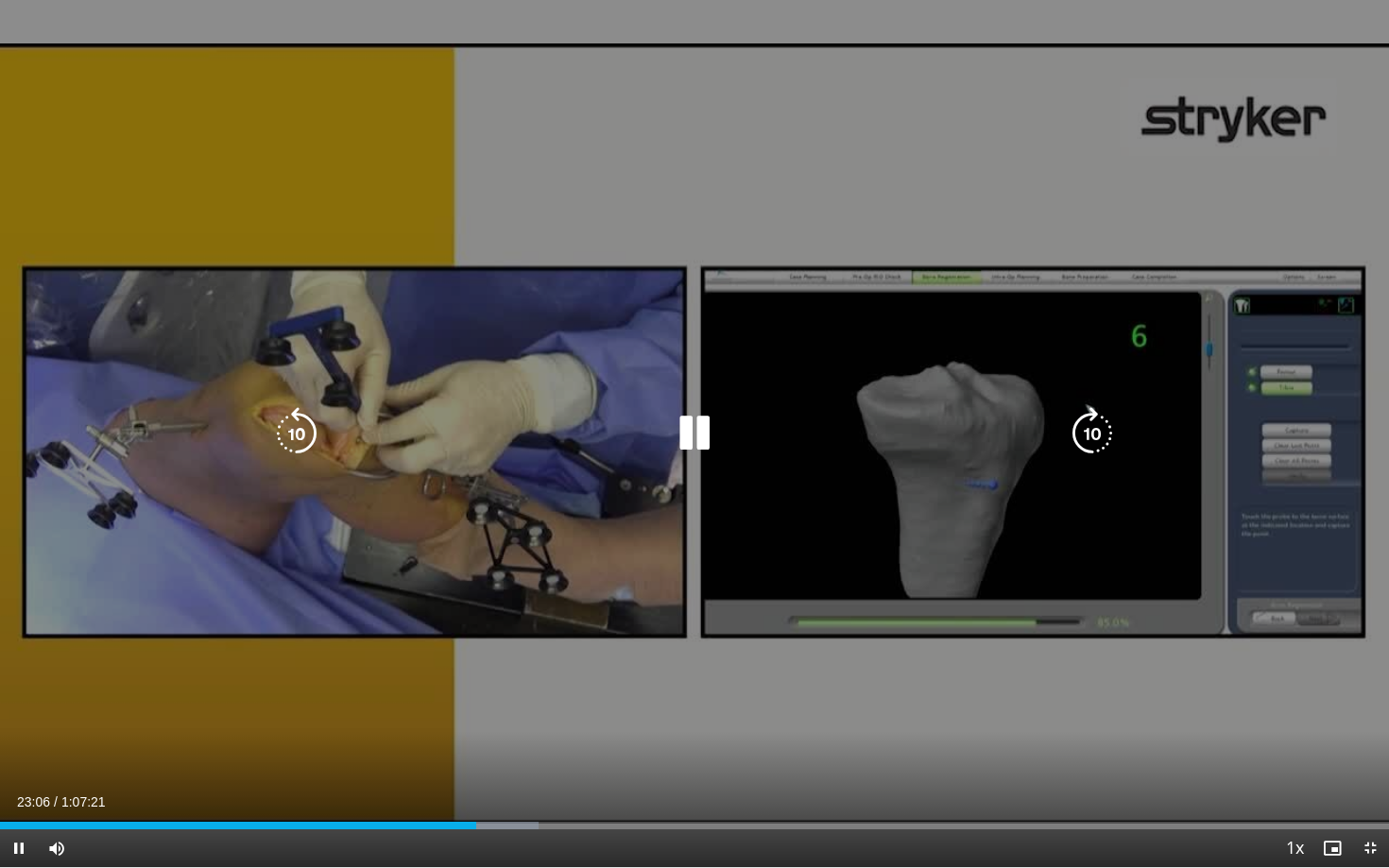 click at bounding box center (1092, 434) 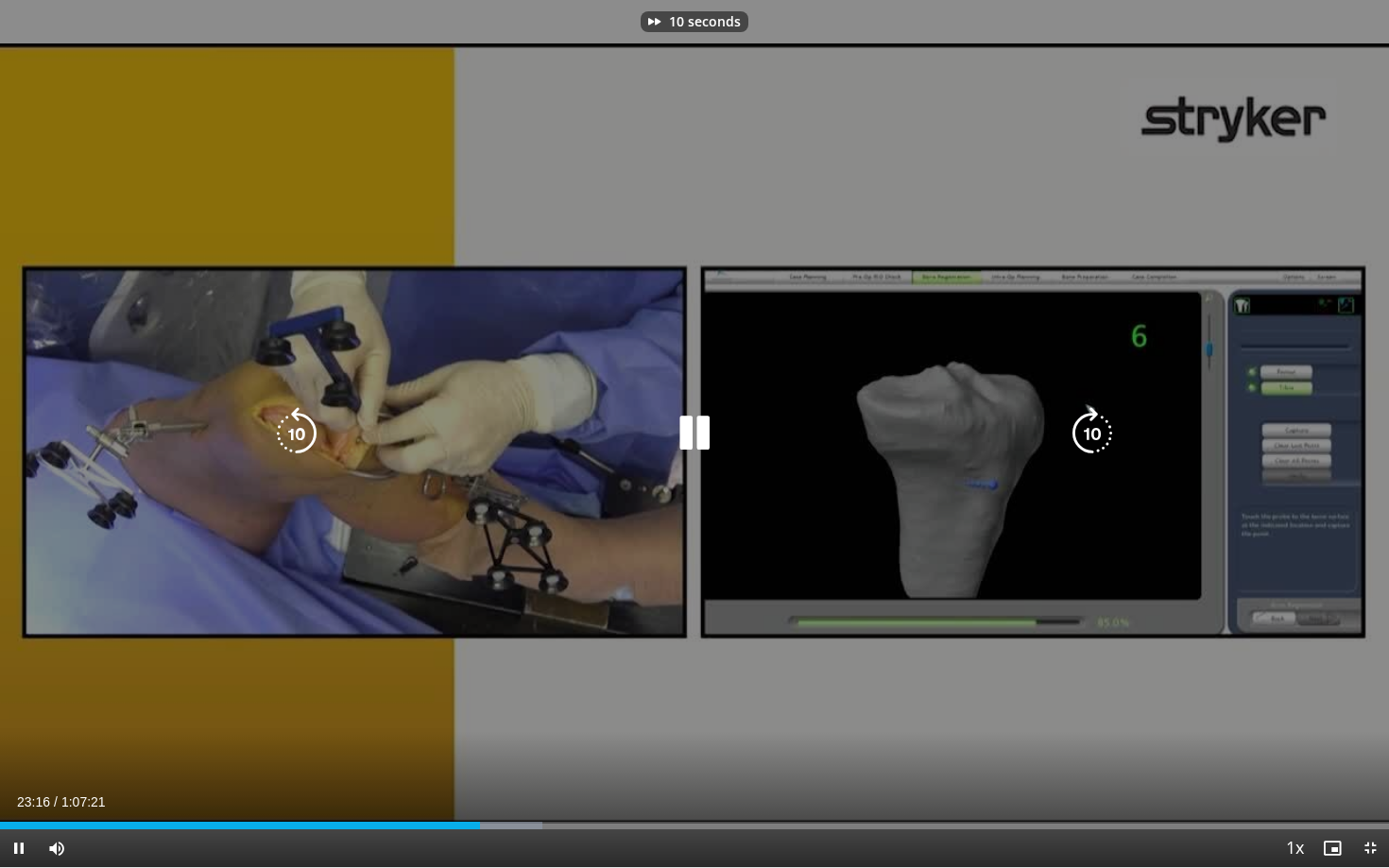 click at bounding box center (1092, 434) 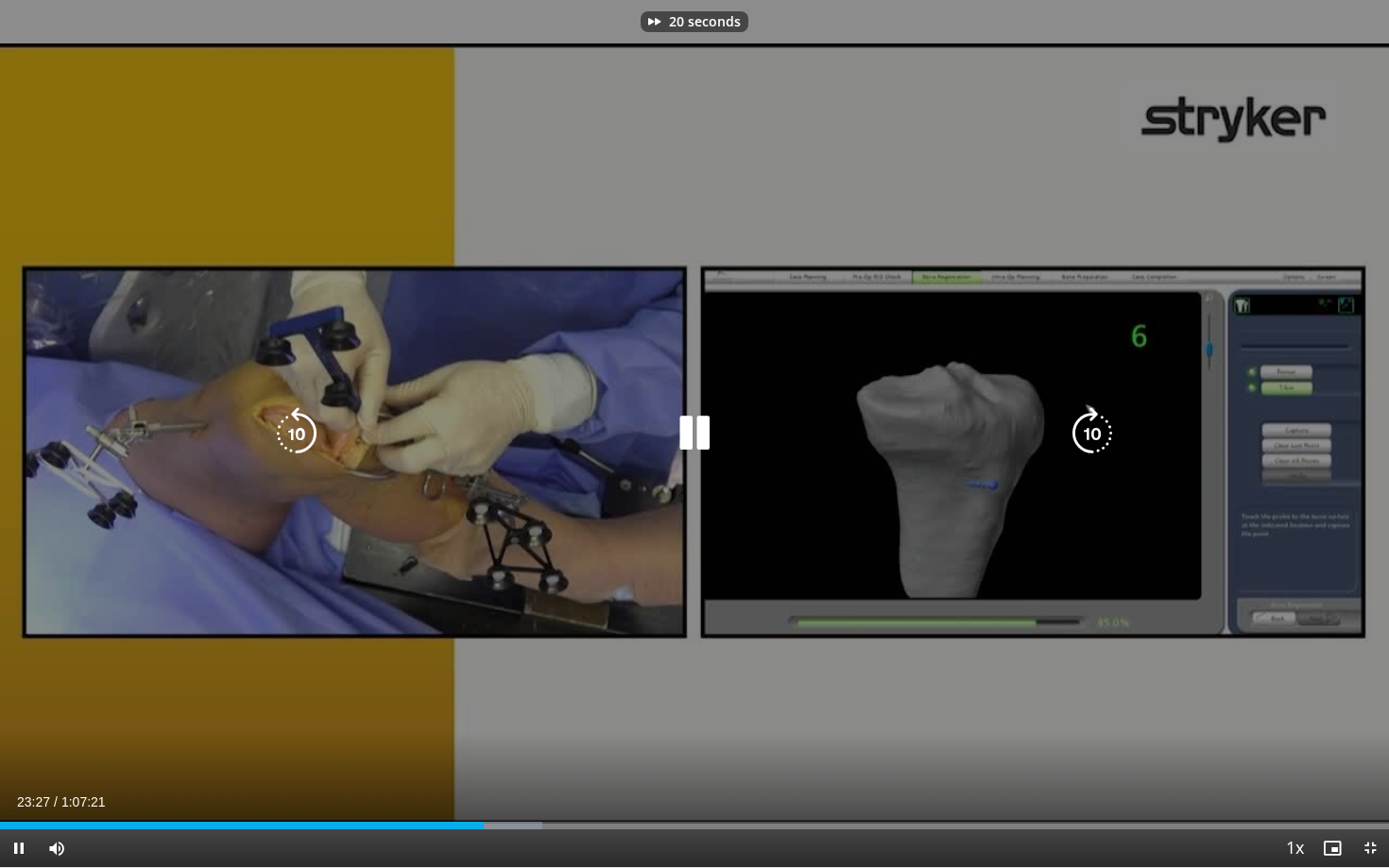 click at bounding box center [1092, 434] 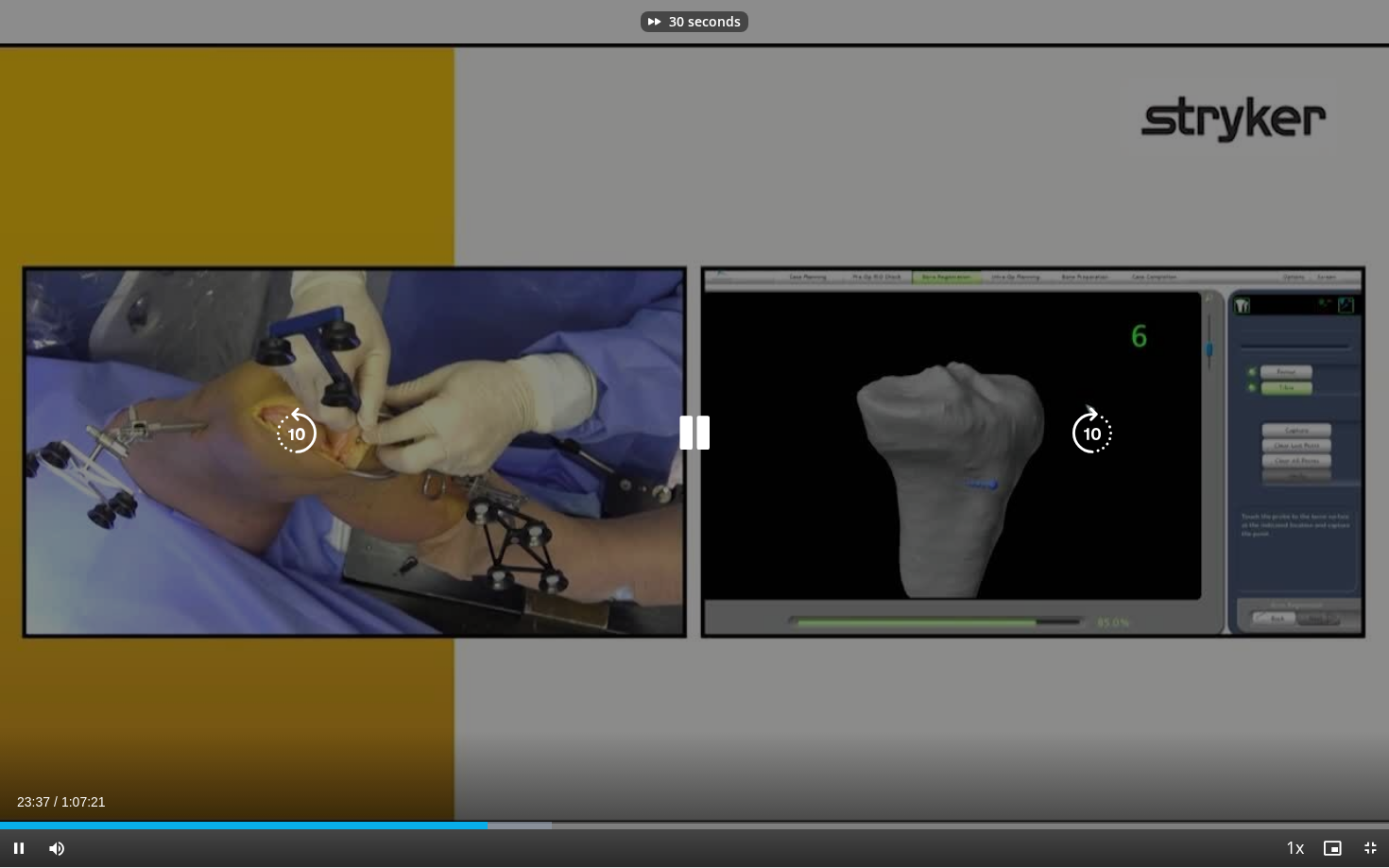 click at bounding box center [1092, 434] 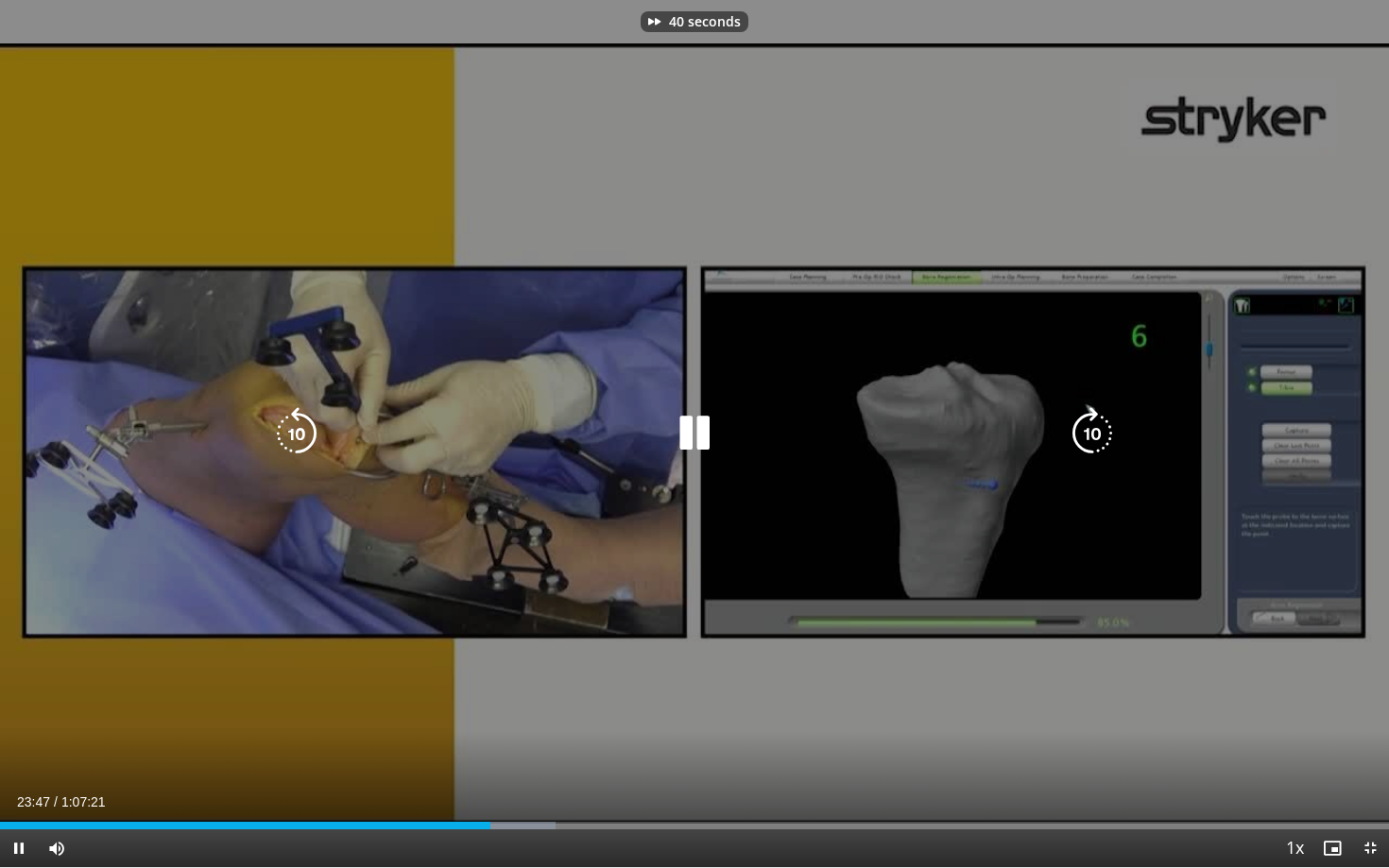 click at bounding box center [1092, 434] 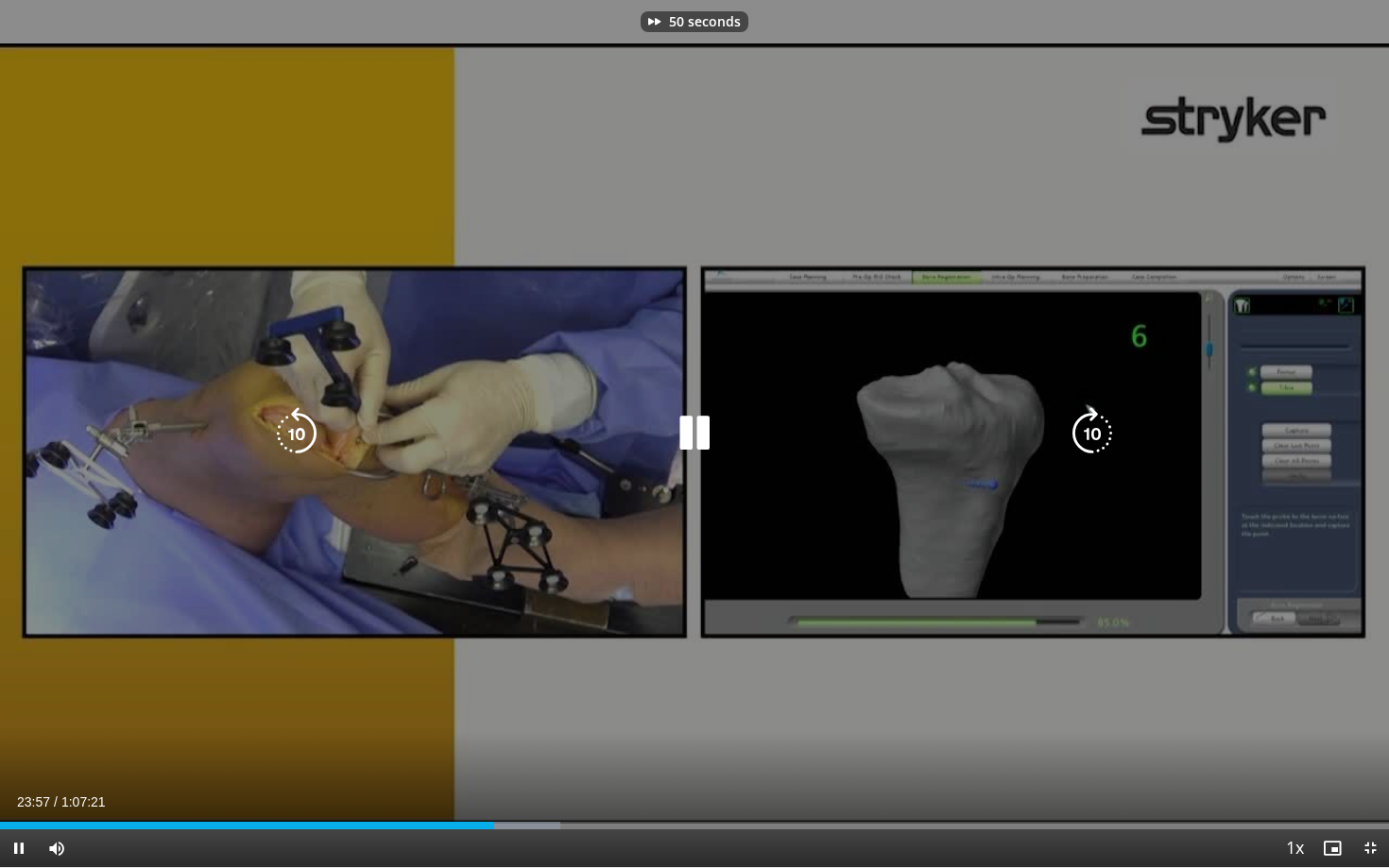 click at bounding box center [1092, 434] 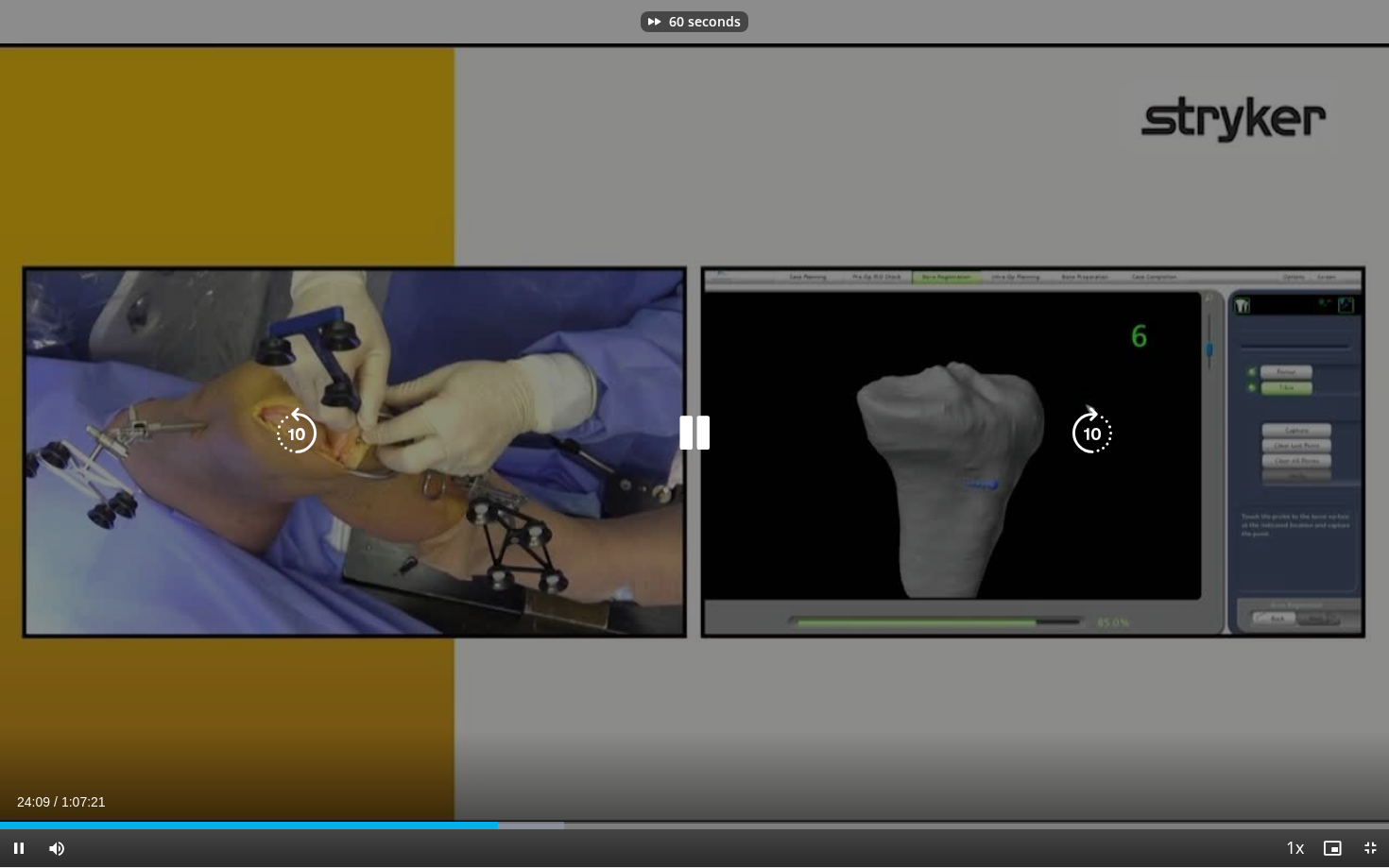 click at bounding box center (1092, 434) 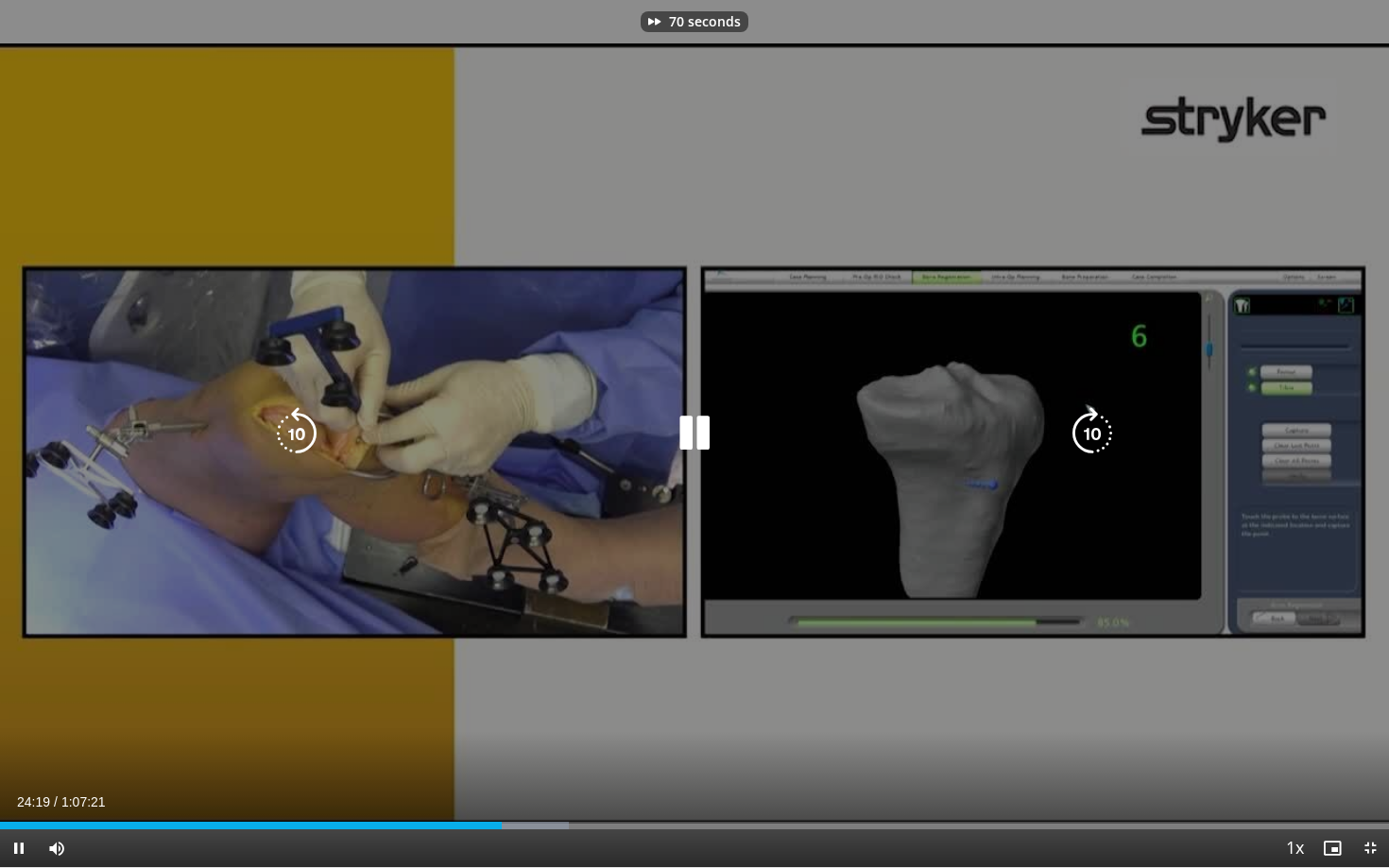 click at bounding box center (1092, 434) 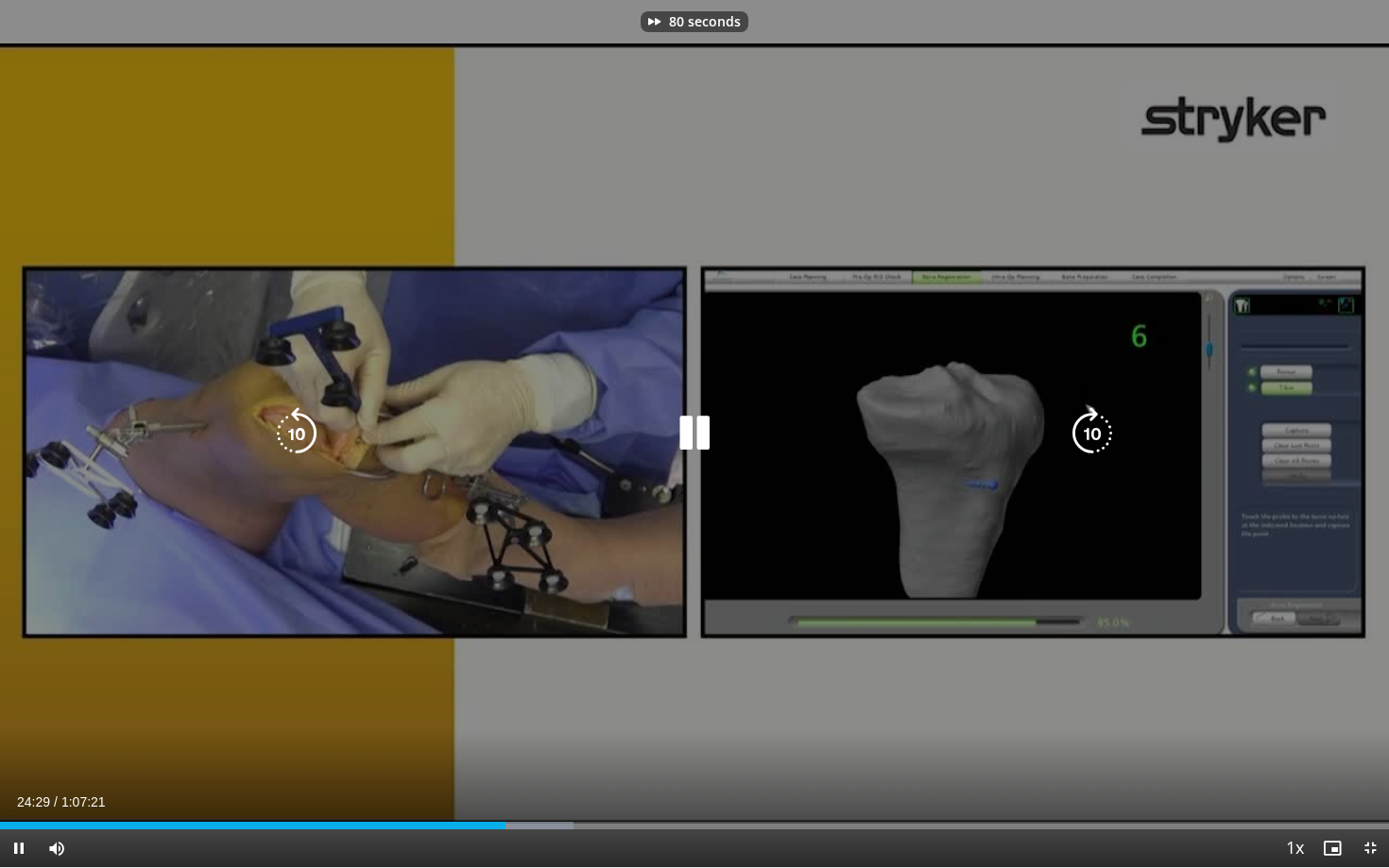 click at bounding box center [1092, 434] 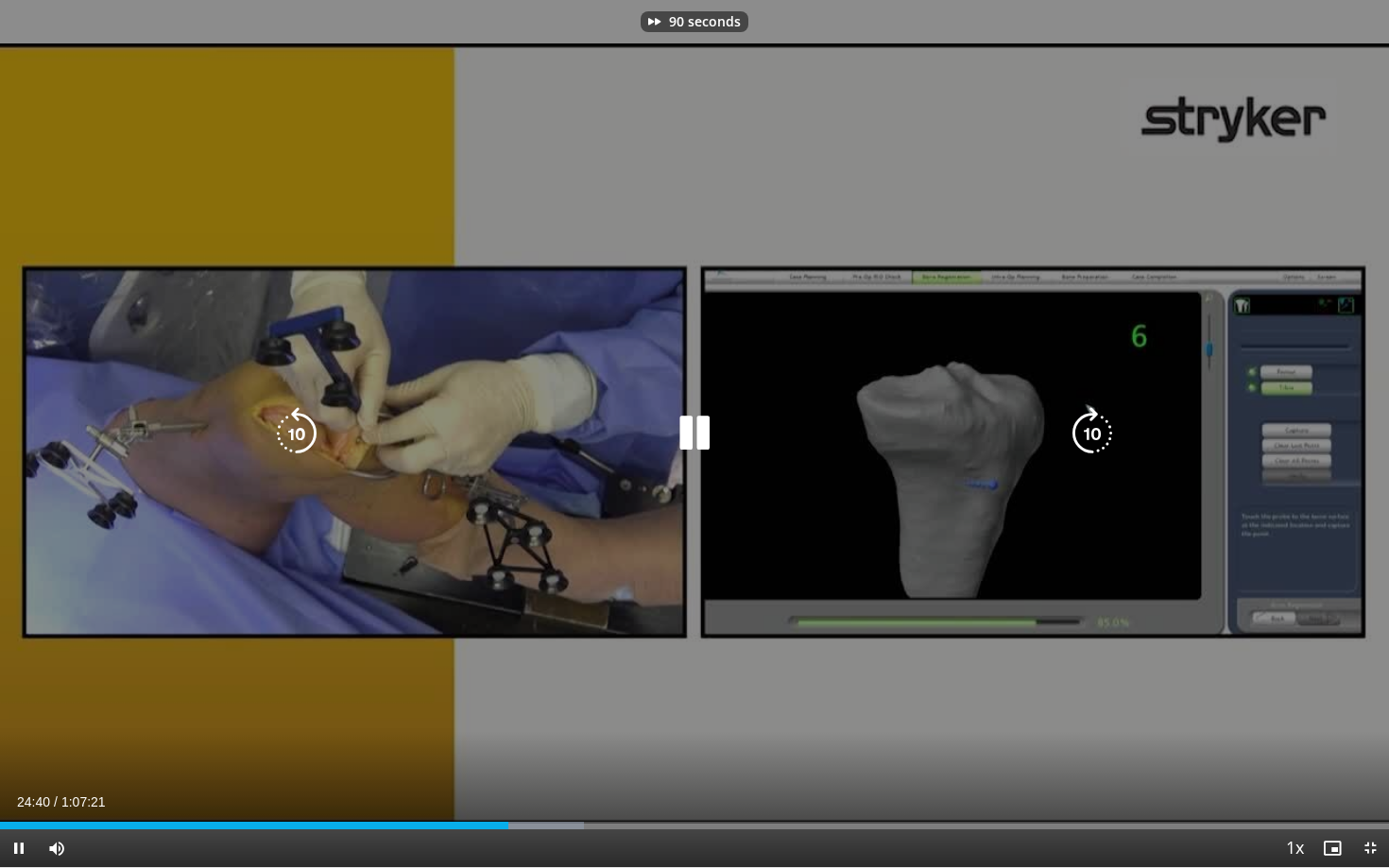 click at bounding box center [1092, 434] 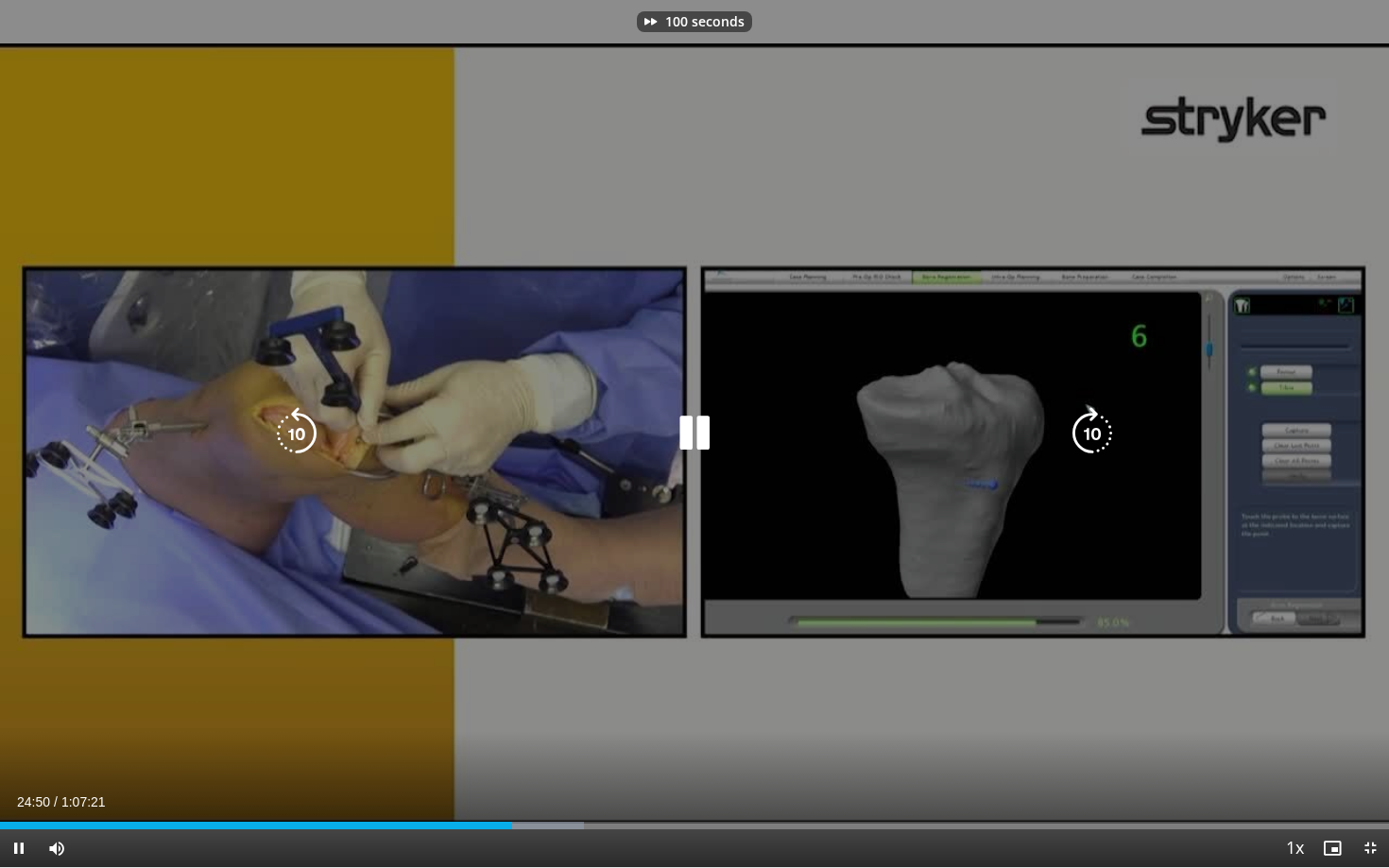 click at bounding box center [1092, 434] 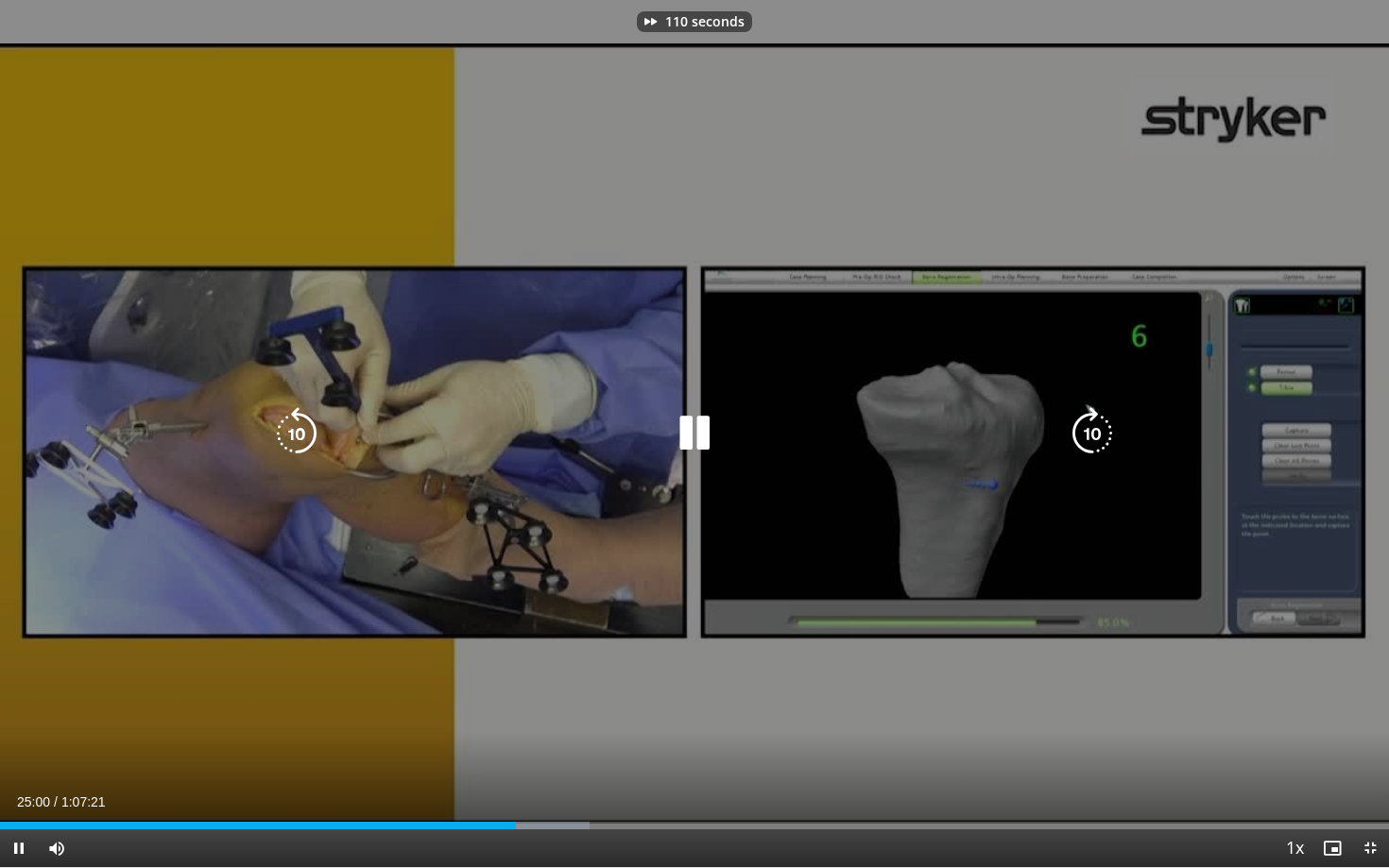click at bounding box center [1092, 434] 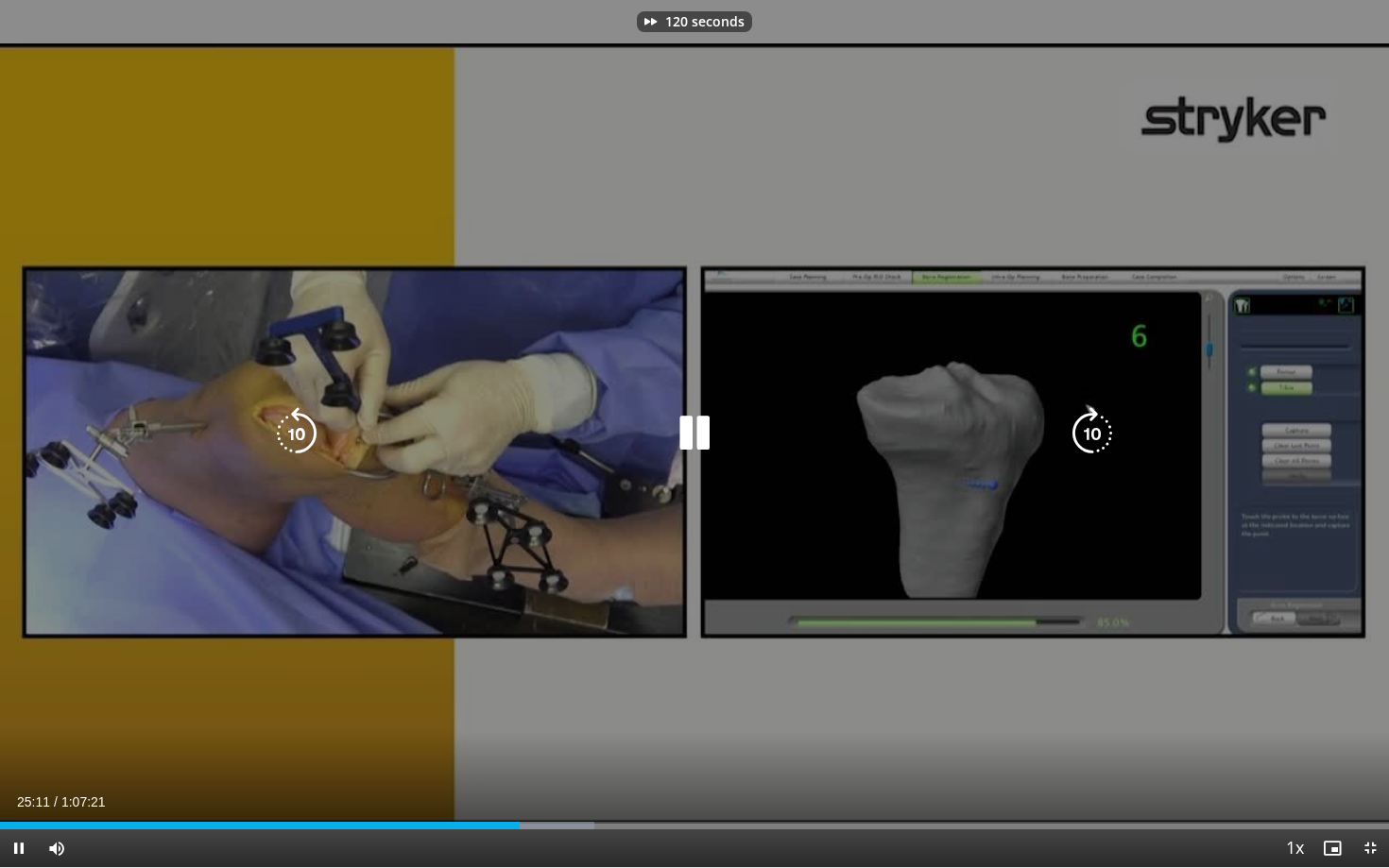 click at bounding box center [1092, 434] 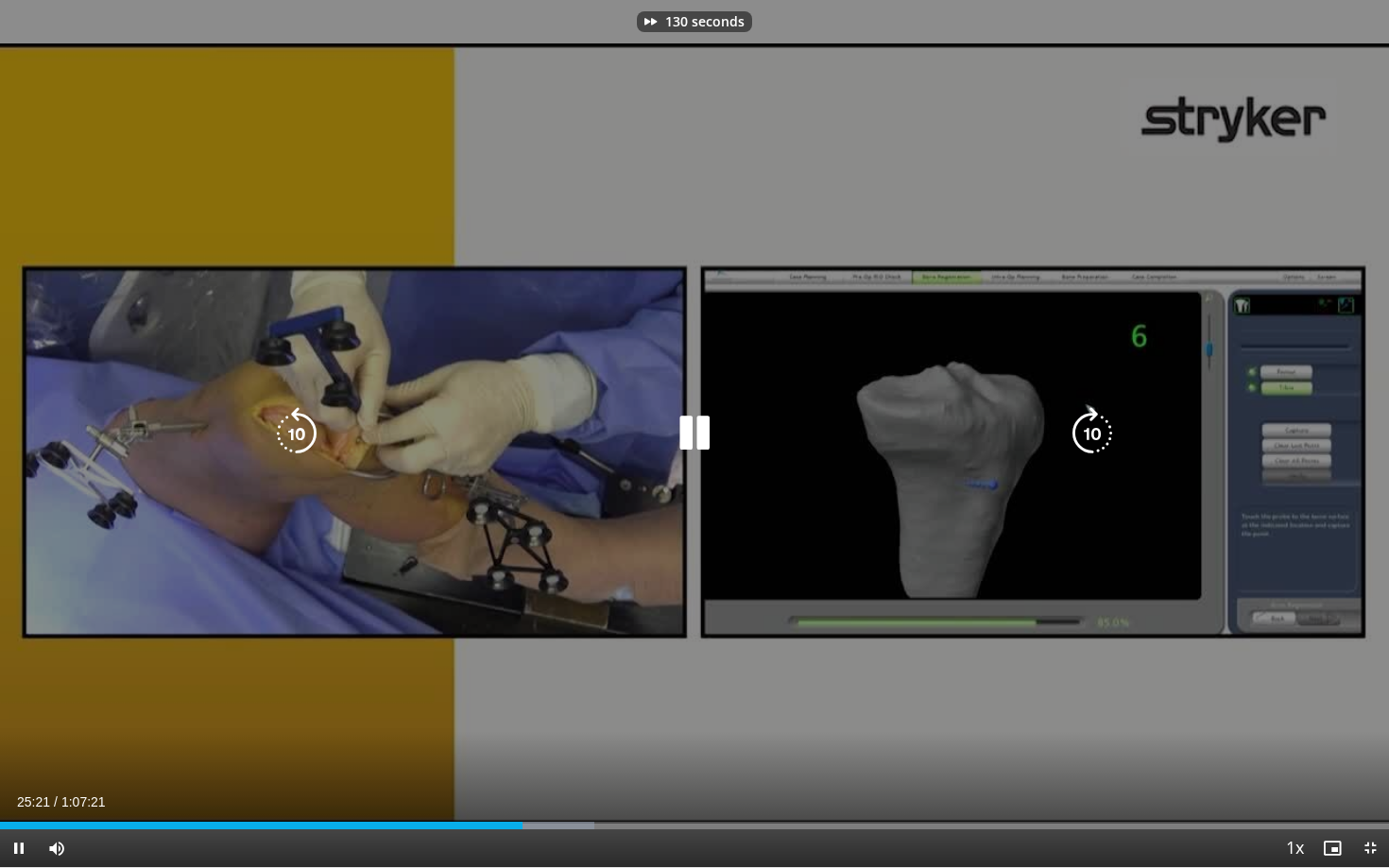 click at bounding box center [1092, 434] 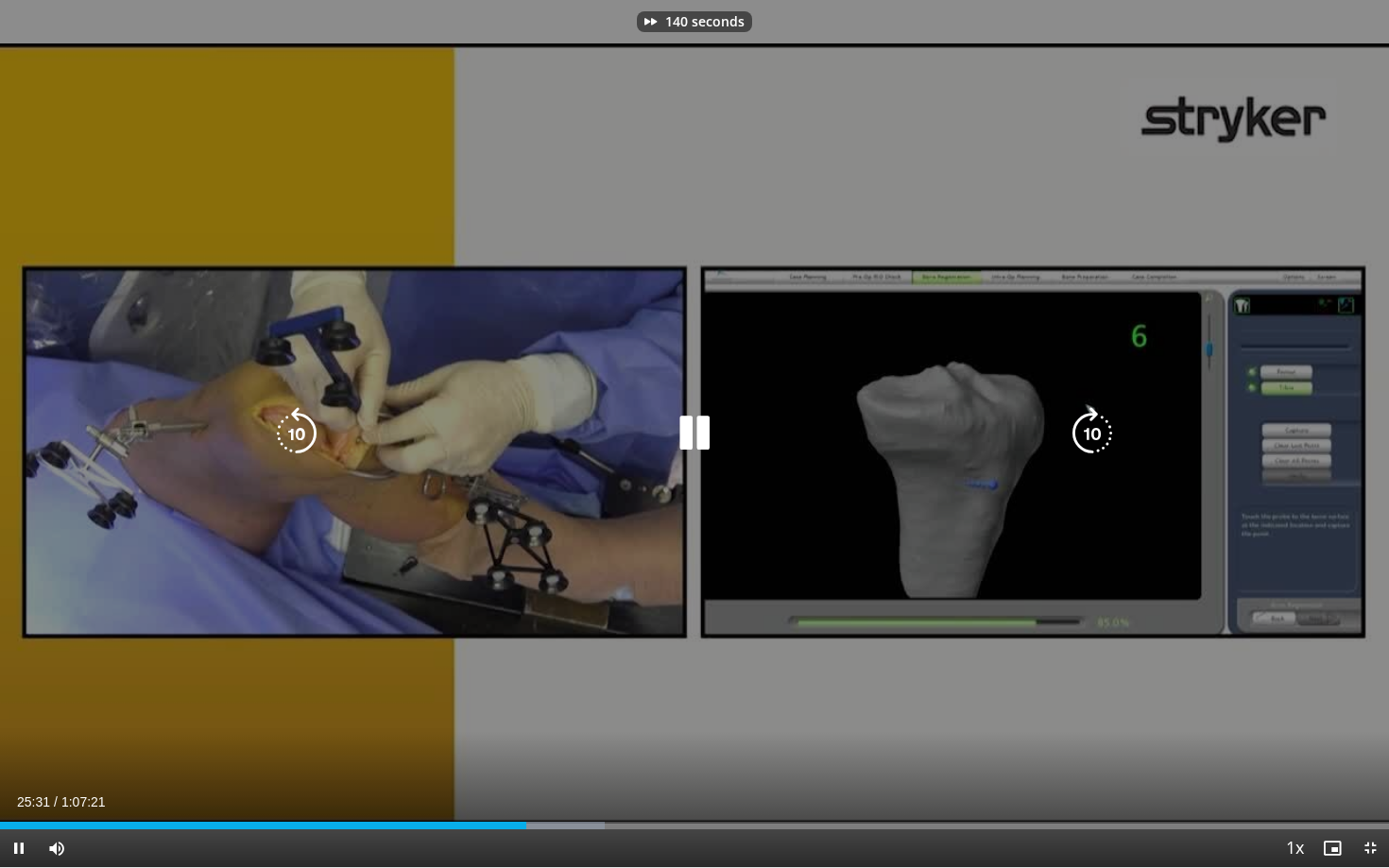 click at bounding box center (1092, 434) 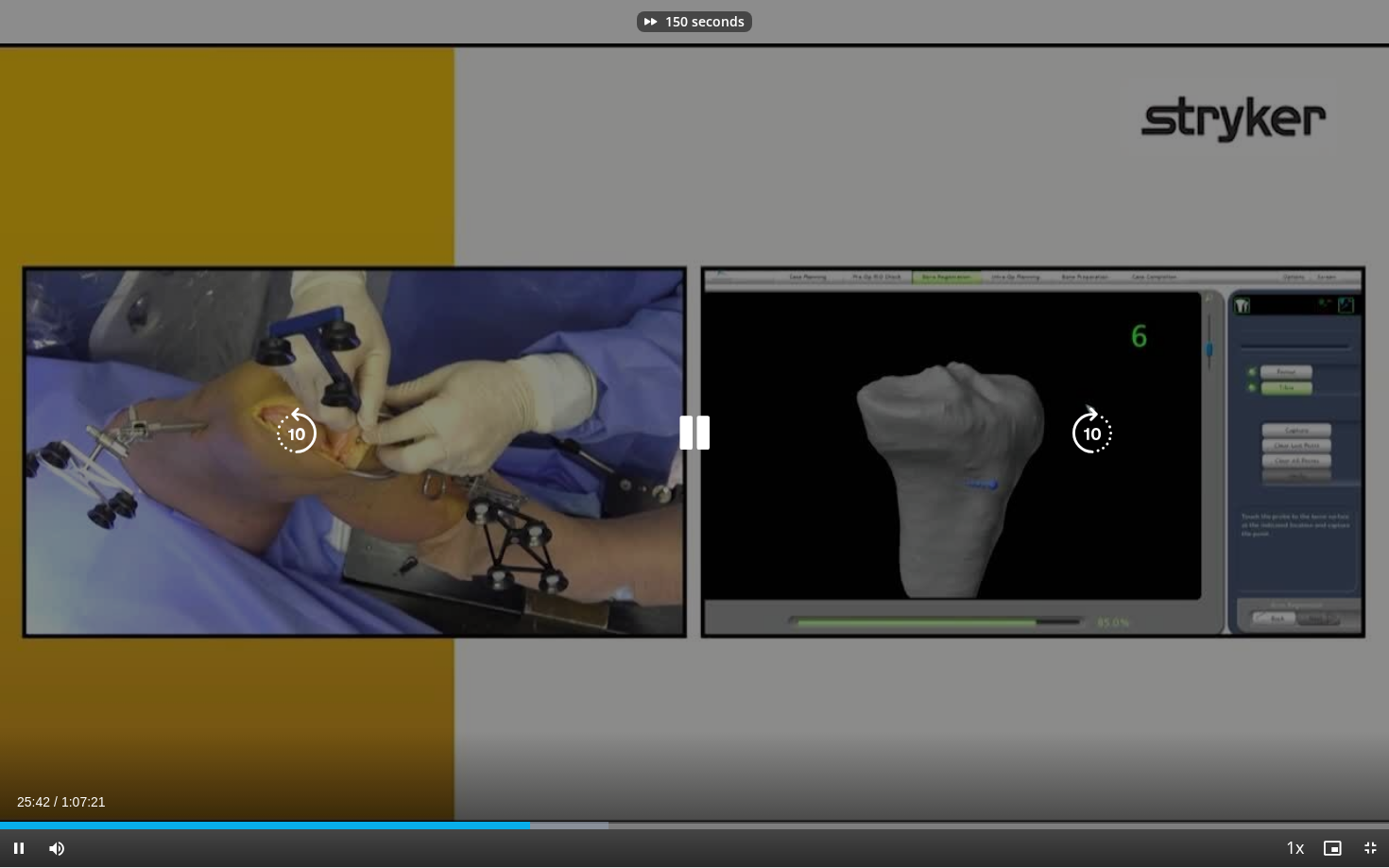 click at bounding box center [1092, 434] 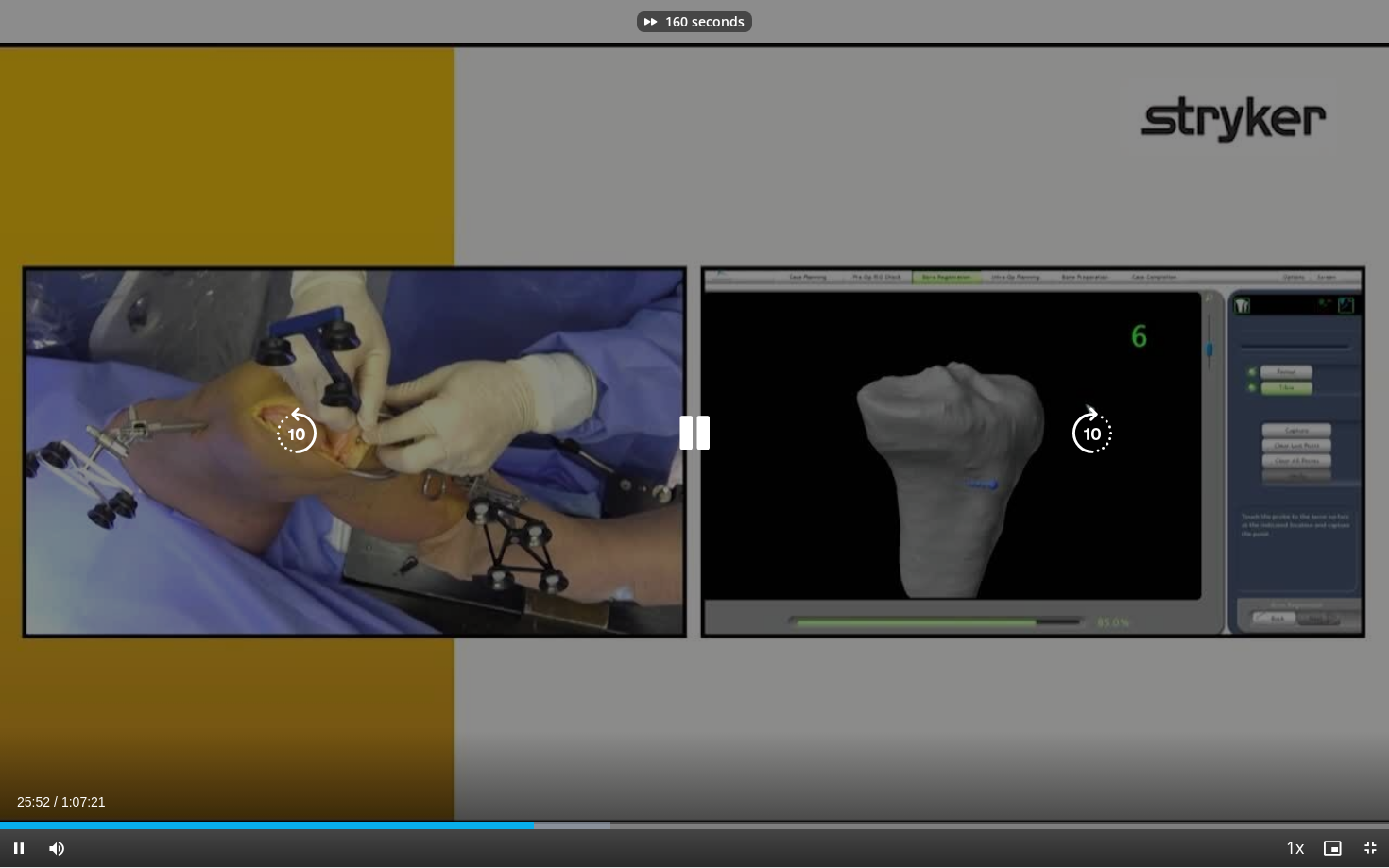click at bounding box center [1092, 434] 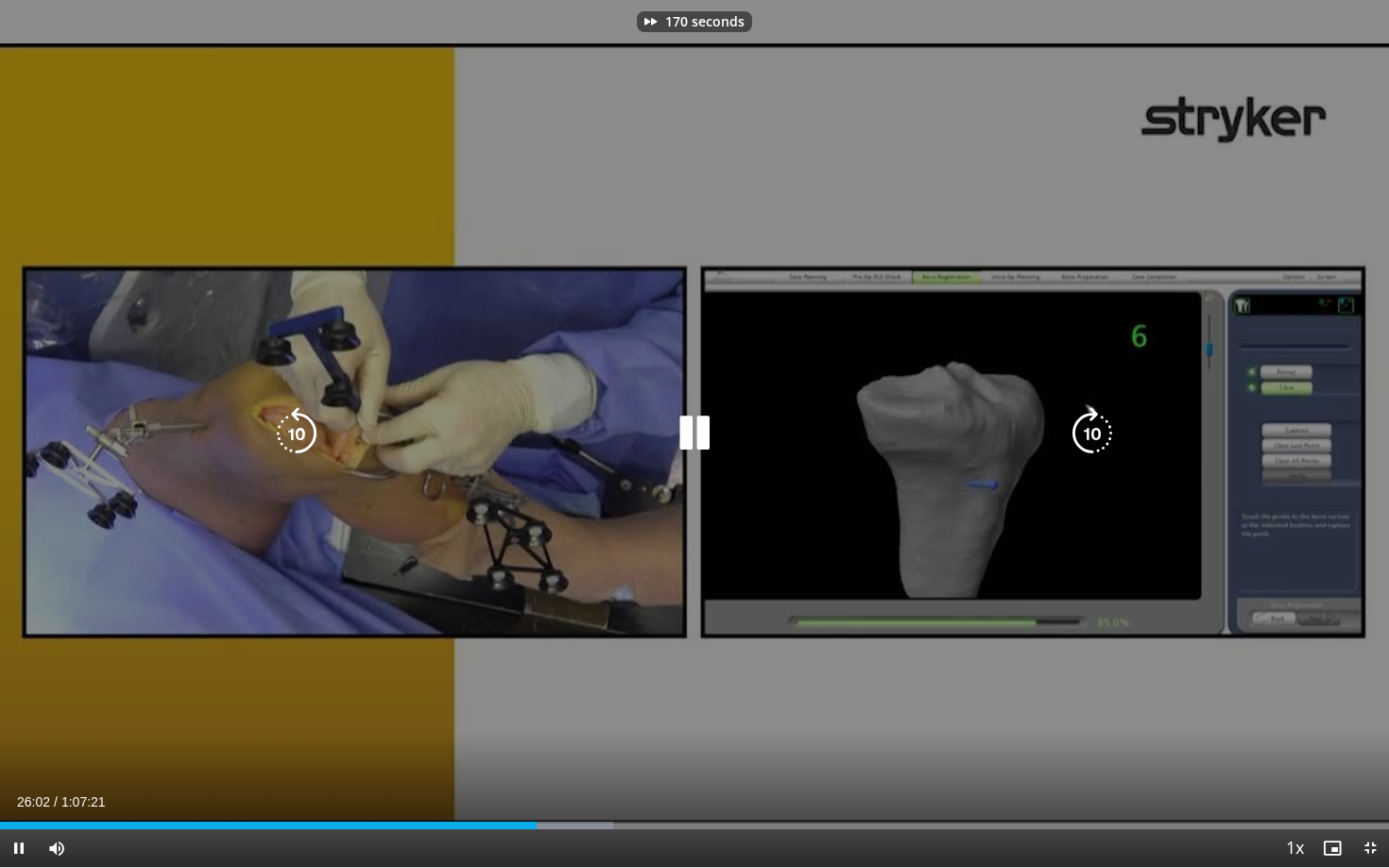 click at bounding box center (1092, 434) 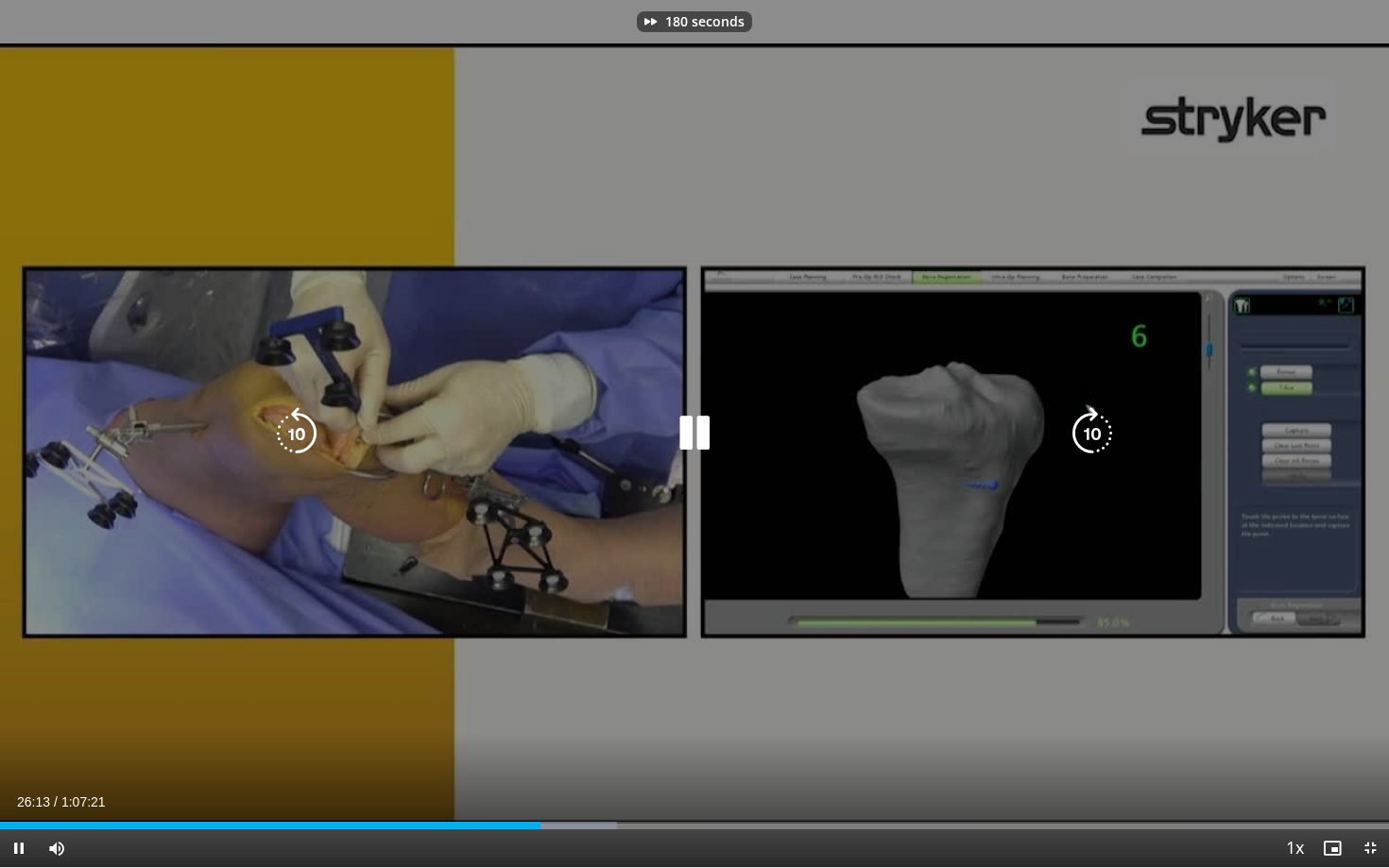 click at bounding box center [1092, 434] 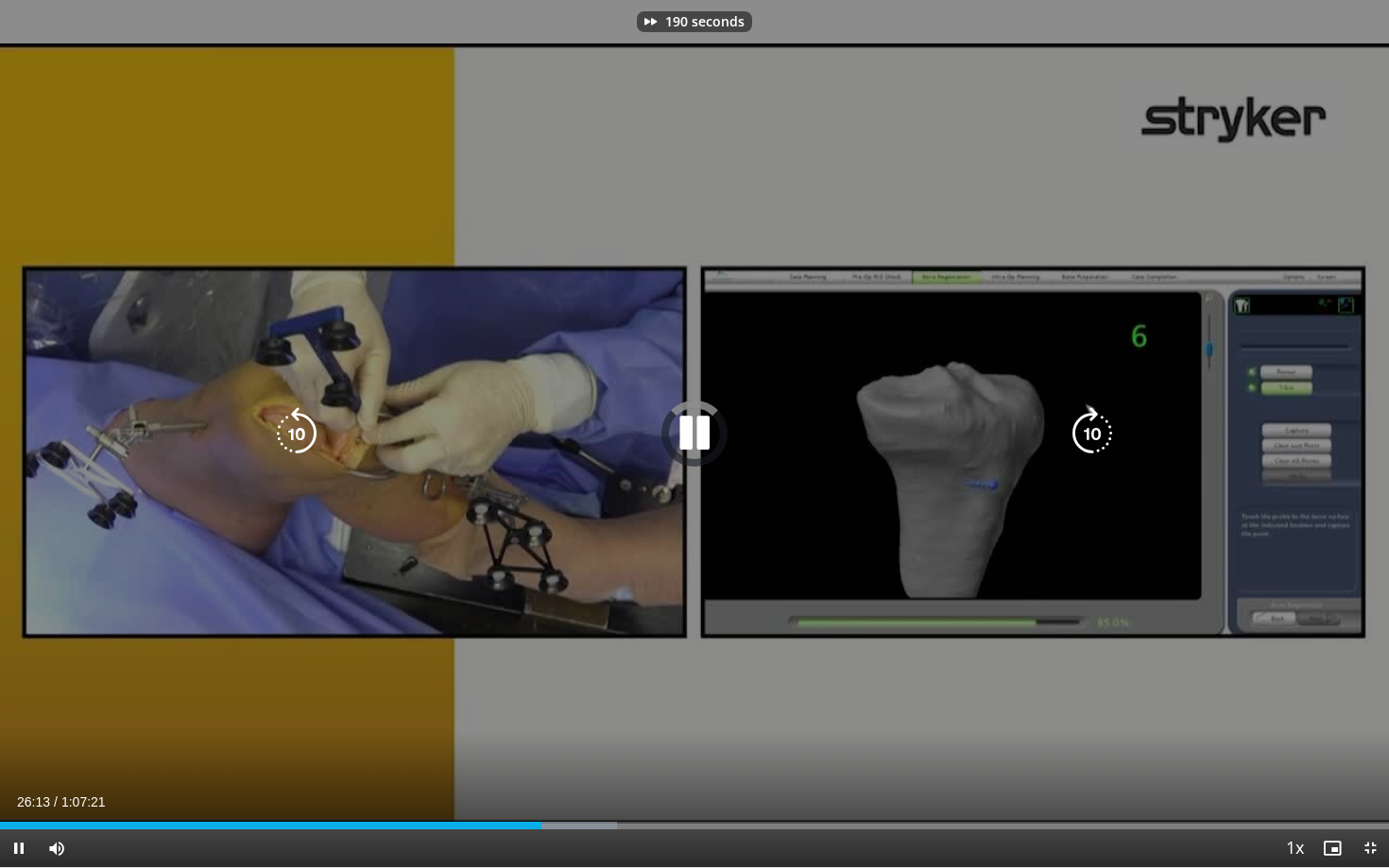 click at bounding box center (1092, 434) 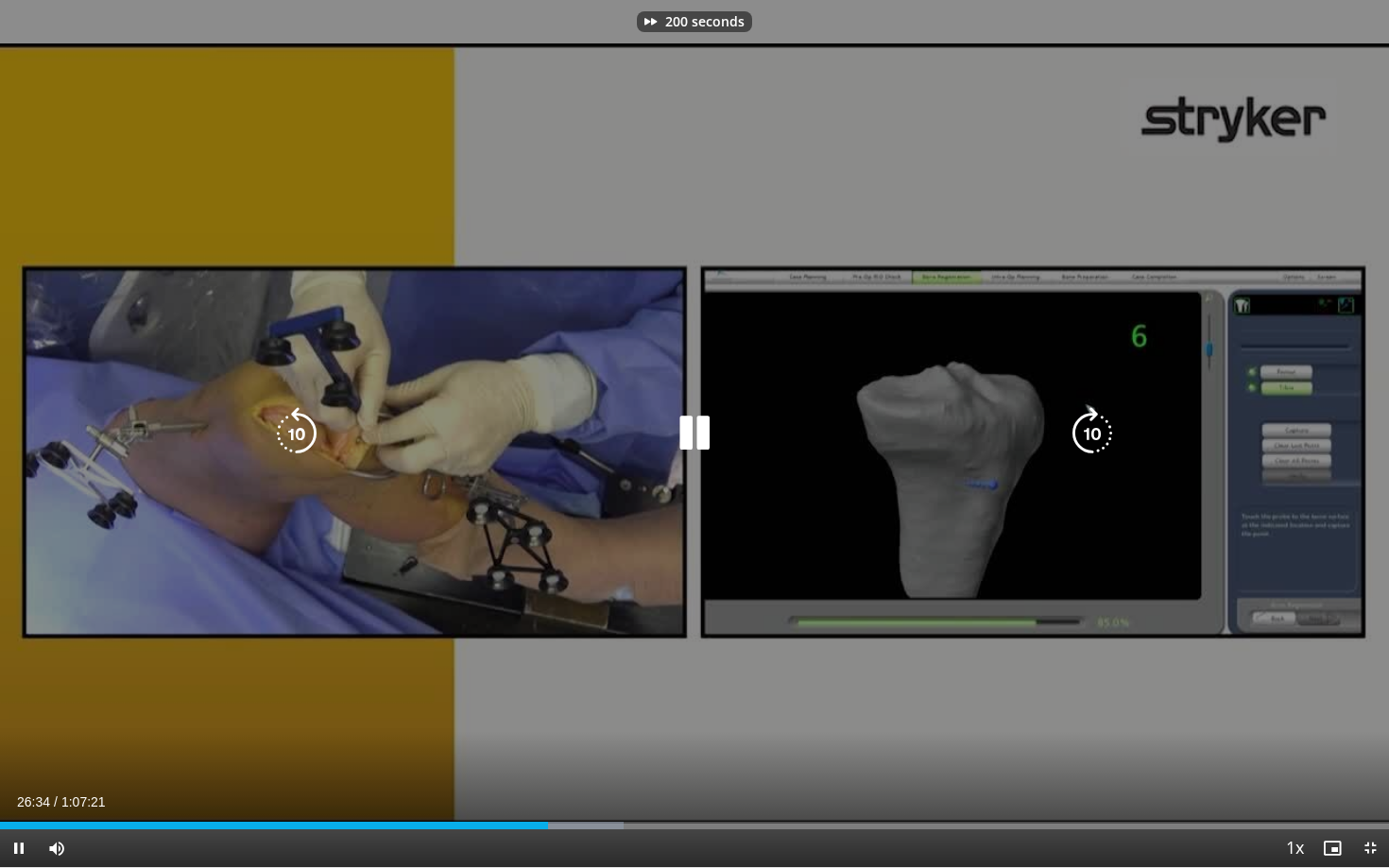 click at bounding box center (1092, 434) 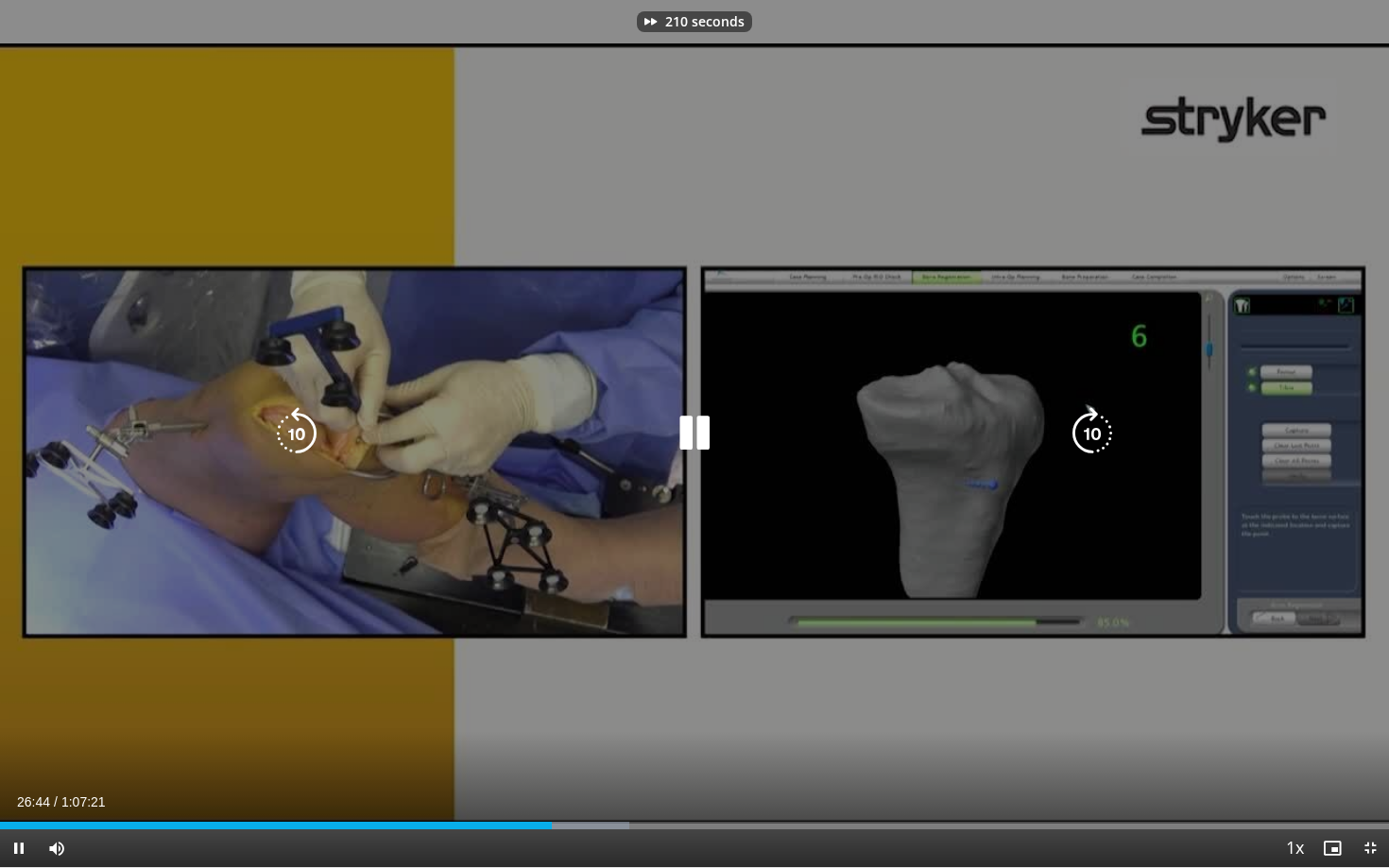 click at bounding box center [1092, 434] 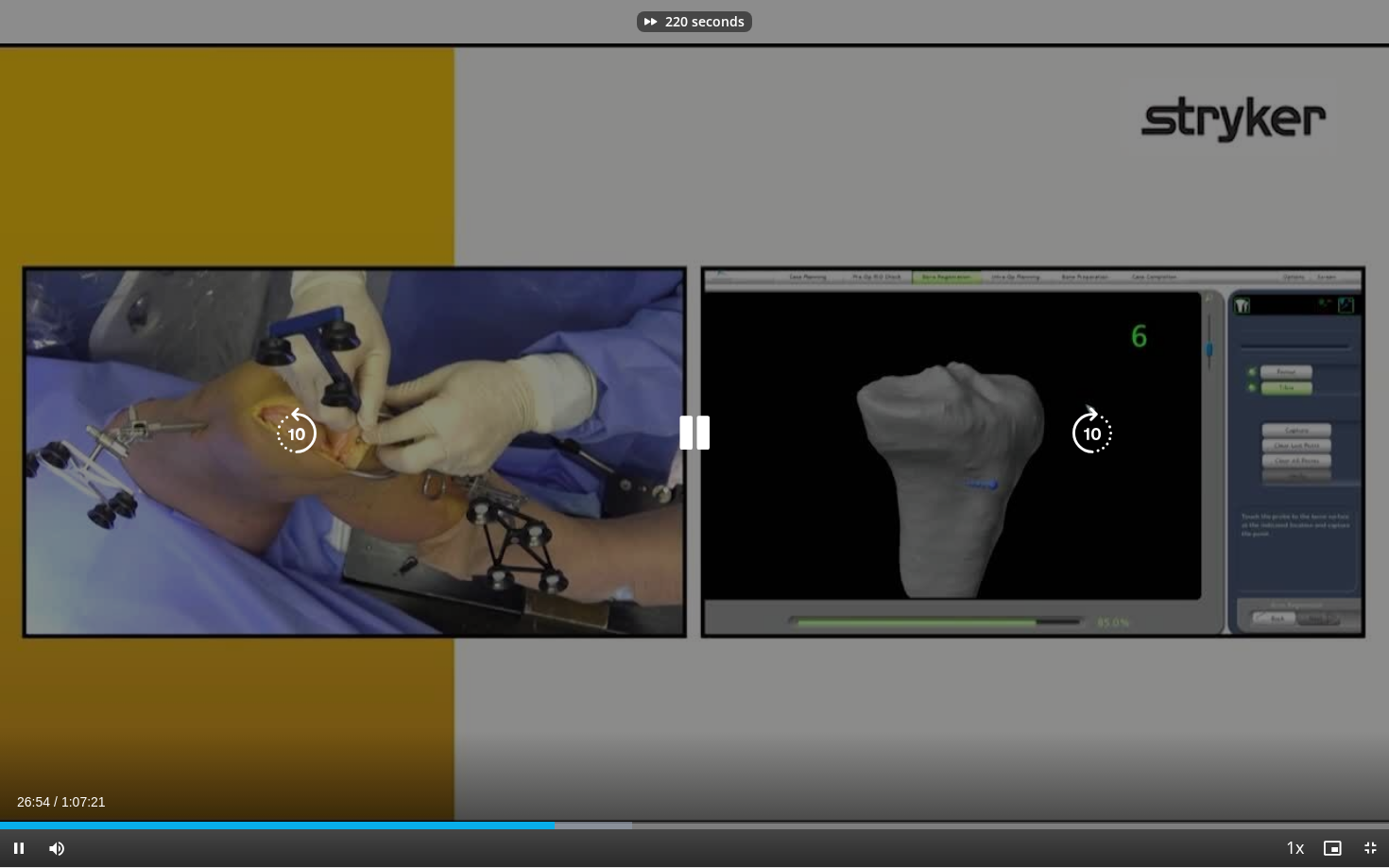 click at bounding box center [1092, 434] 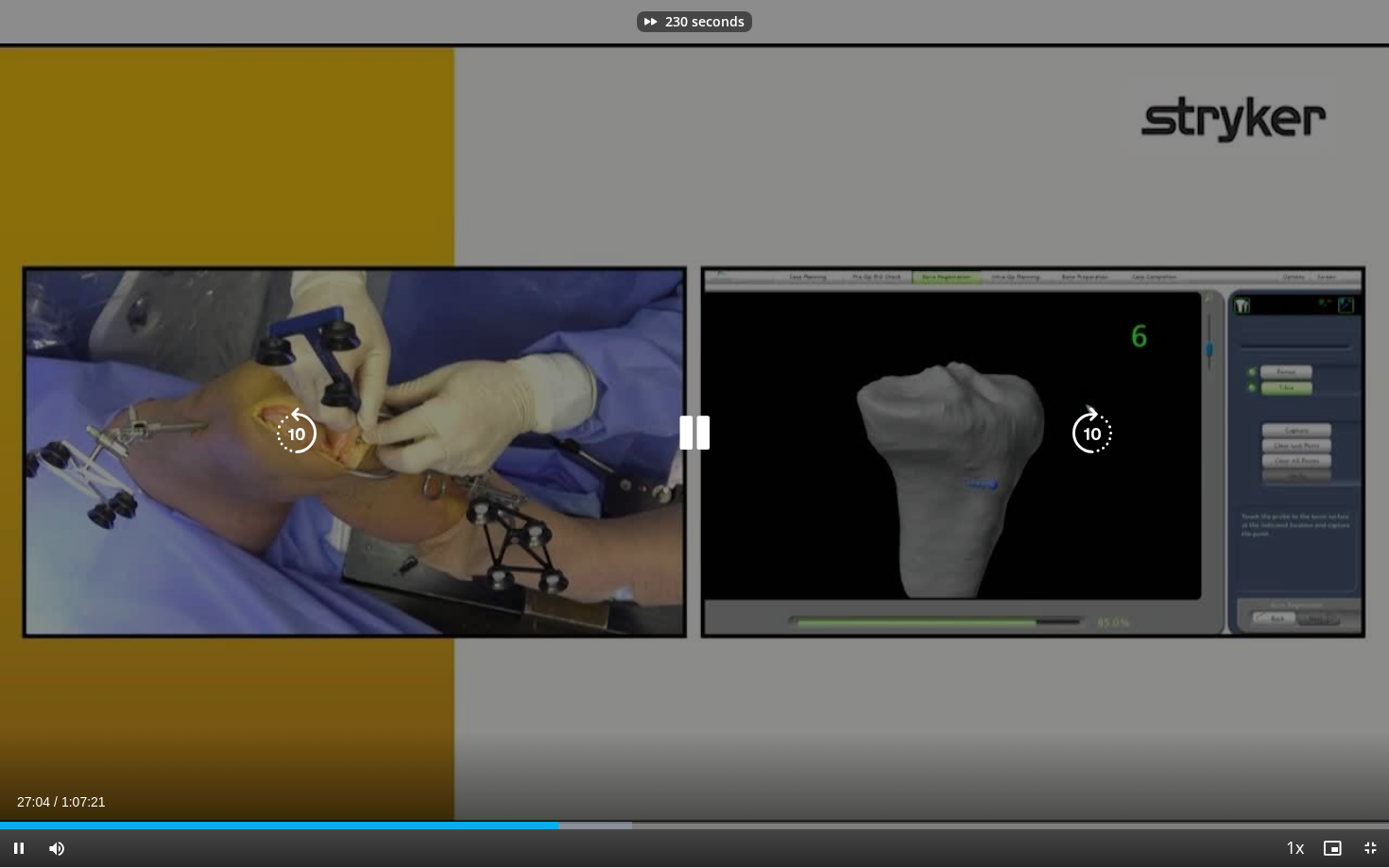 click at bounding box center [1092, 434] 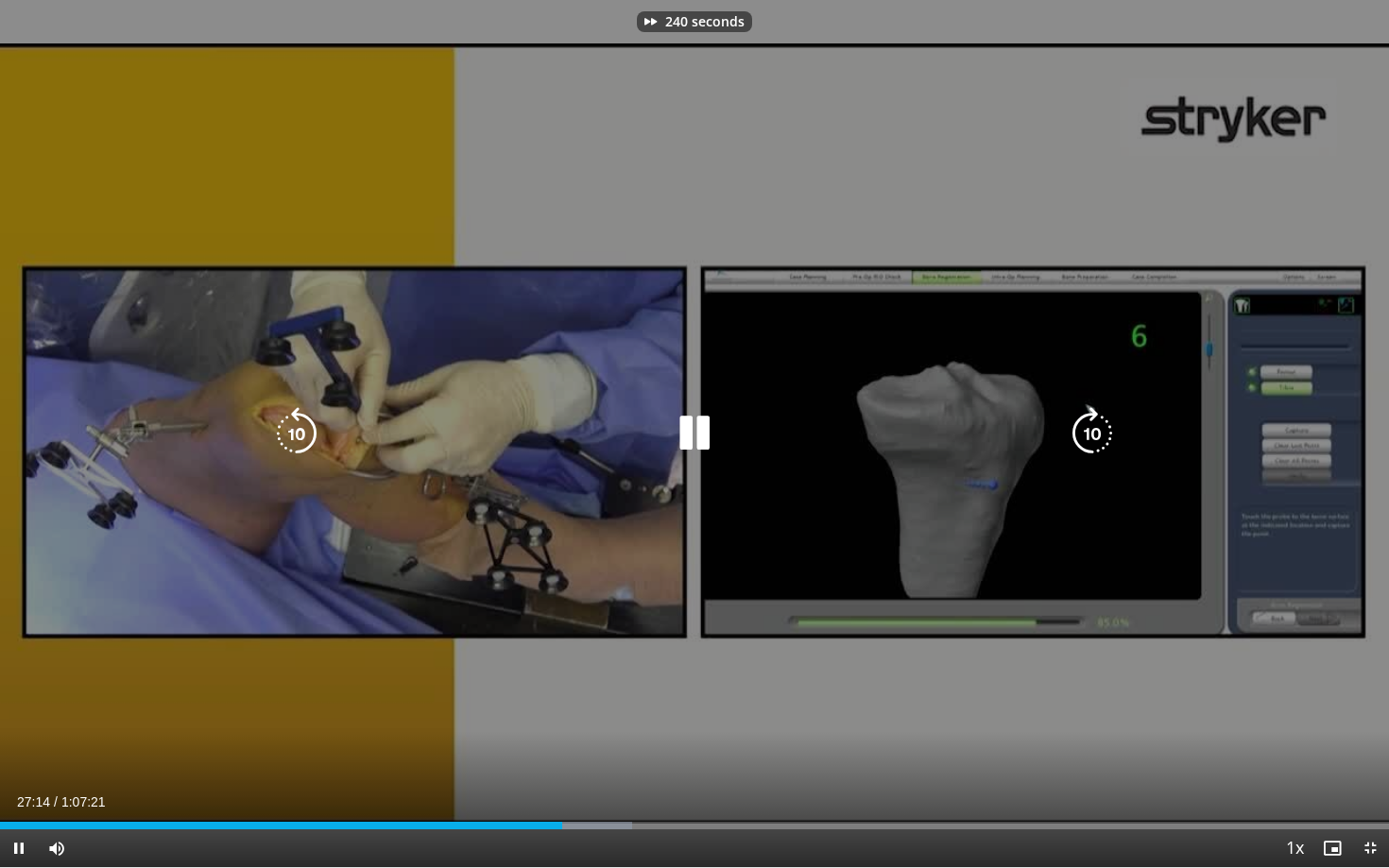 click at bounding box center (1092, 434) 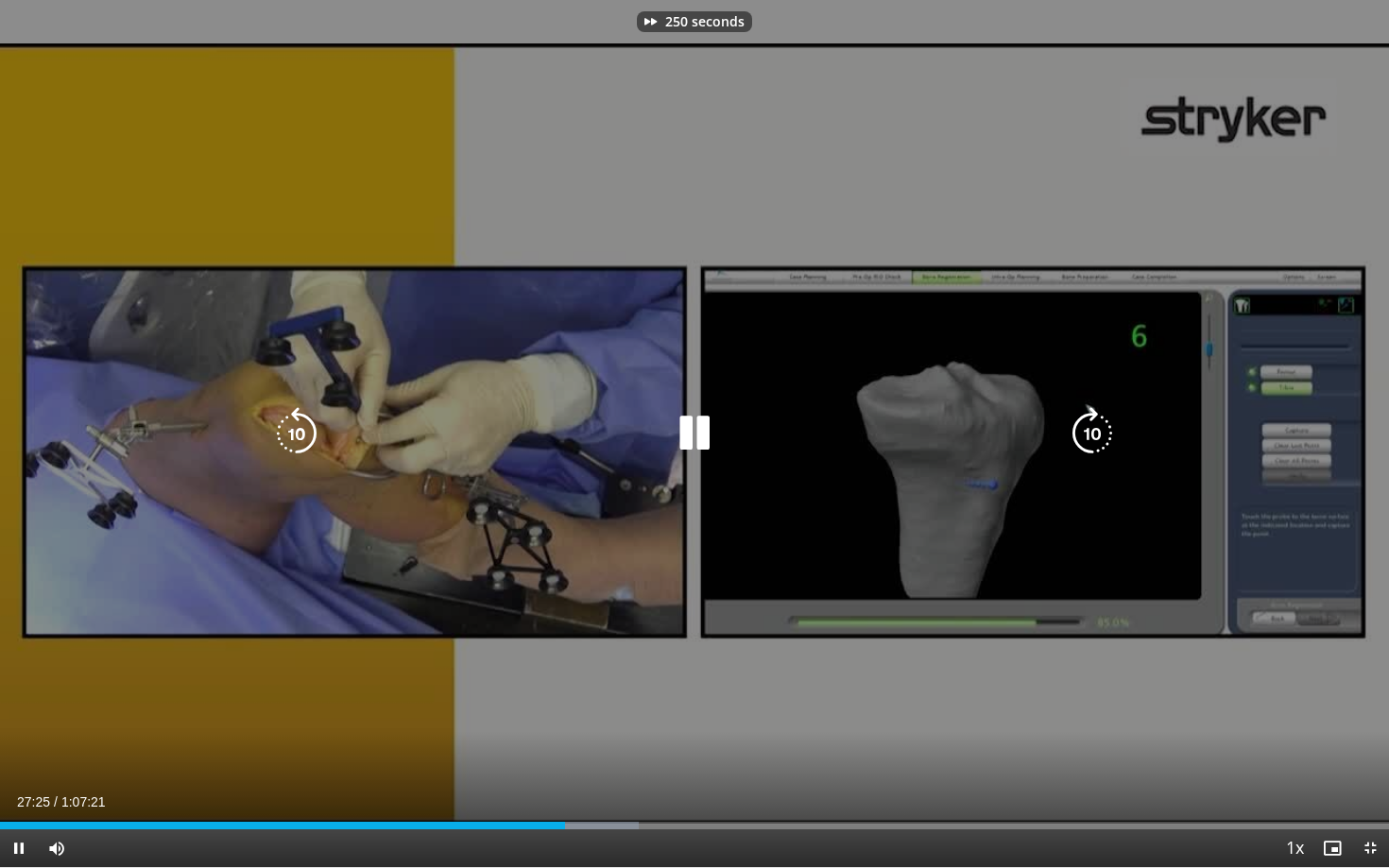 click at bounding box center (1092, 434) 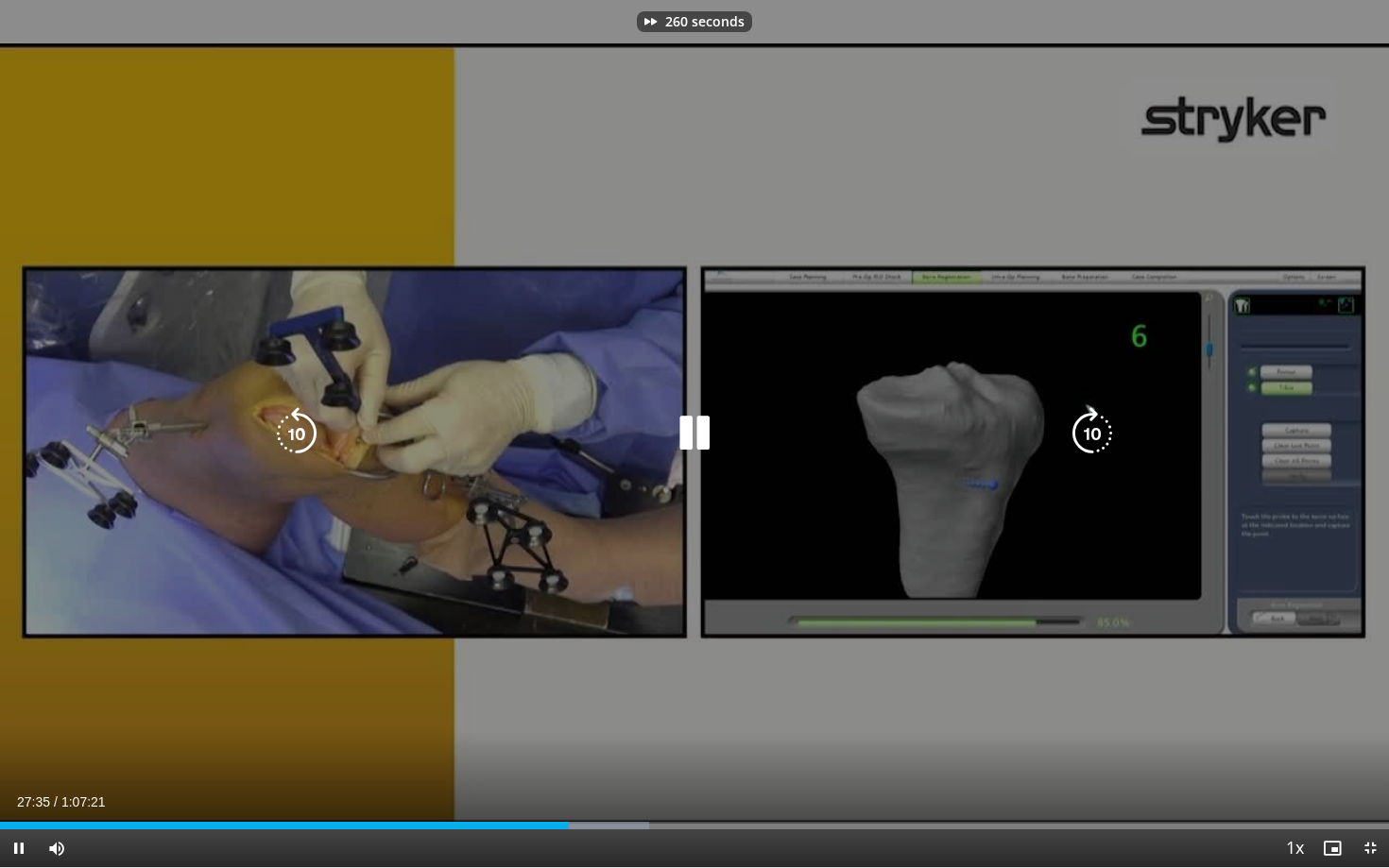 click at bounding box center (1092, 434) 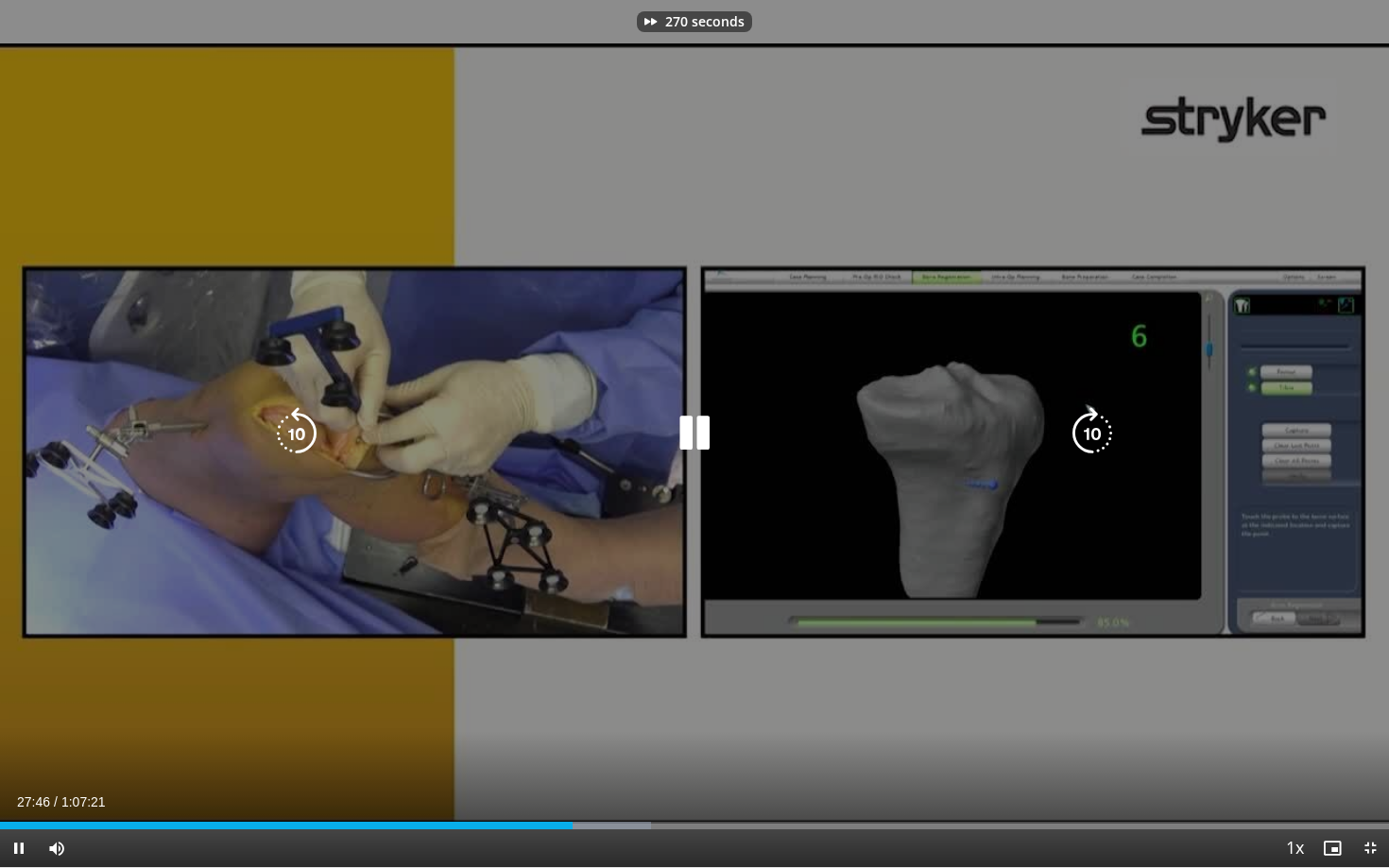 click at bounding box center [1092, 434] 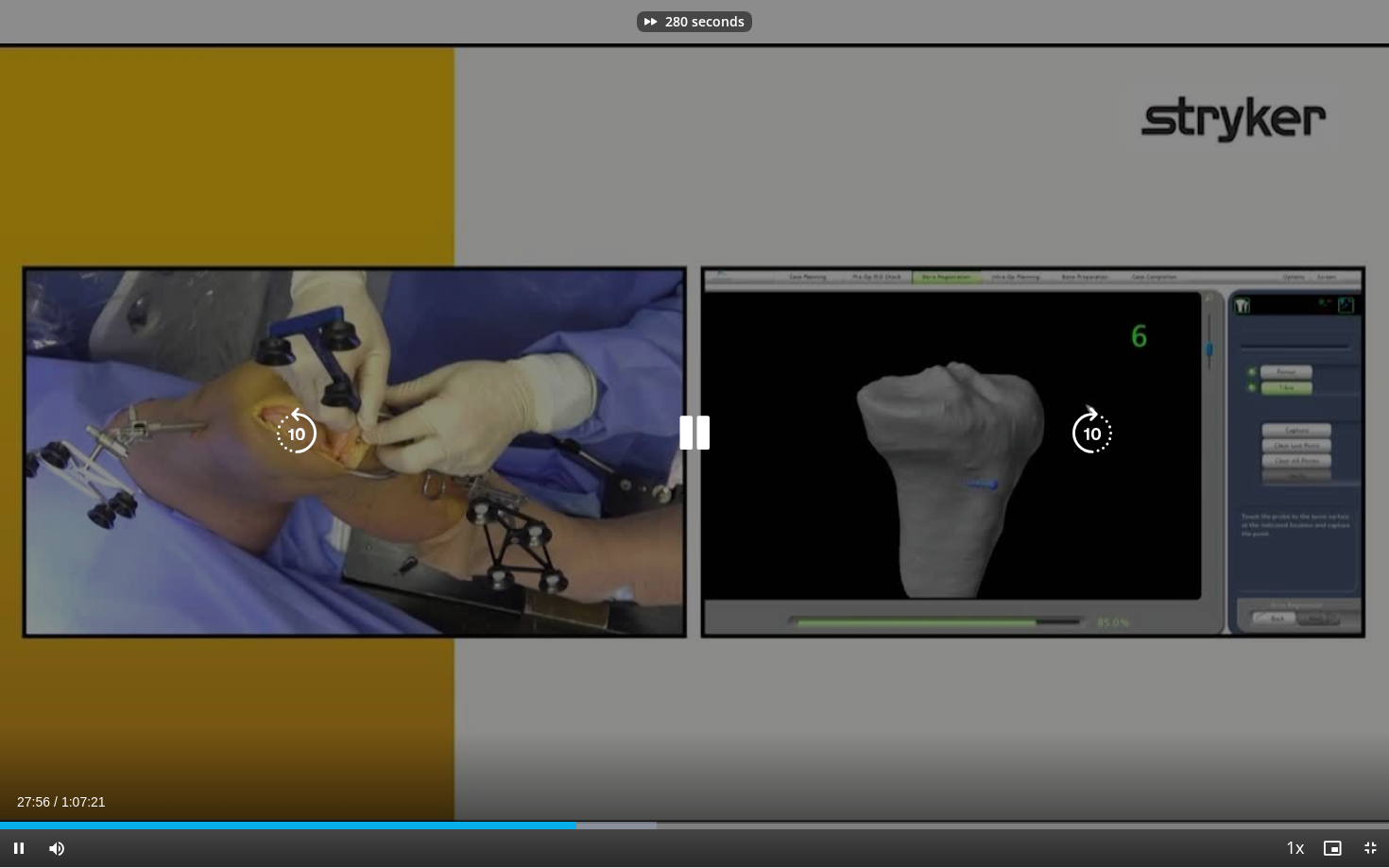 click at bounding box center (1092, 434) 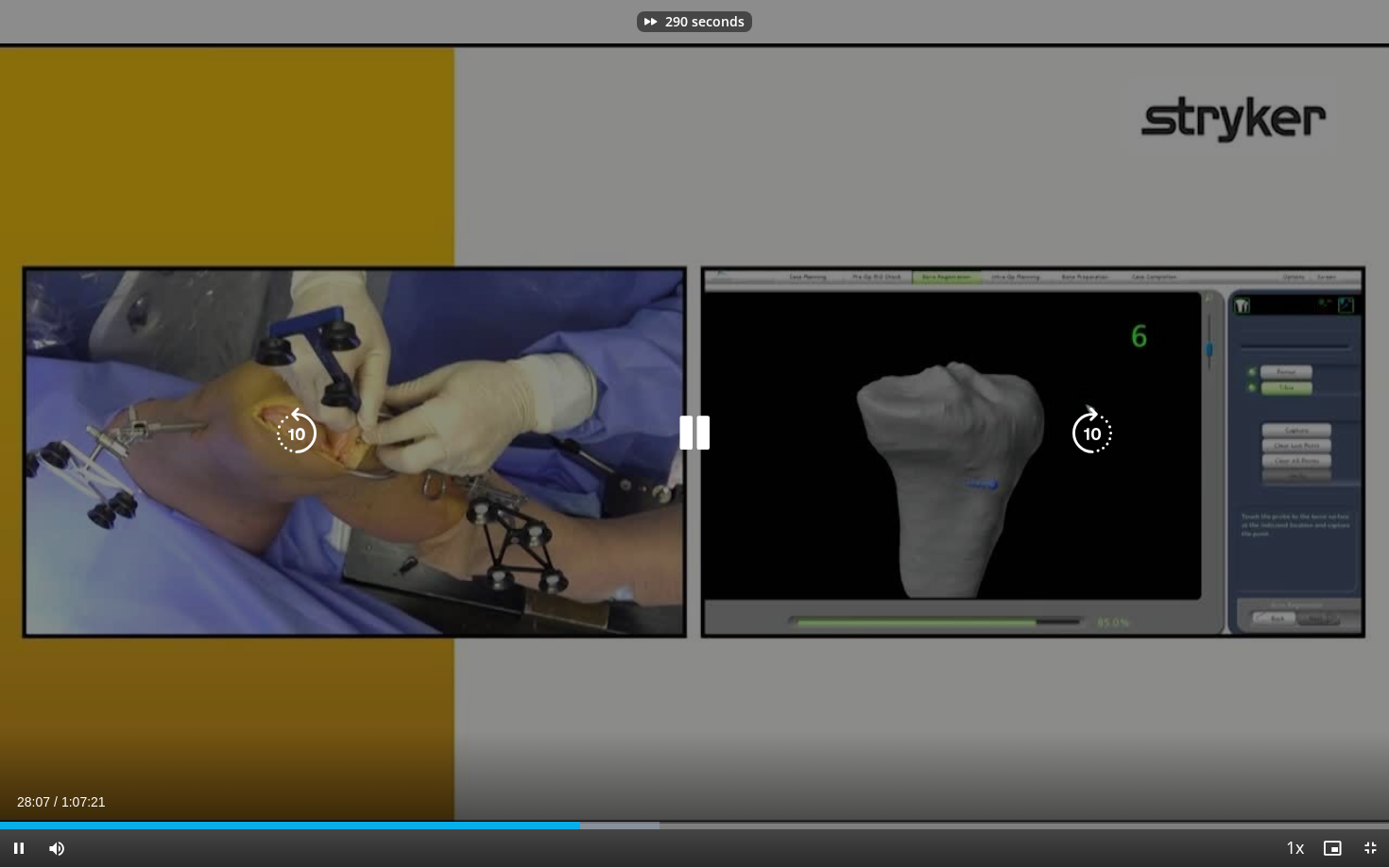 click at bounding box center (1092, 434) 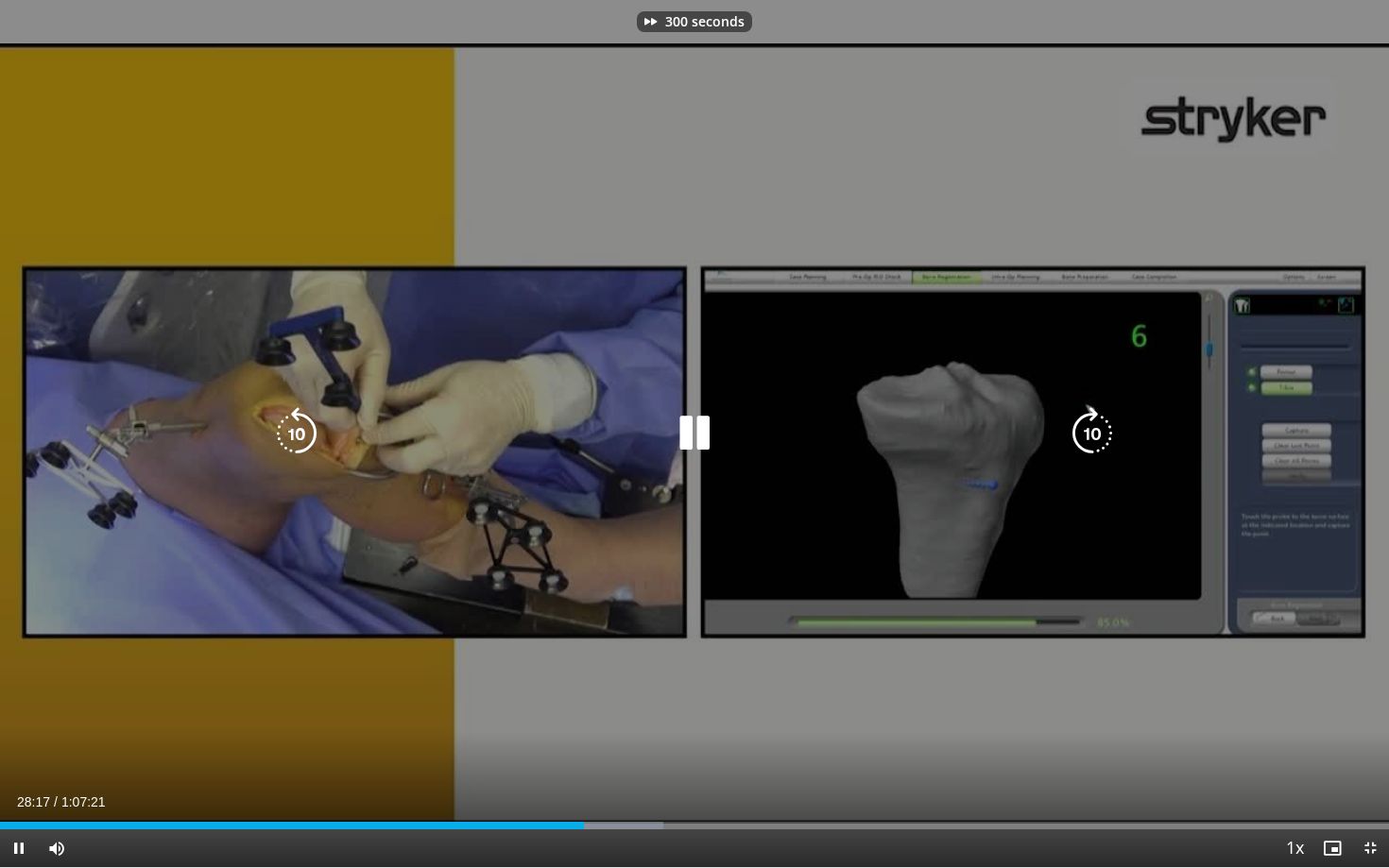 click at bounding box center [1092, 434] 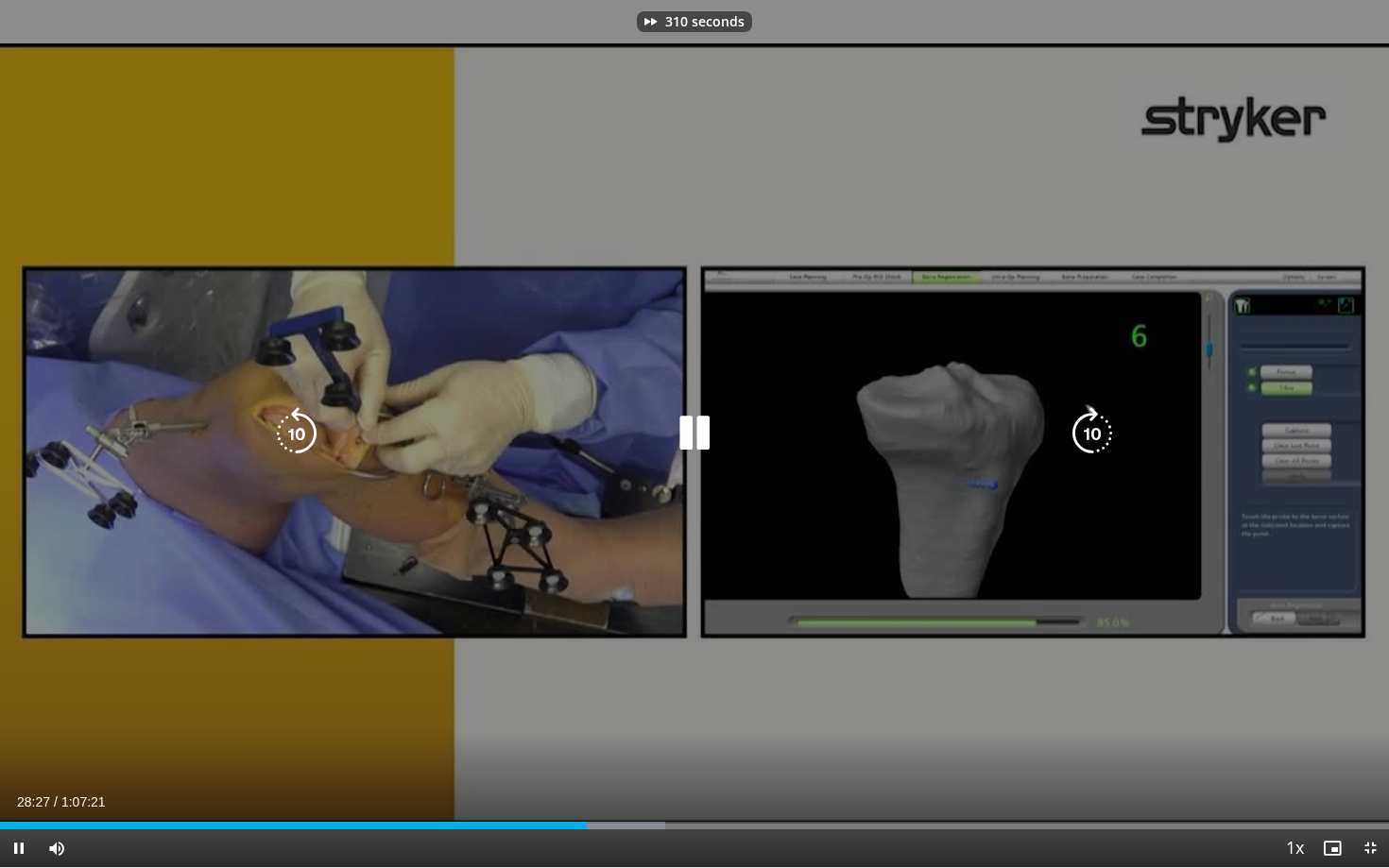 click at bounding box center [1092, 434] 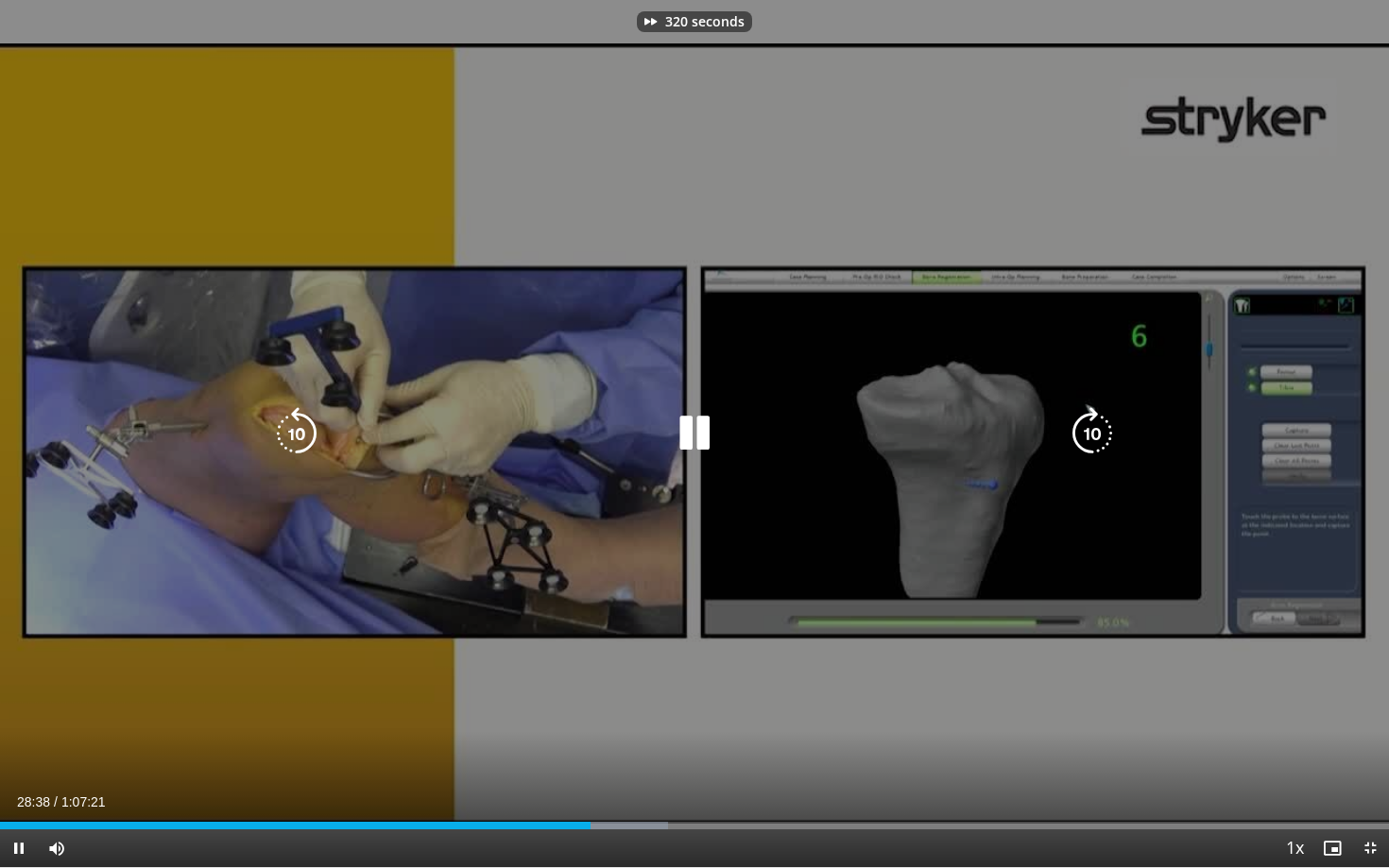 click at bounding box center (1092, 434) 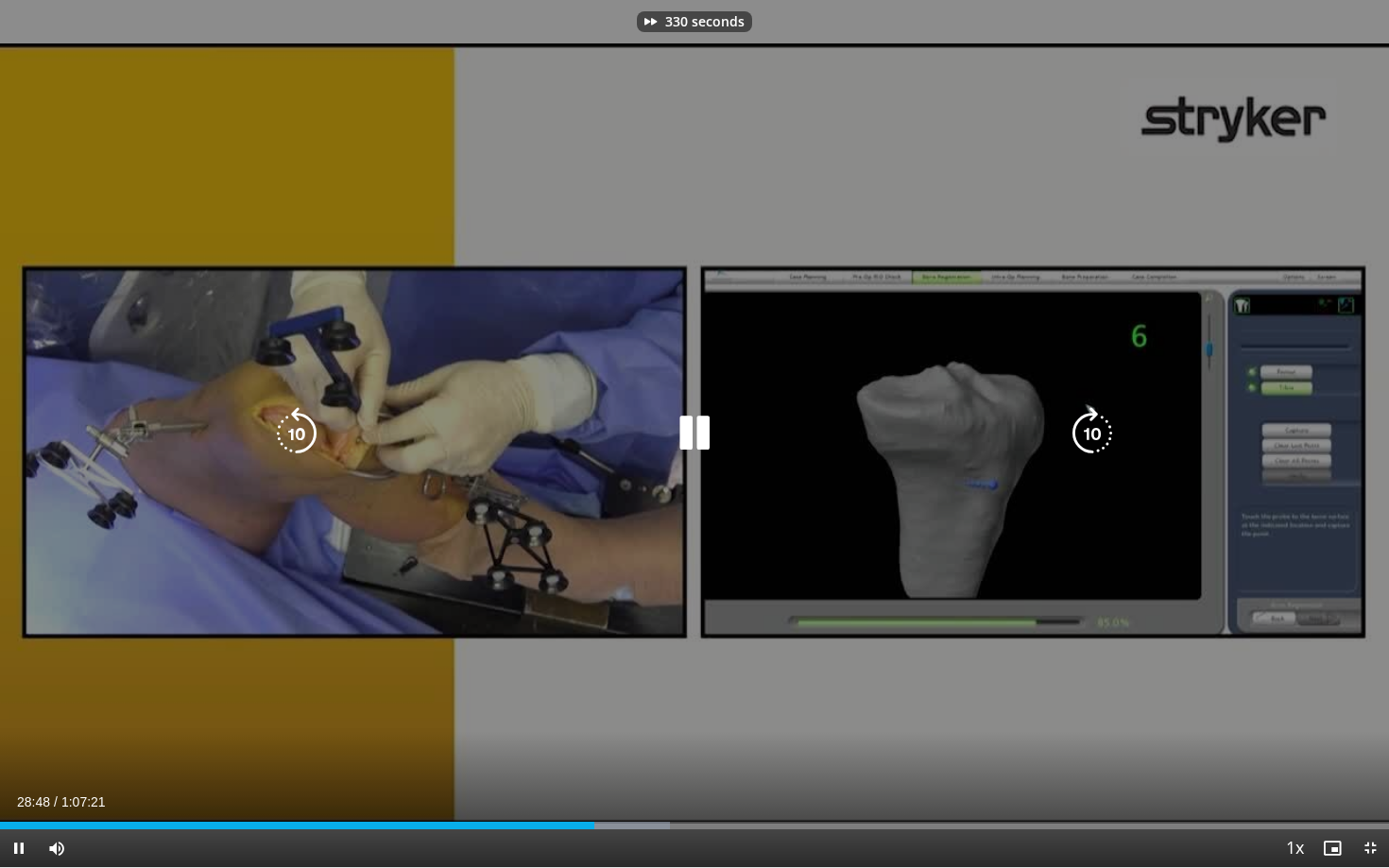 click at bounding box center (1092, 434) 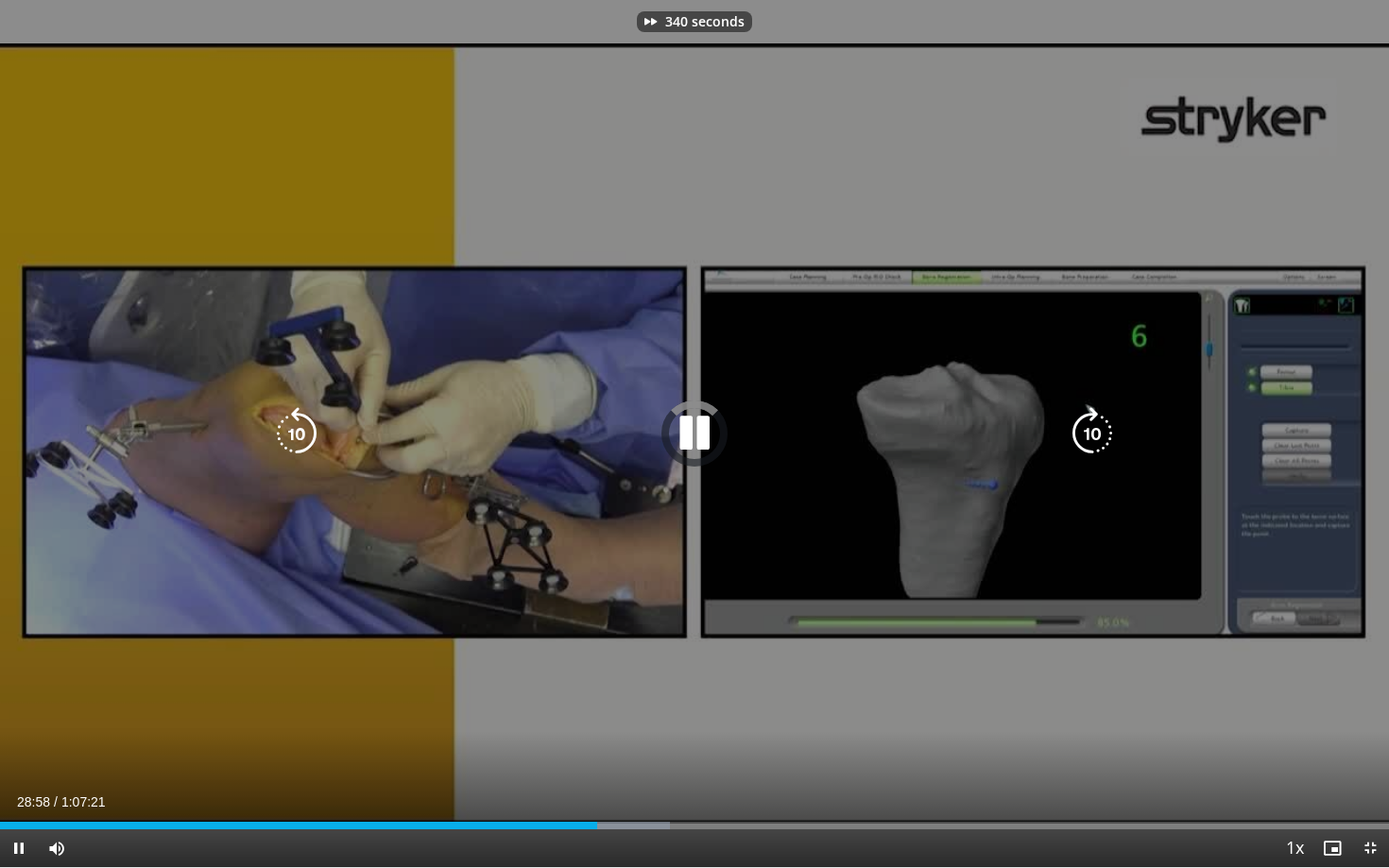 click at bounding box center [1092, 434] 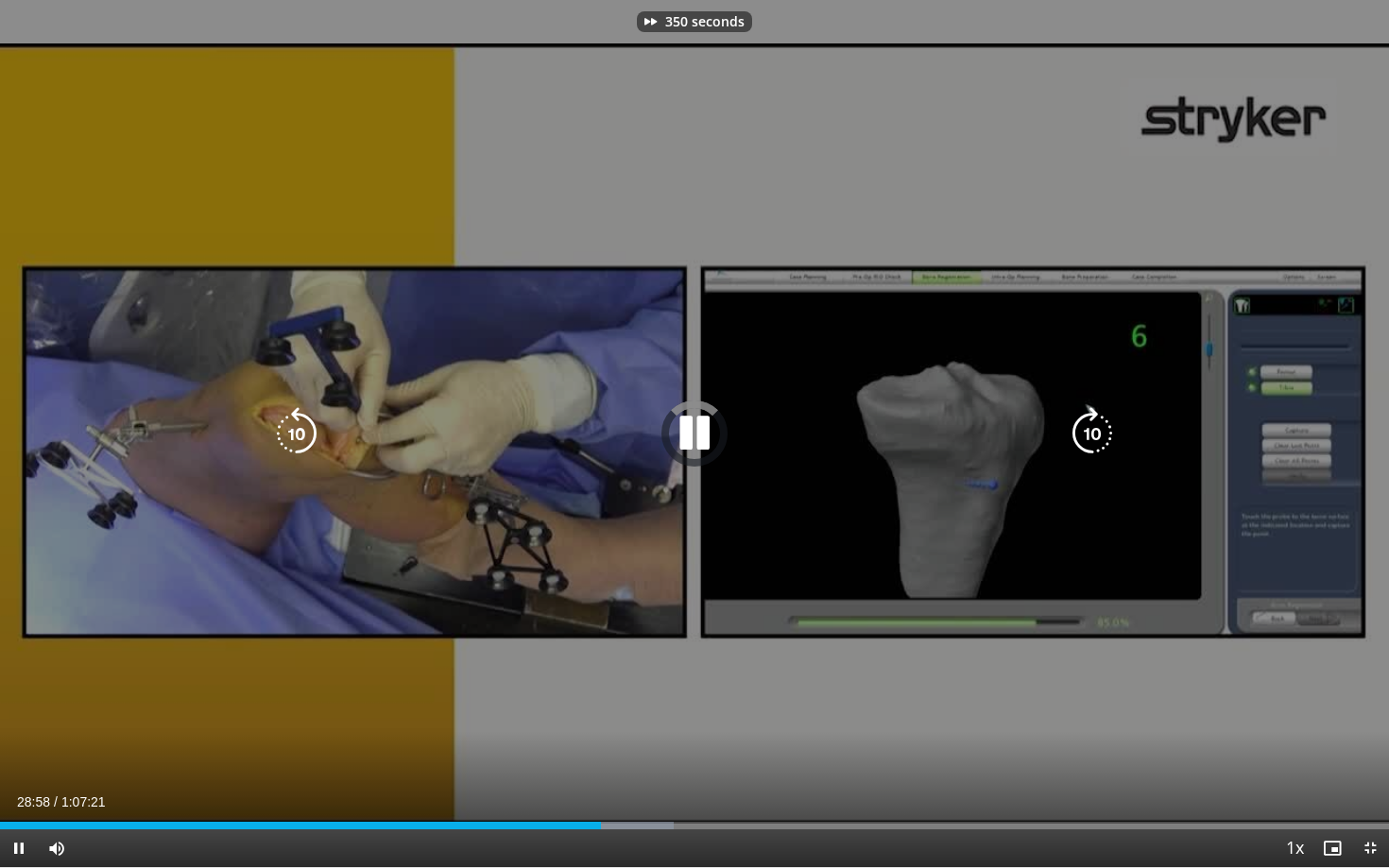 click at bounding box center (1092, 434) 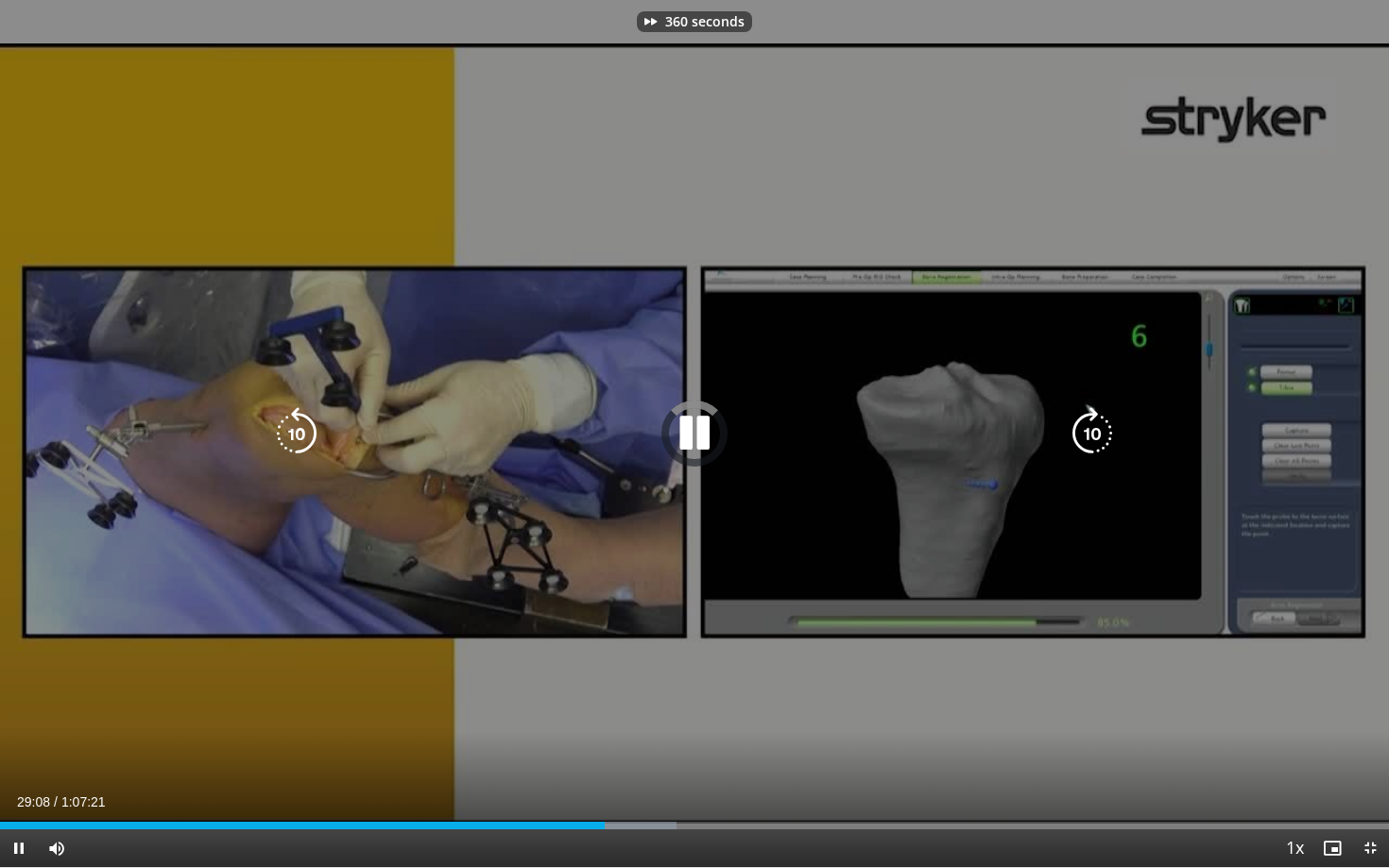 click at bounding box center [1092, 434] 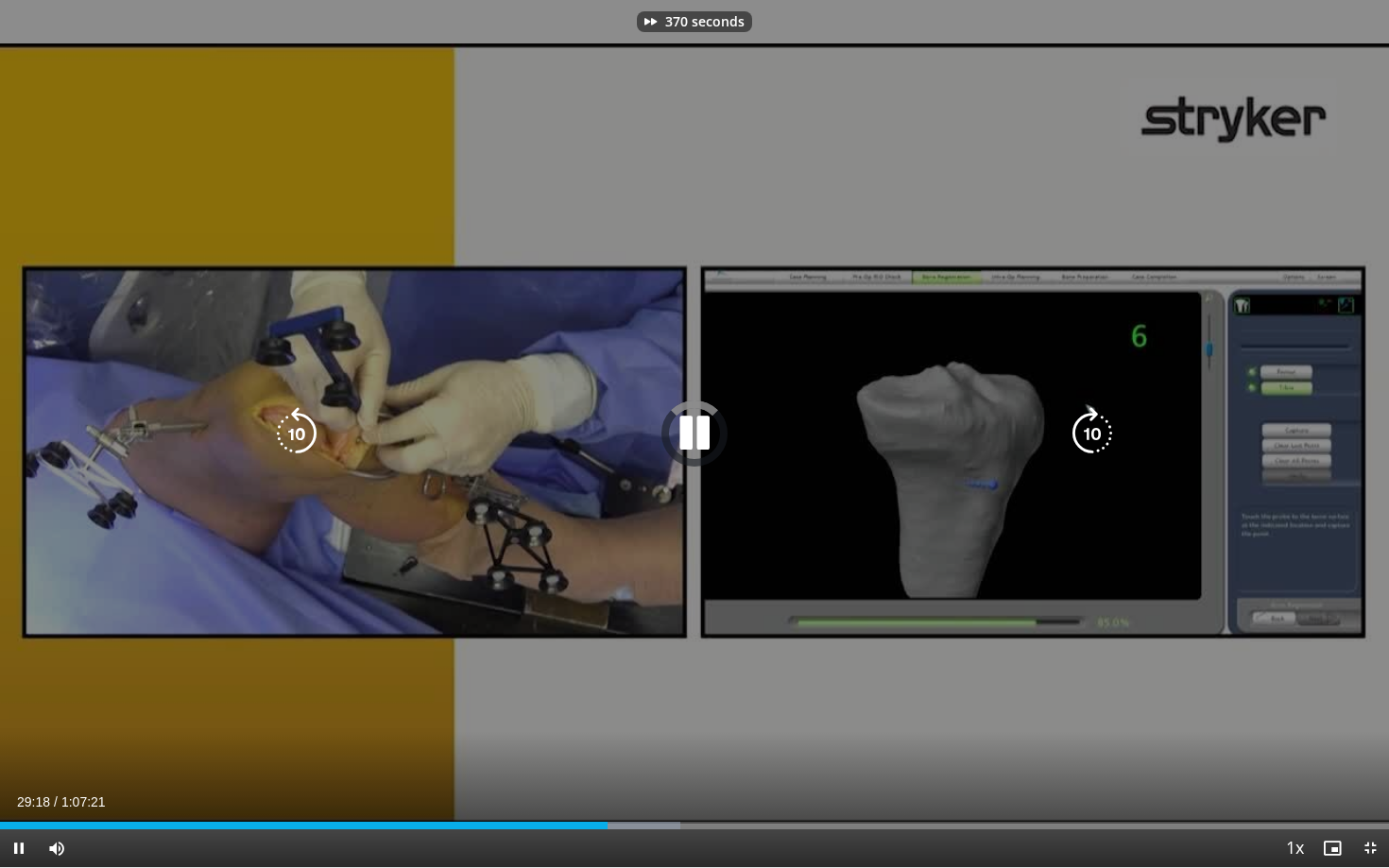 click at bounding box center (1092, 434) 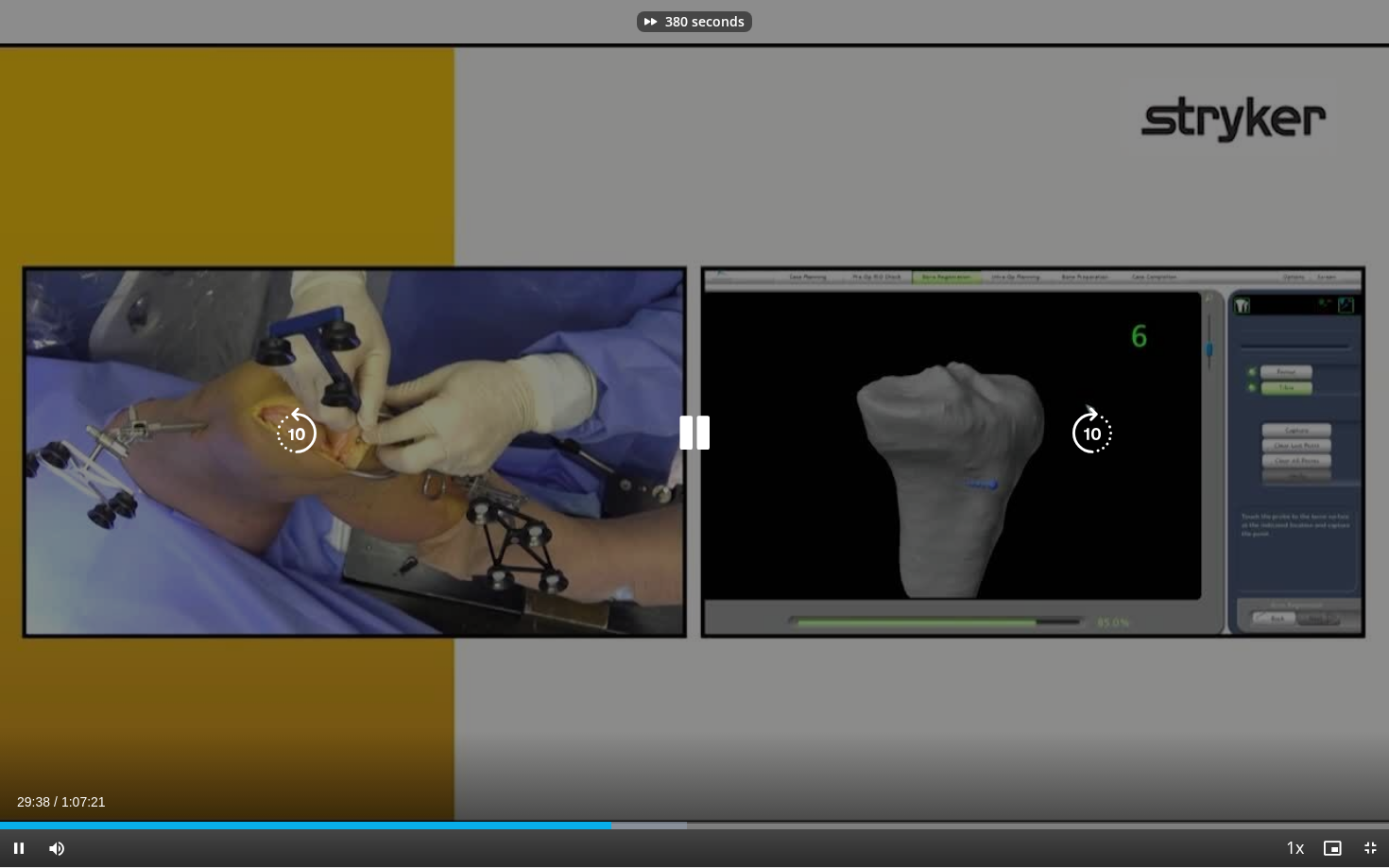 click at bounding box center [1092, 434] 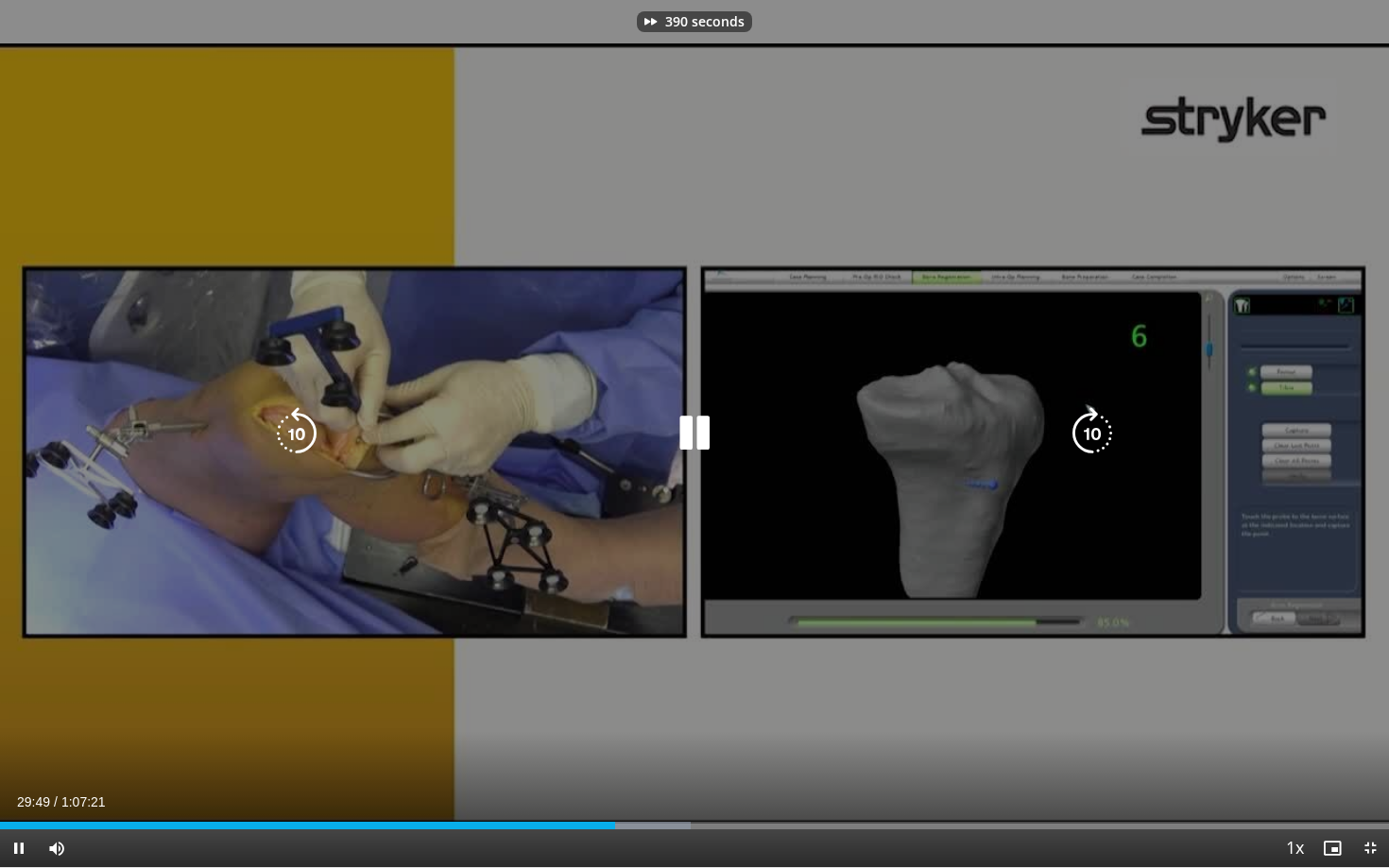 click at bounding box center (1092, 434) 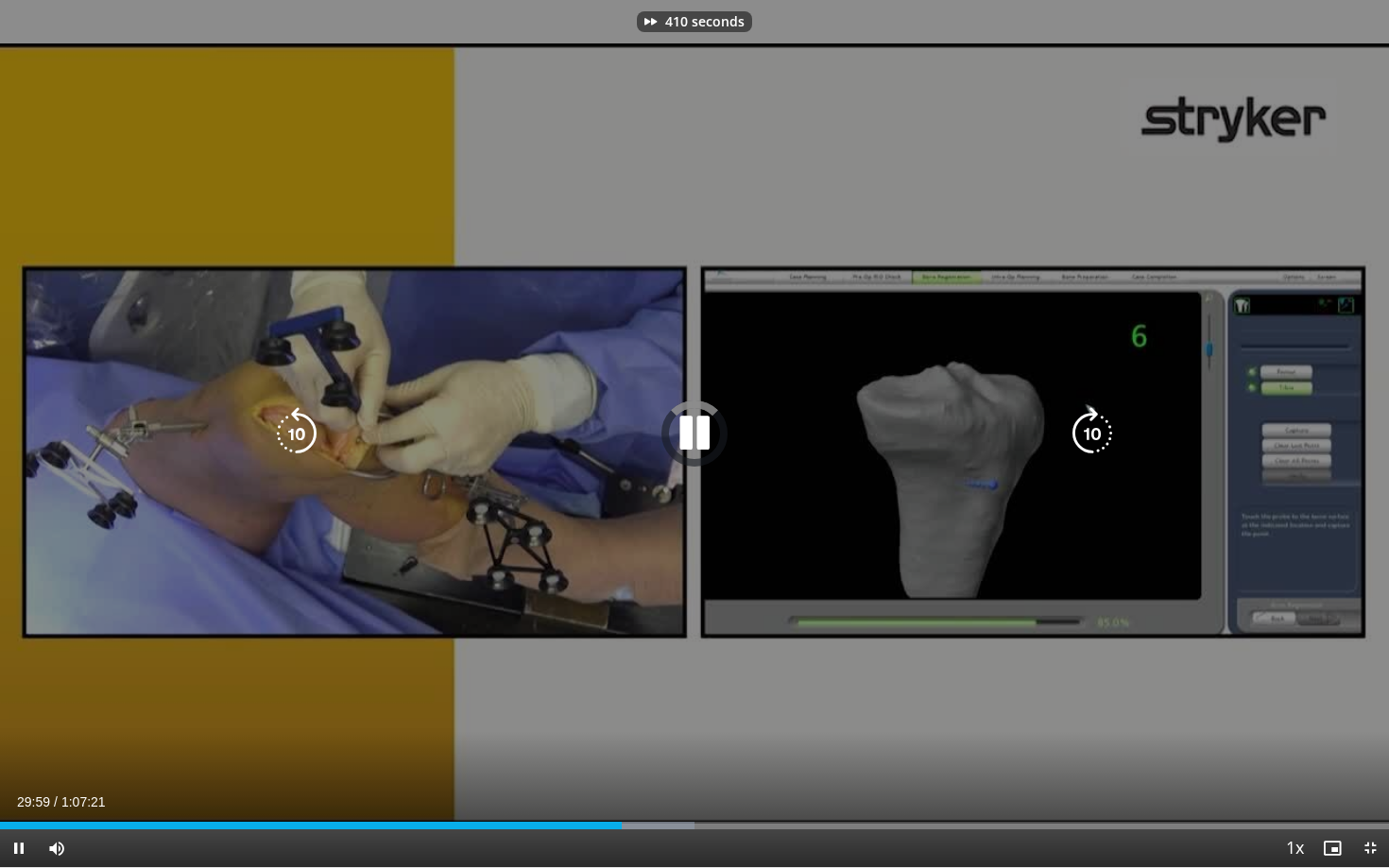 click at bounding box center (1092, 434) 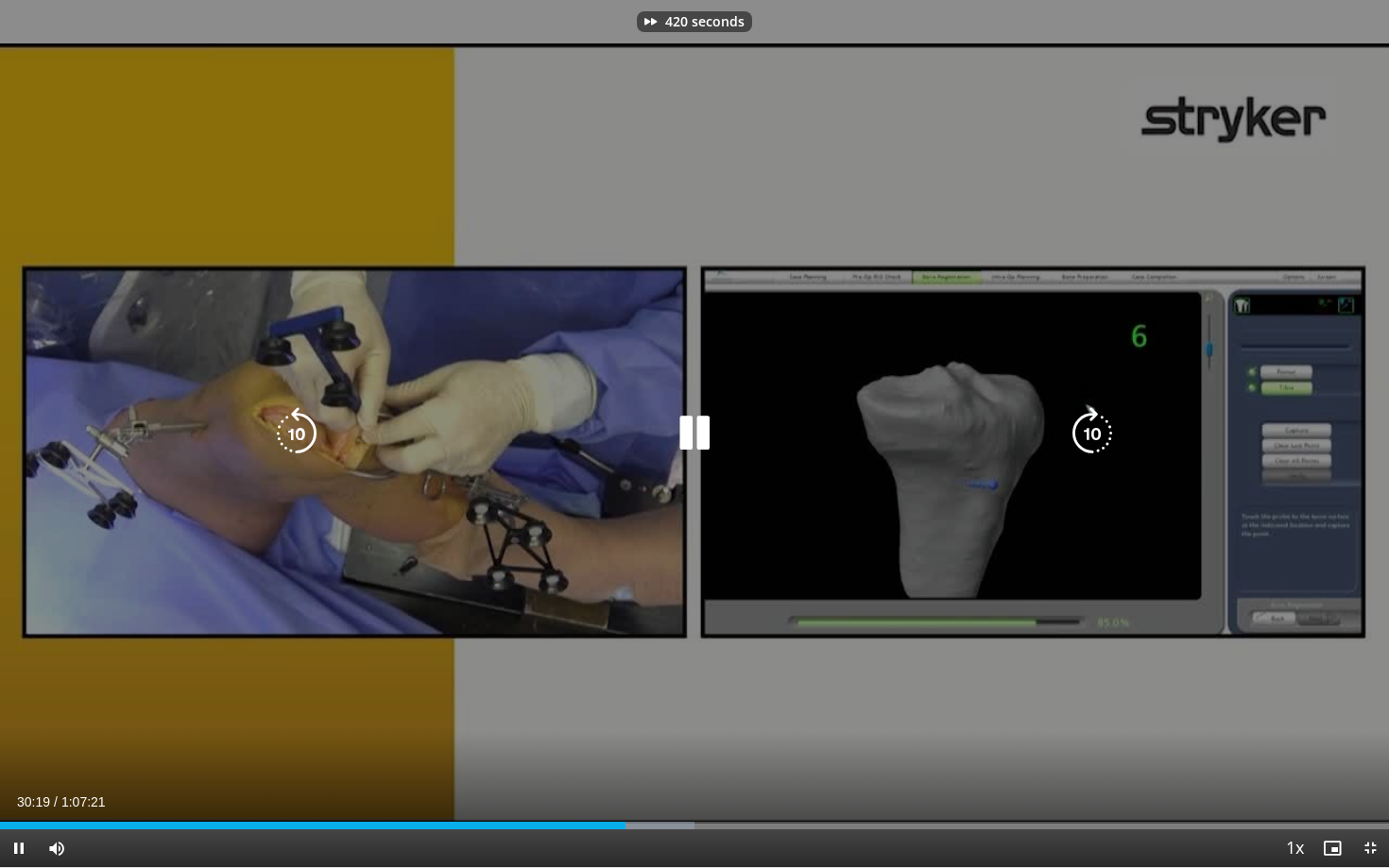click at bounding box center (1092, 434) 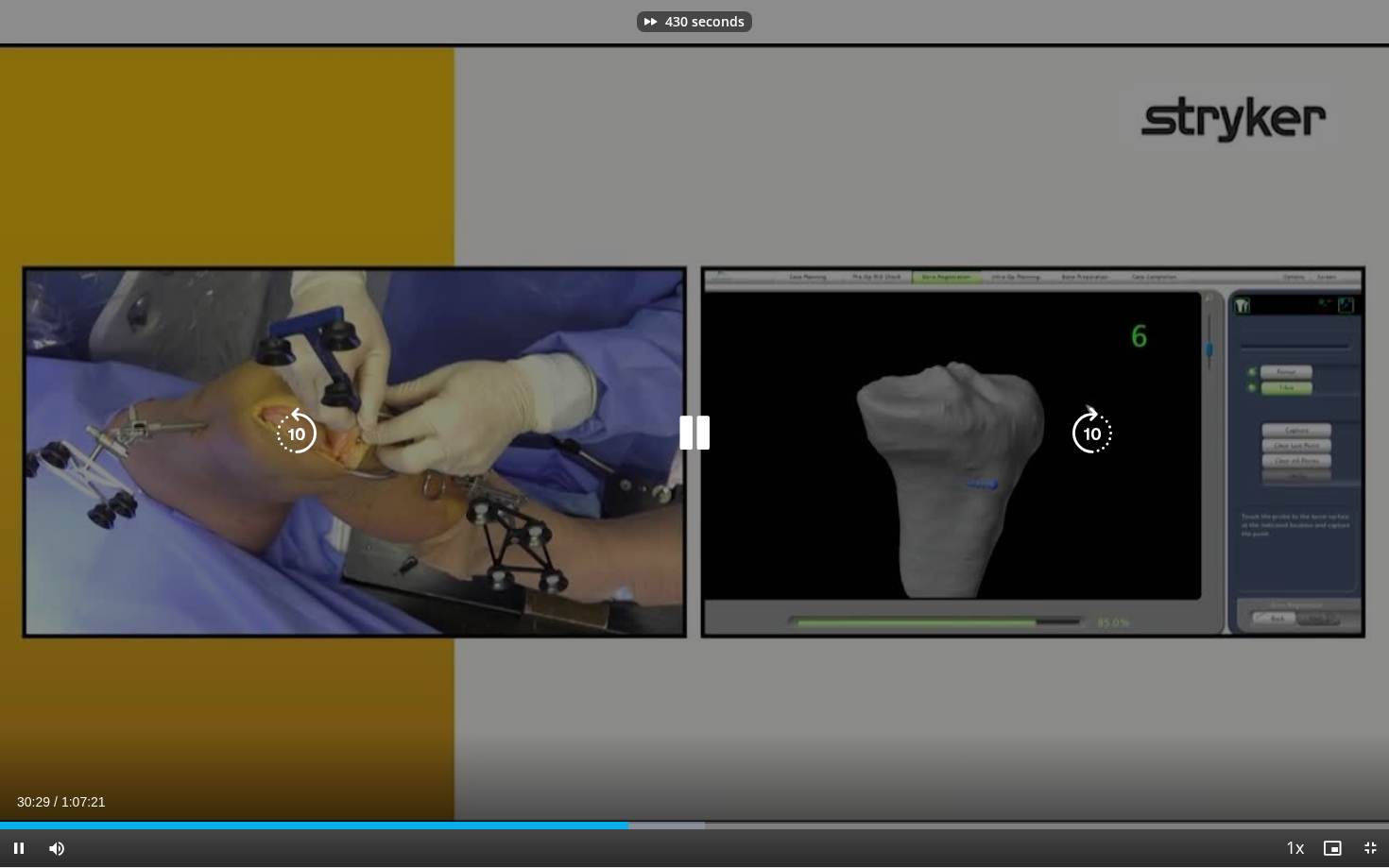 click at bounding box center (1092, 434) 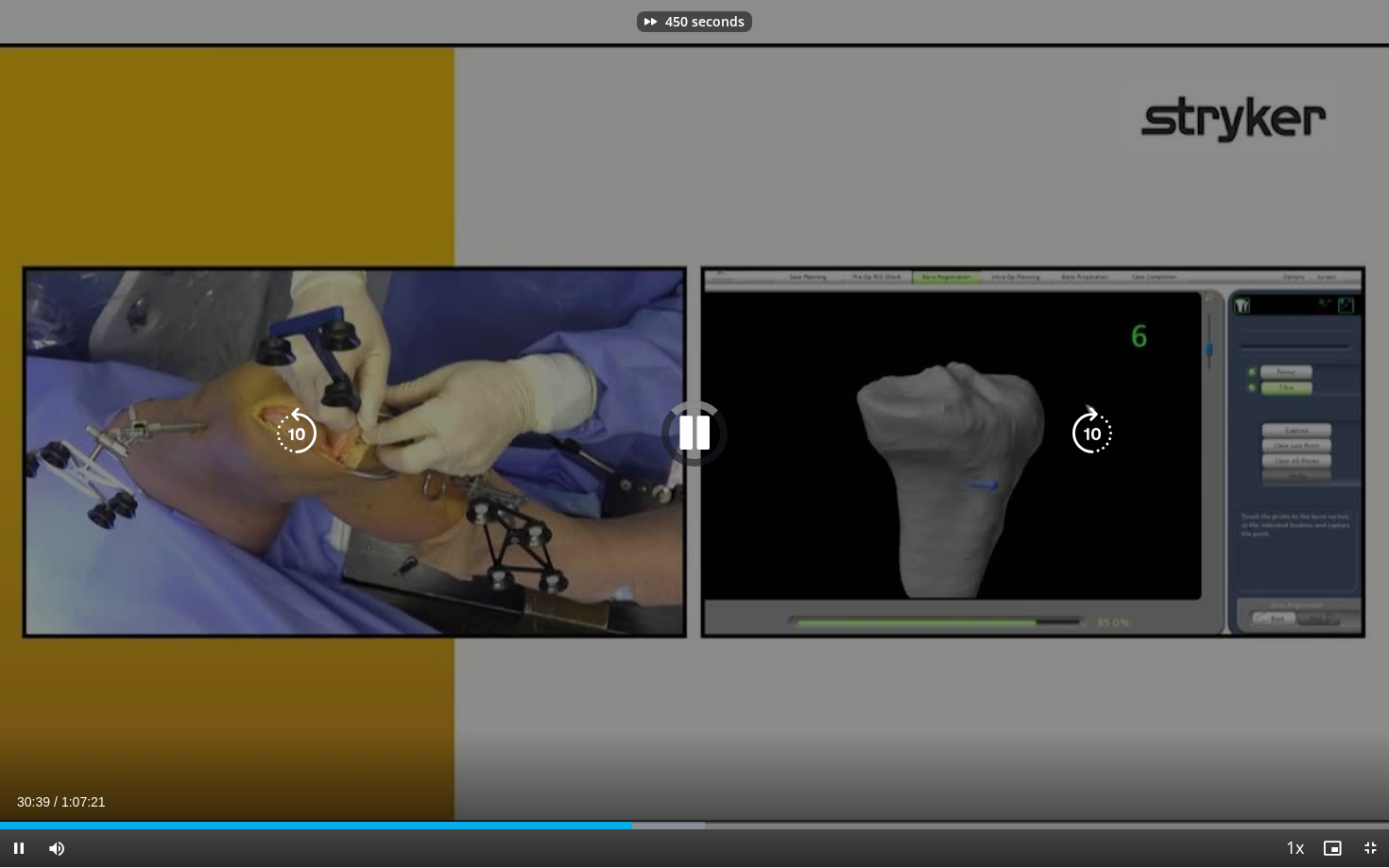 click at bounding box center (1092, 434) 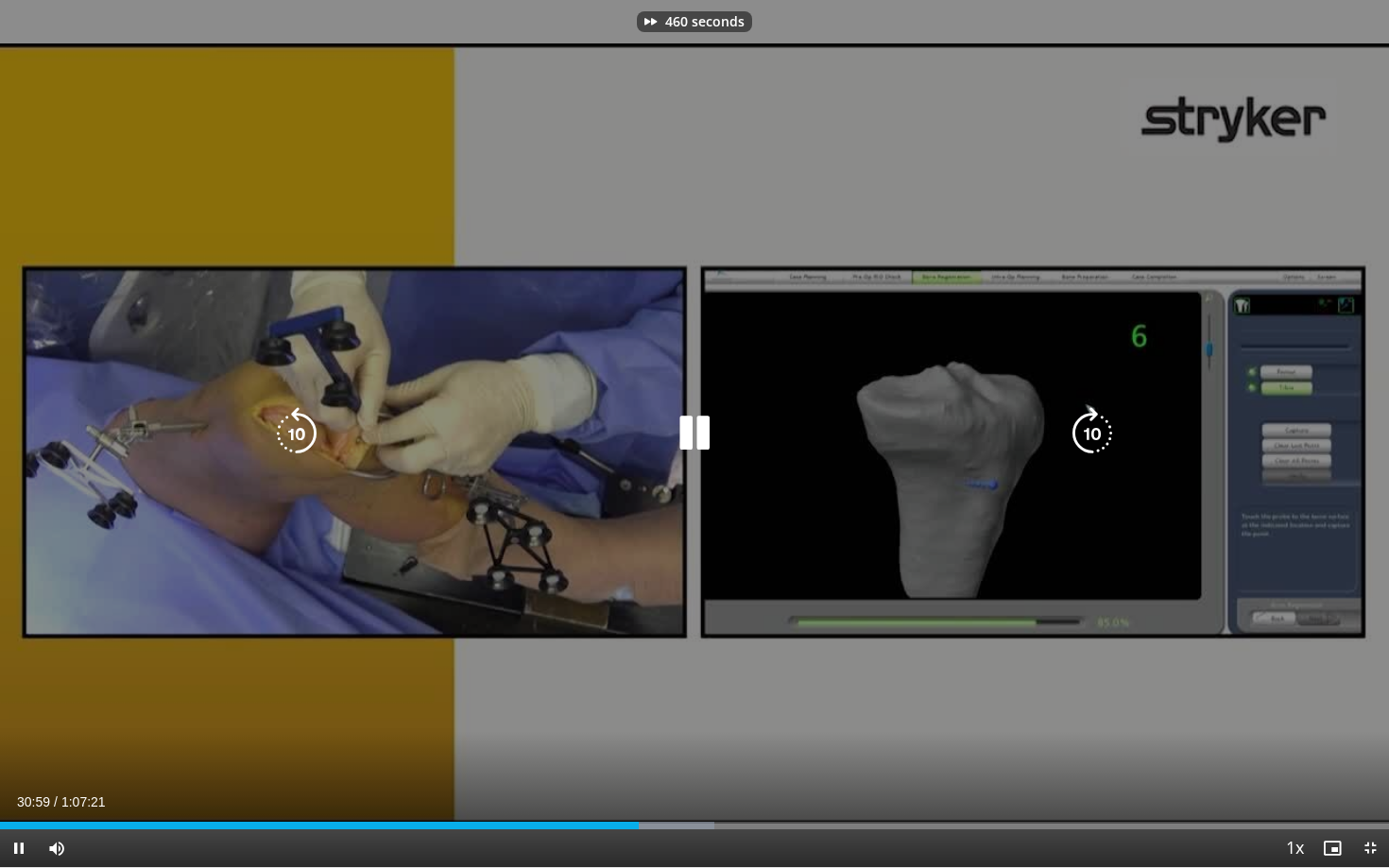 click at bounding box center [1092, 434] 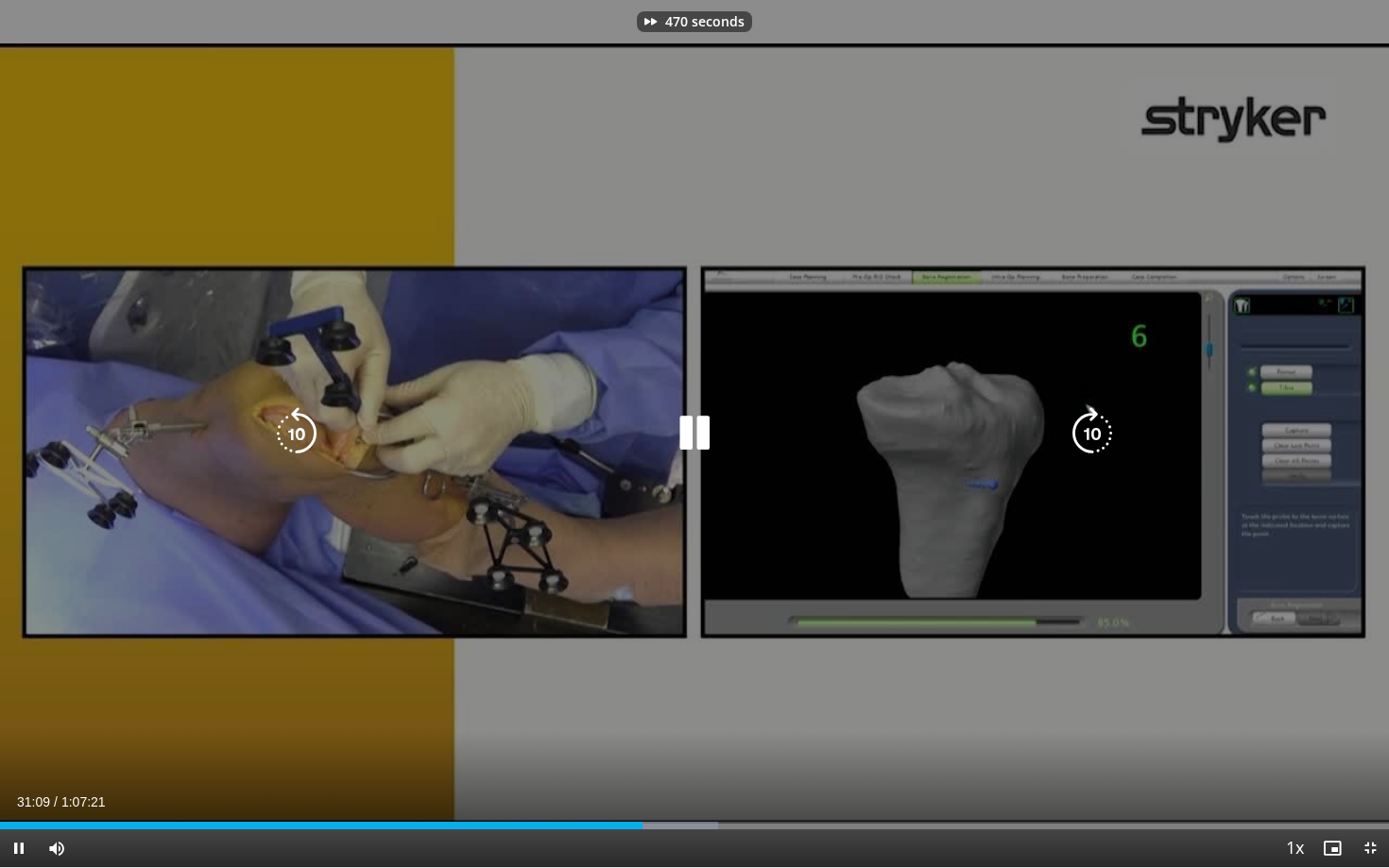 click at bounding box center [1092, 434] 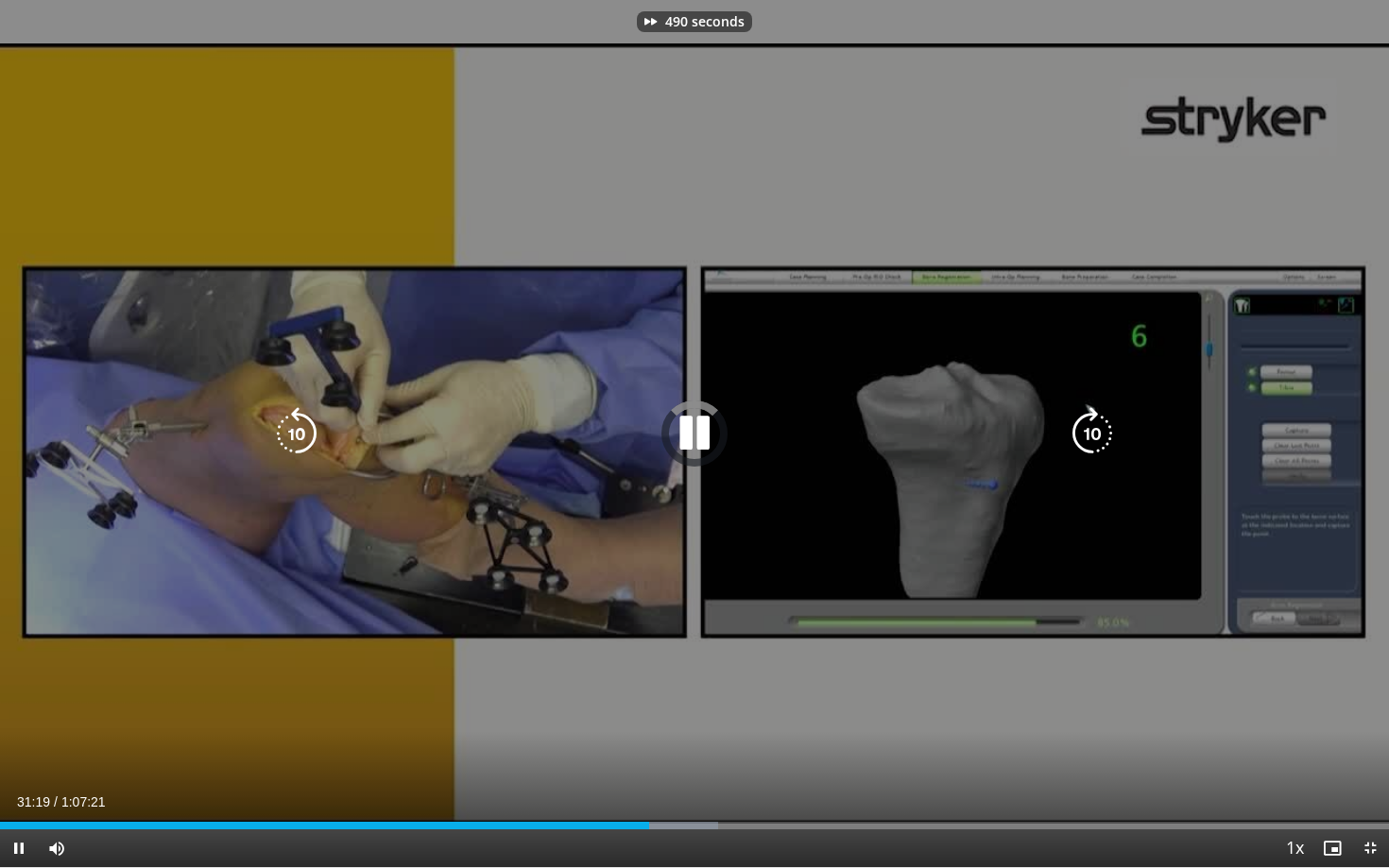 click at bounding box center [1092, 434] 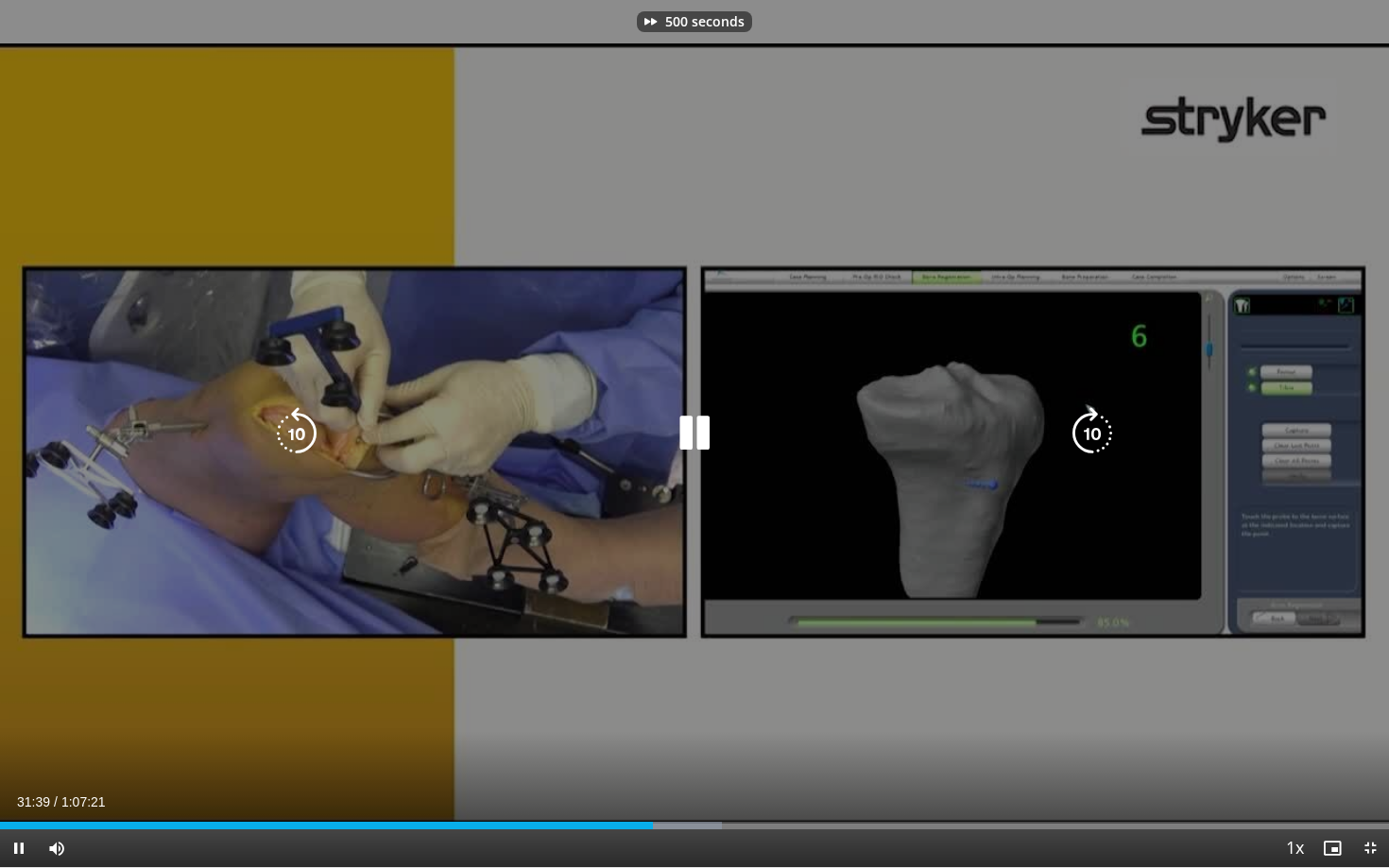 click at bounding box center [1092, 434] 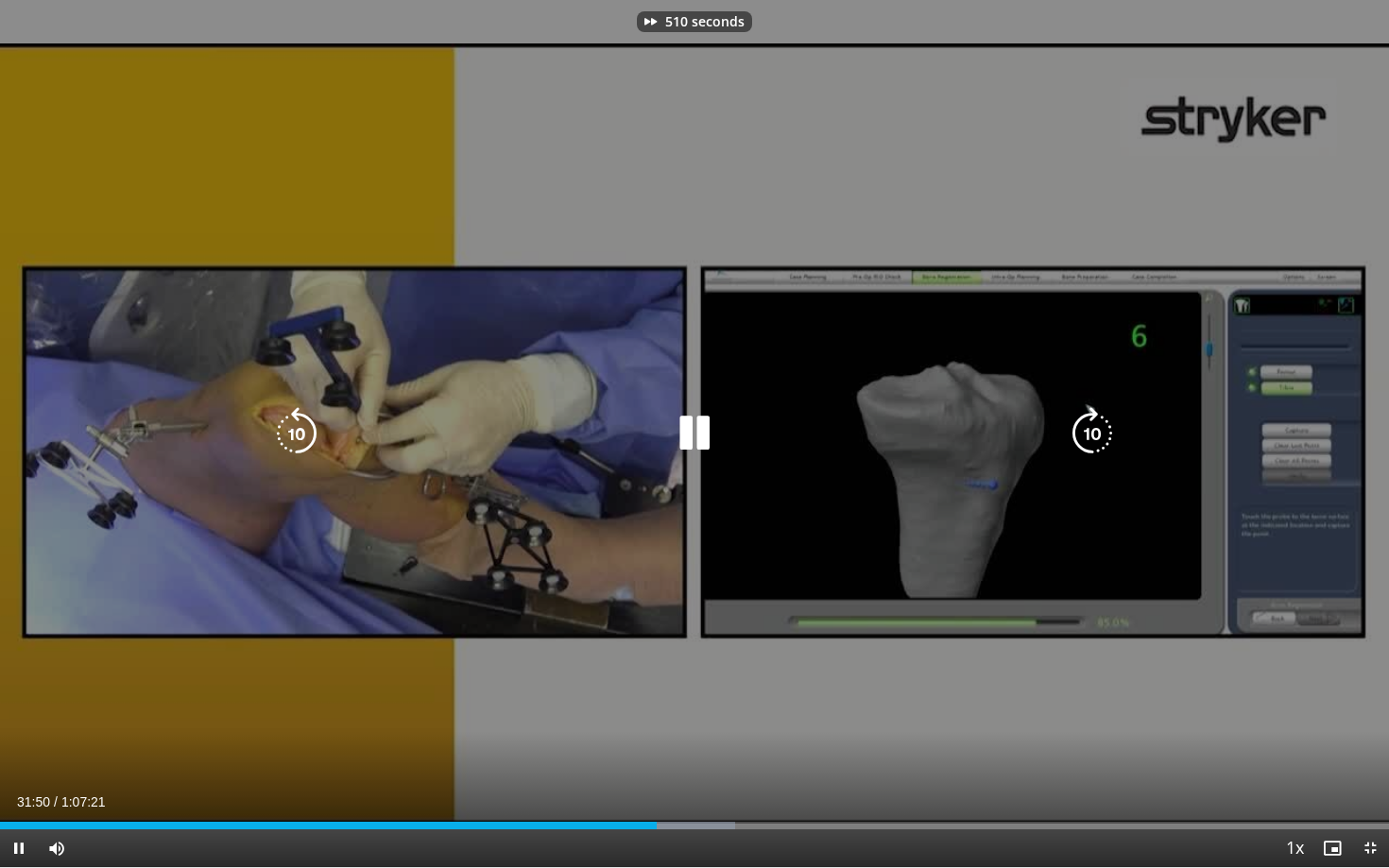 click at bounding box center [1092, 434] 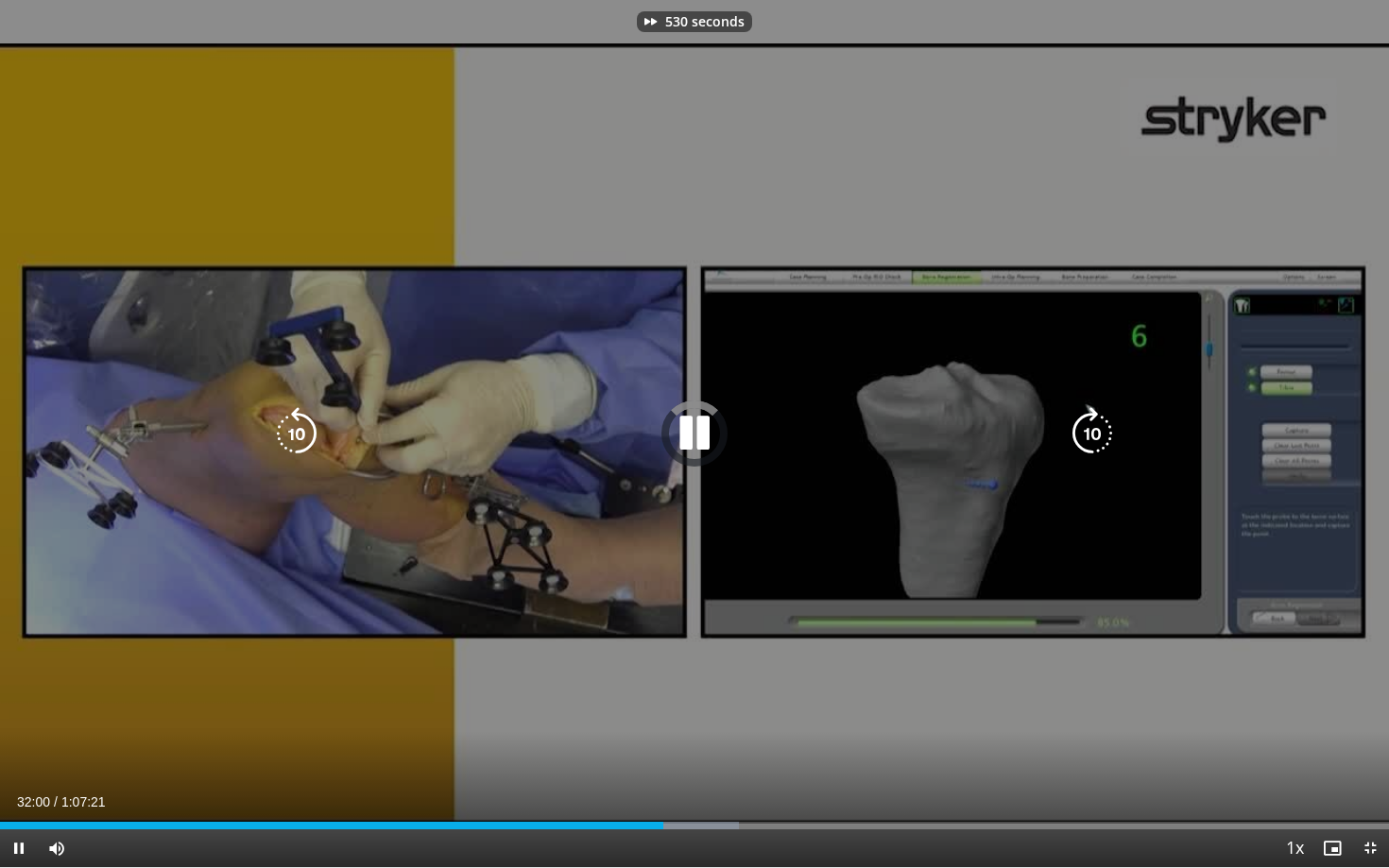 click at bounding box center (1092, 434) 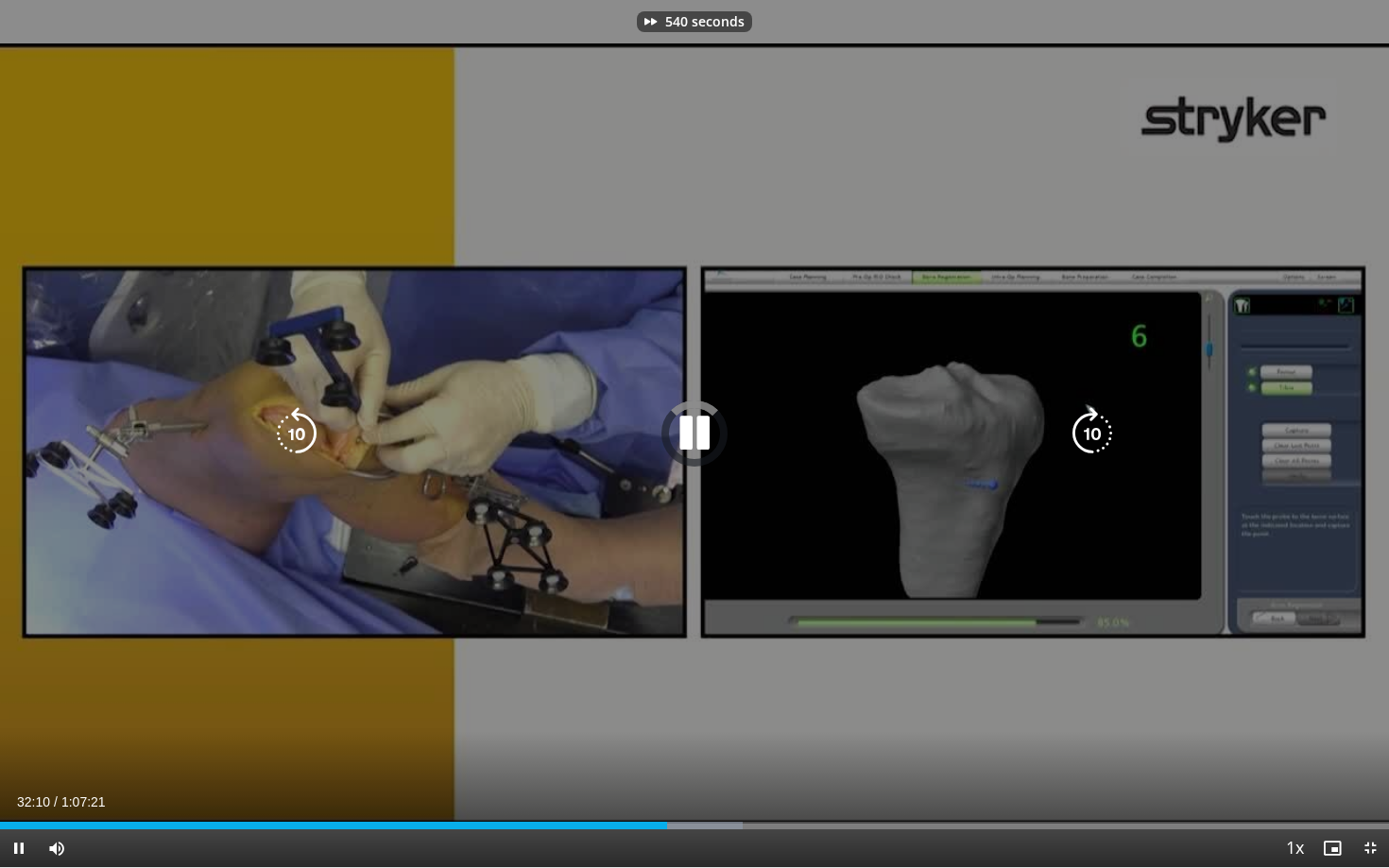 click at bounding box center [1092, 434] 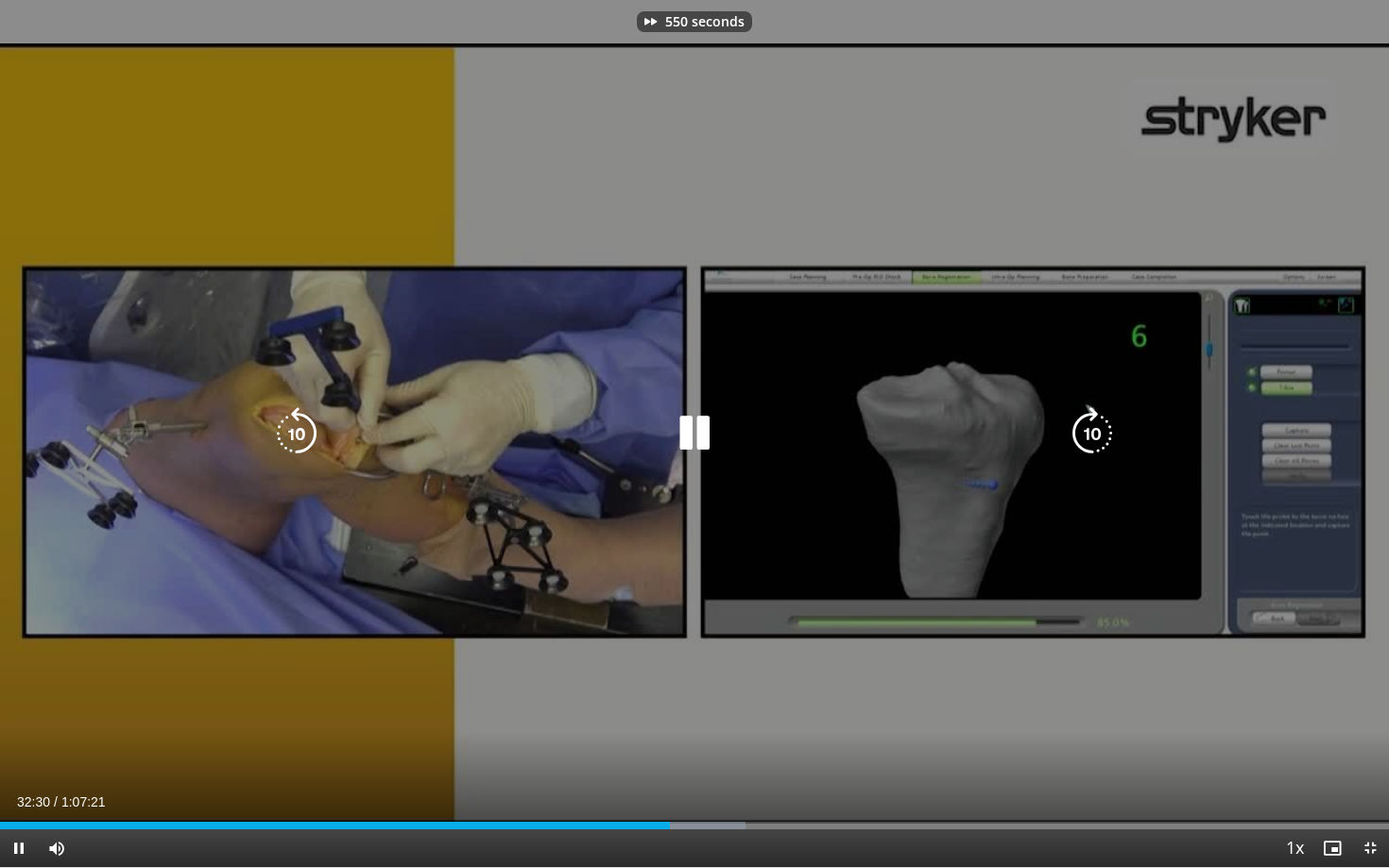 click at bounding box center [1092, 434] 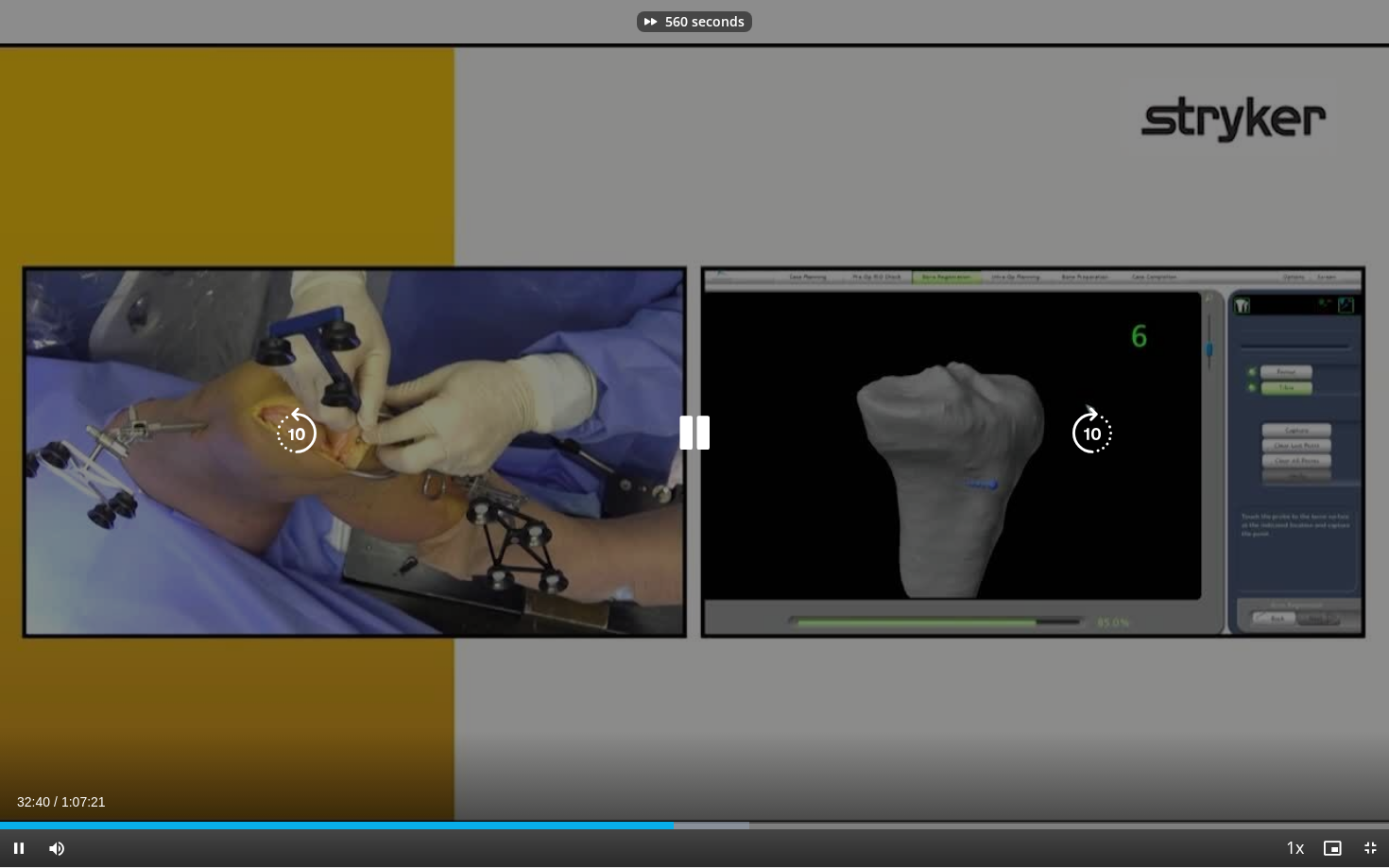 click at bounding box center [1092, 434] 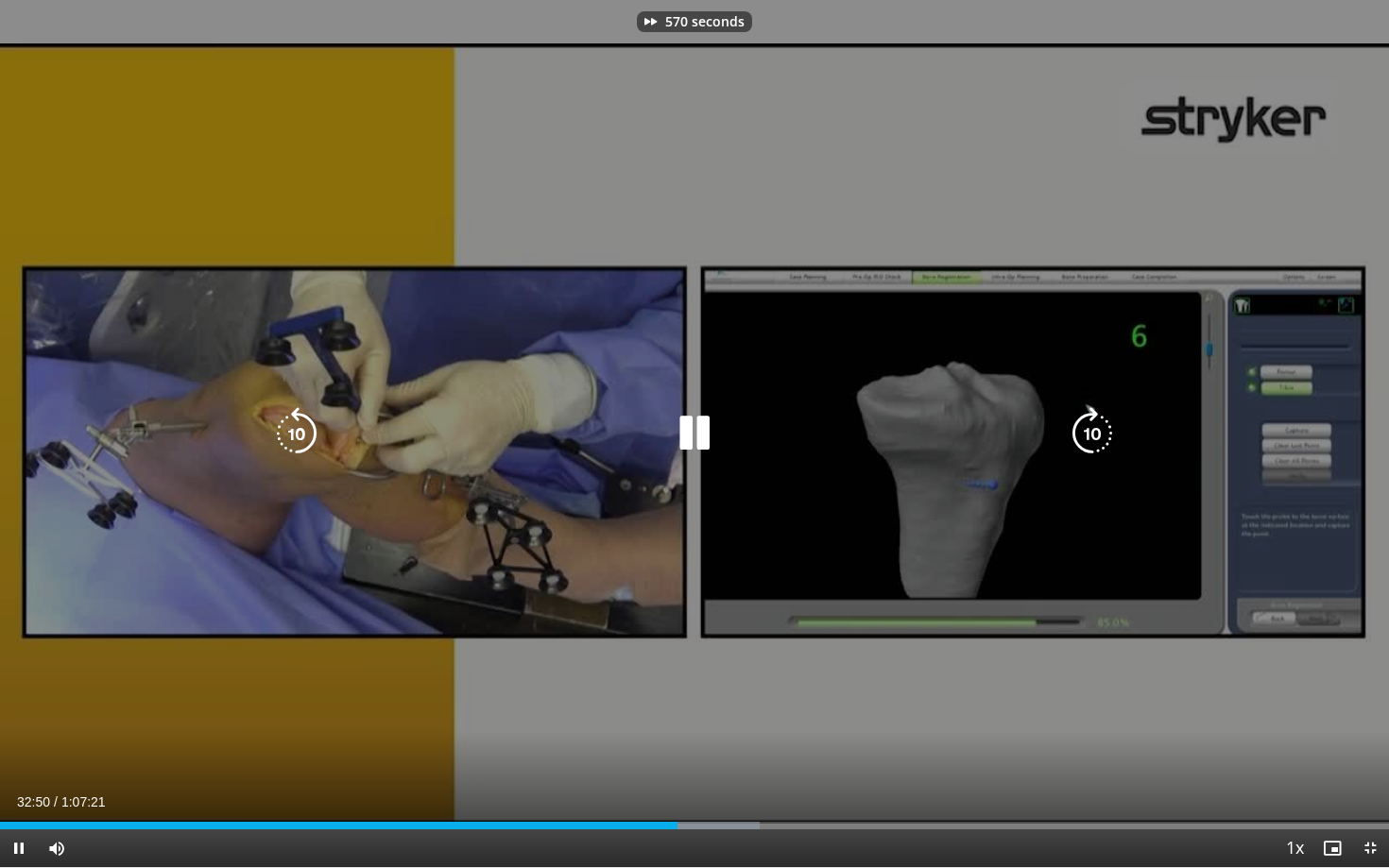click at bounding box center (1092, 434) 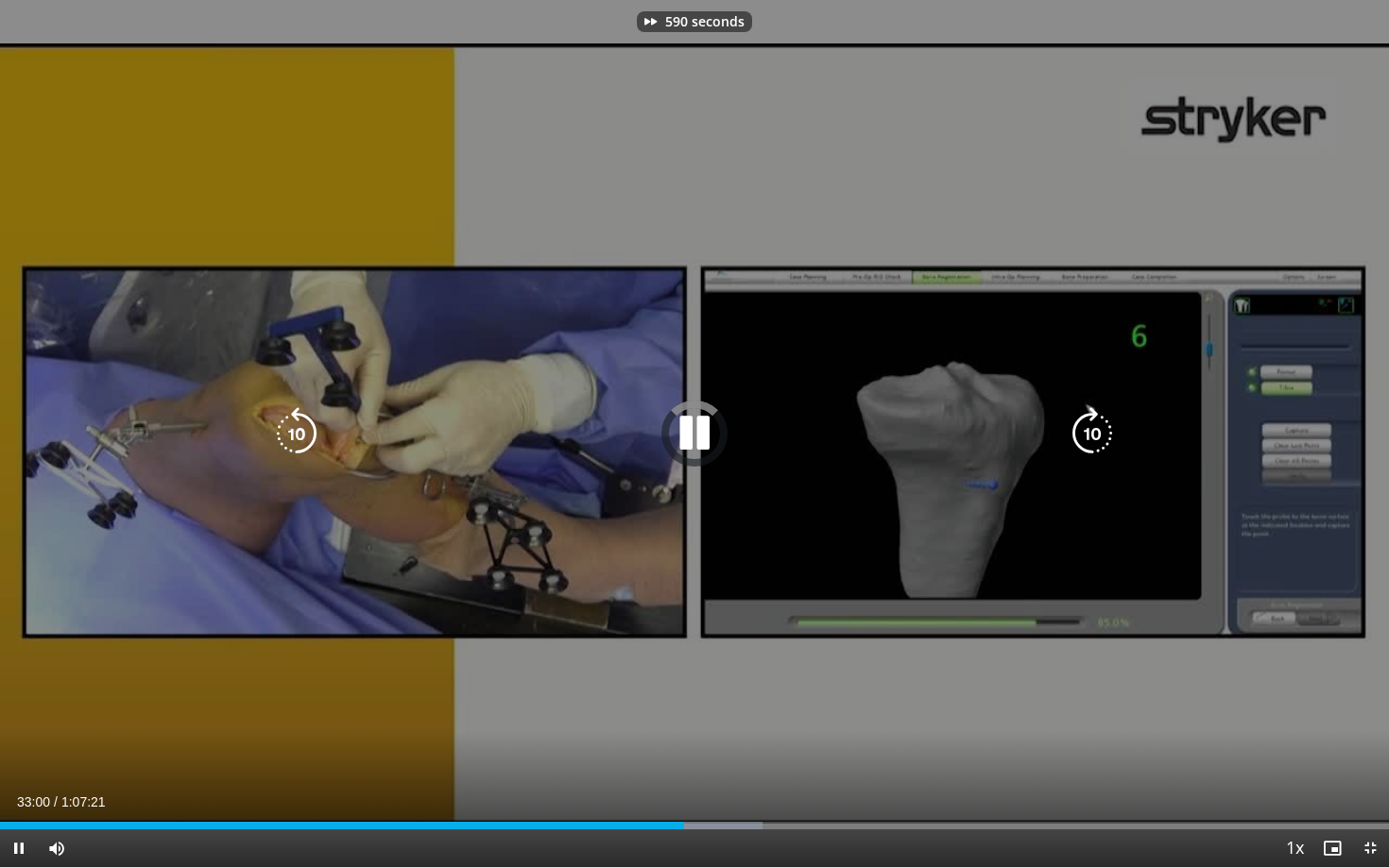 click at bounding box center (1092, 434) 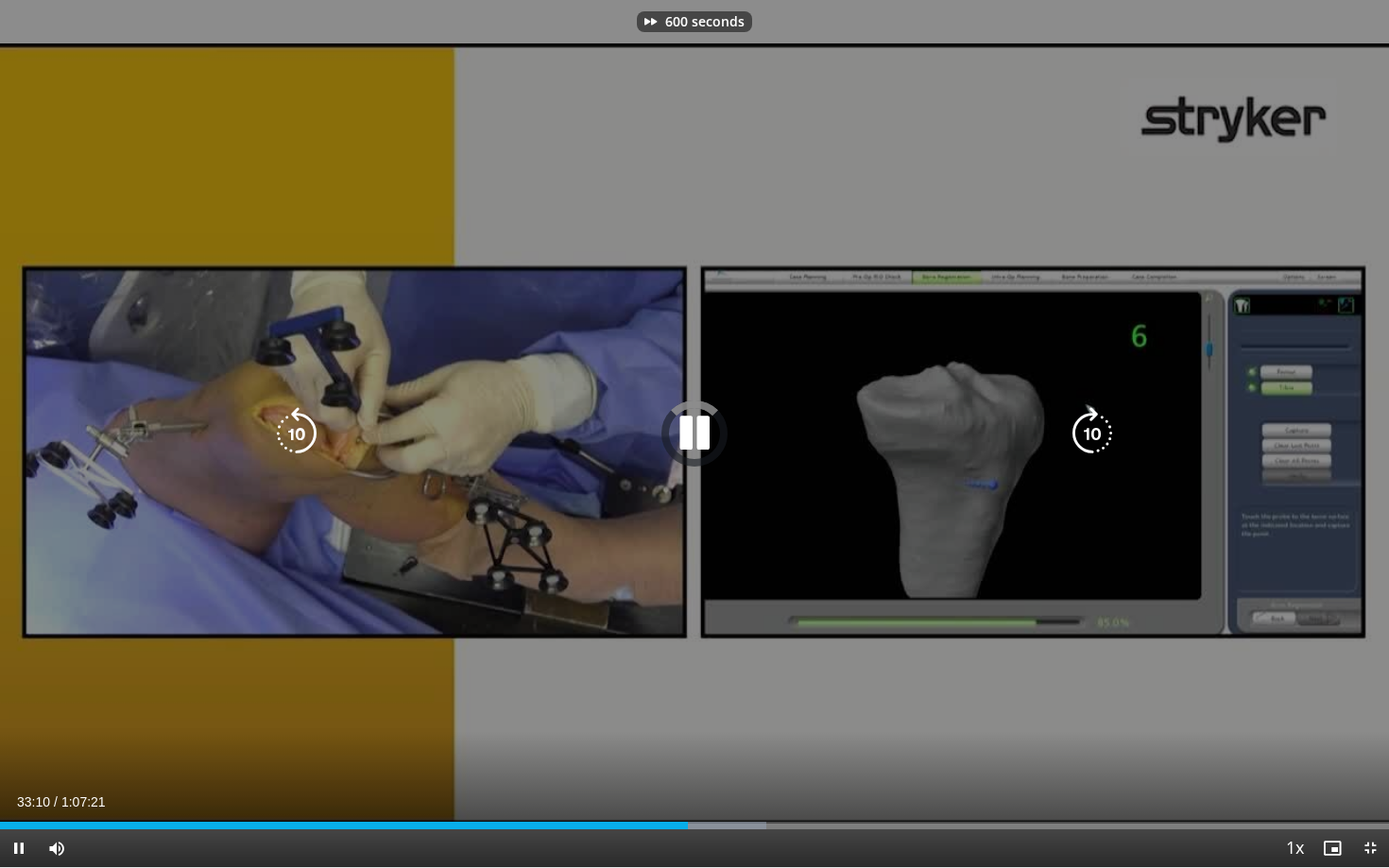 click at bounding box center [1092, 434] 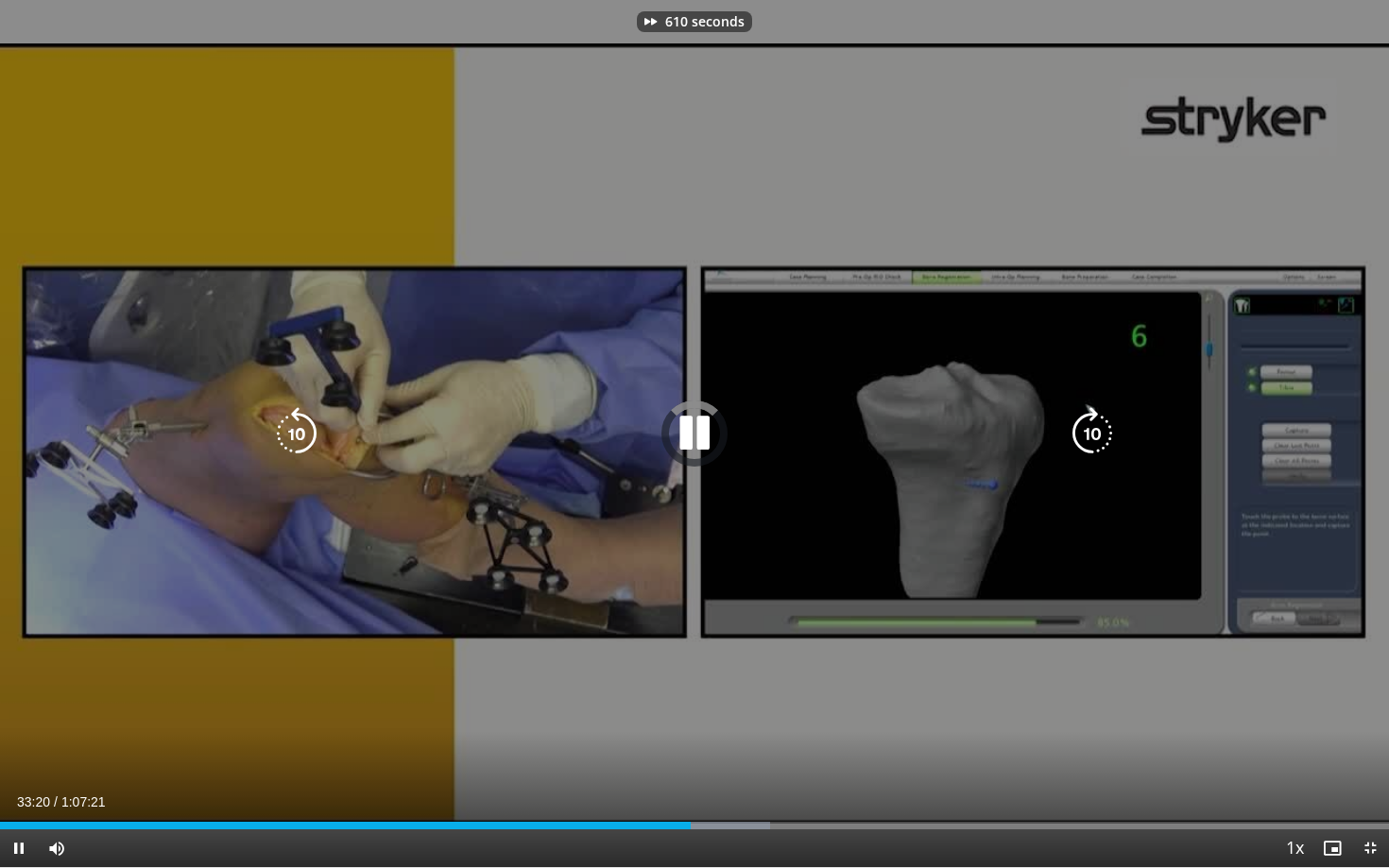 click at bounding box center [1092, 434] 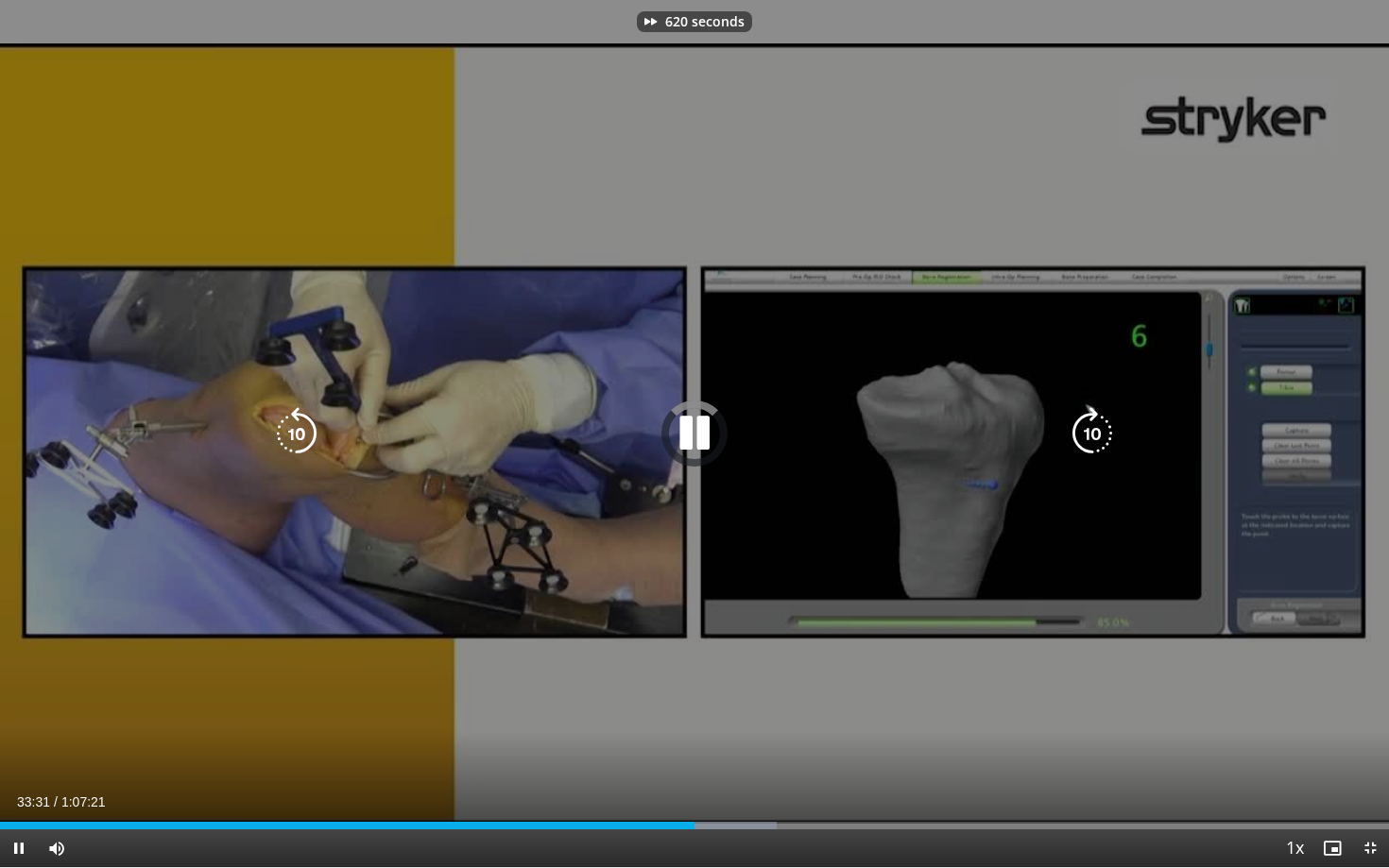 click at bounding box center (1092, 434) 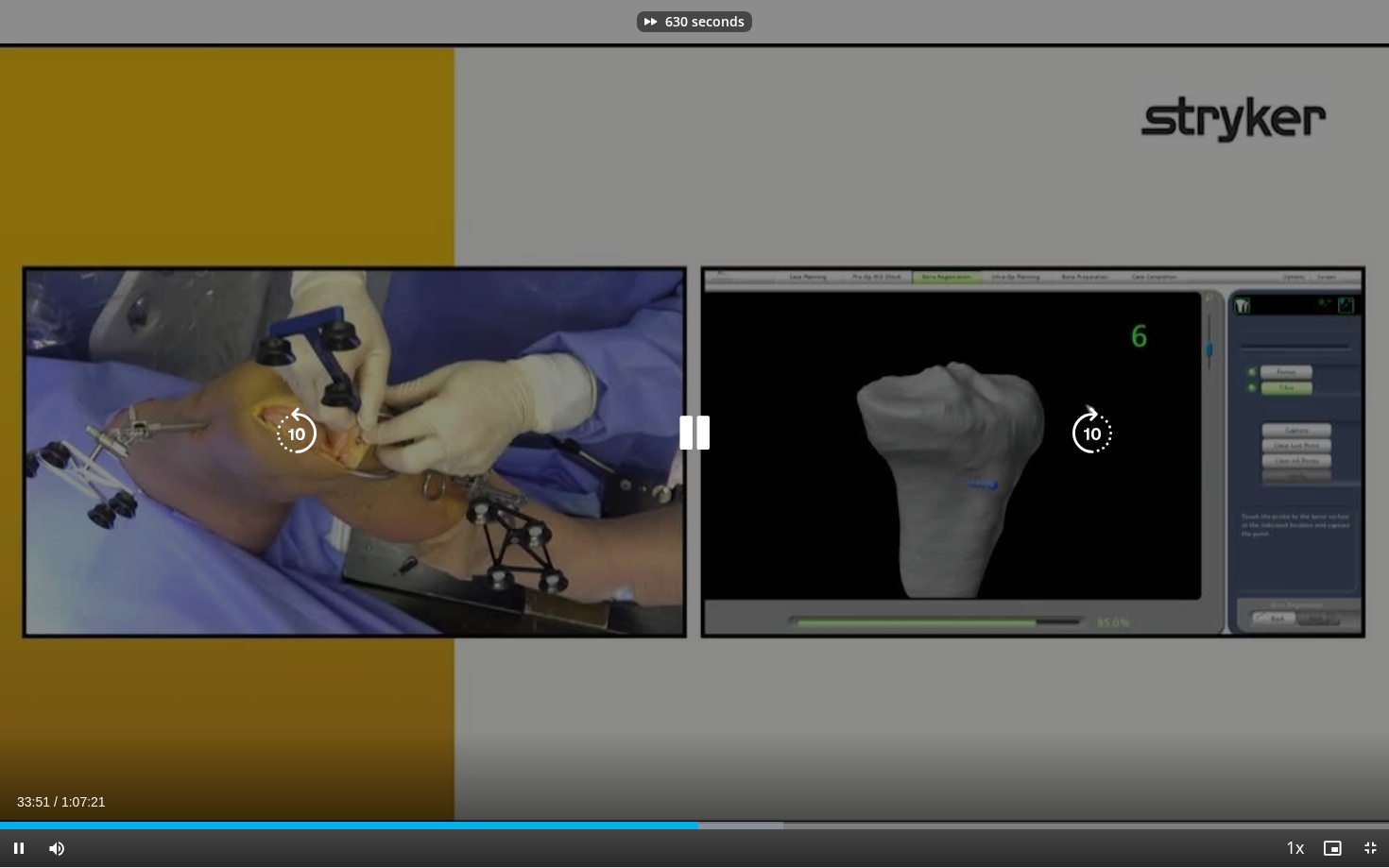 click at bounding box center (1092, 434) 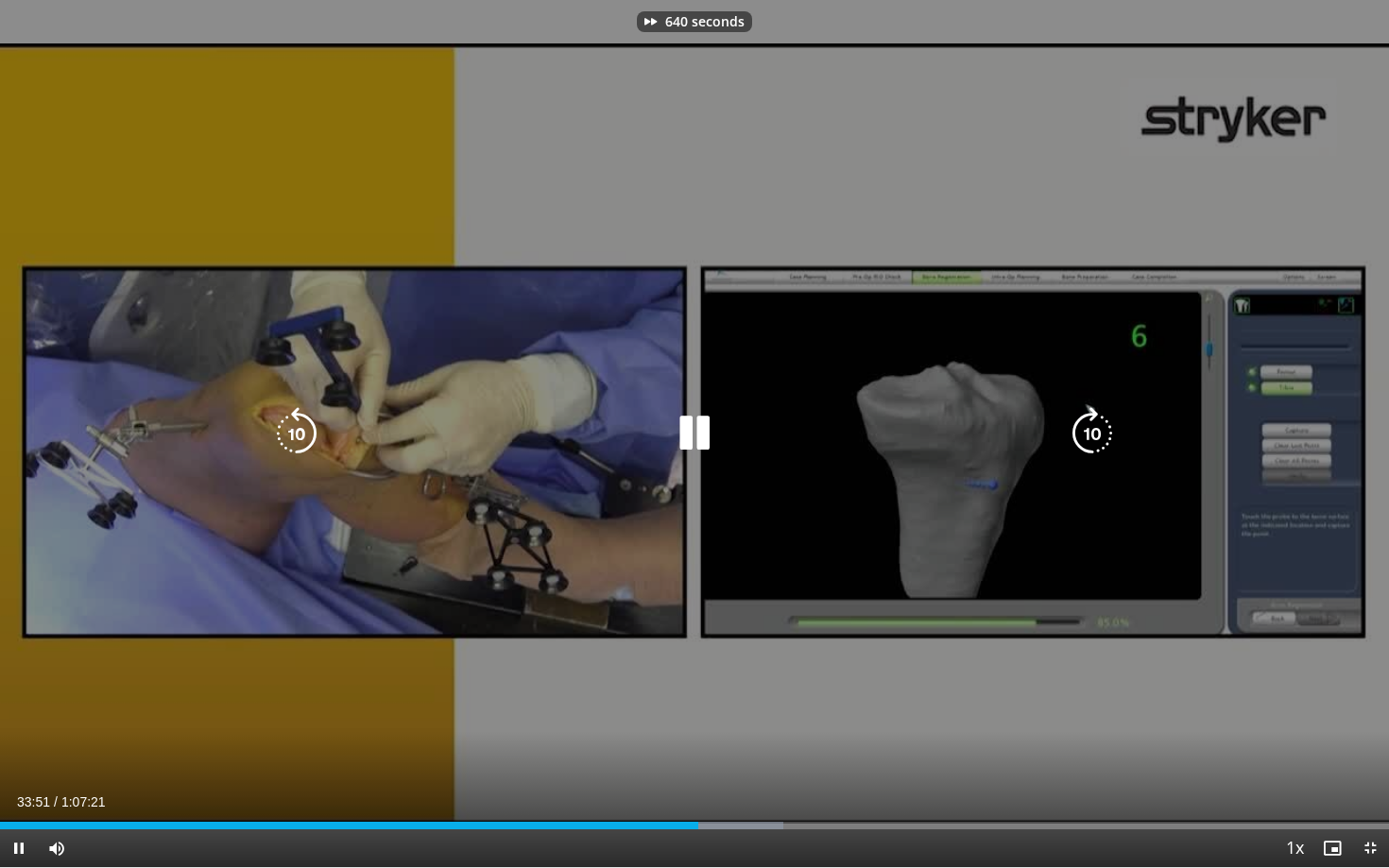 click at bounding box center (1092, 434) 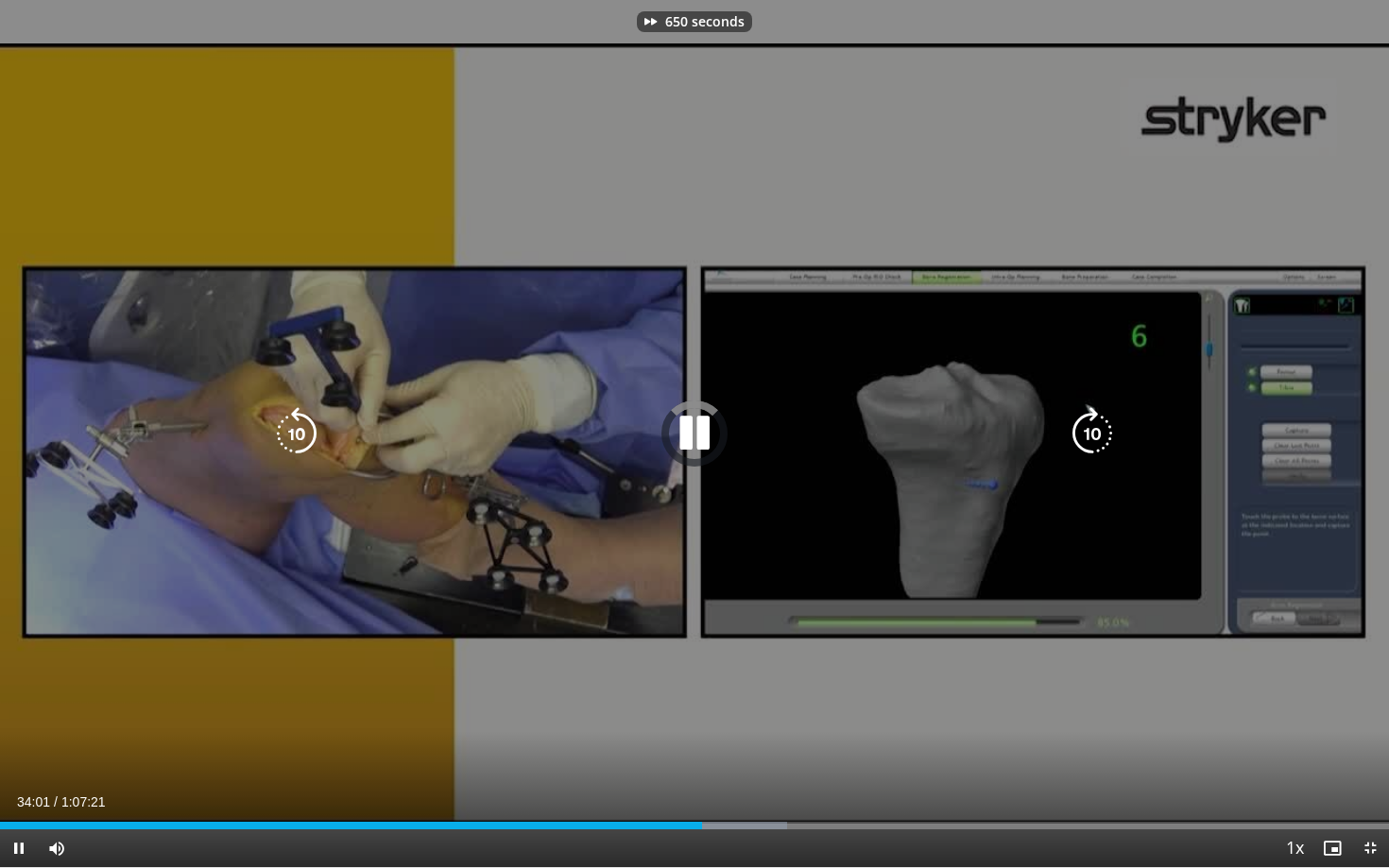 click at bounding box center [1092, 434] 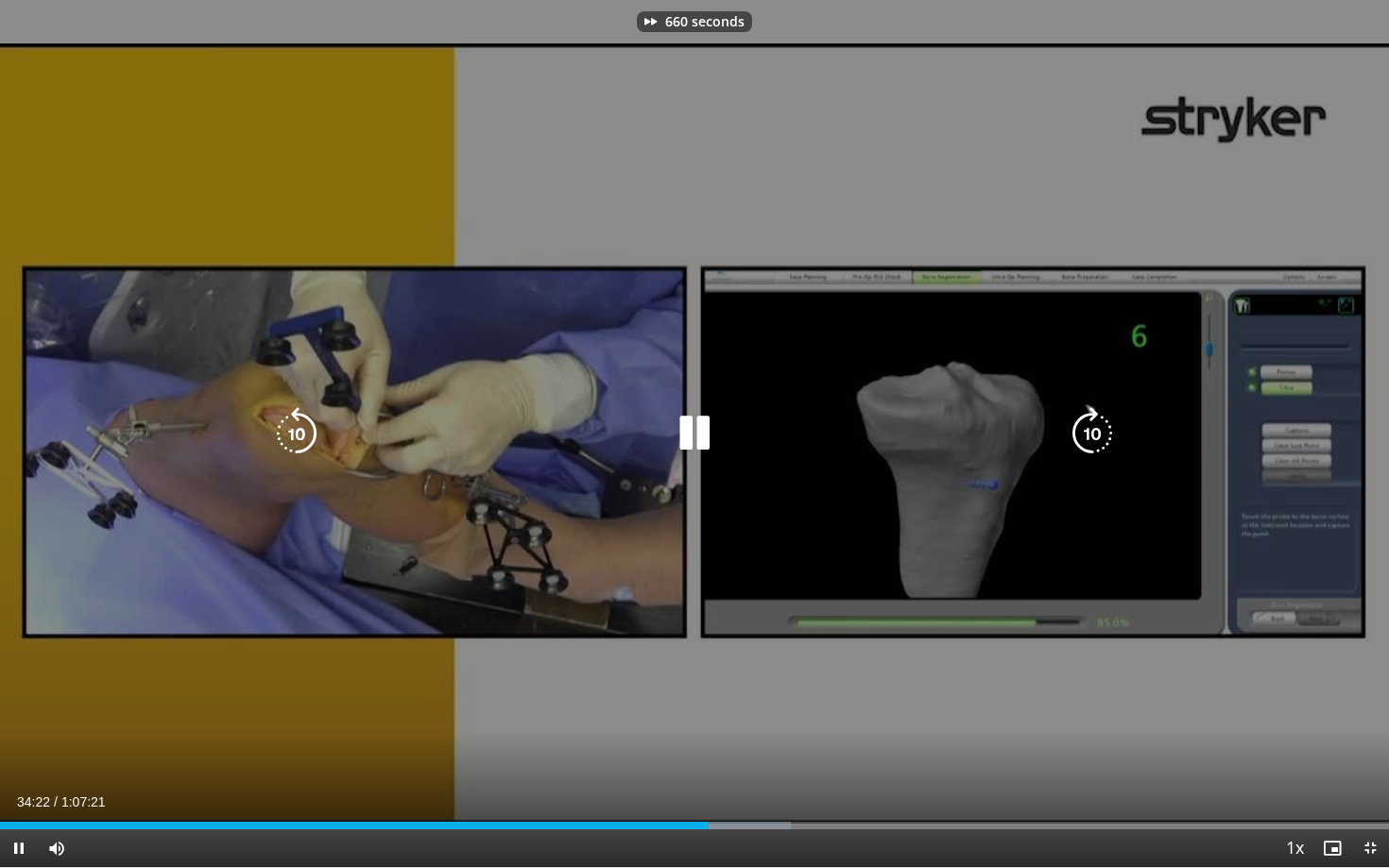 click at bounding box center [1092, 434] 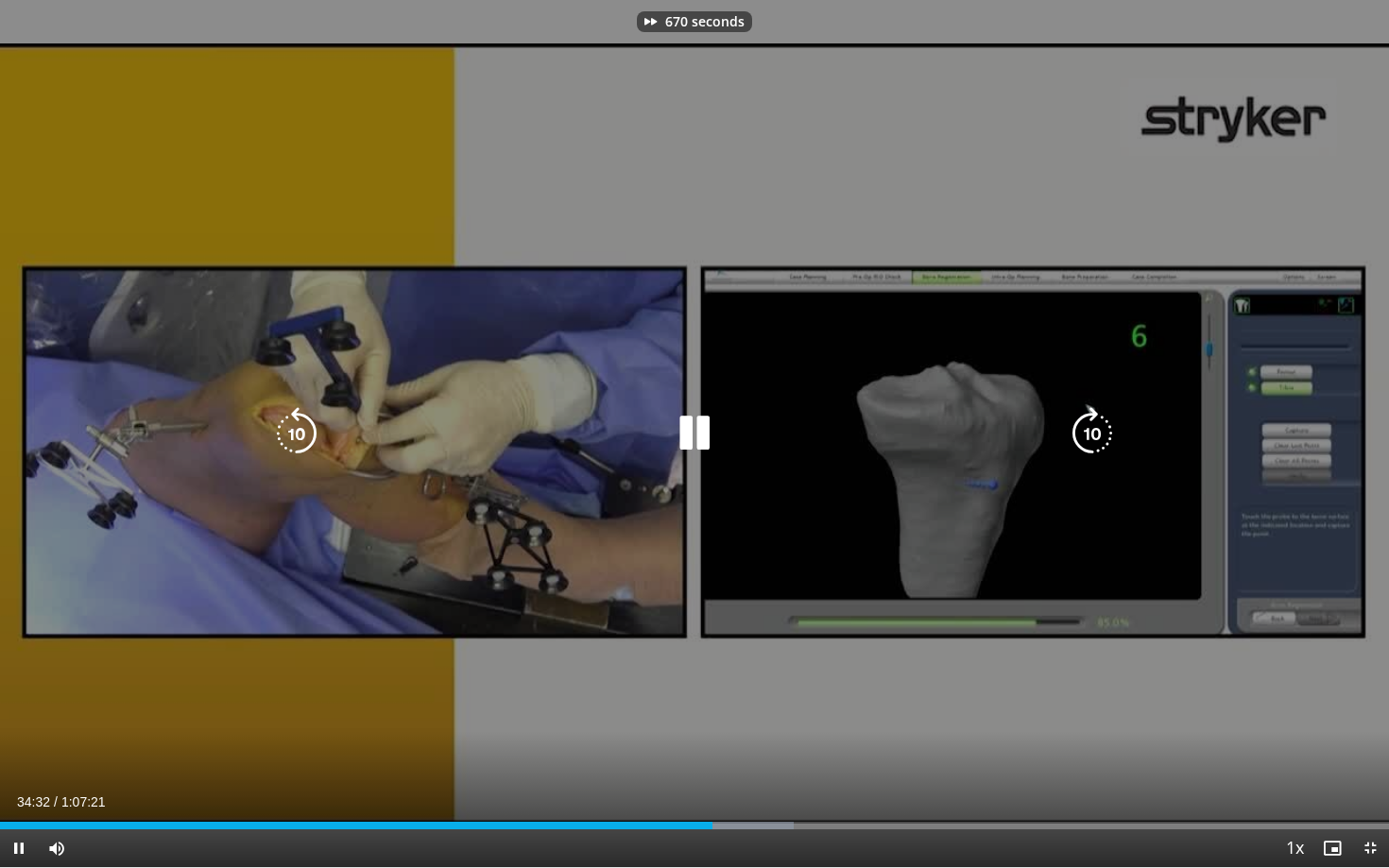 click at bounding box center (1092, 434) 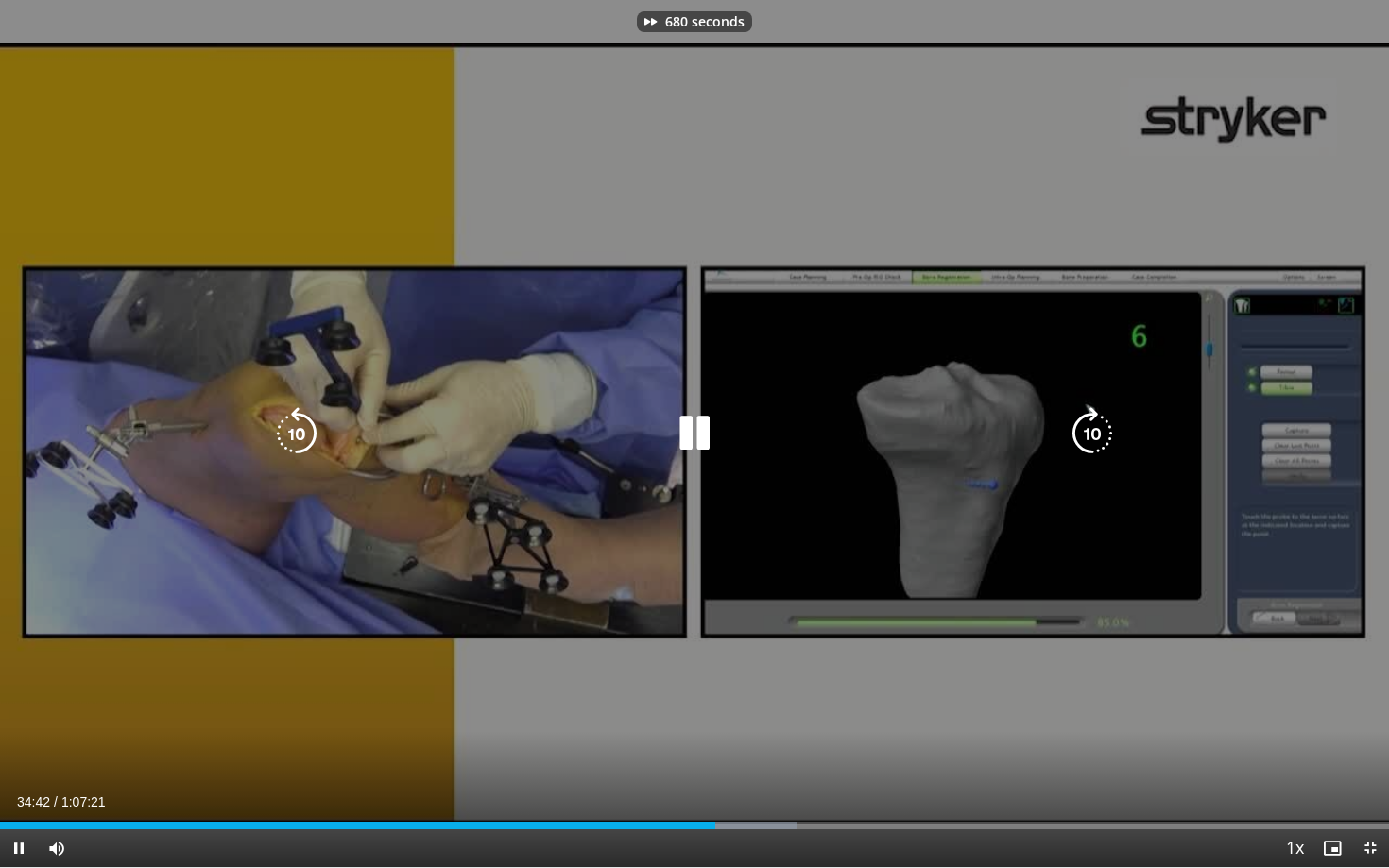 click at bounding box center [1092, 434] 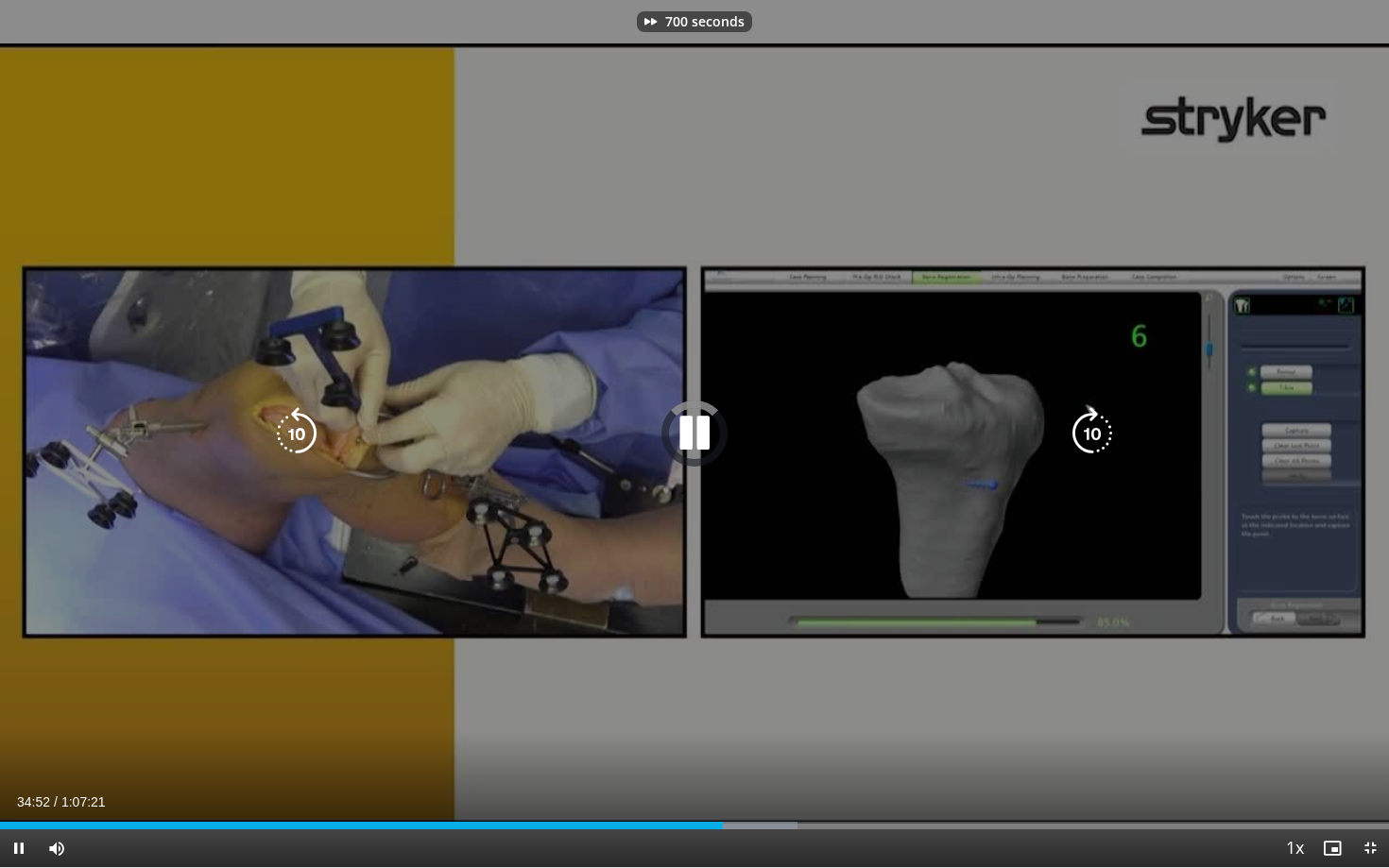 click at bounding box center [1092, 434] 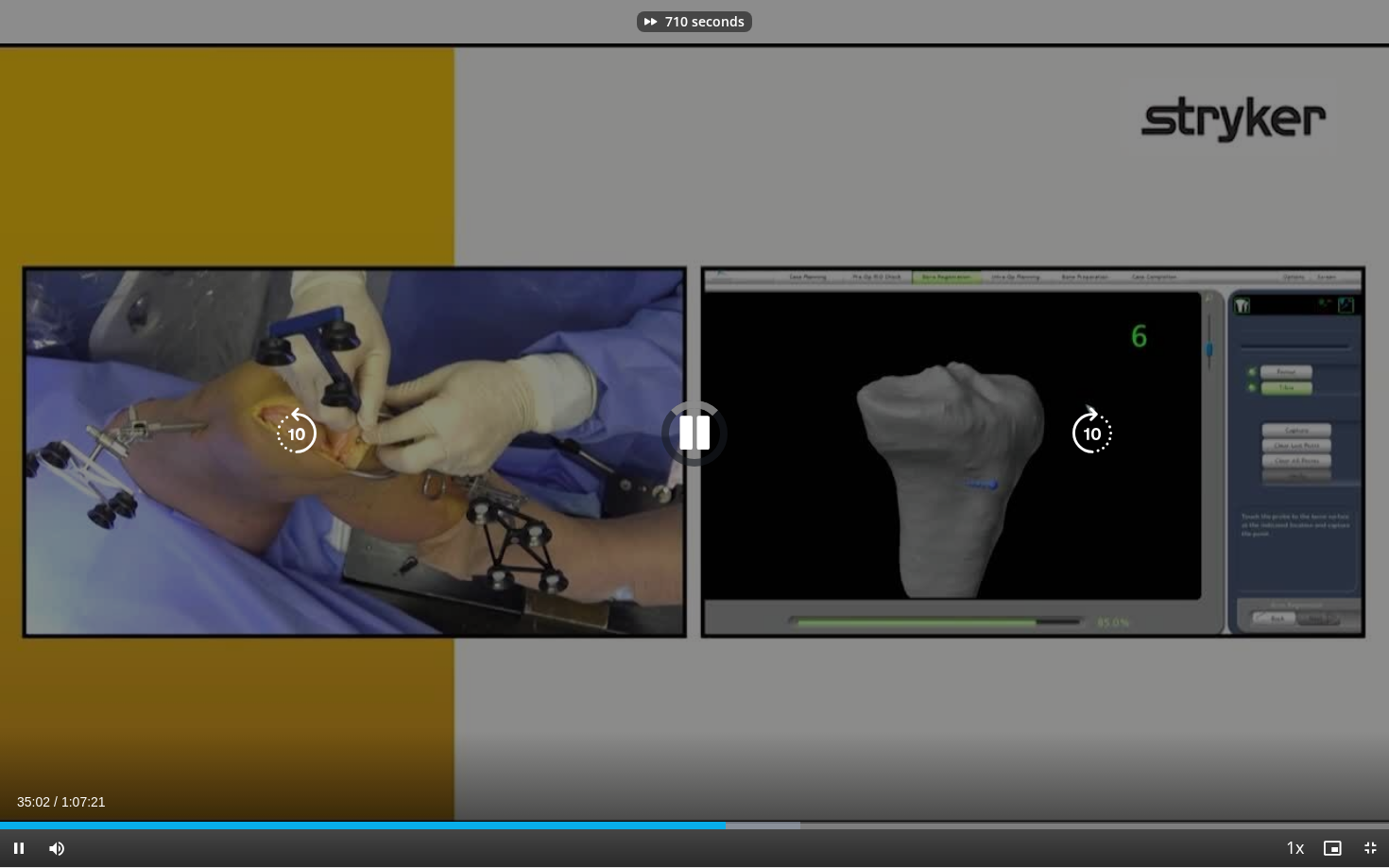 click at bounding box center (1092, 434) 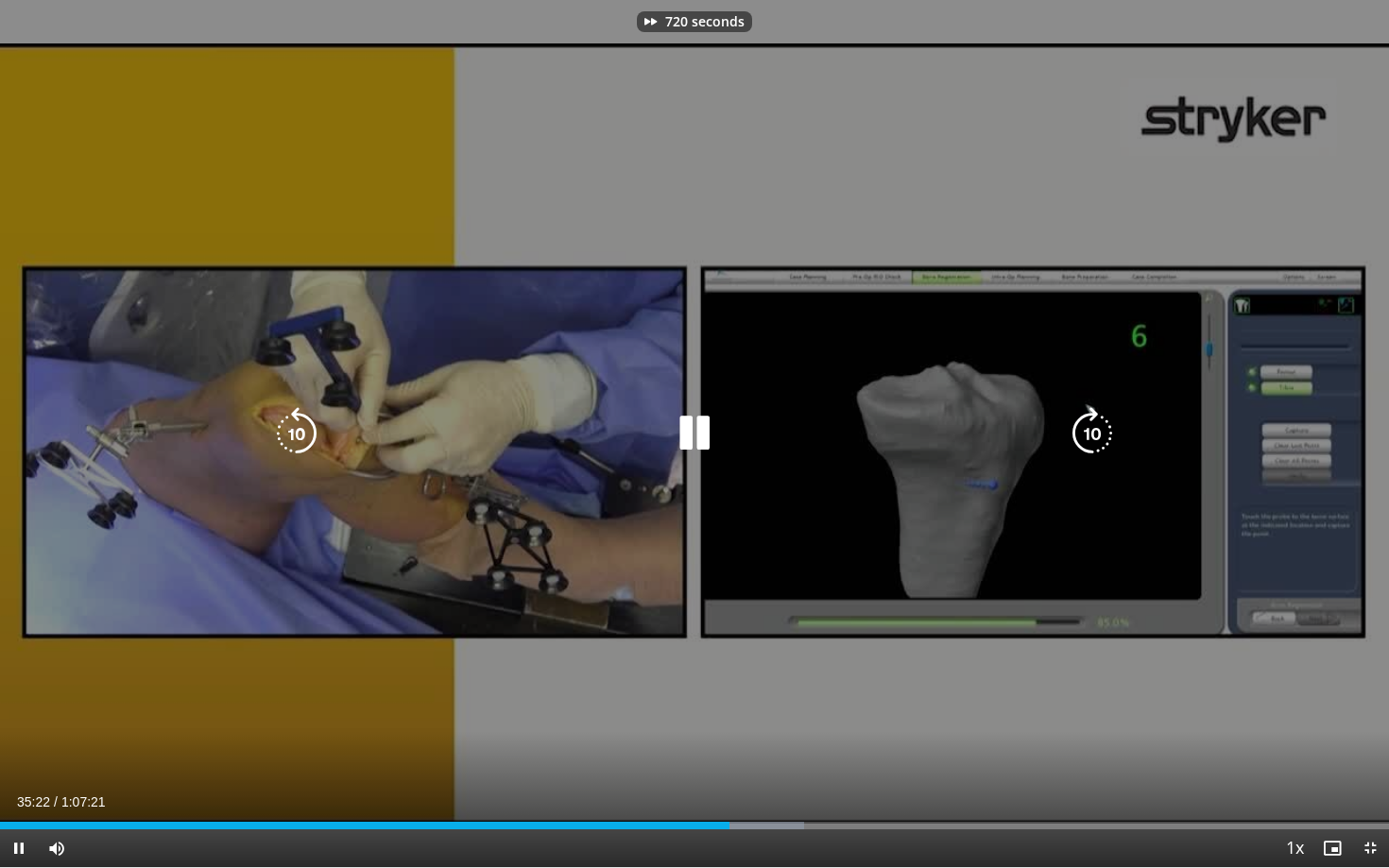 click at bounding box center (1092, 434) 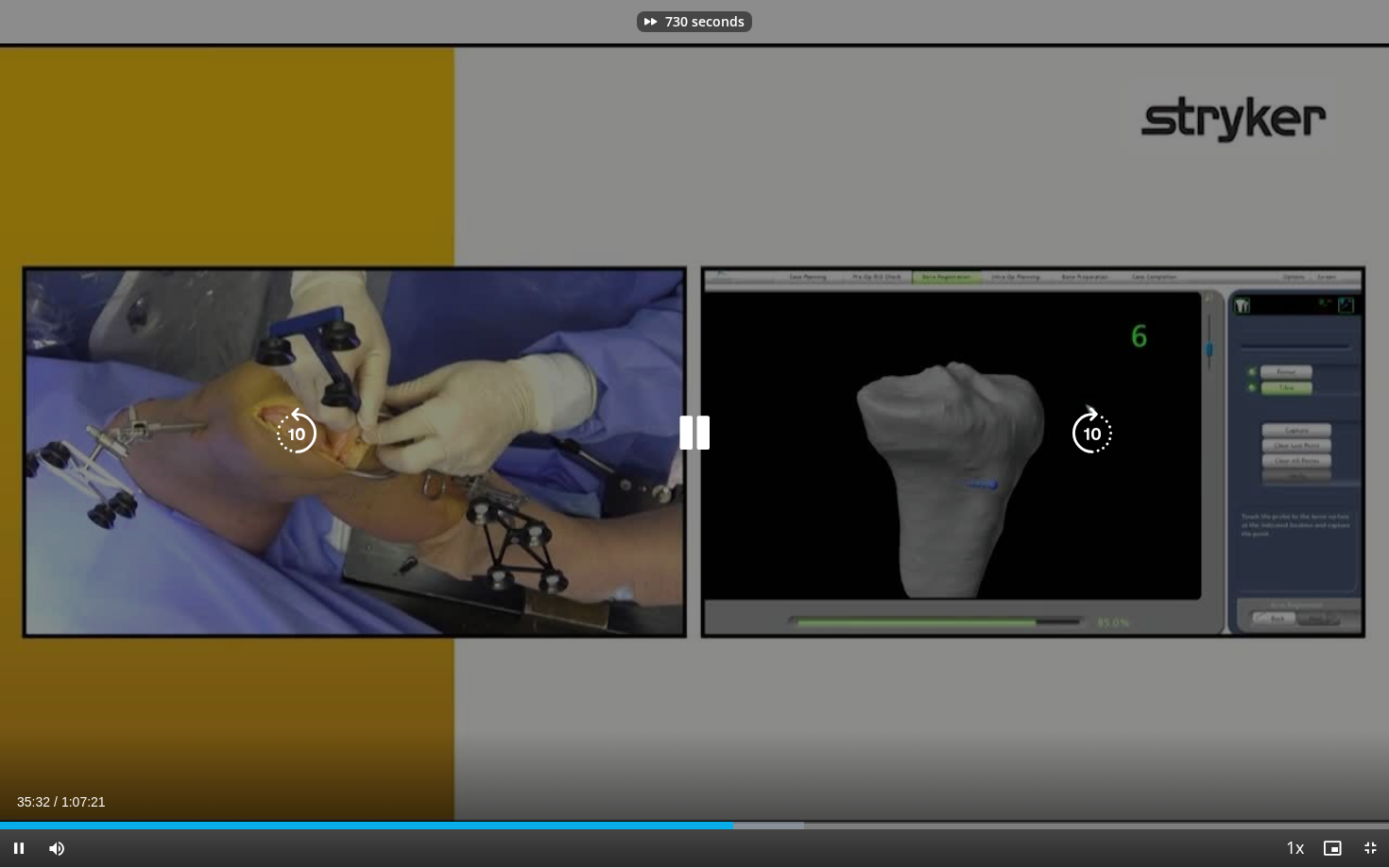 click at bounding box center [1092, 434] 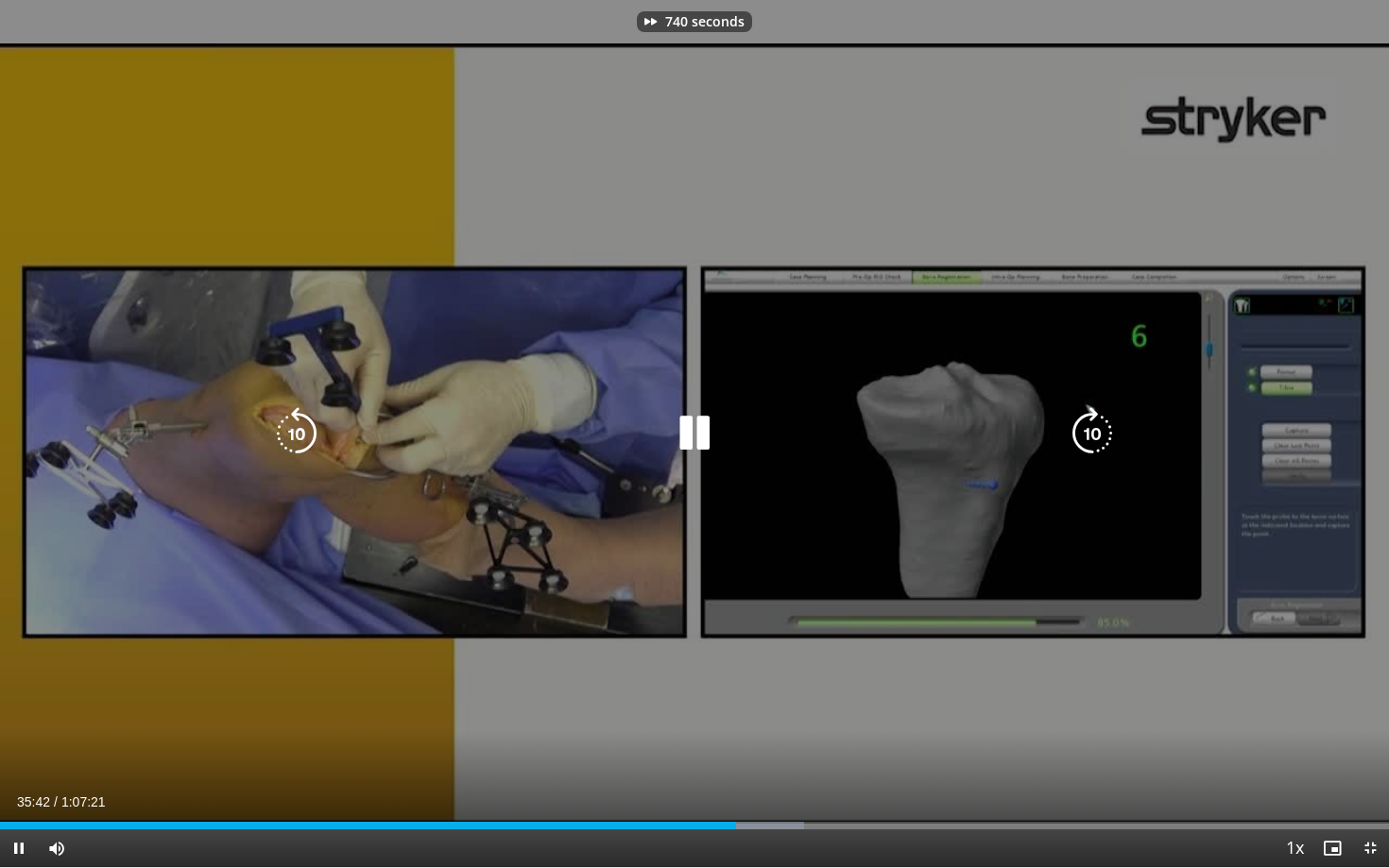click at bounding box center (1092, 434) 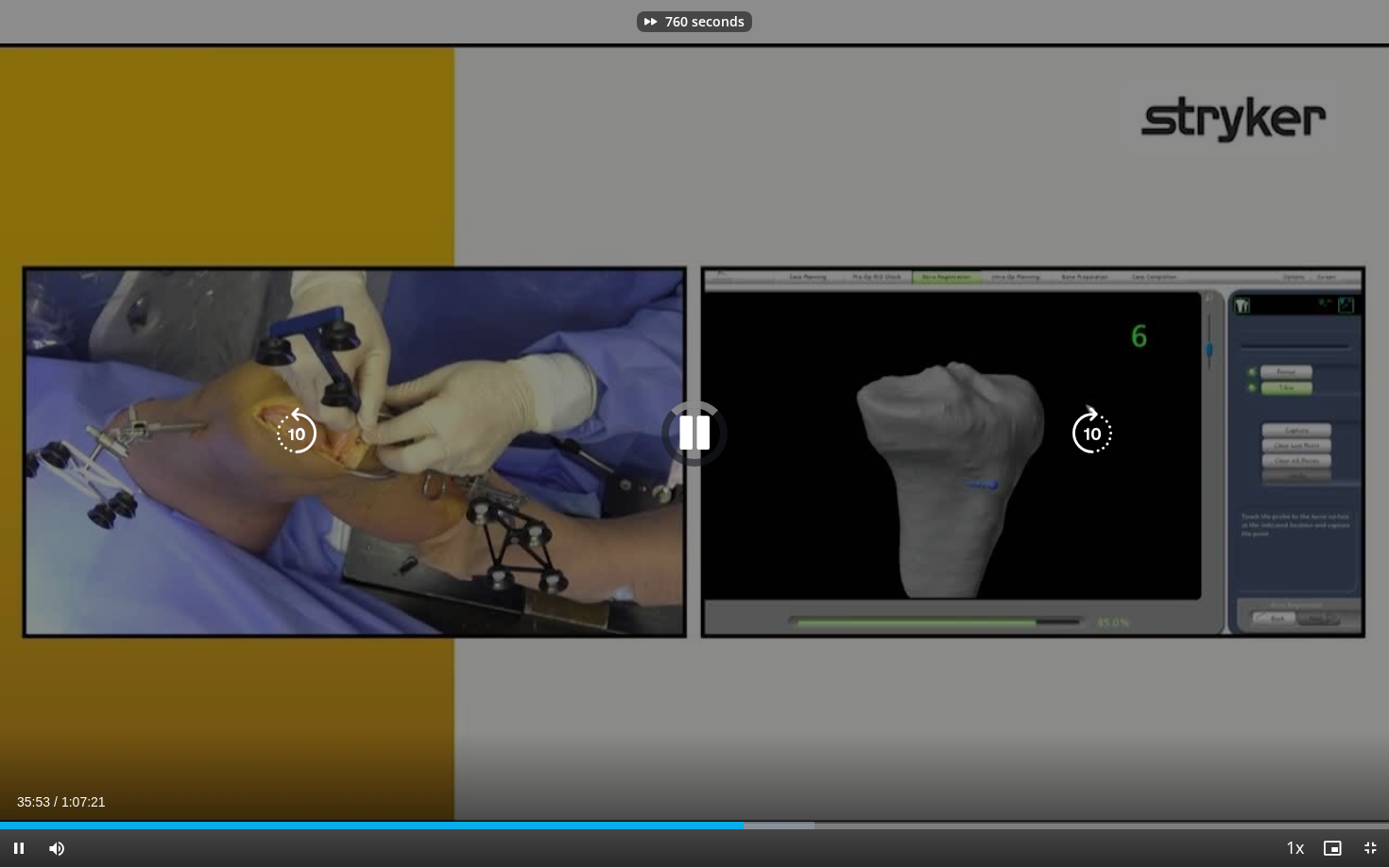 click at bounding box center [1092, 434] 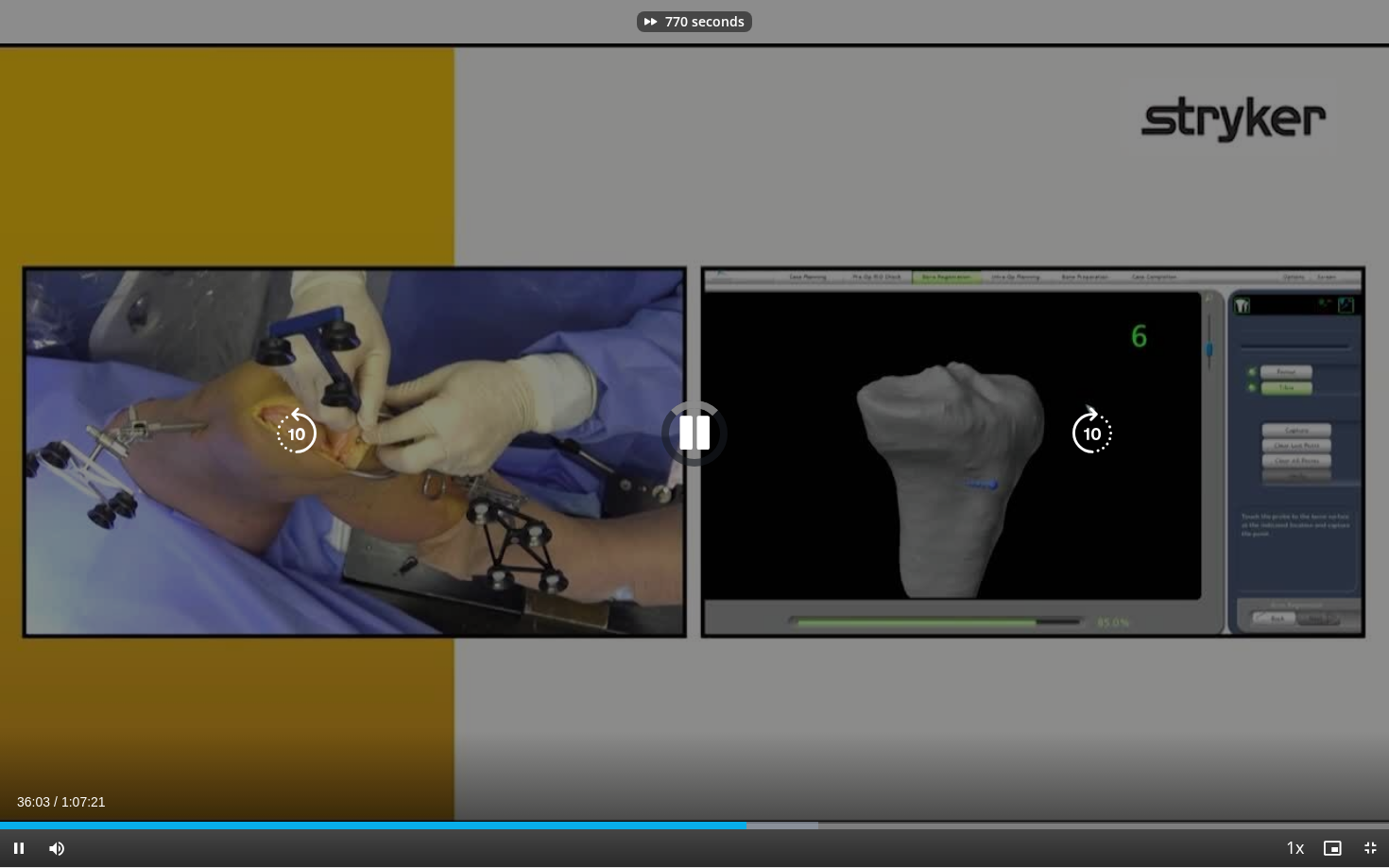 click at bounding box center (1092, 434) 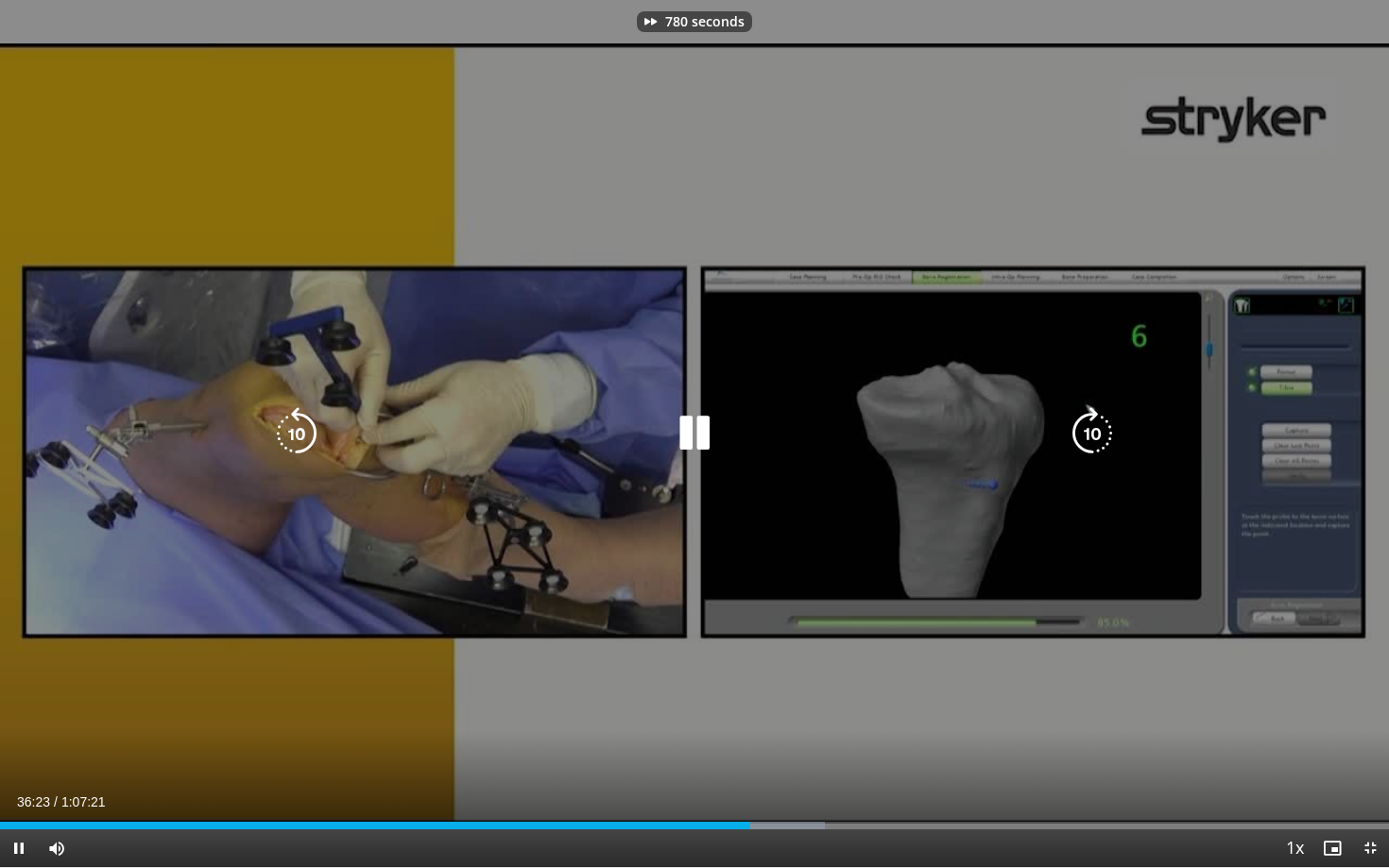 click at bounding box center [1092, 434] 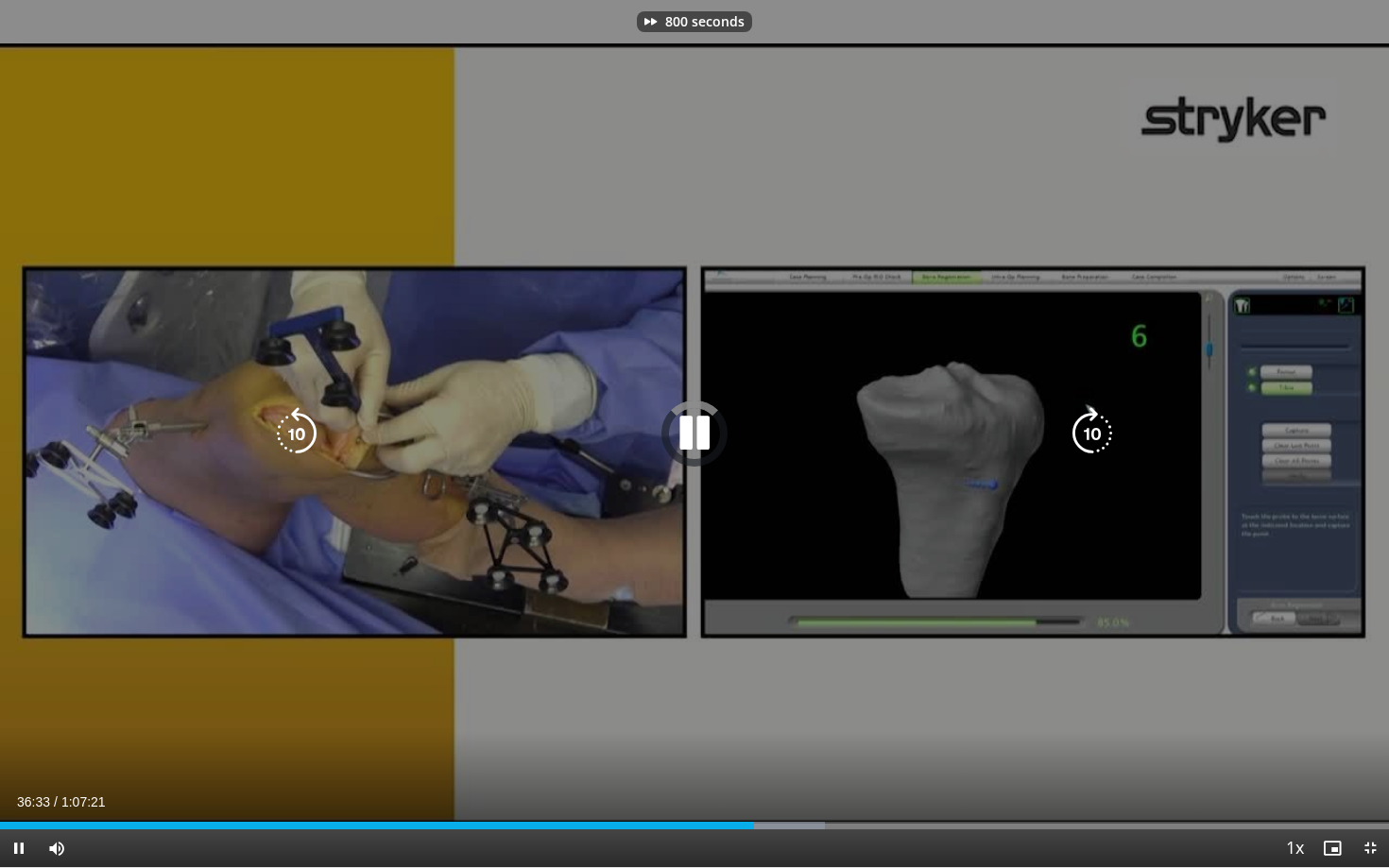 click at bounding box center (1092, 434) 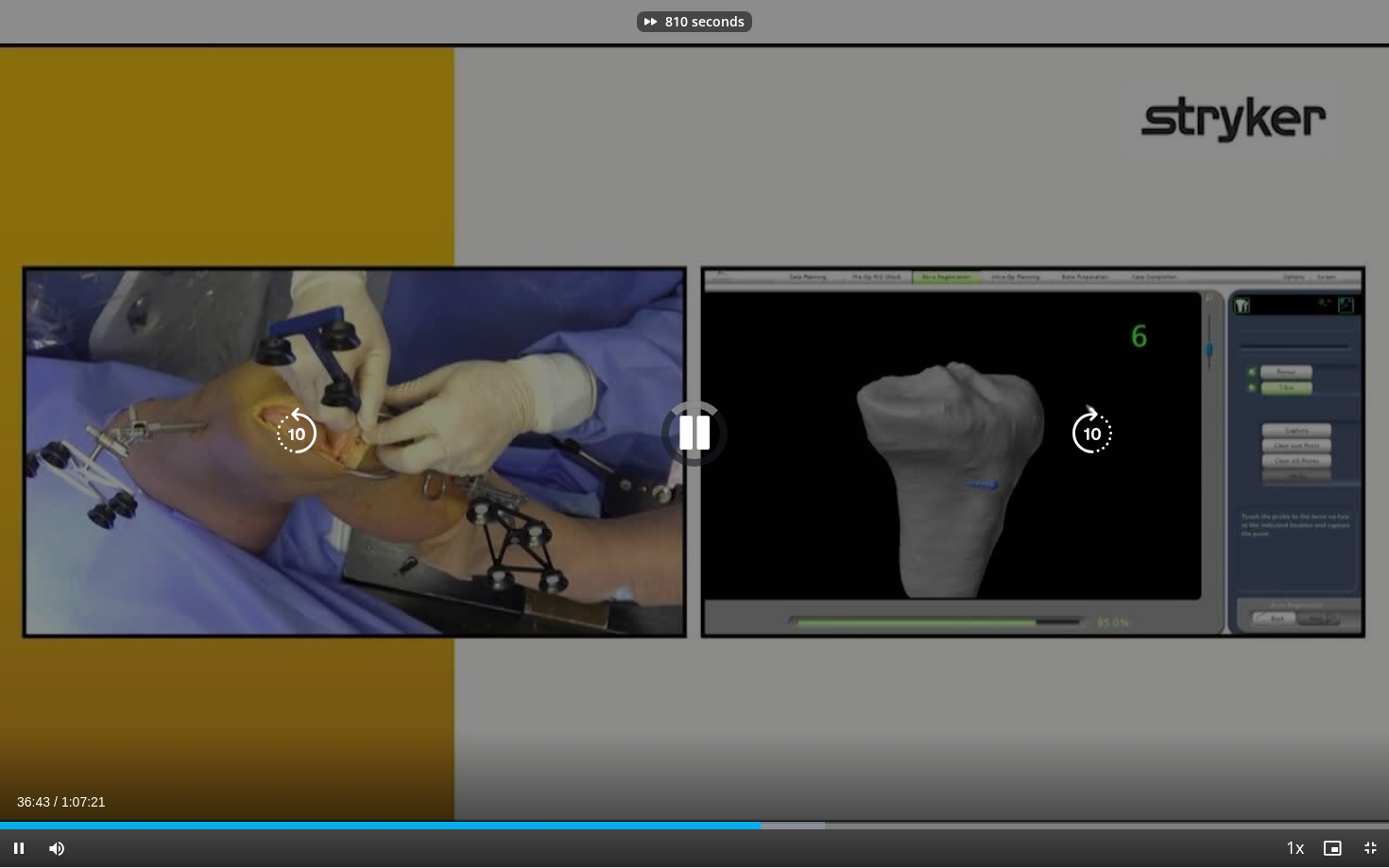 click at bounding box center (1092, 434) 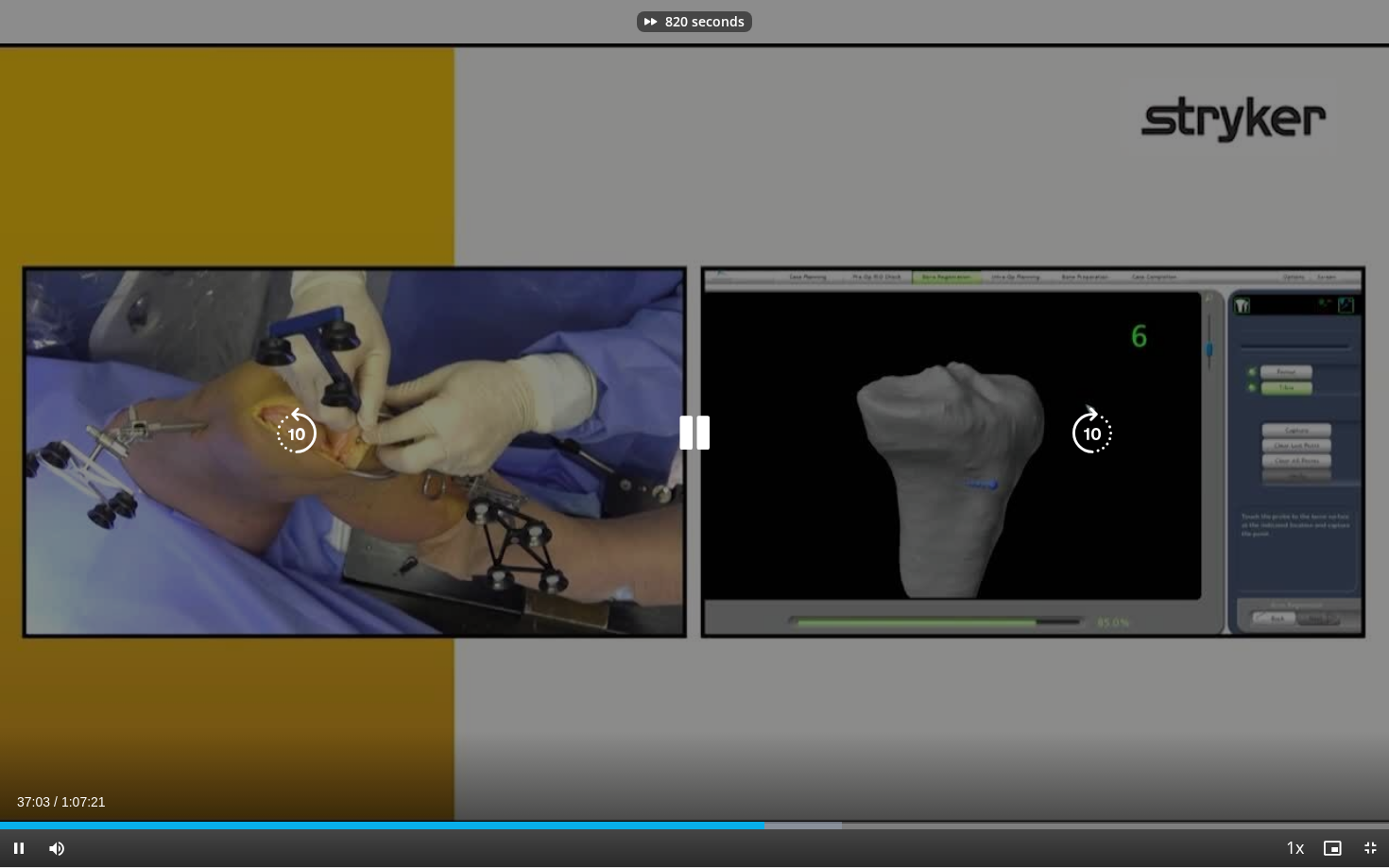click at bounding box center [1092, 434] 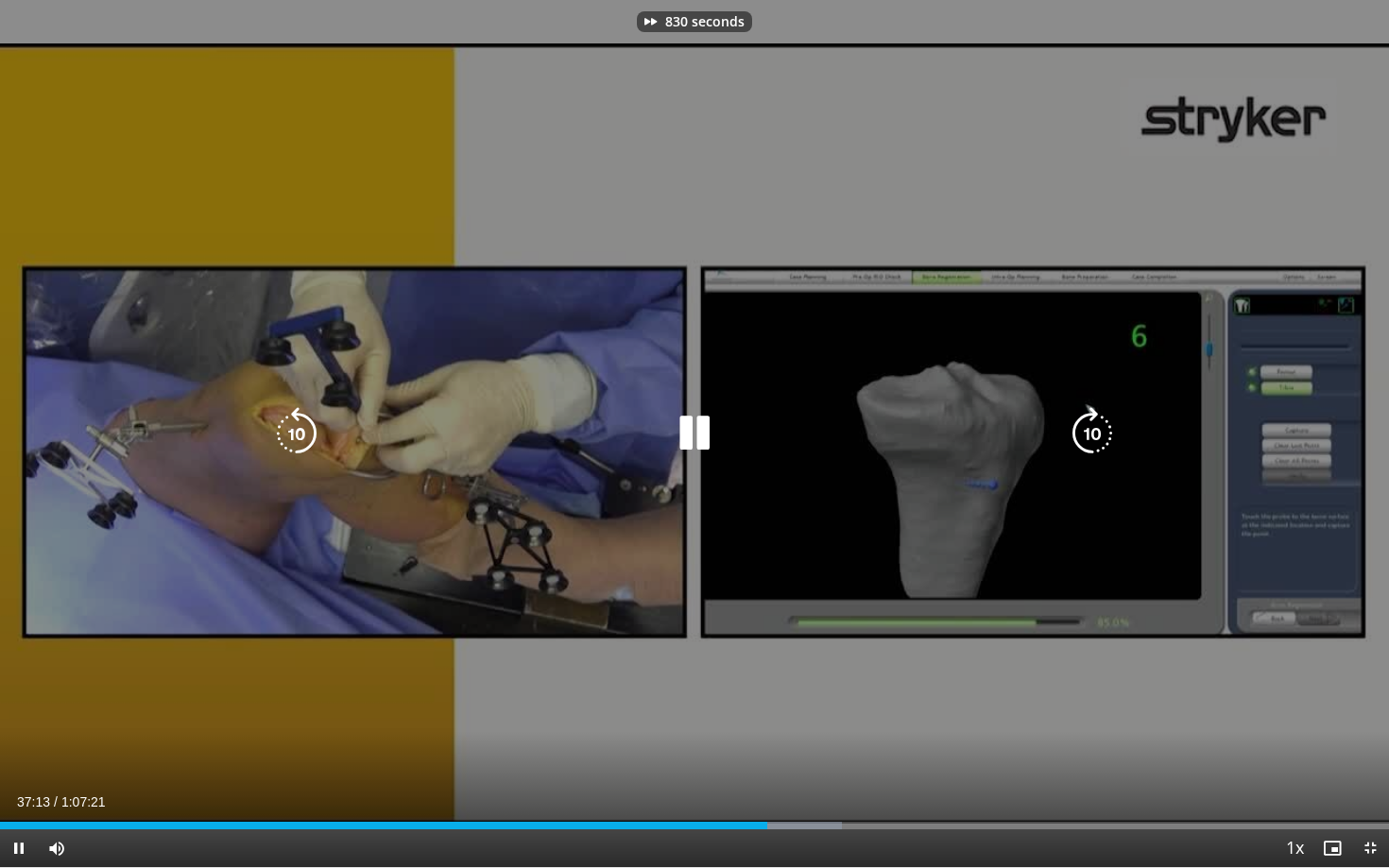 click at bounding box center (1092, 434) 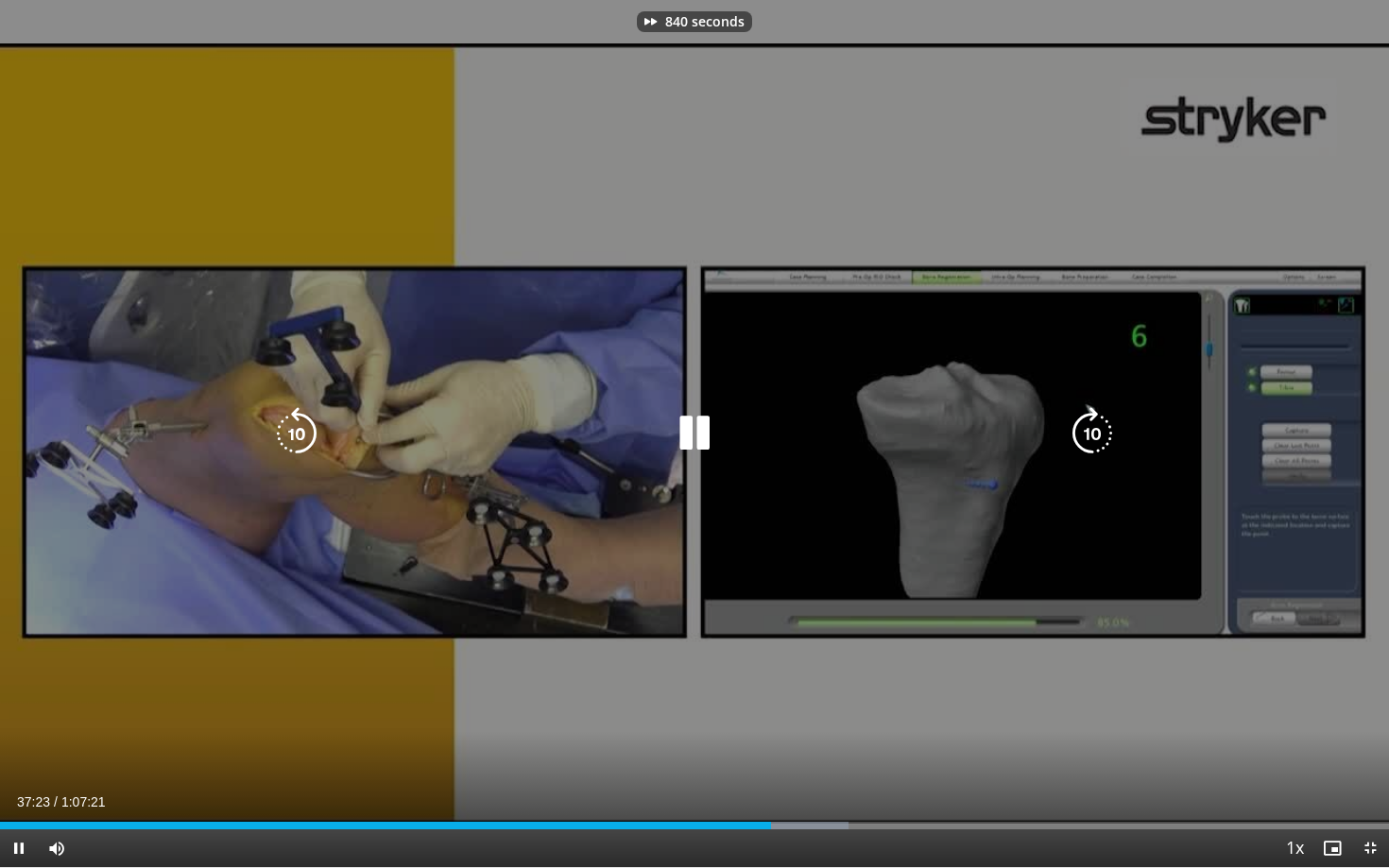 click at bounding box center [1092, 434] 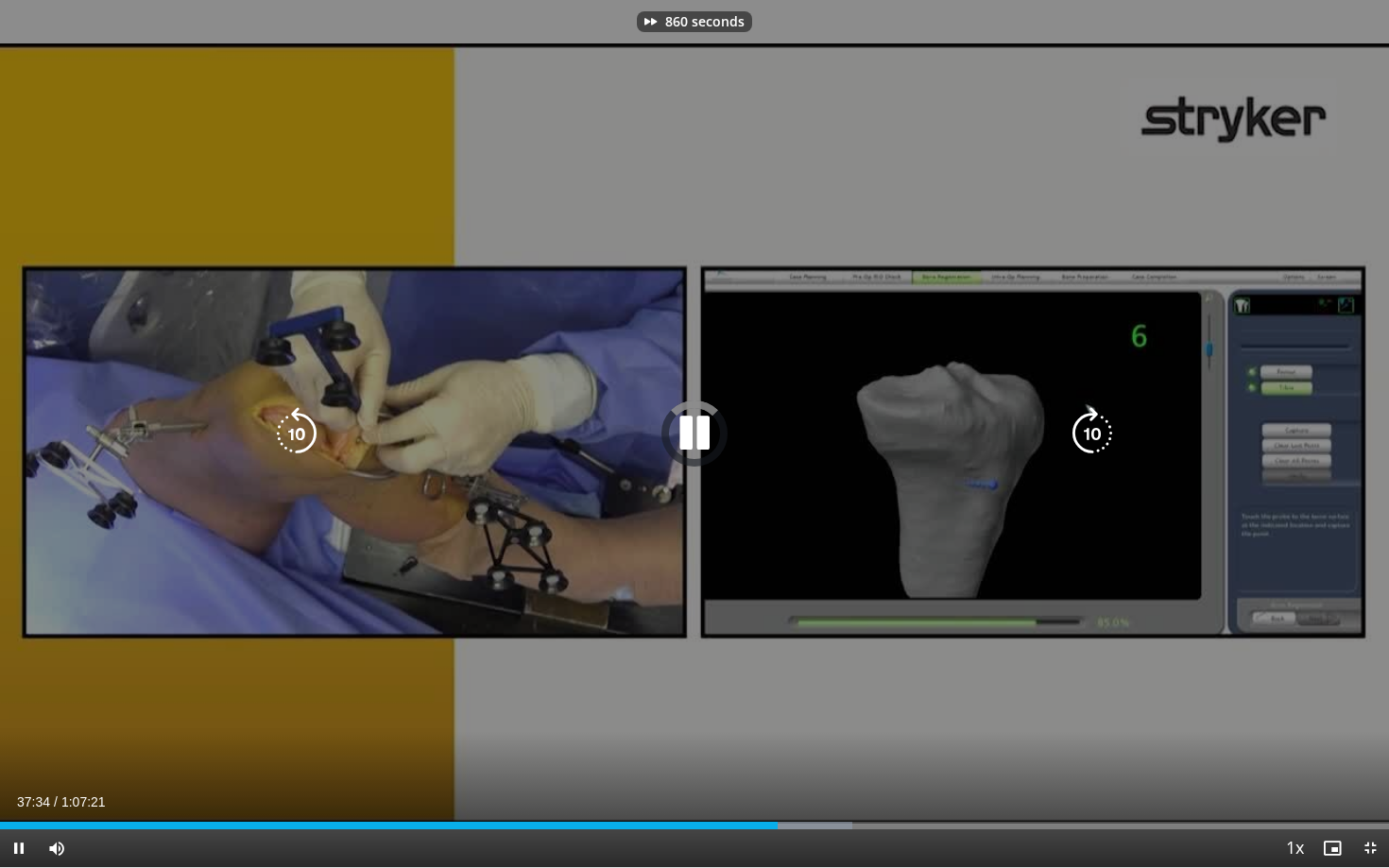 click at bounding box center [1092, 434] 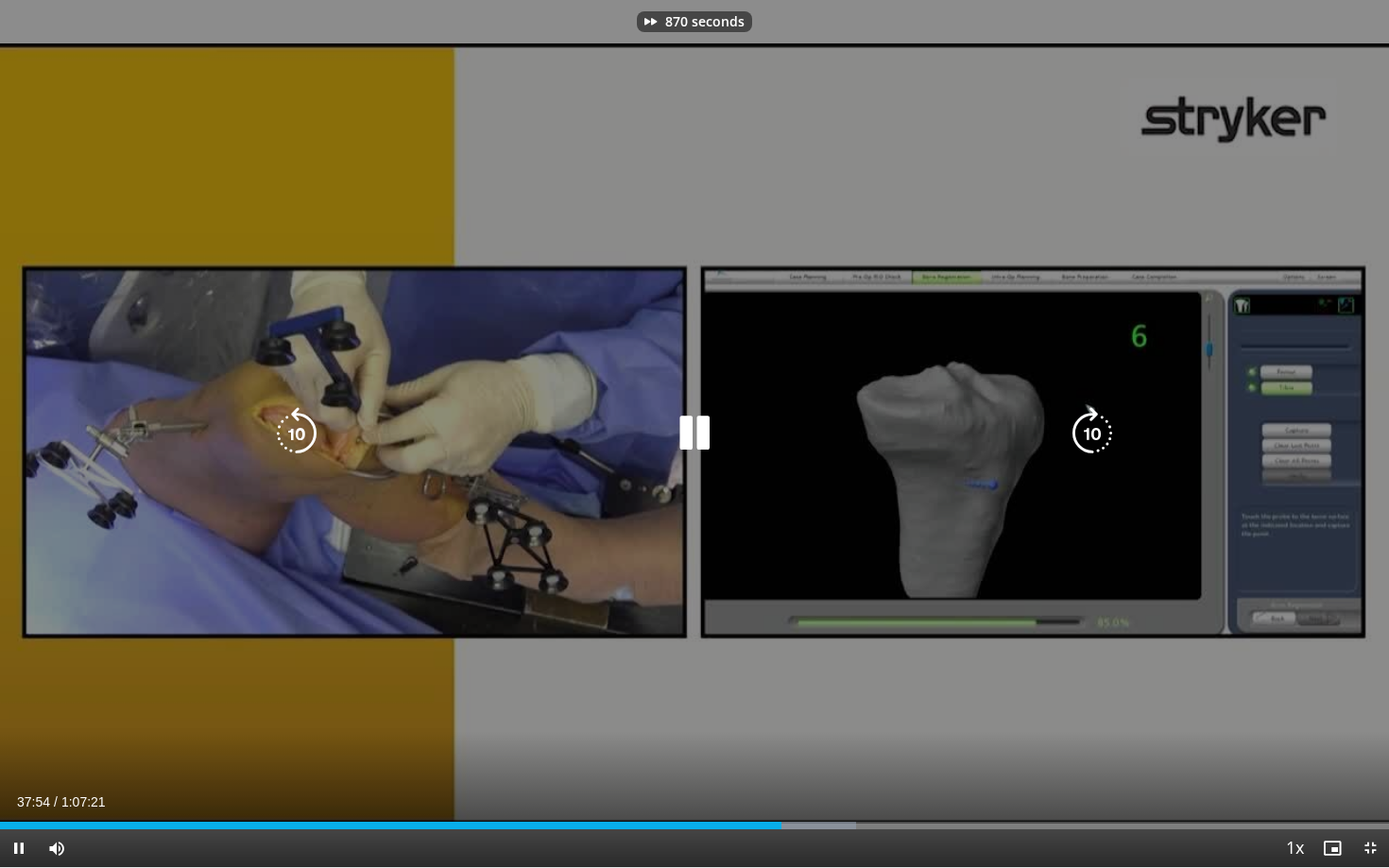 click at bounding box center (1092, 434) 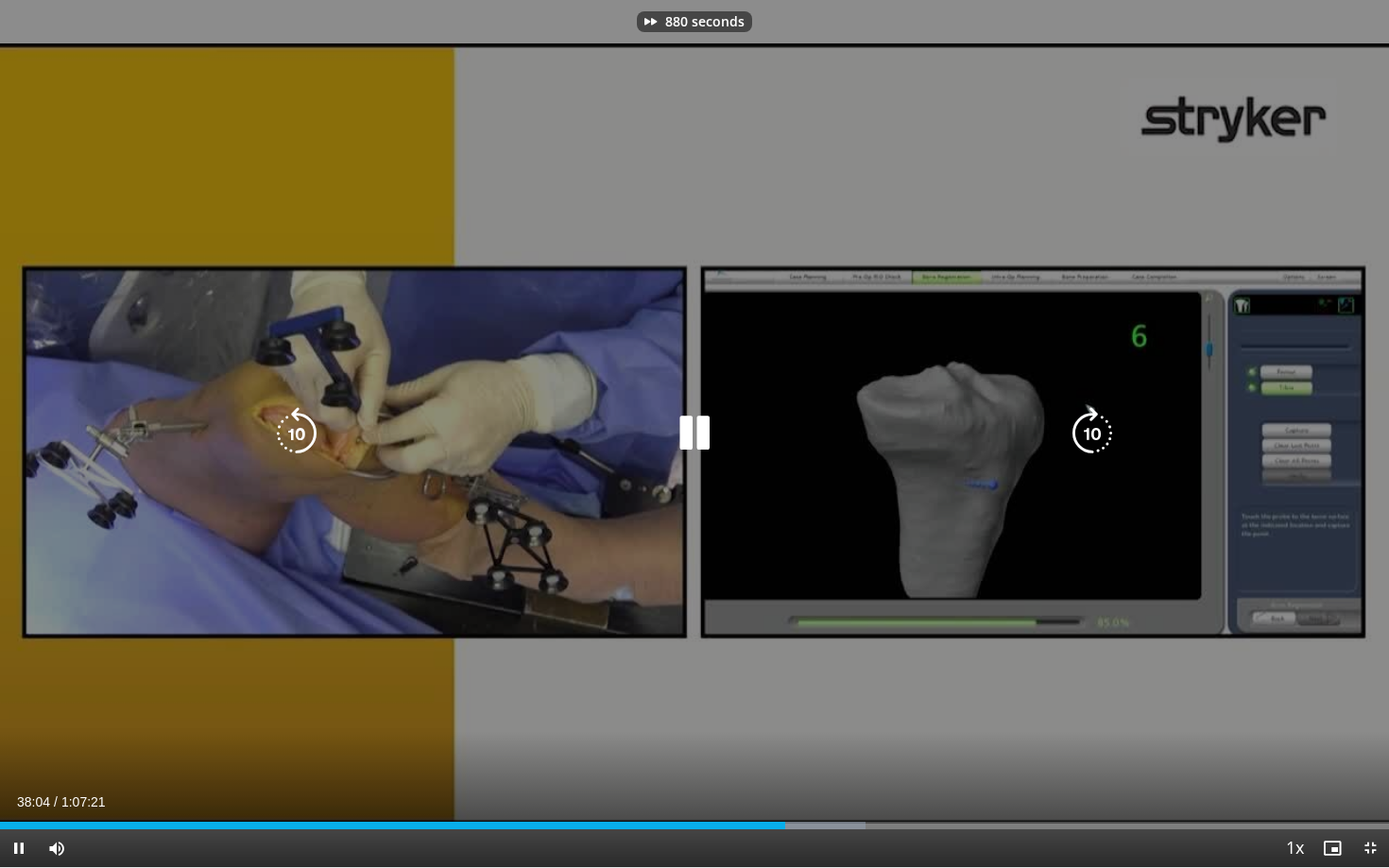 click at bounding box center [1092, 434] 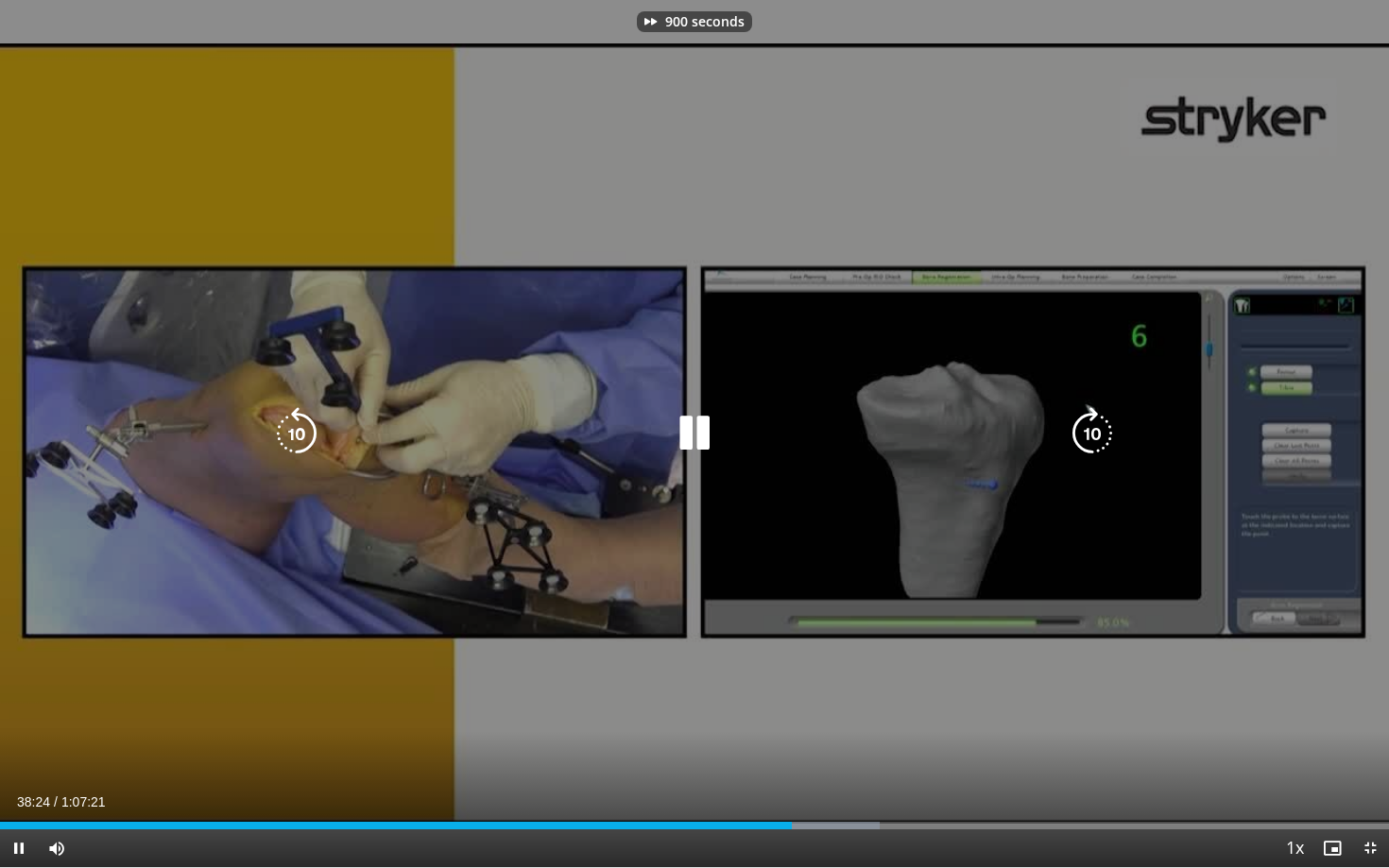 click at bounding box center (1092, 434) 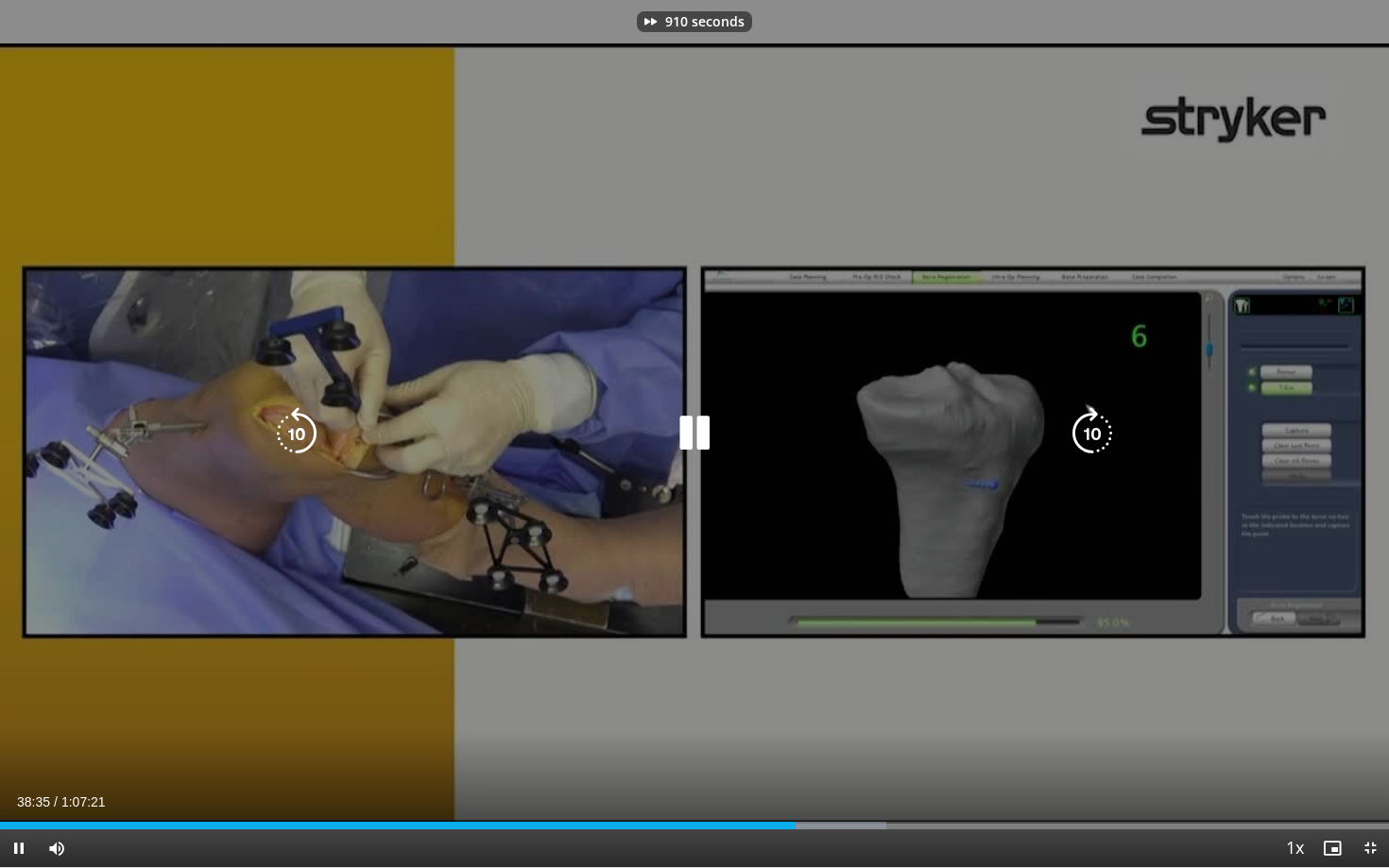 click at bounding box center (1092, 434) 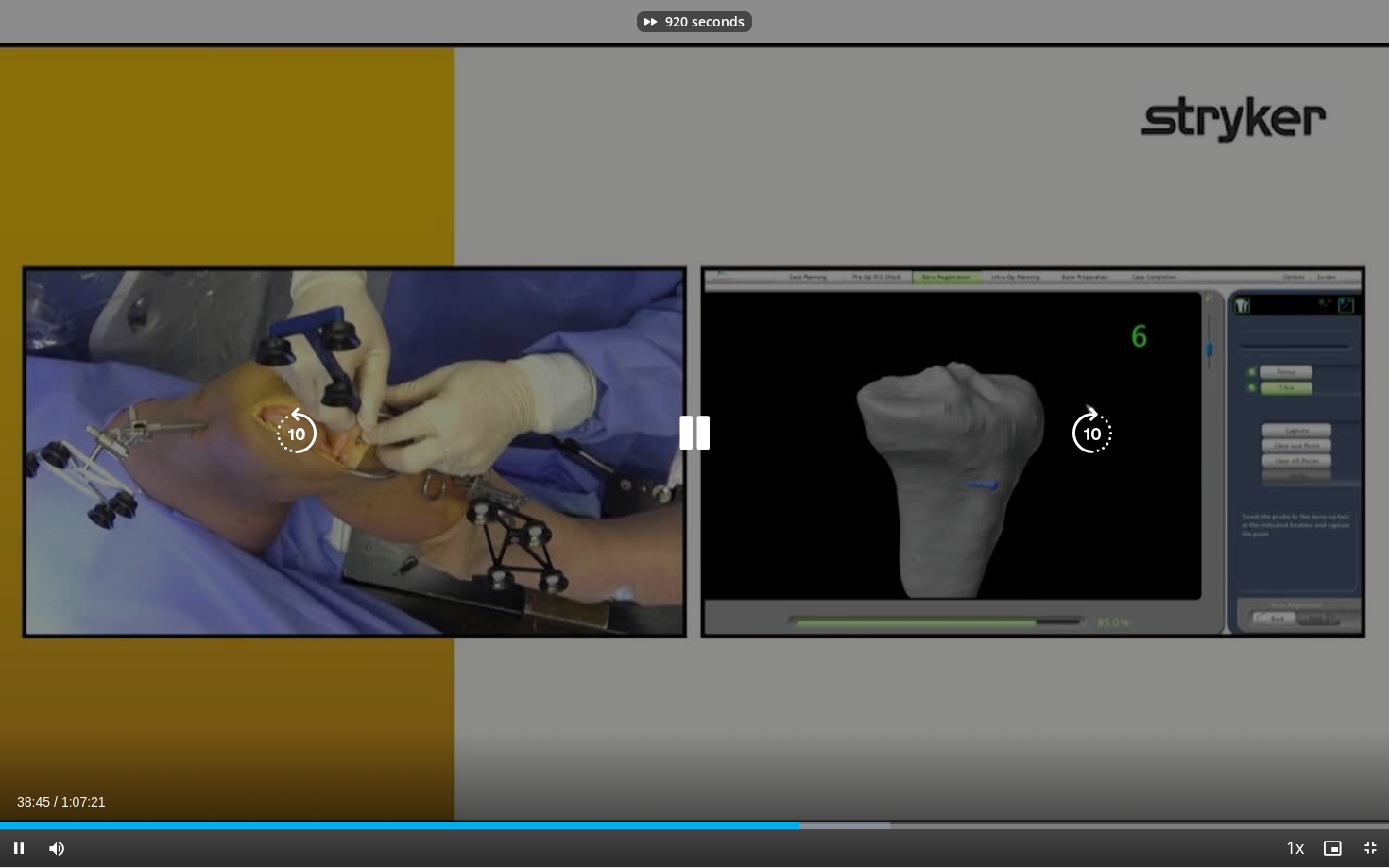 click at bounding box center [1092, 434] 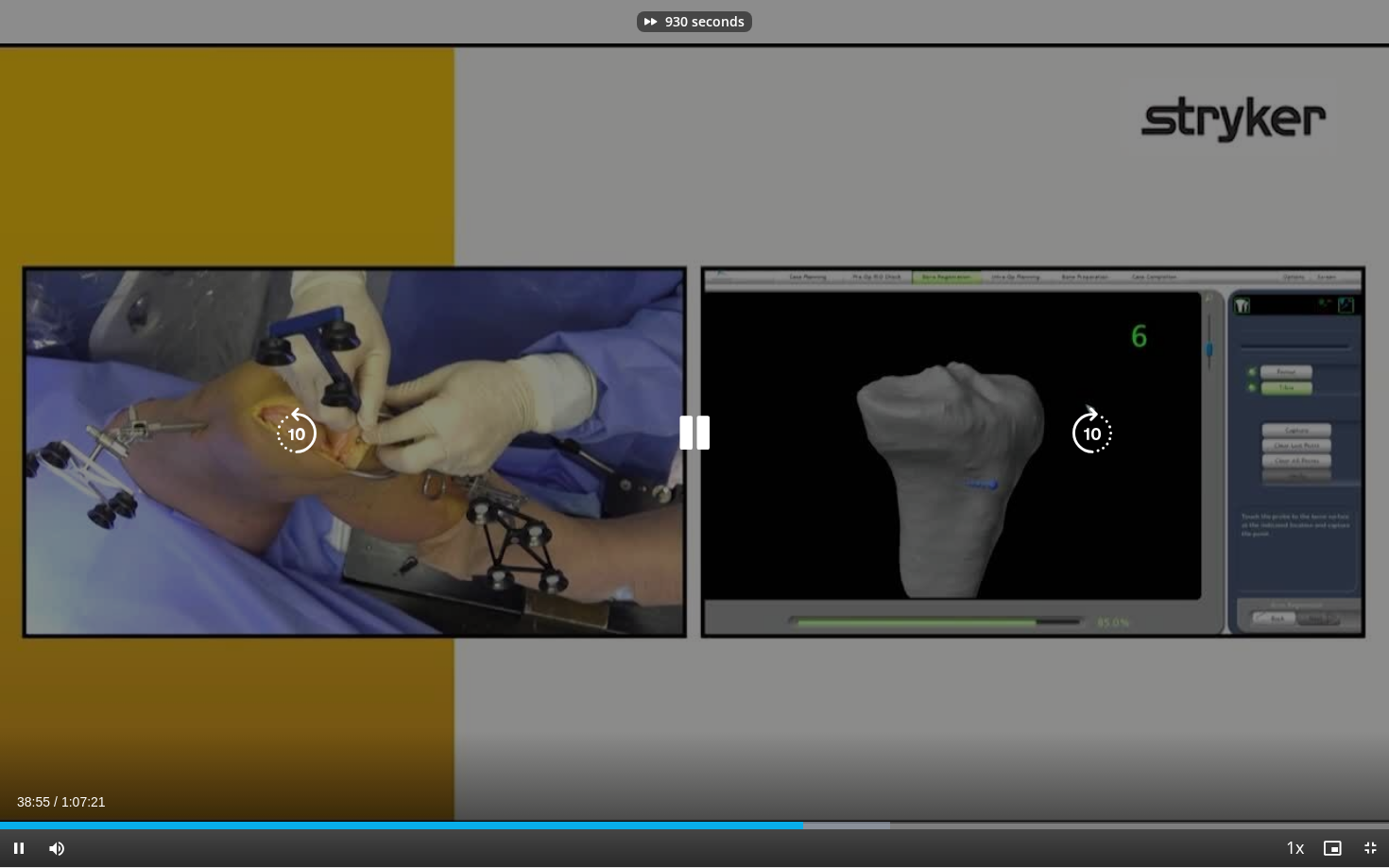 click at bounding box center (1092, 434) 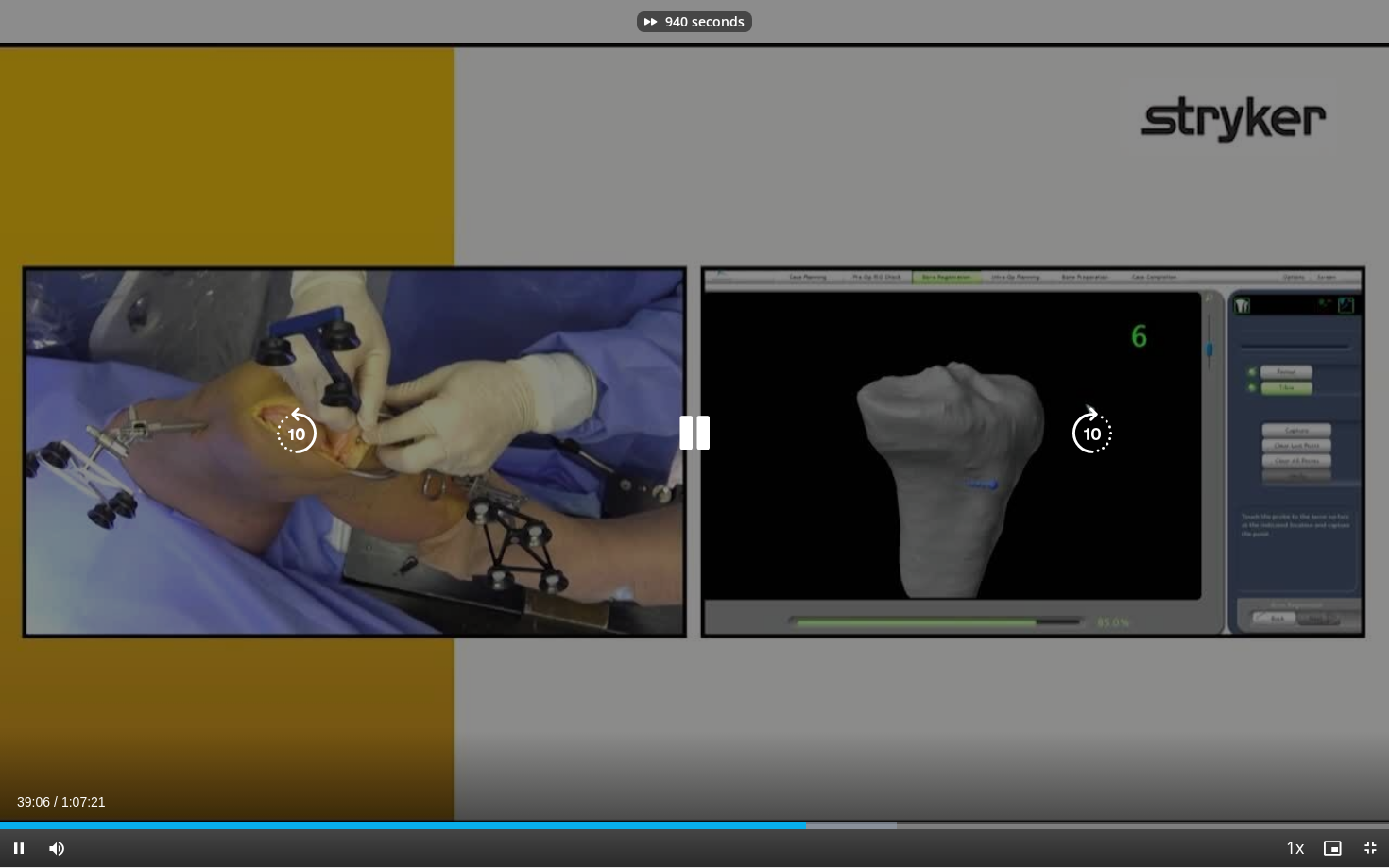click at bounding box center (1092, 434) 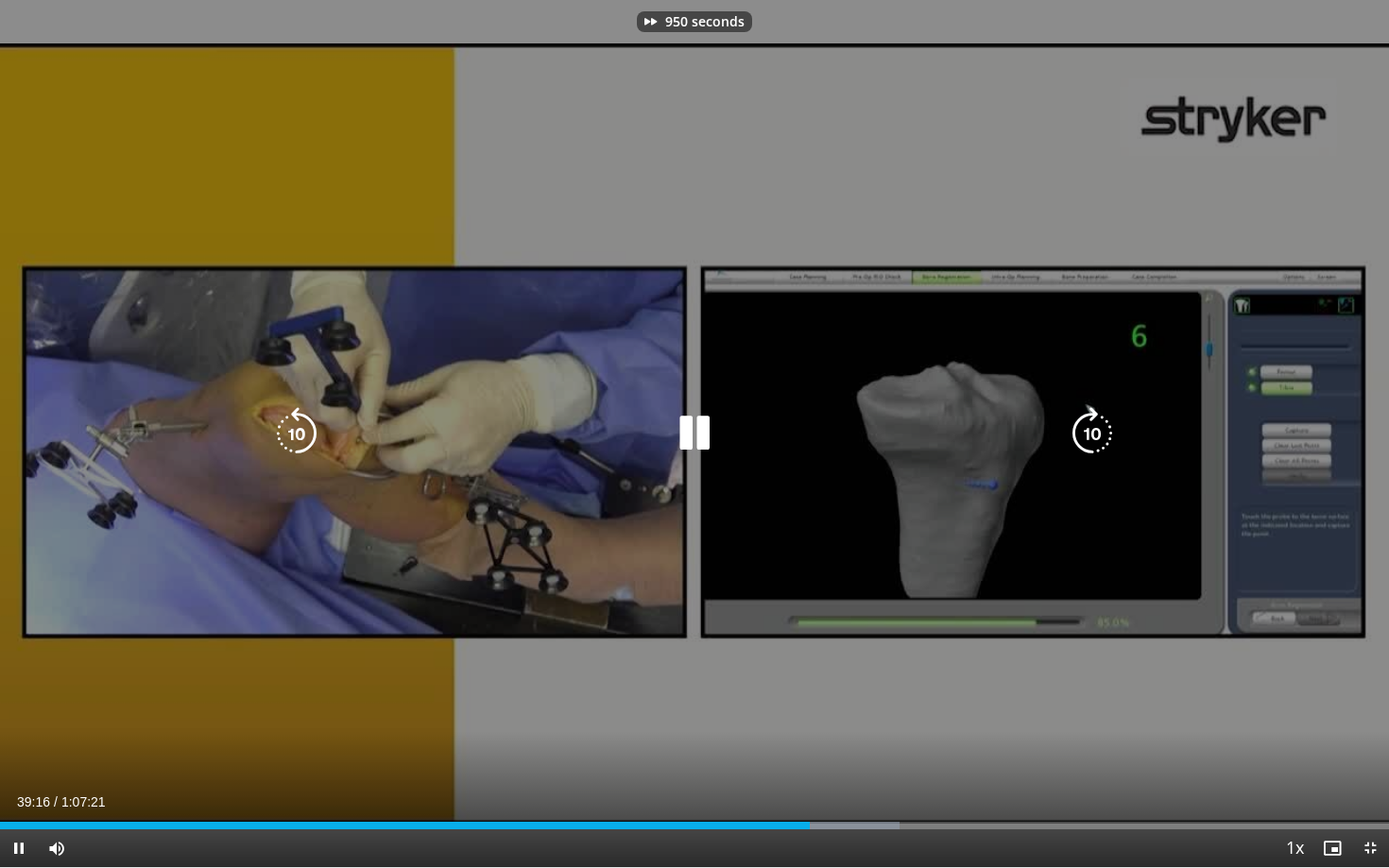 click at bounding box center (1092, 434) 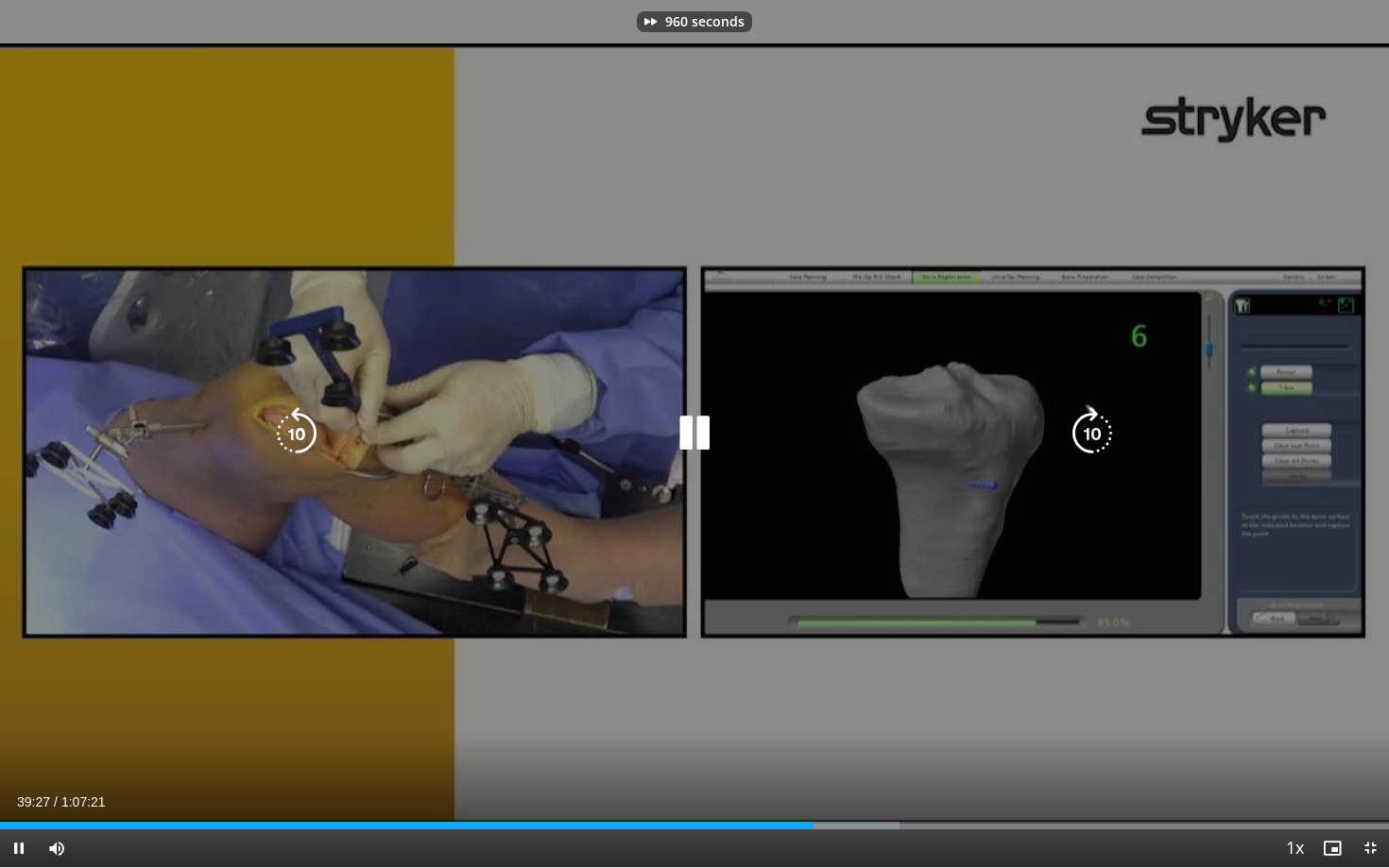 click at bounding box center [1092, 434] 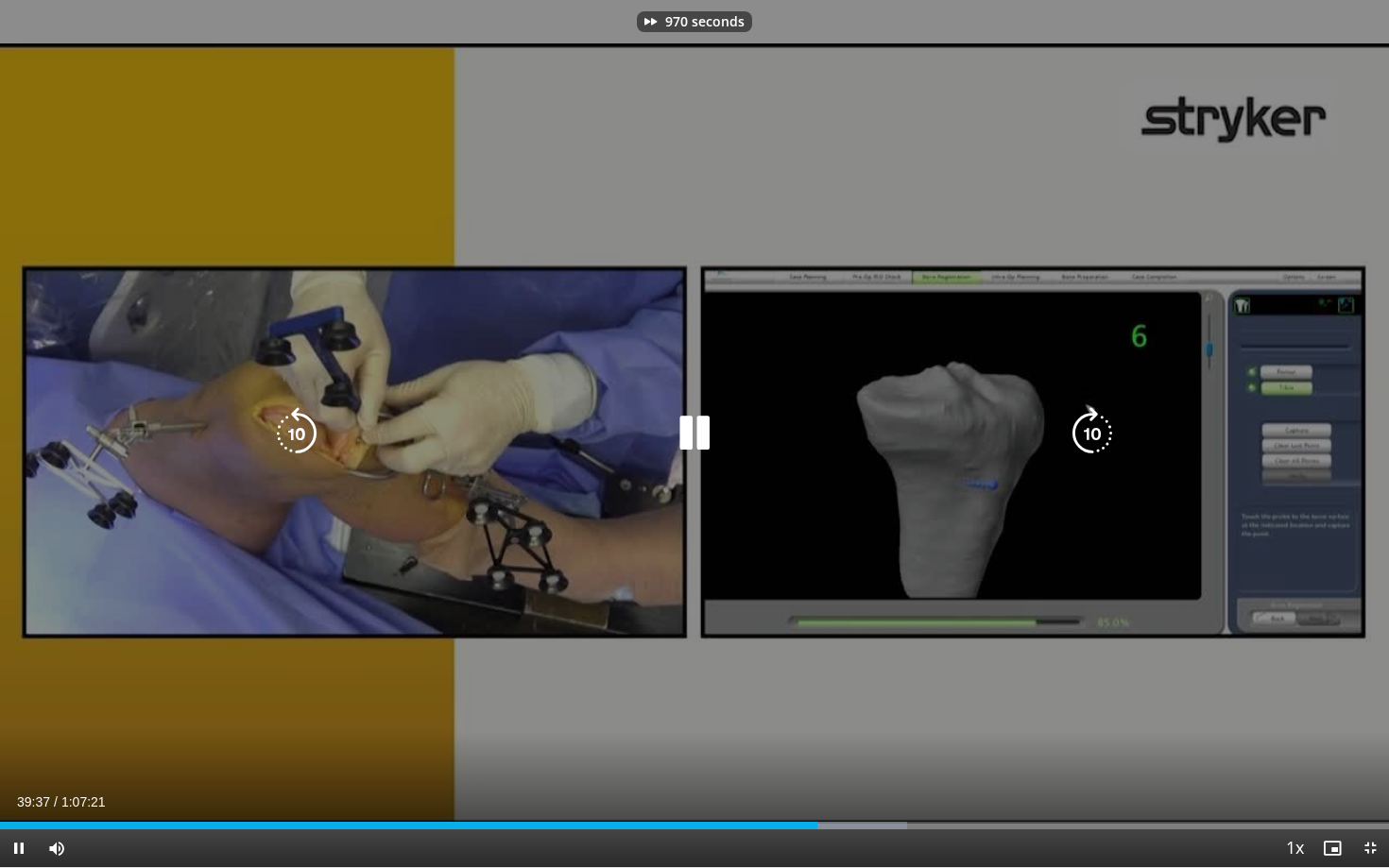 click at bounding box center [1092, 434] 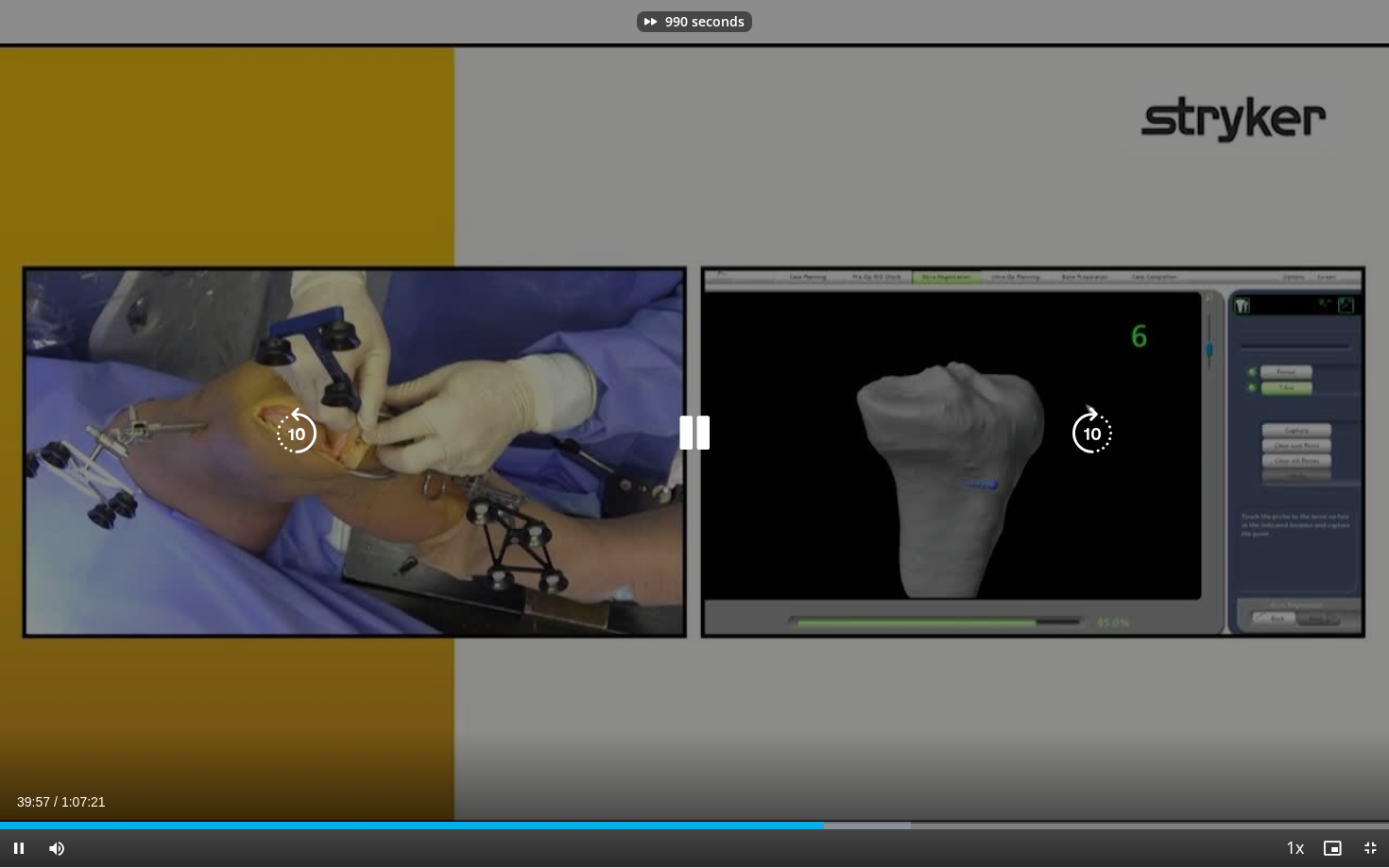 click at bounding box center [1092, 434] 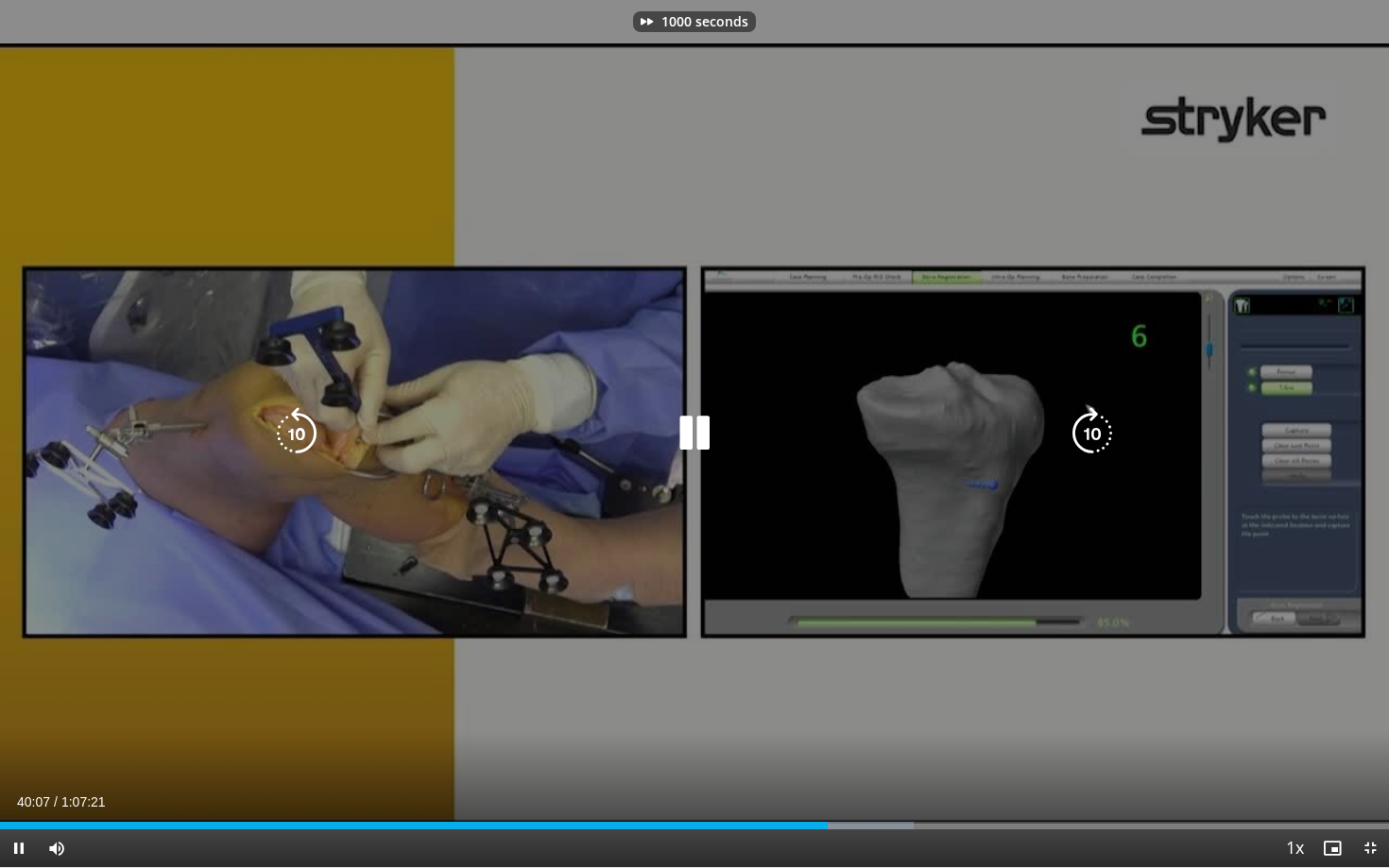 click at bounding box center (1092, 434) 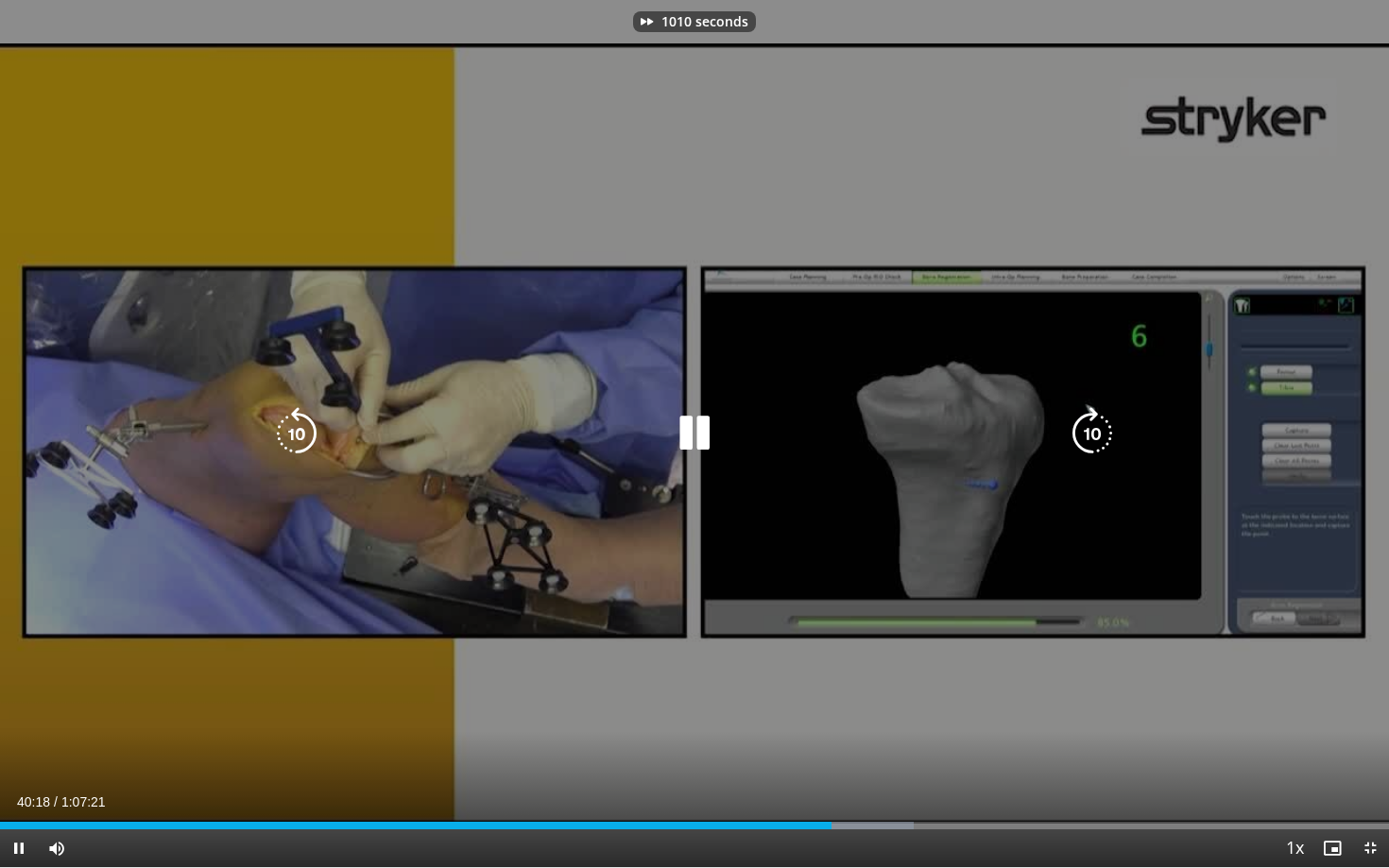click at bounding box center [1092, 434] 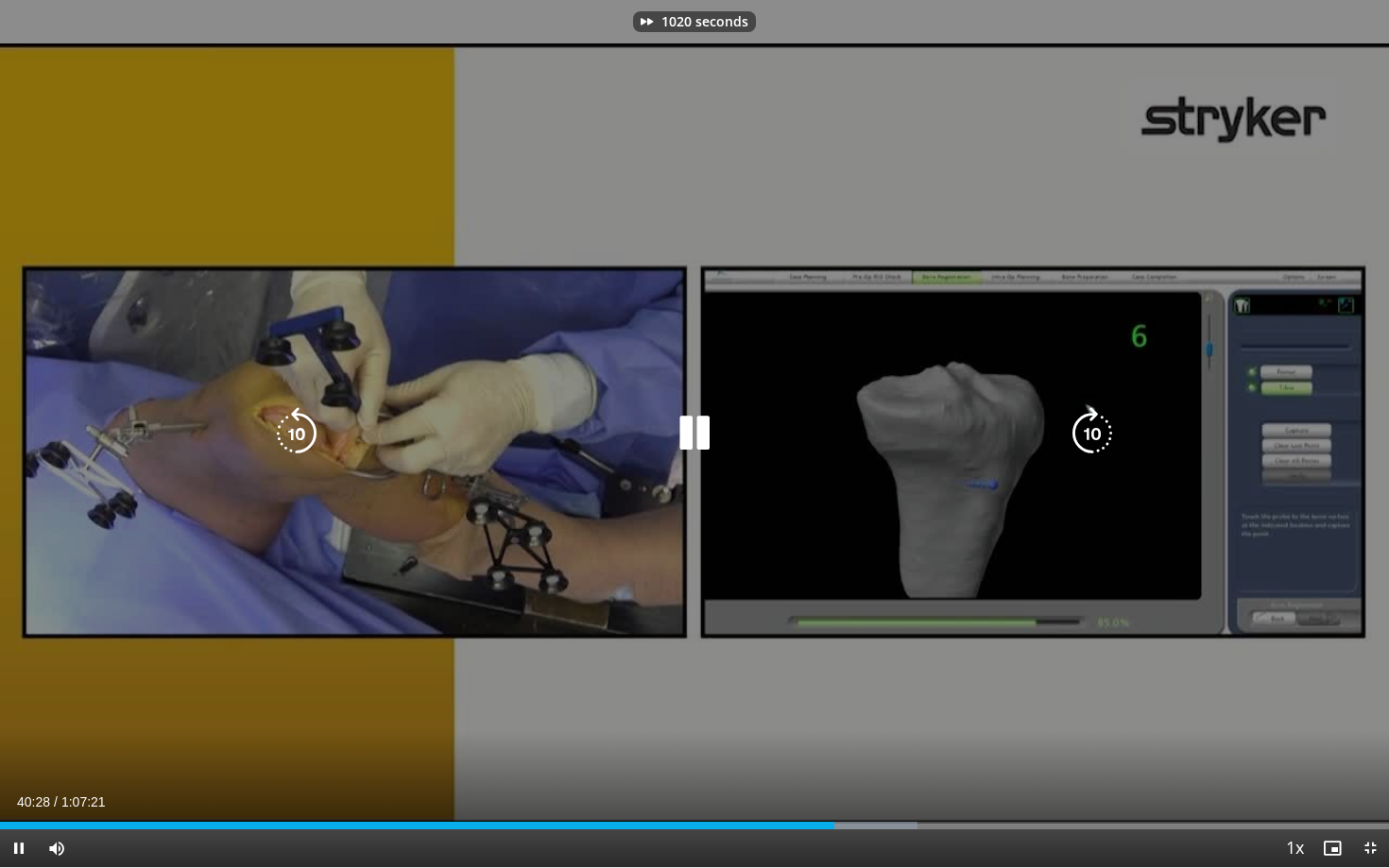 click at bounding box center [1092, 434] 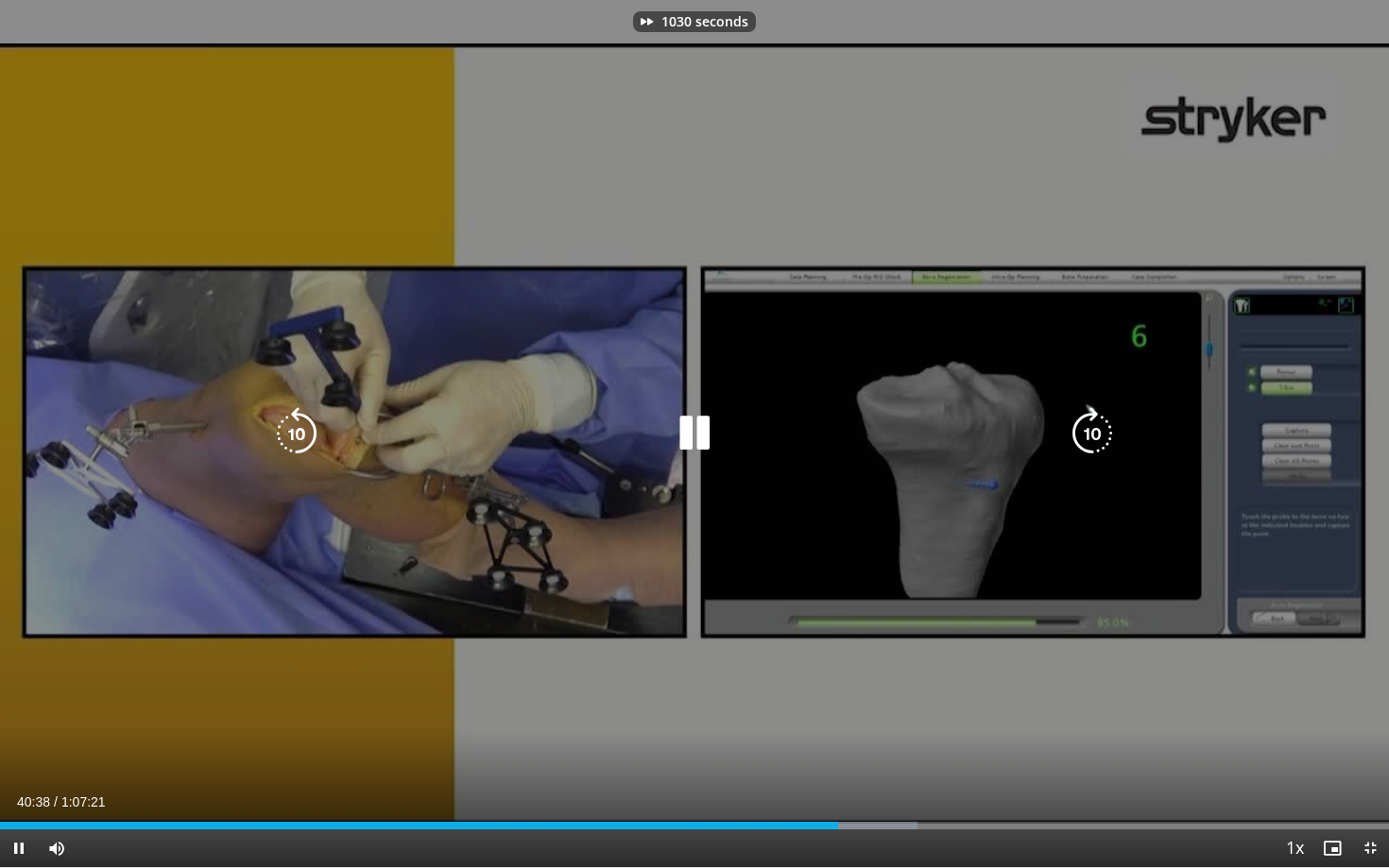 click at bounding box center (1092, 434) 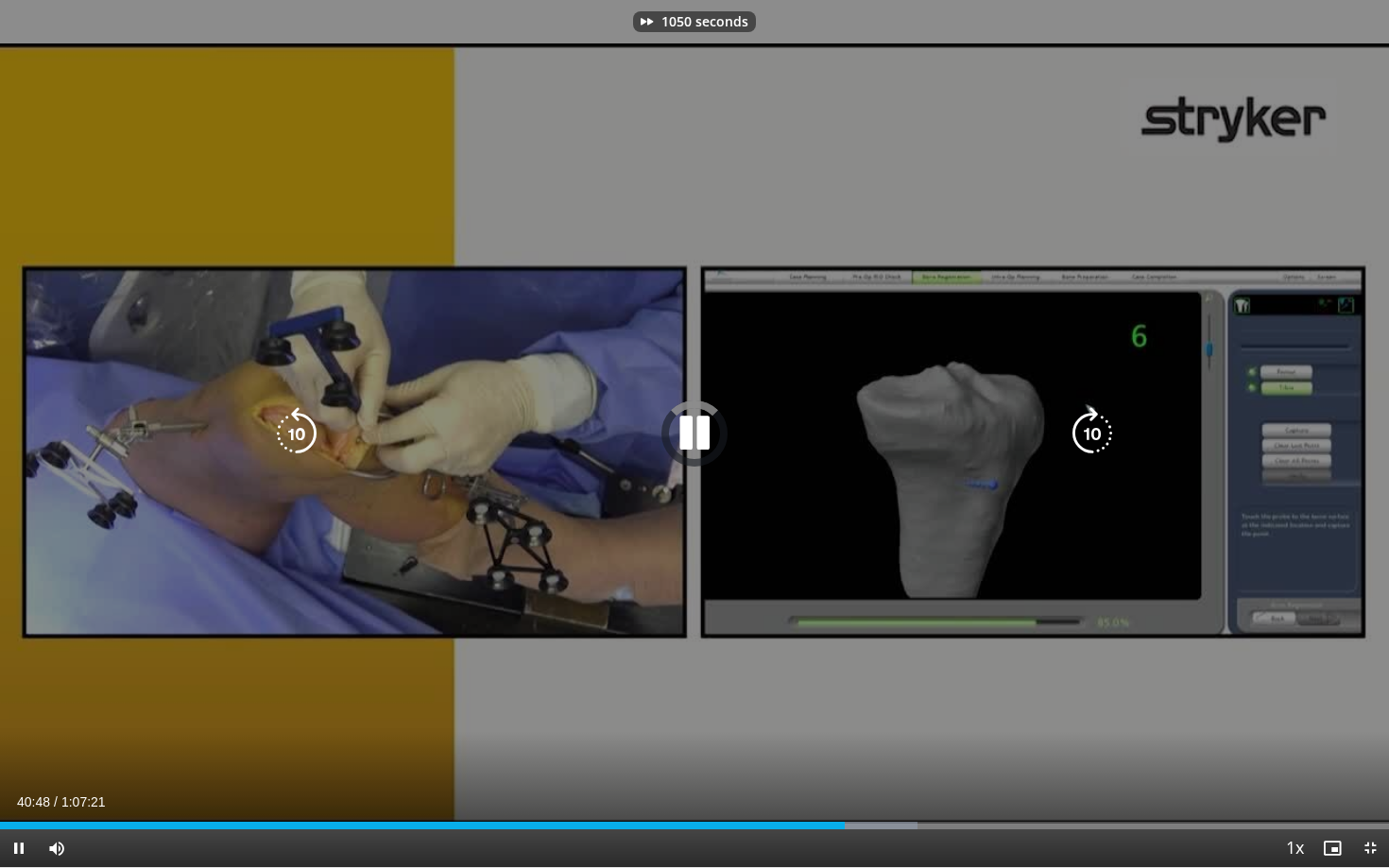 click at bounding box center (1092, 434) 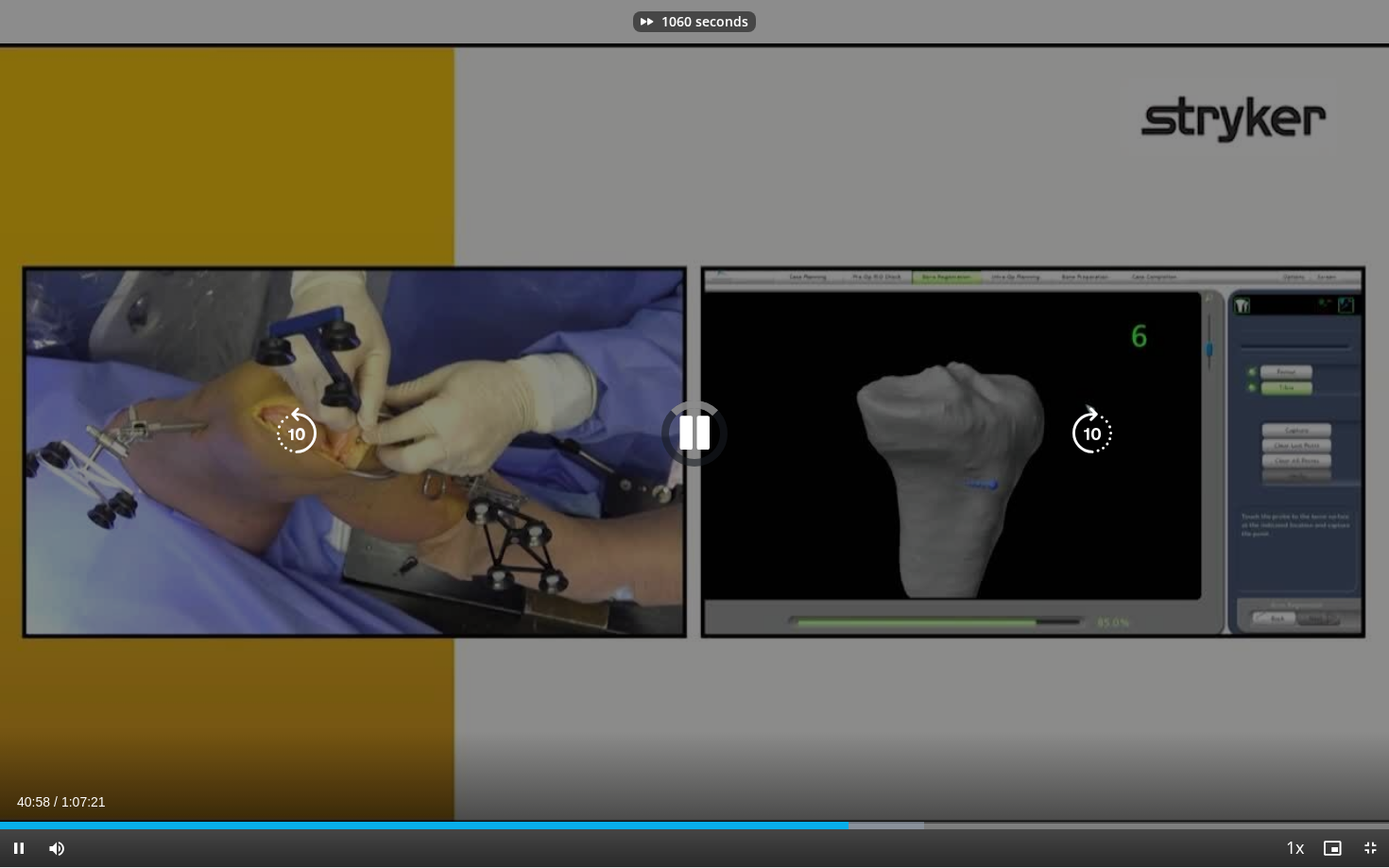 click at bounding box center [1092, 434] 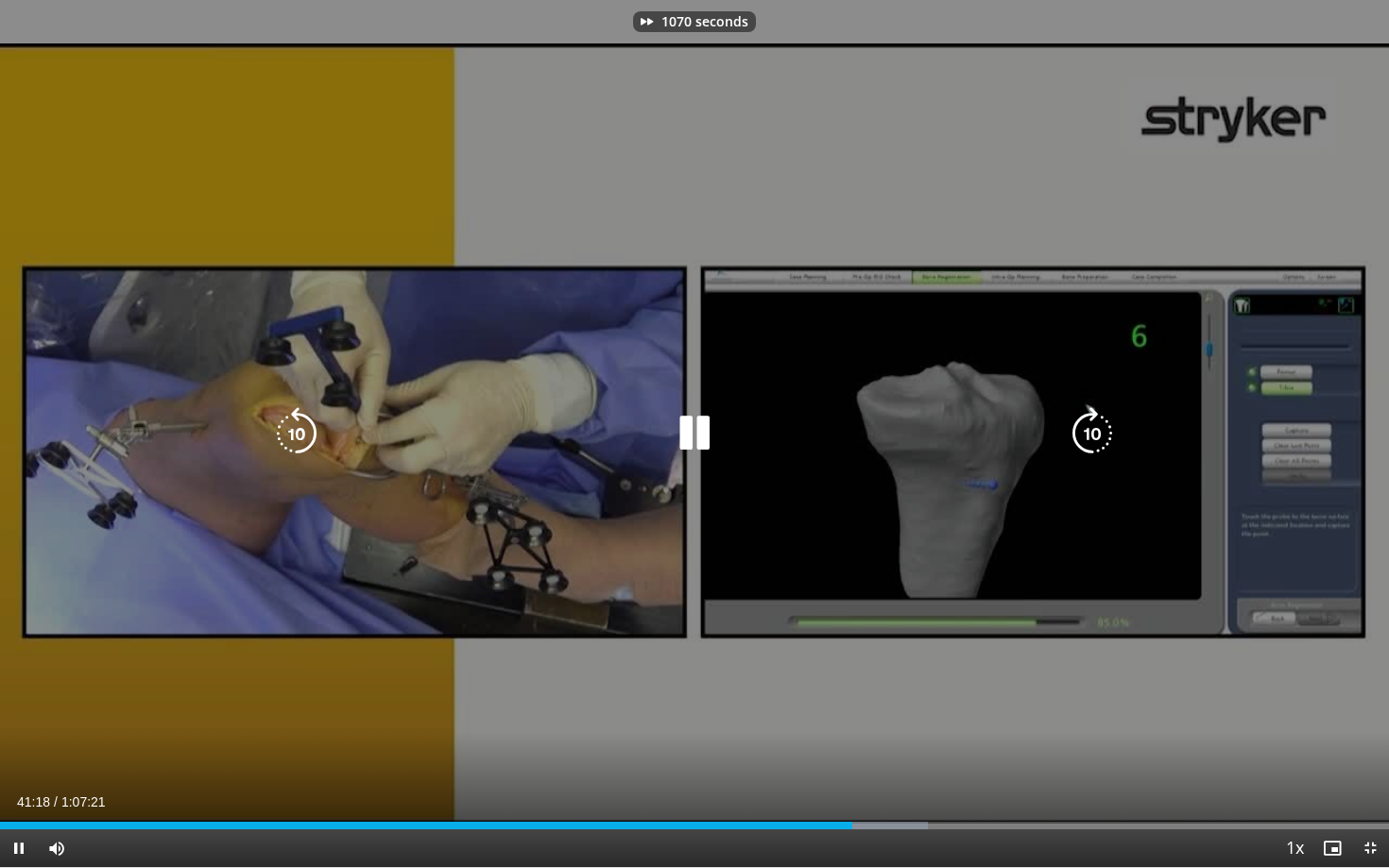 click at bounding box center [1092, 434] 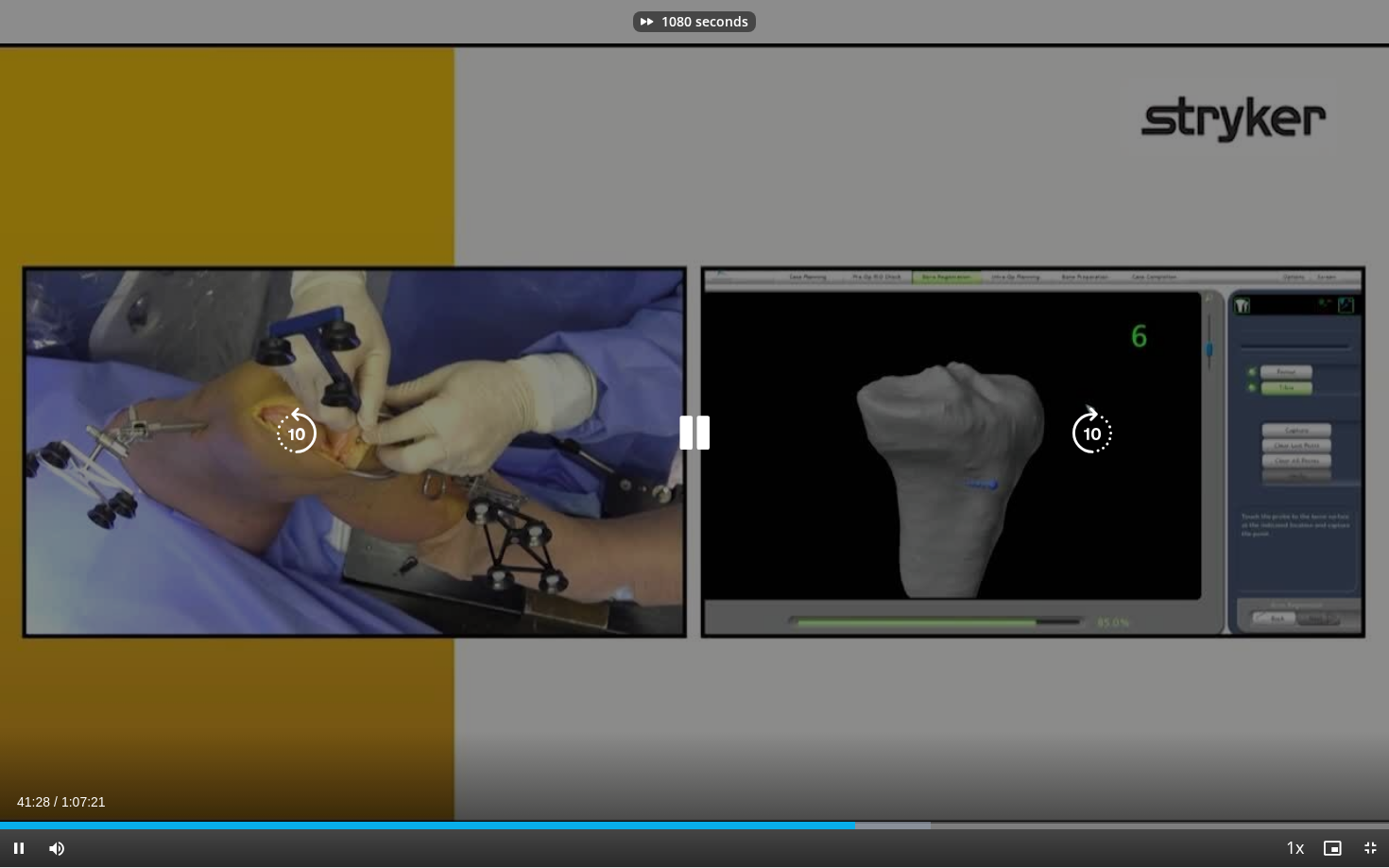 click at bounding box center (1092, 434) 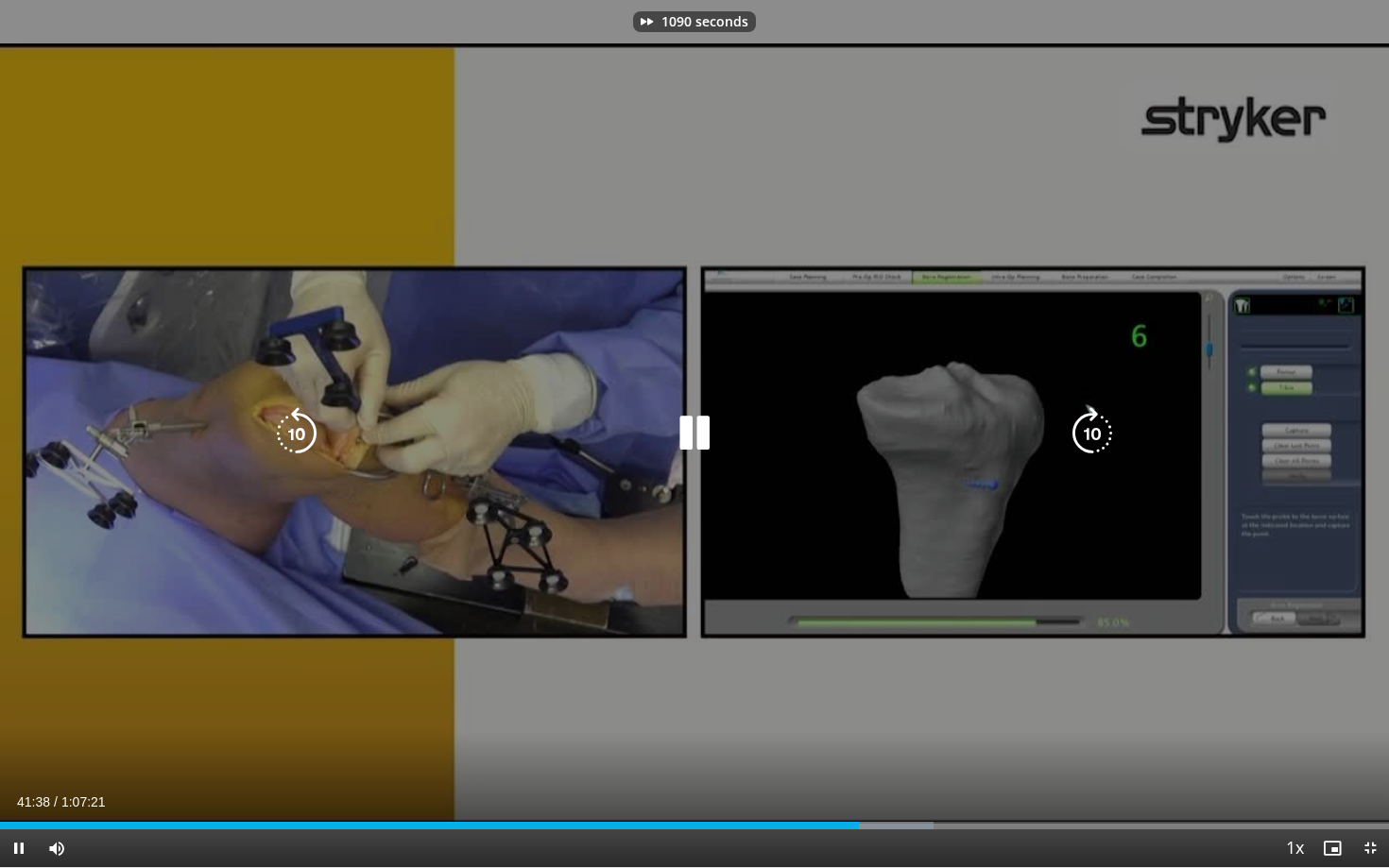 click at bounding box center (1092, 434) 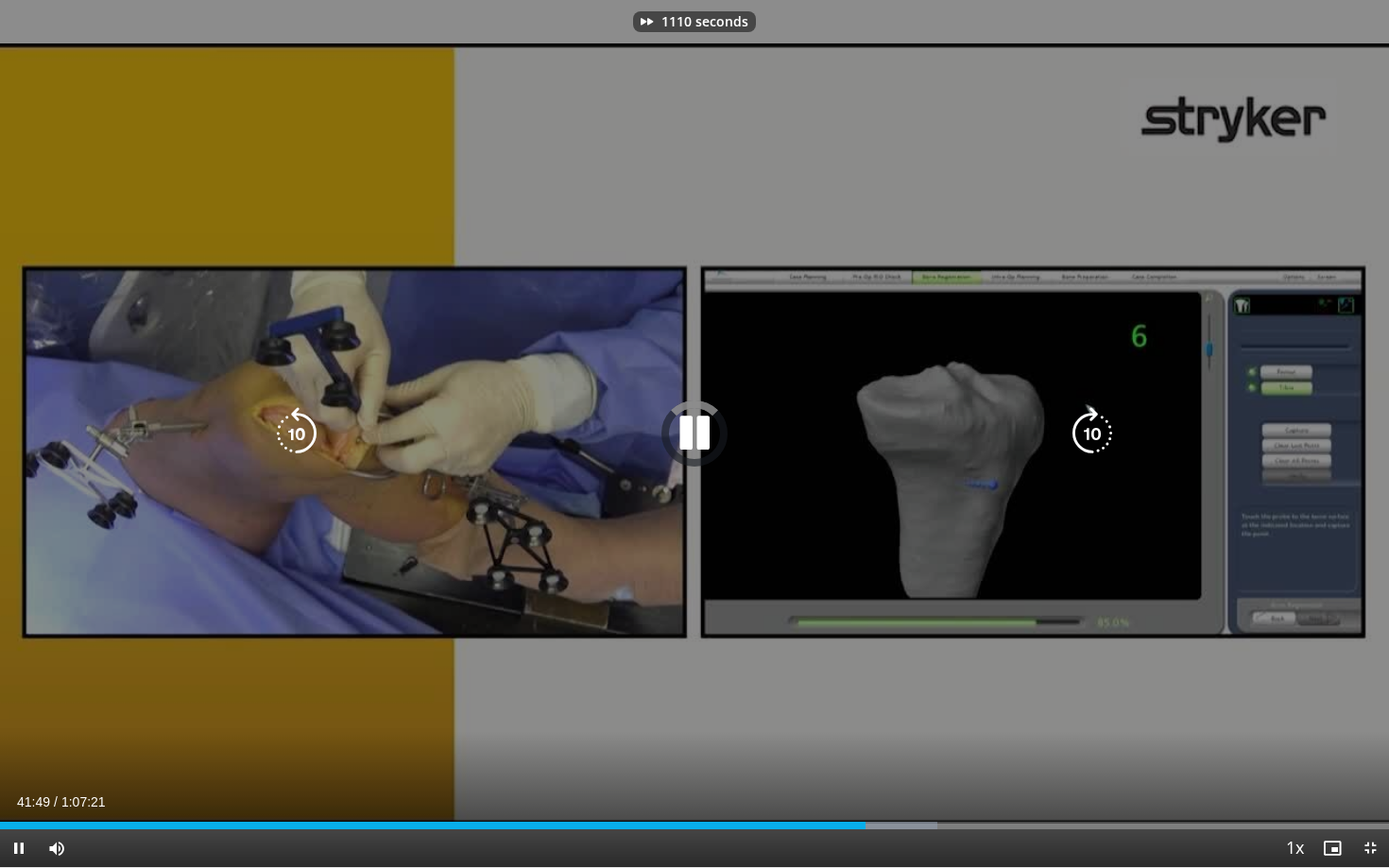 click at bounding box center [1092, 434] 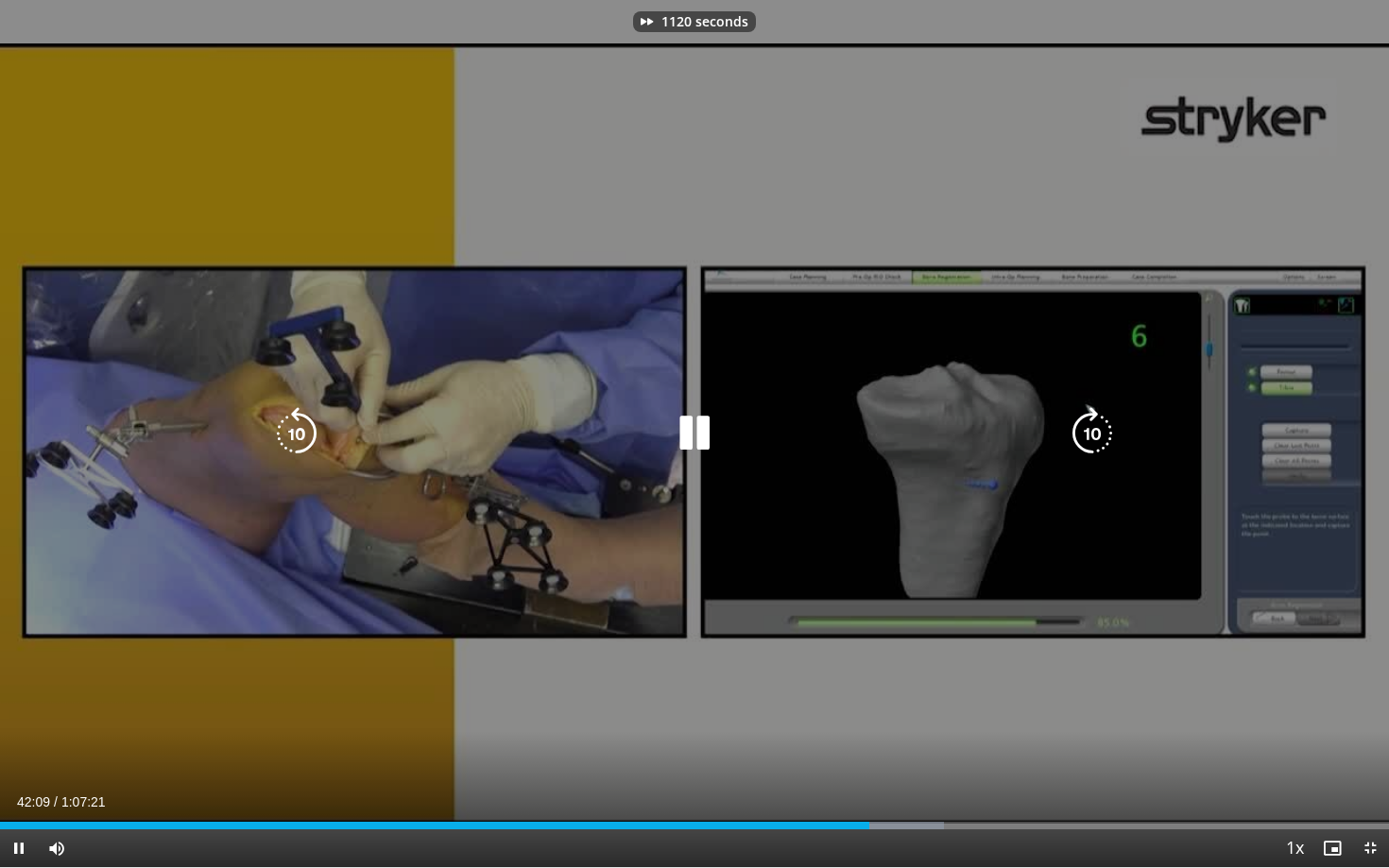 click at bounding box center [1092, 434] 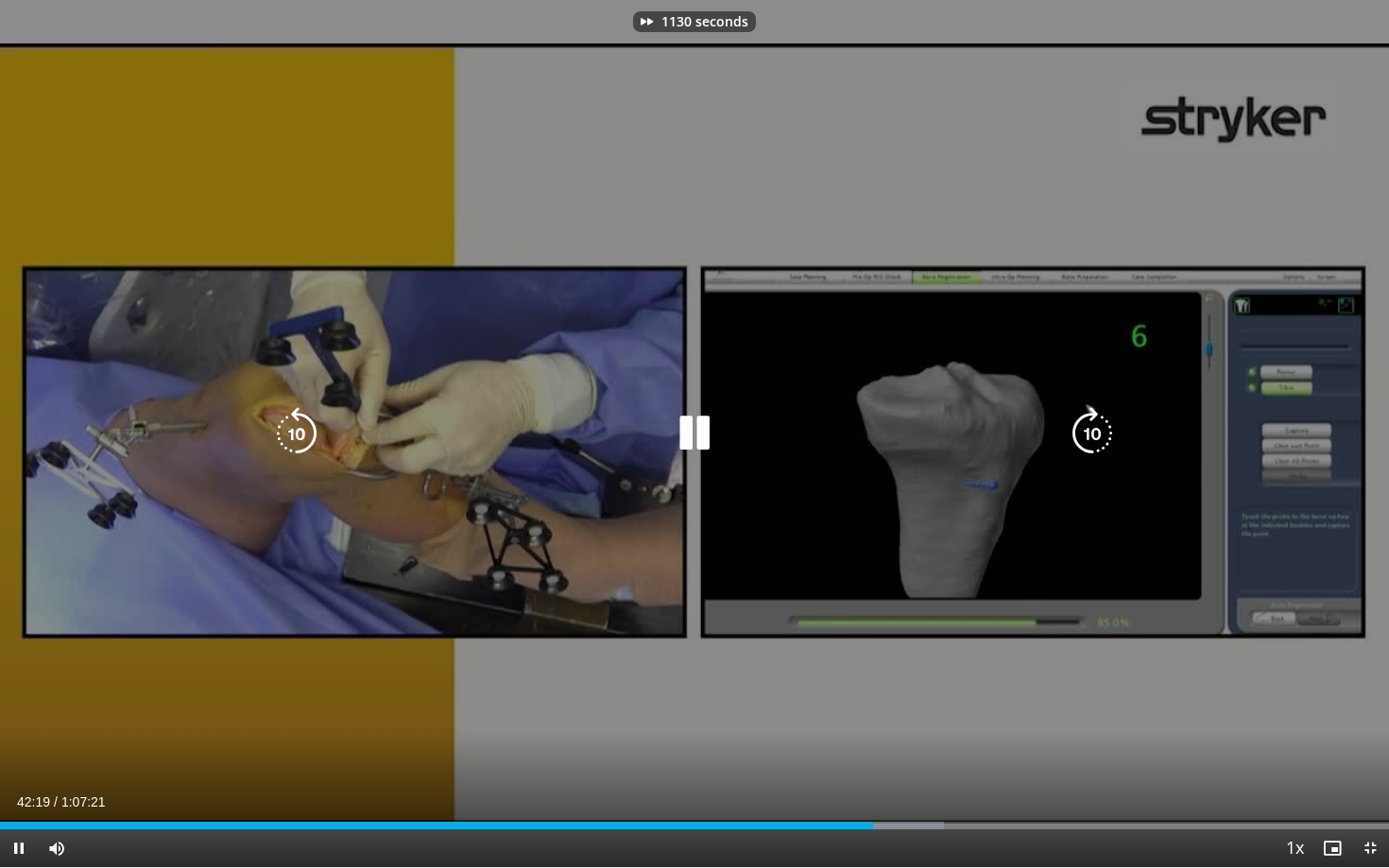click at bounding box center [1092, 434] 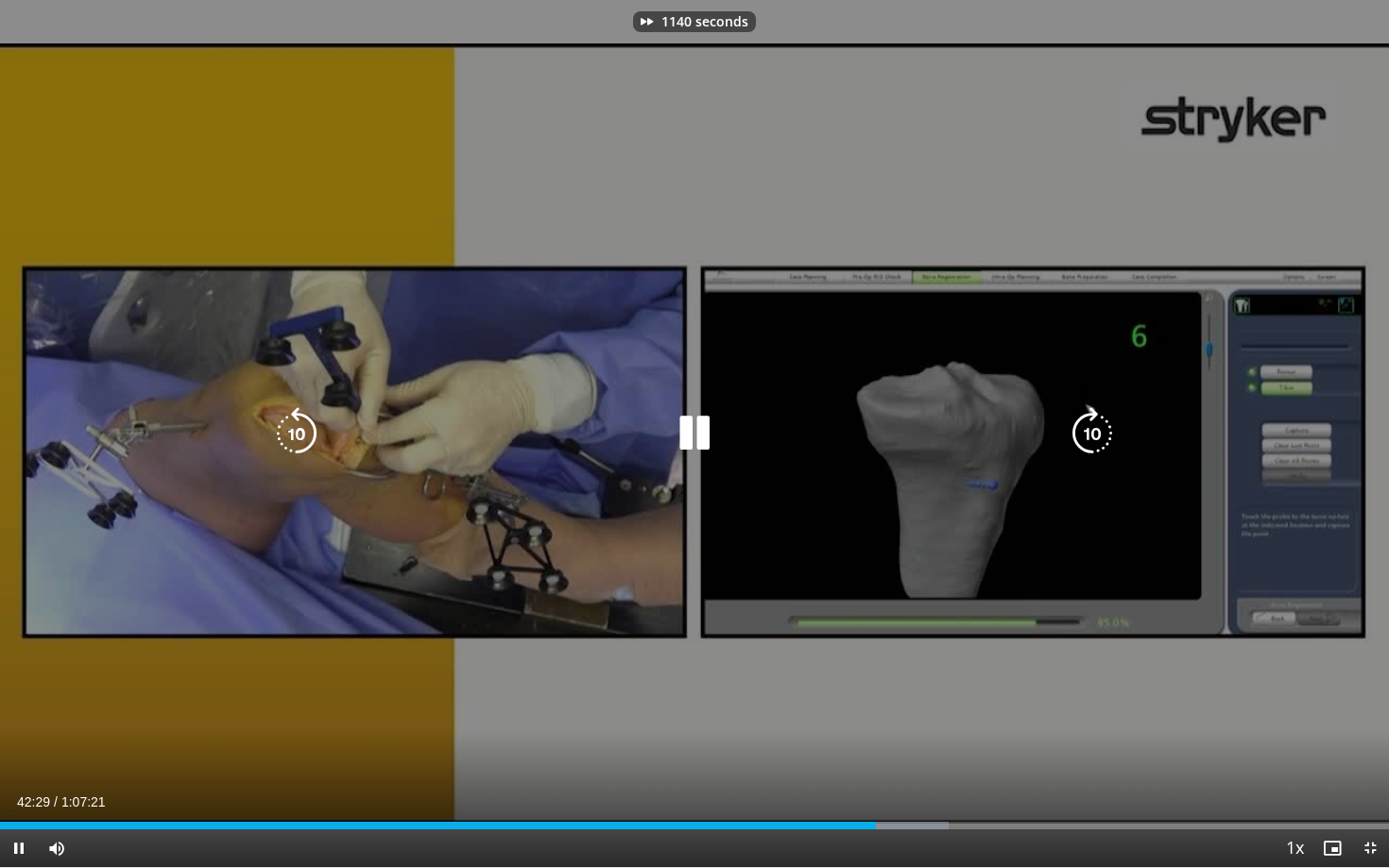 click at bounding box center (1092, 434) 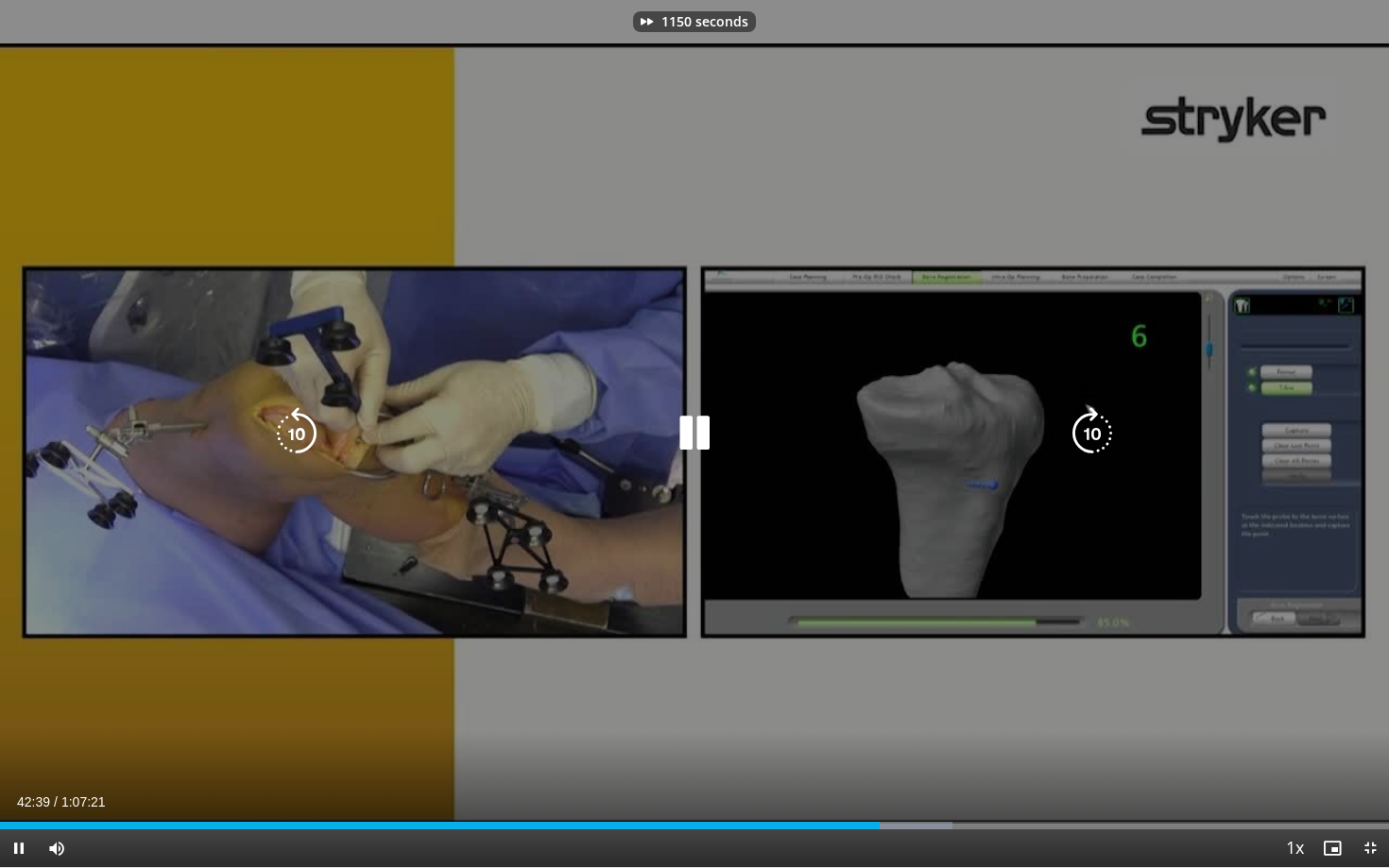 click at bounding box center [1092, 434] 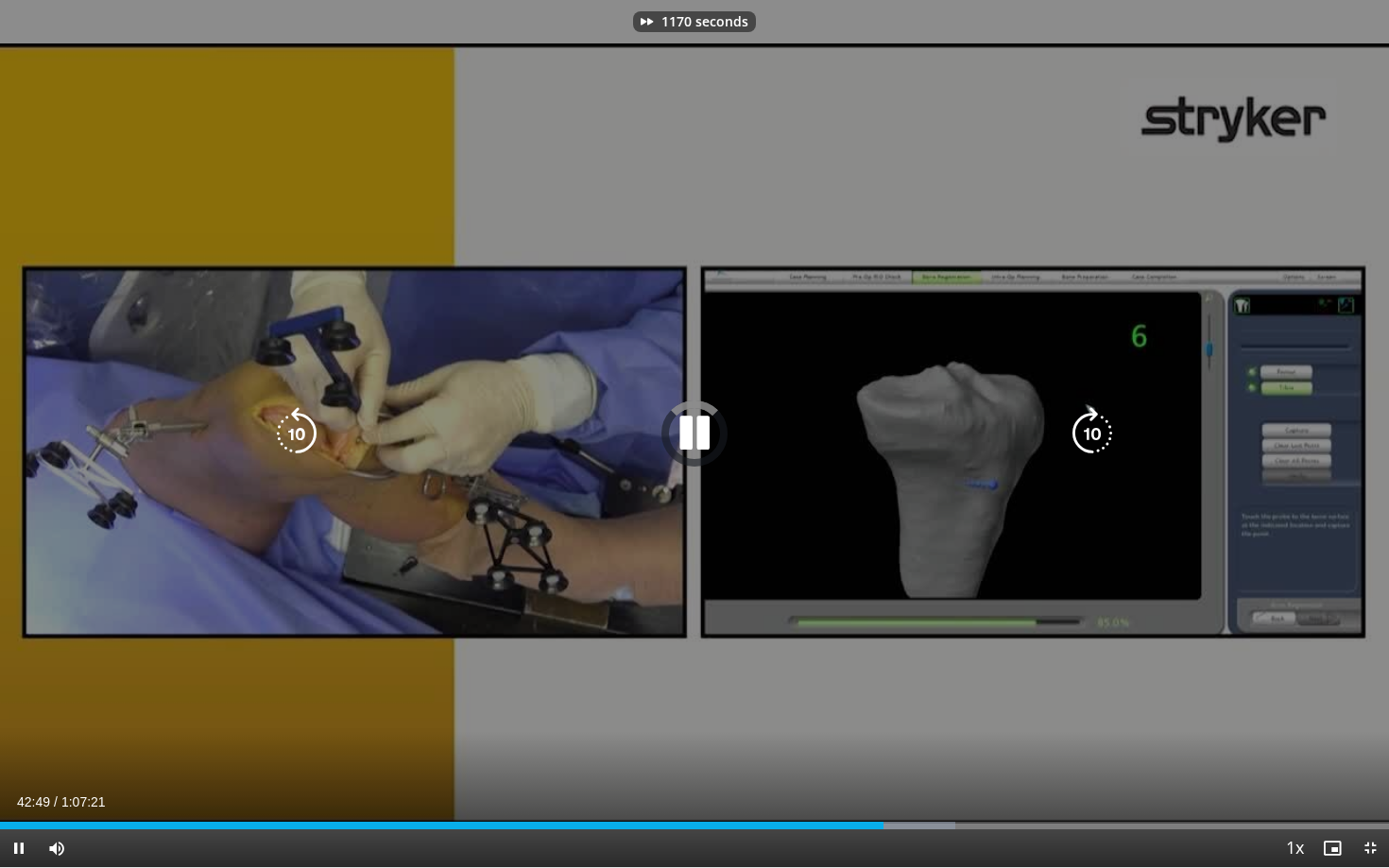 click at bounding box center [1092, 434] 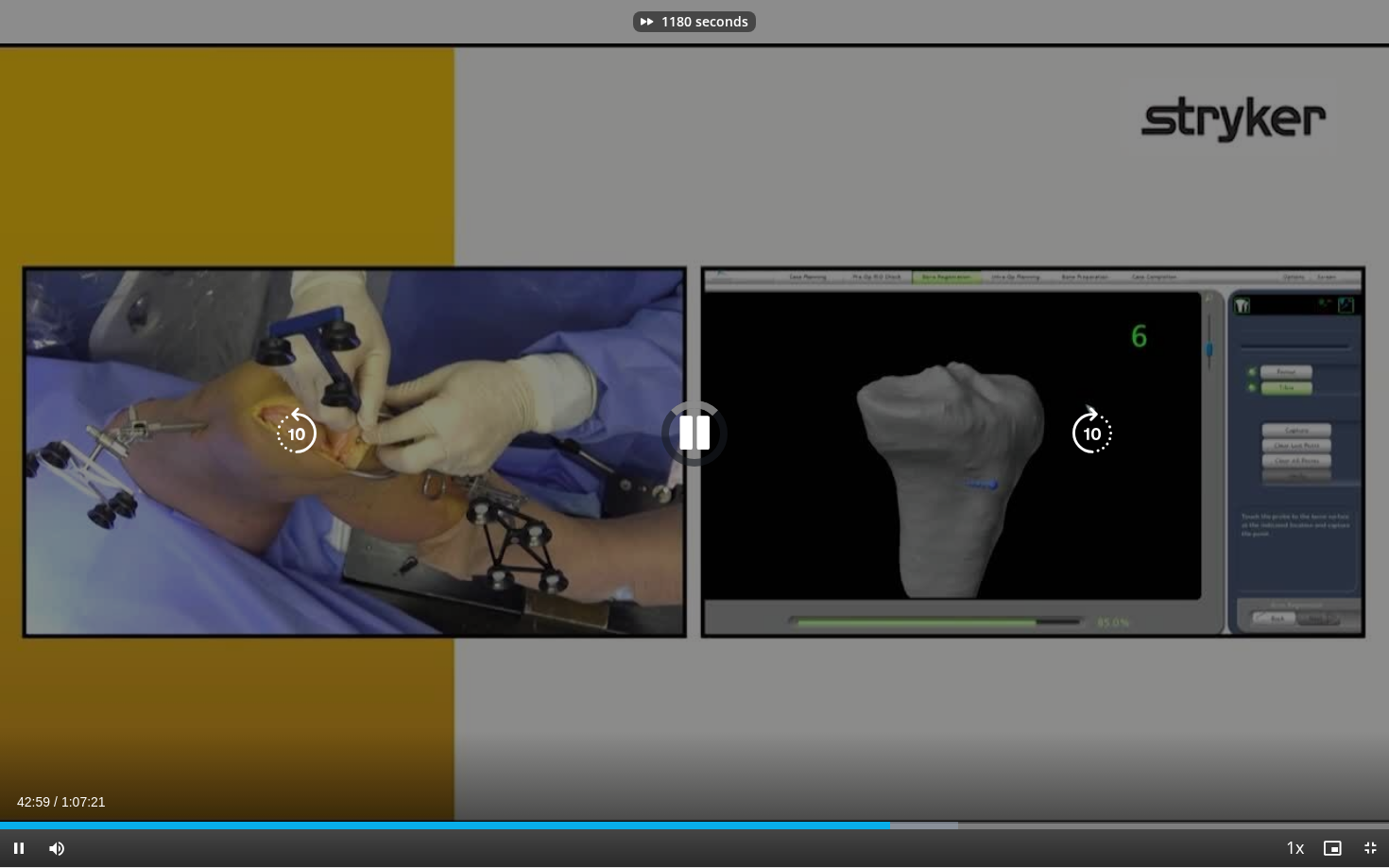 click at bounding box center (1092, 434) 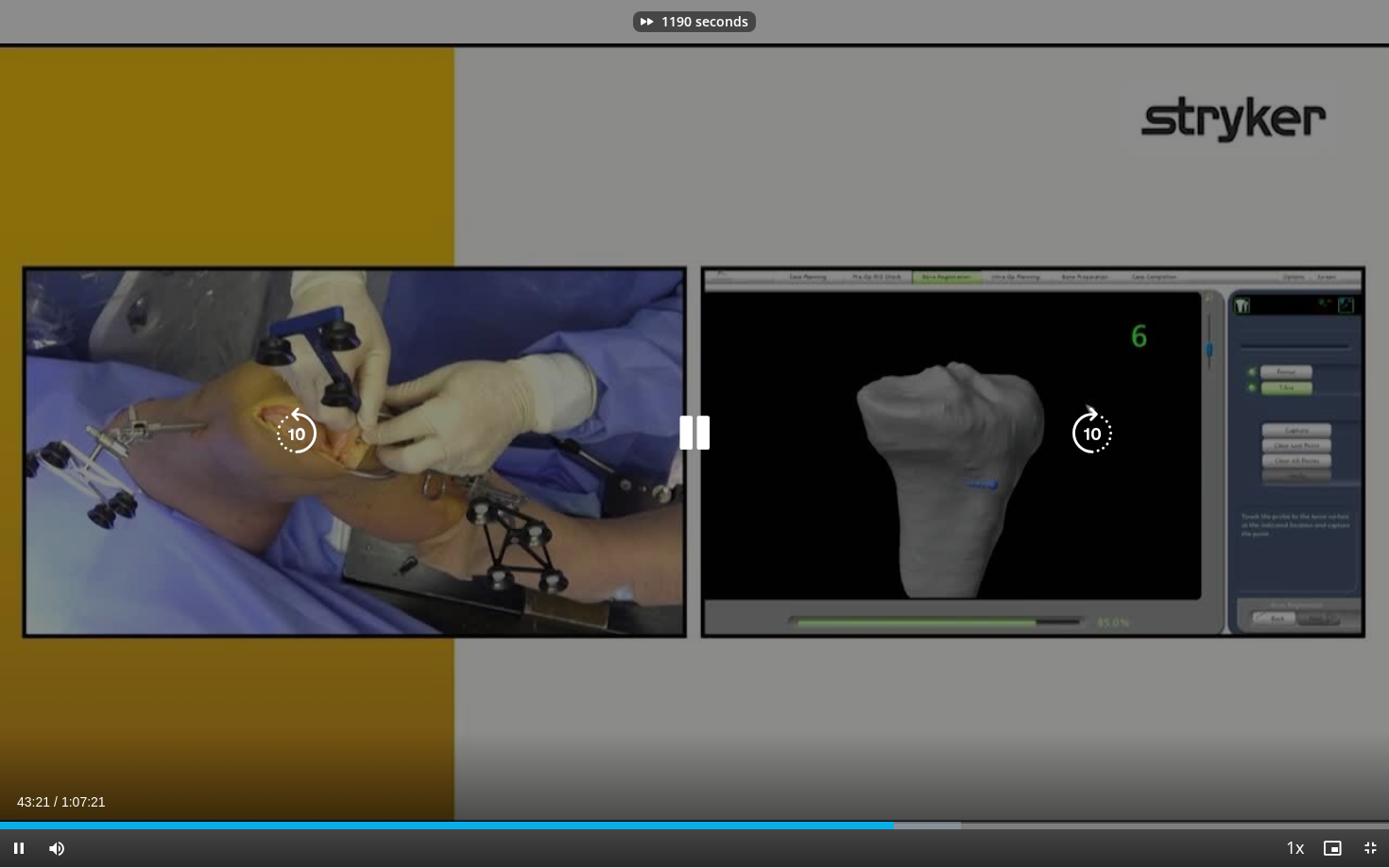 click at bounding box center [1092, 434] 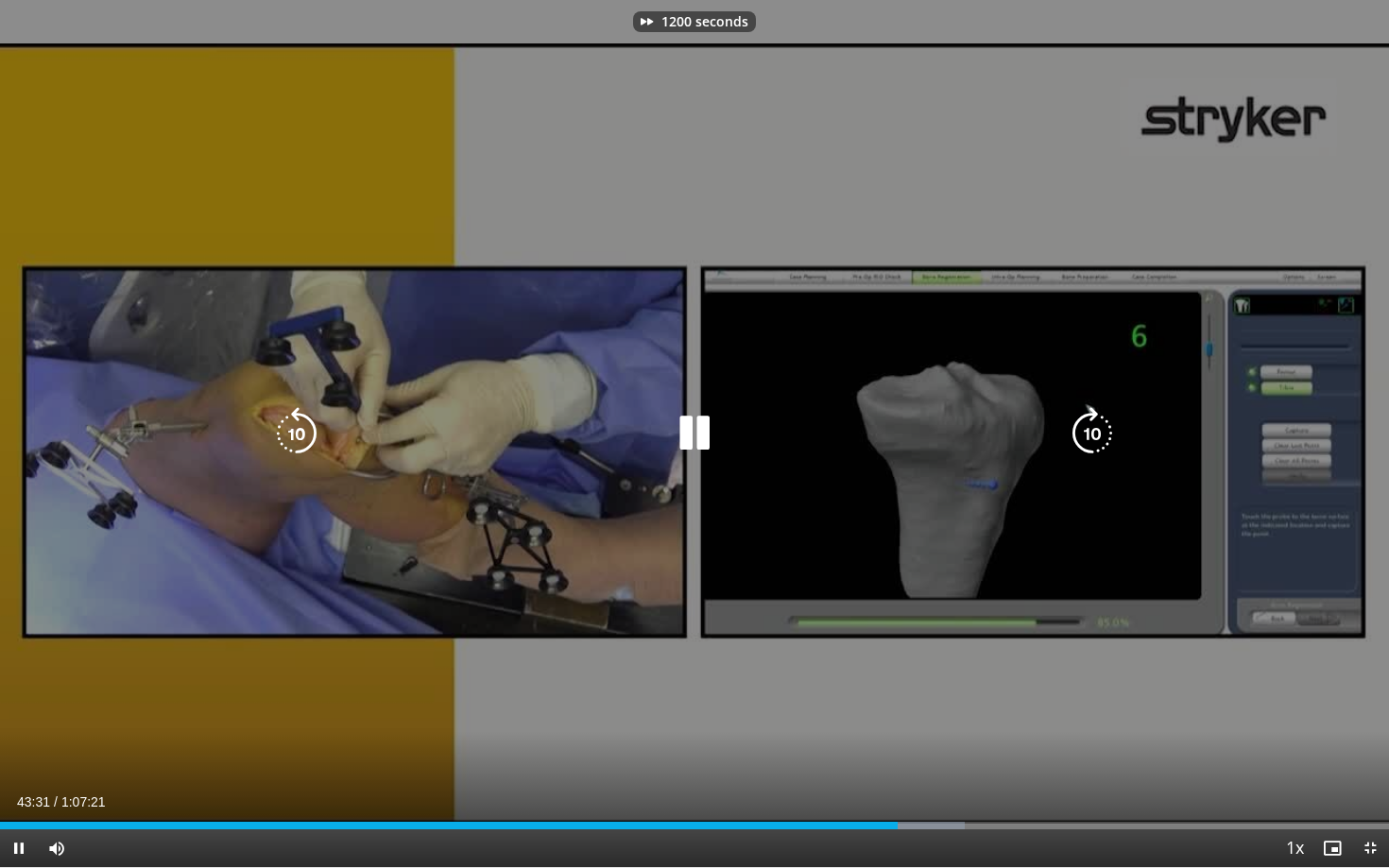 click at bounding box center [1092, 434] 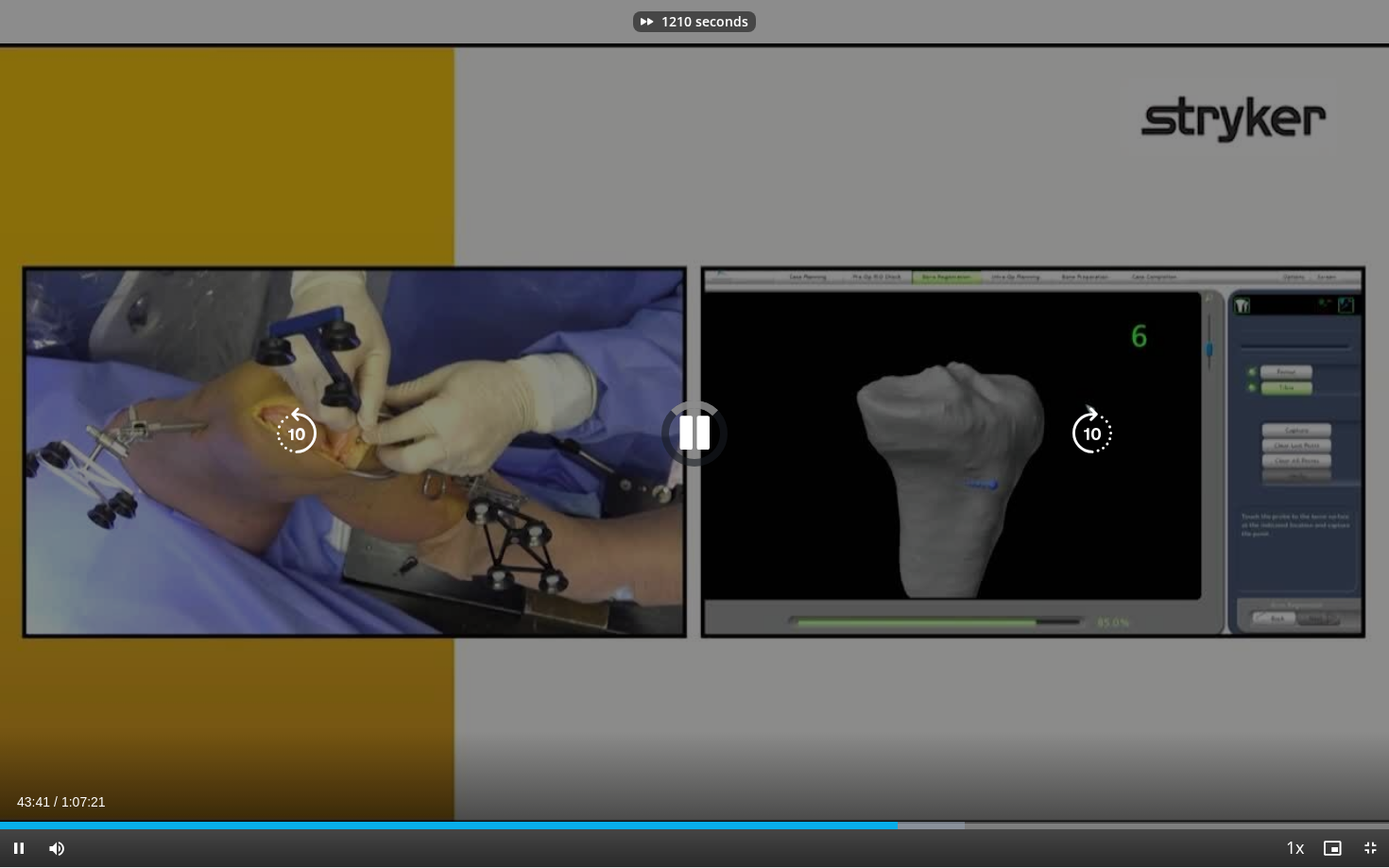 click at bounding box center [1092, 434] 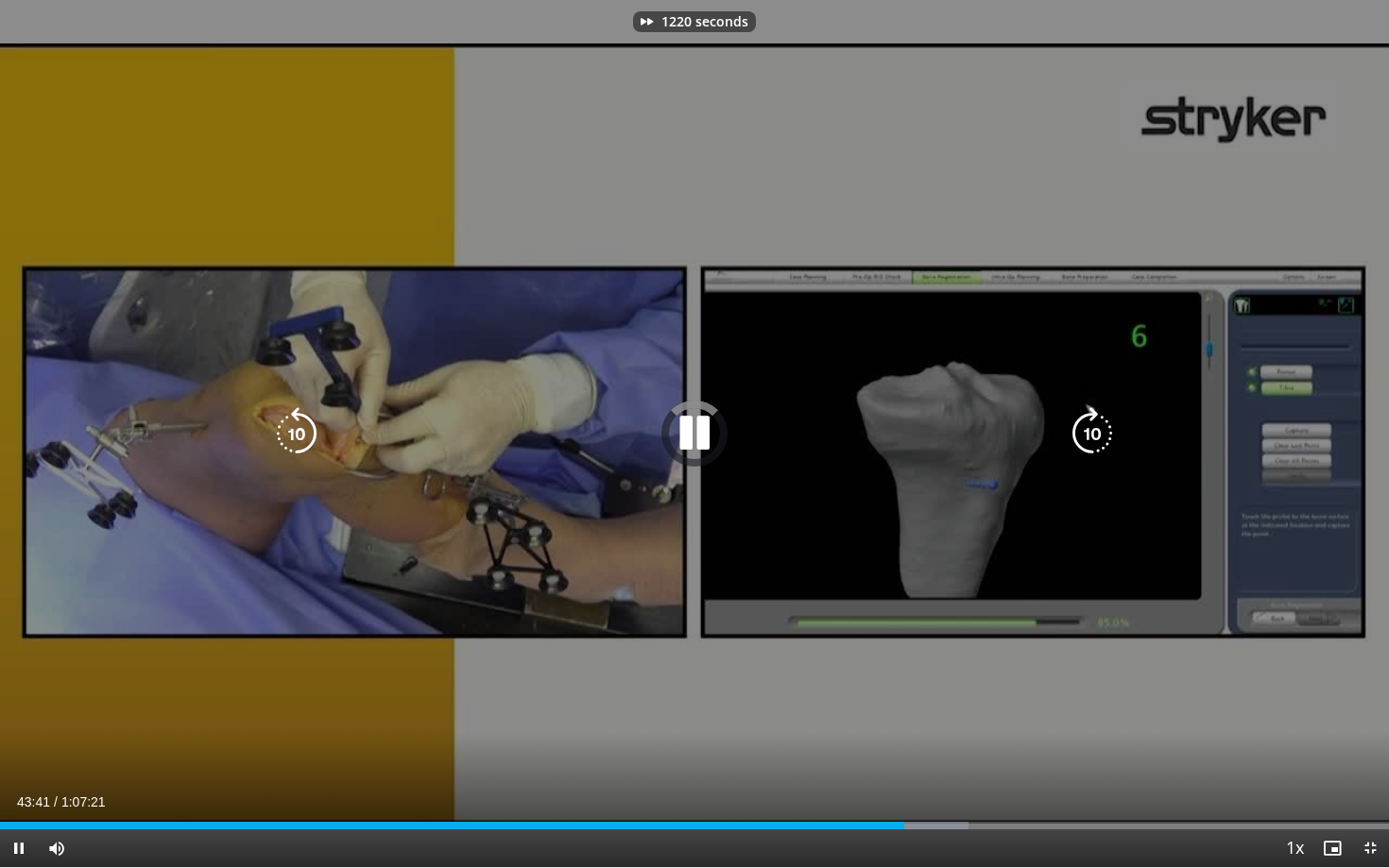 click at bounding box center (1092, 434) 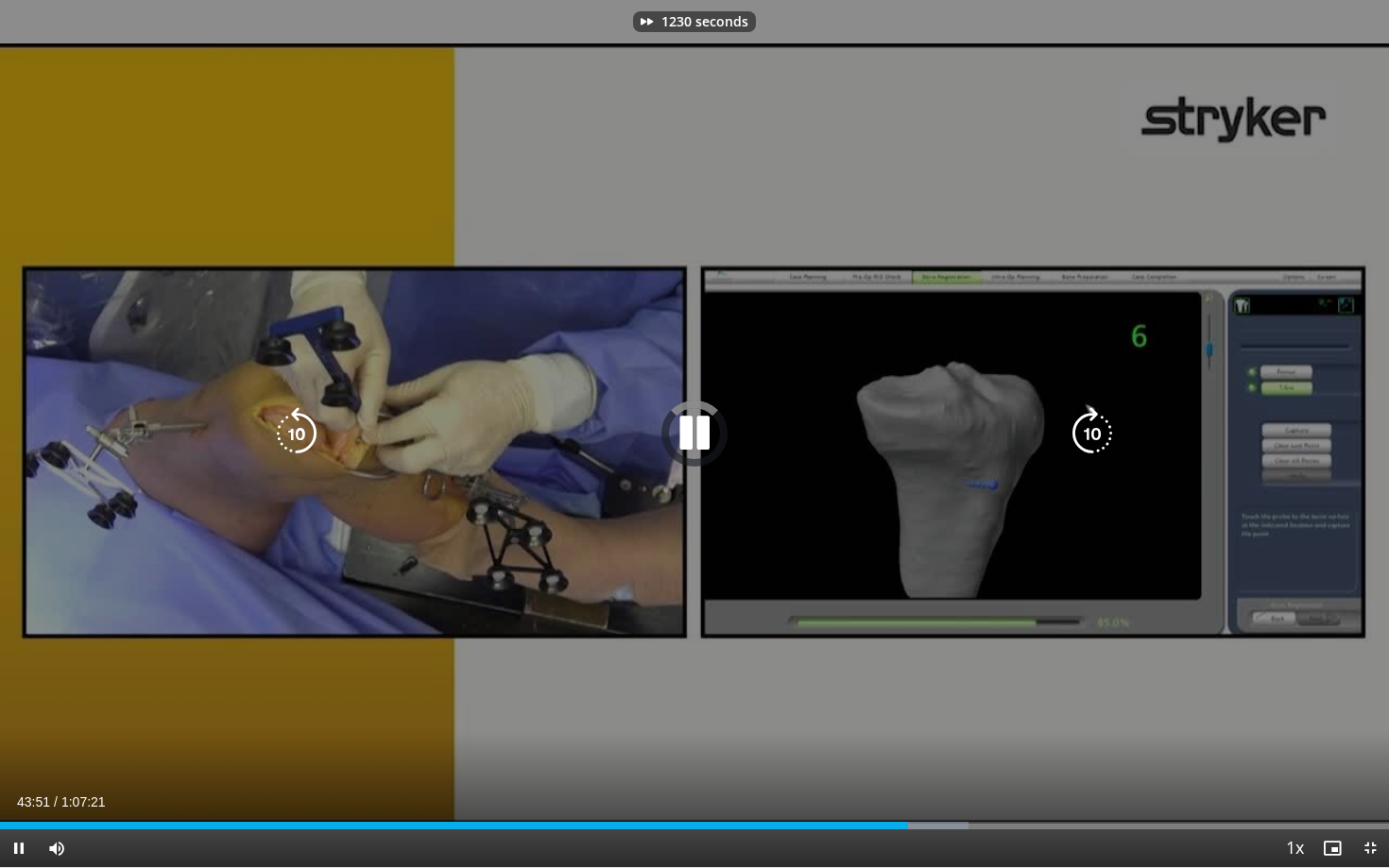 click at bounding box center (1092, 434) 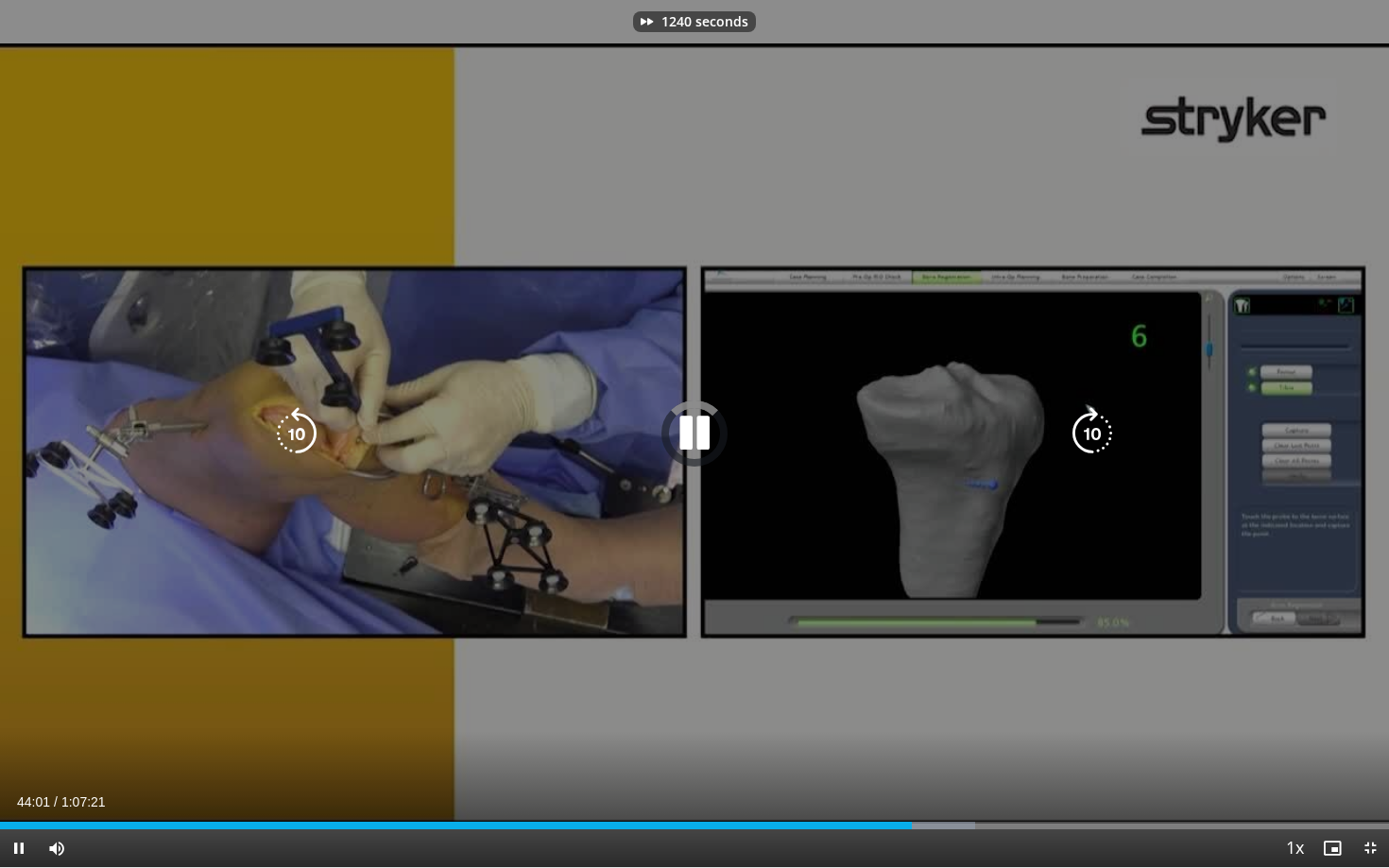 click at bounding box center (1092, 434) 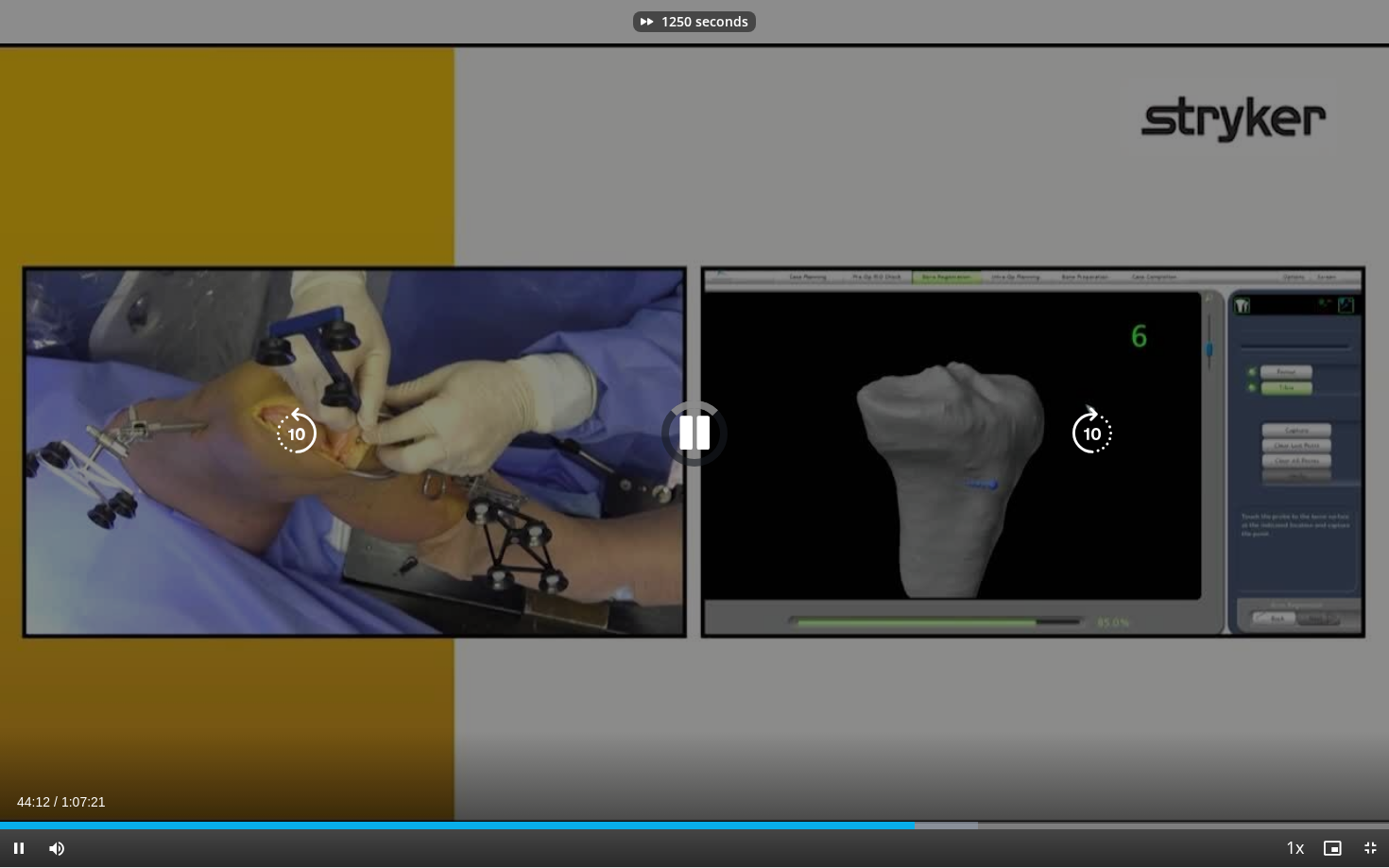 click at bounding box center (1092, 434) 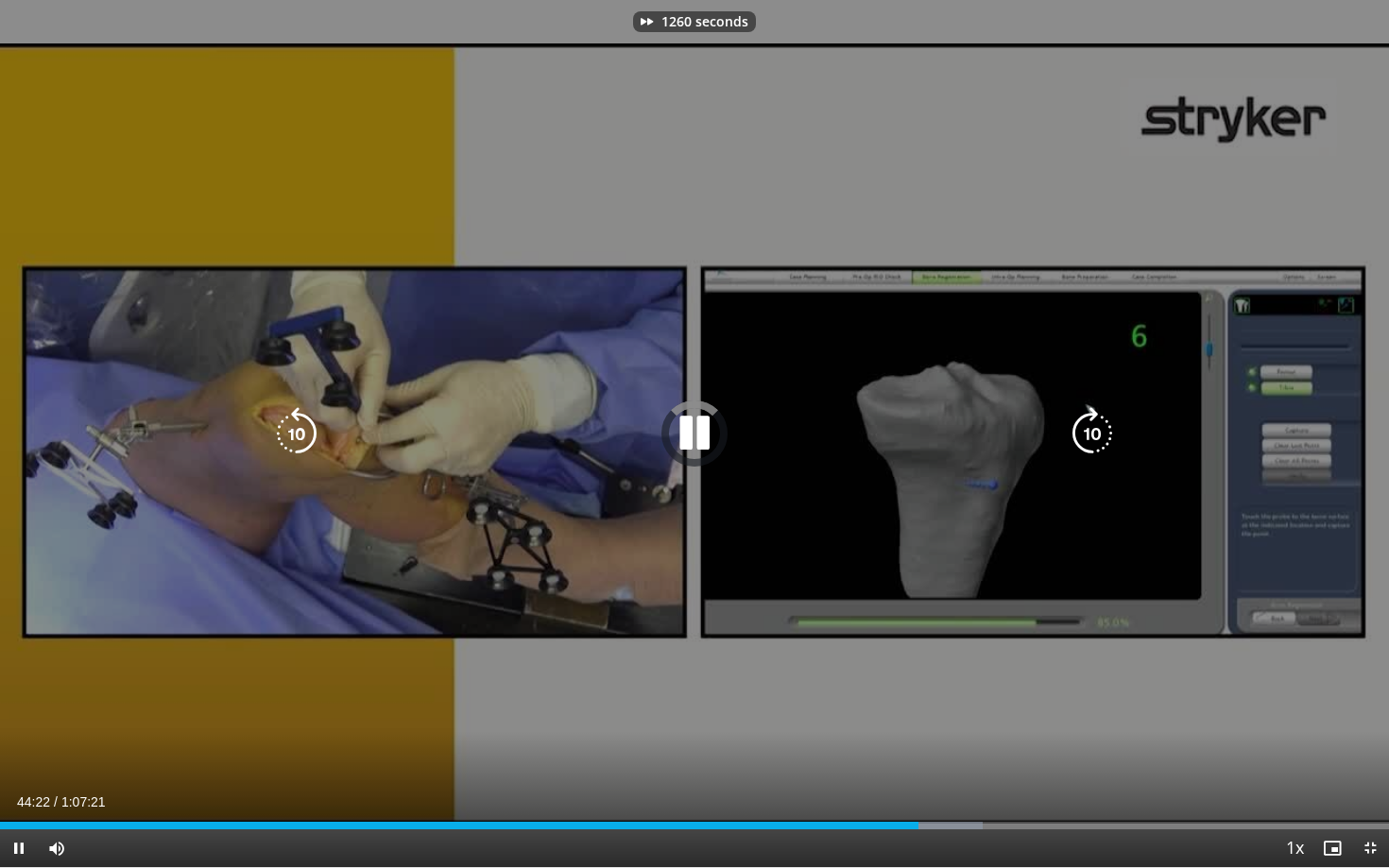 click at bounding box center (1092, 434) 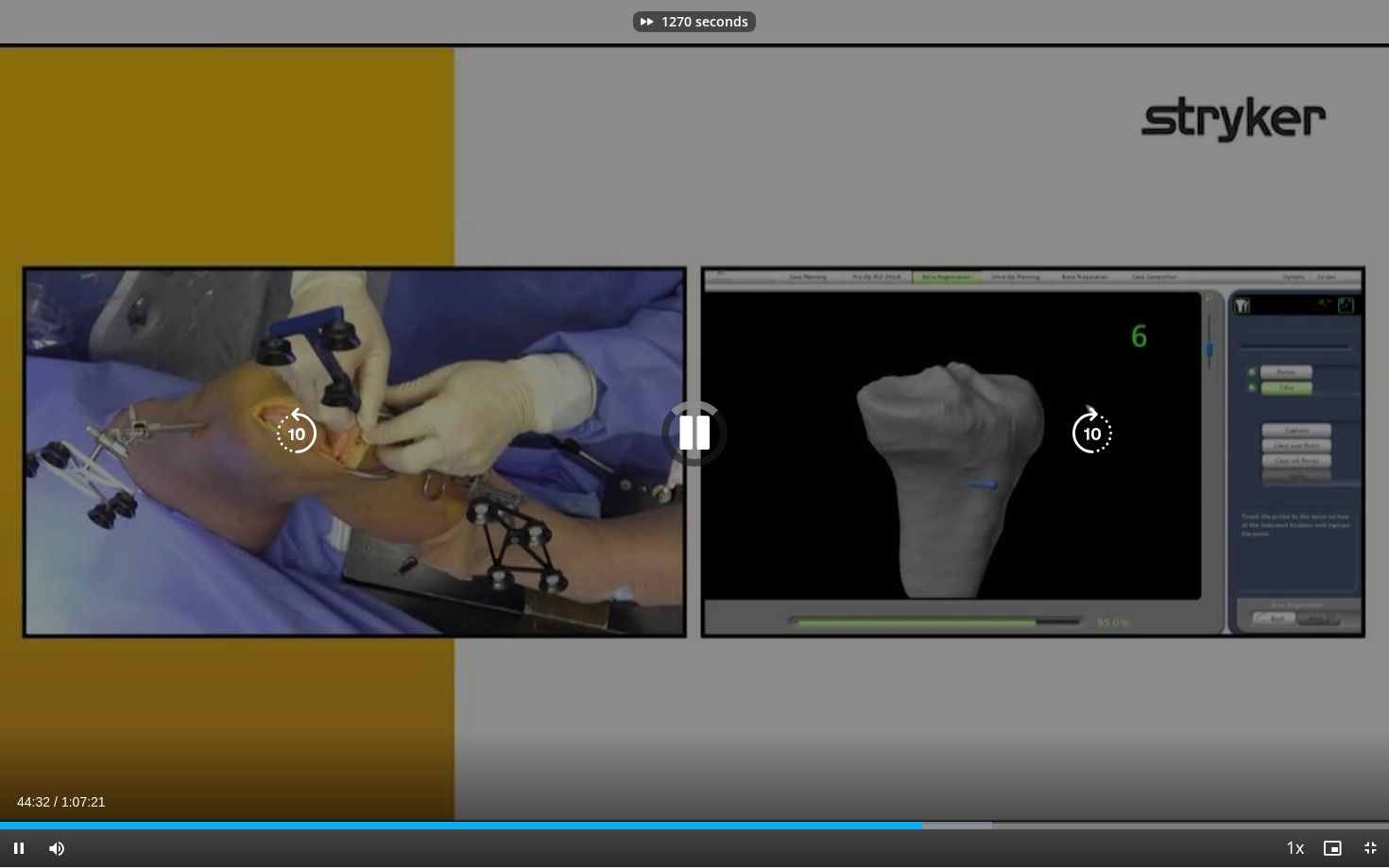 click at bounding box center [1092, 434] 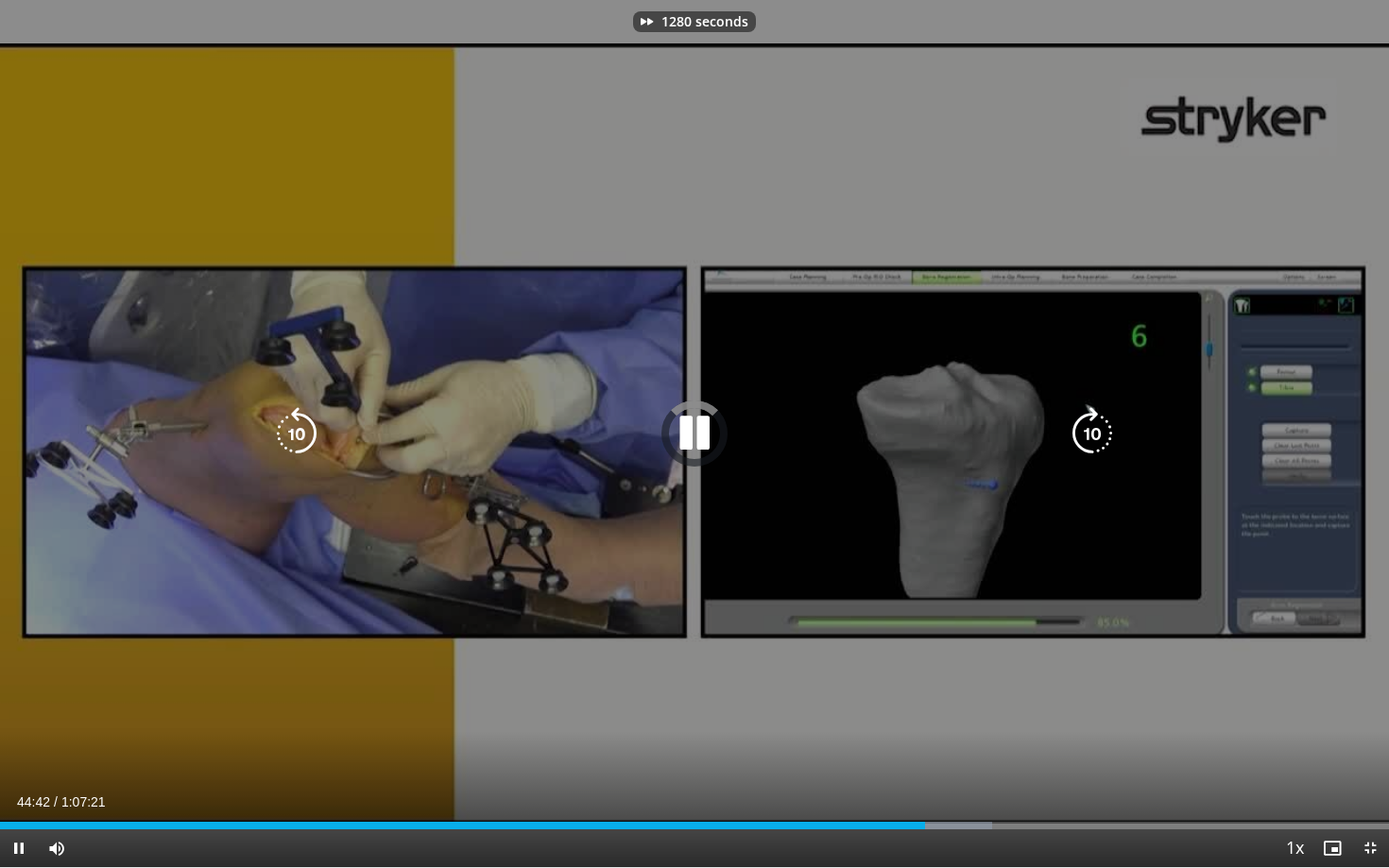click at bounding box center [1092, 434] 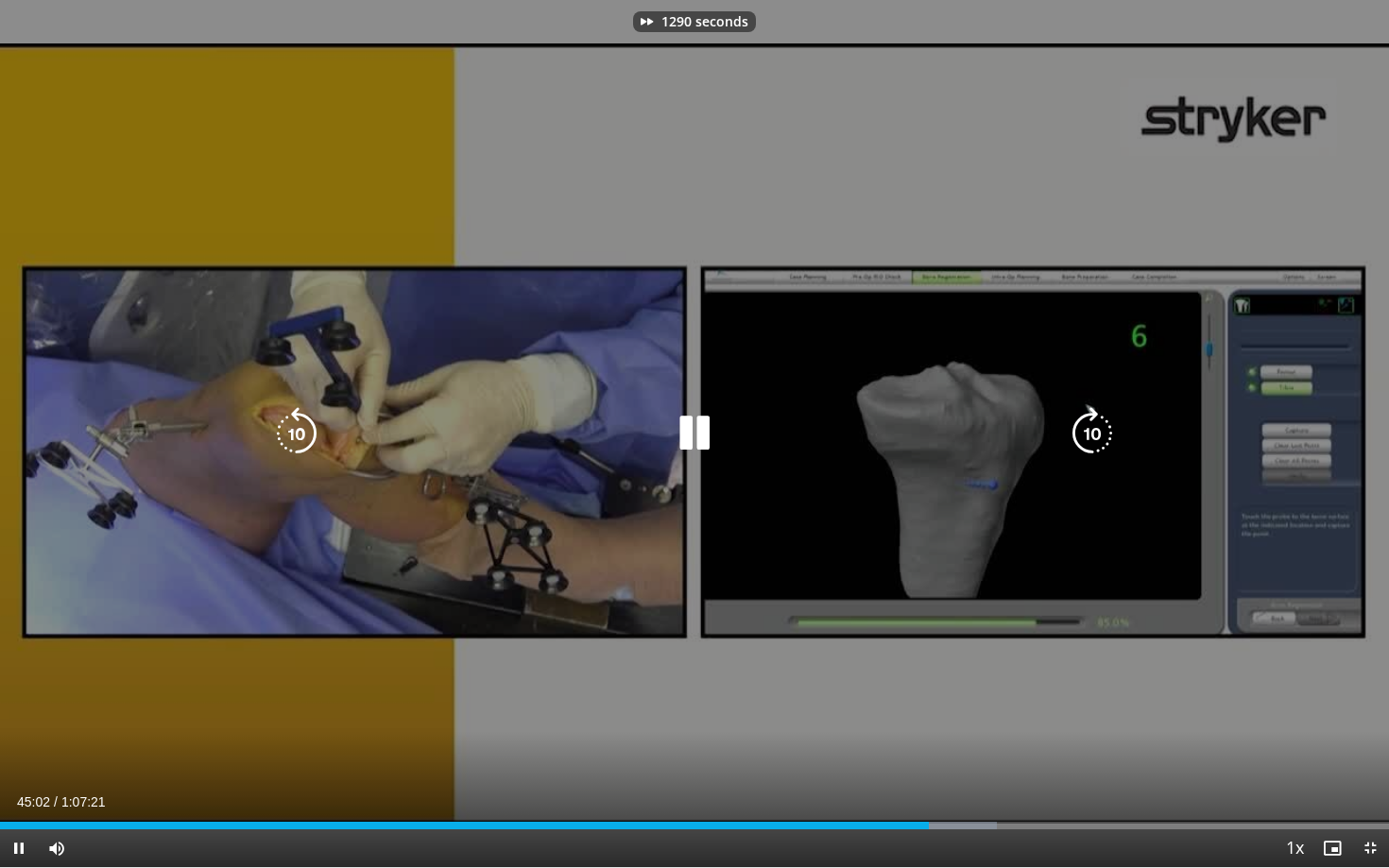 click at bounding box center (1092, 434) 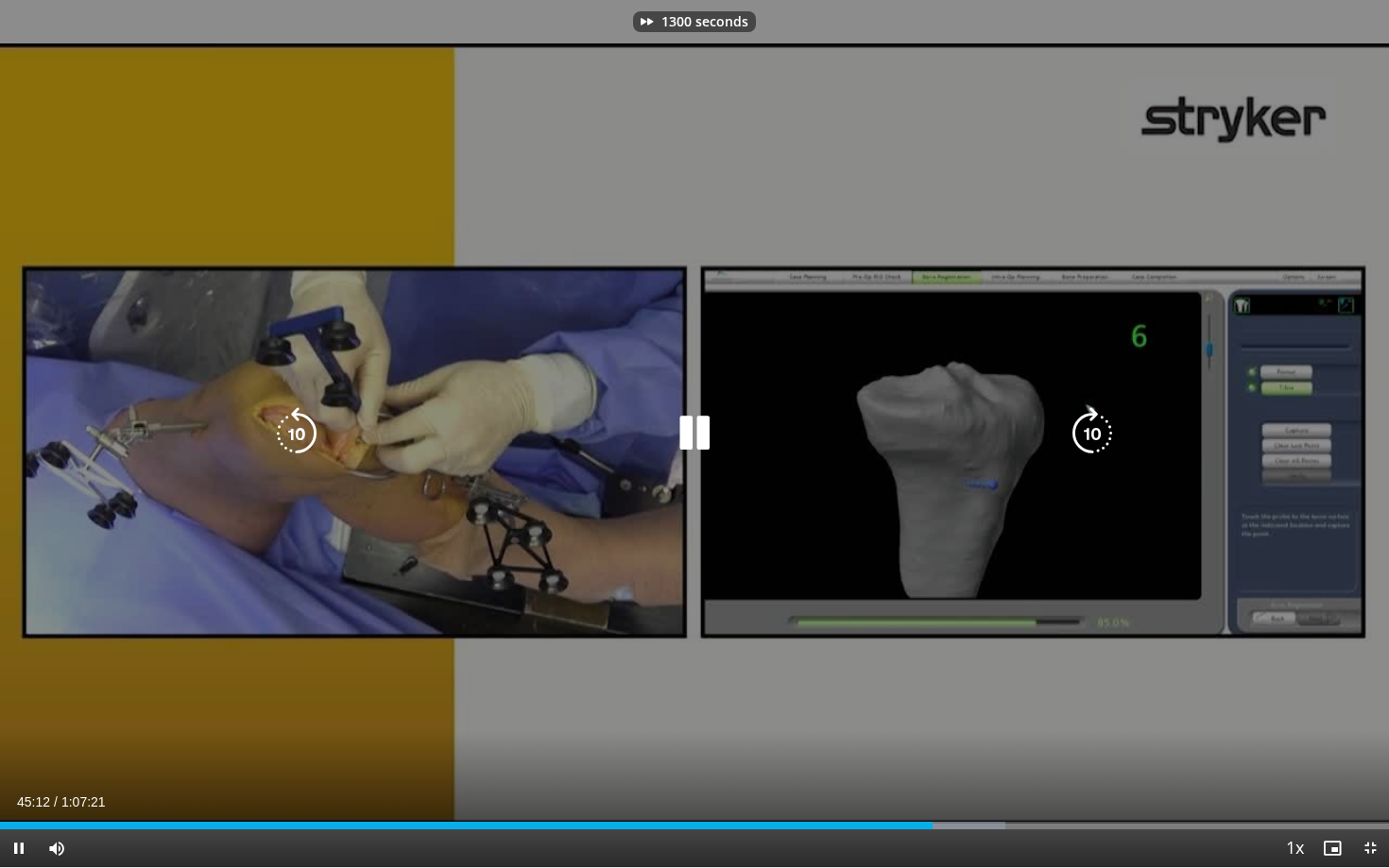click at bounding box center (1092, 434) 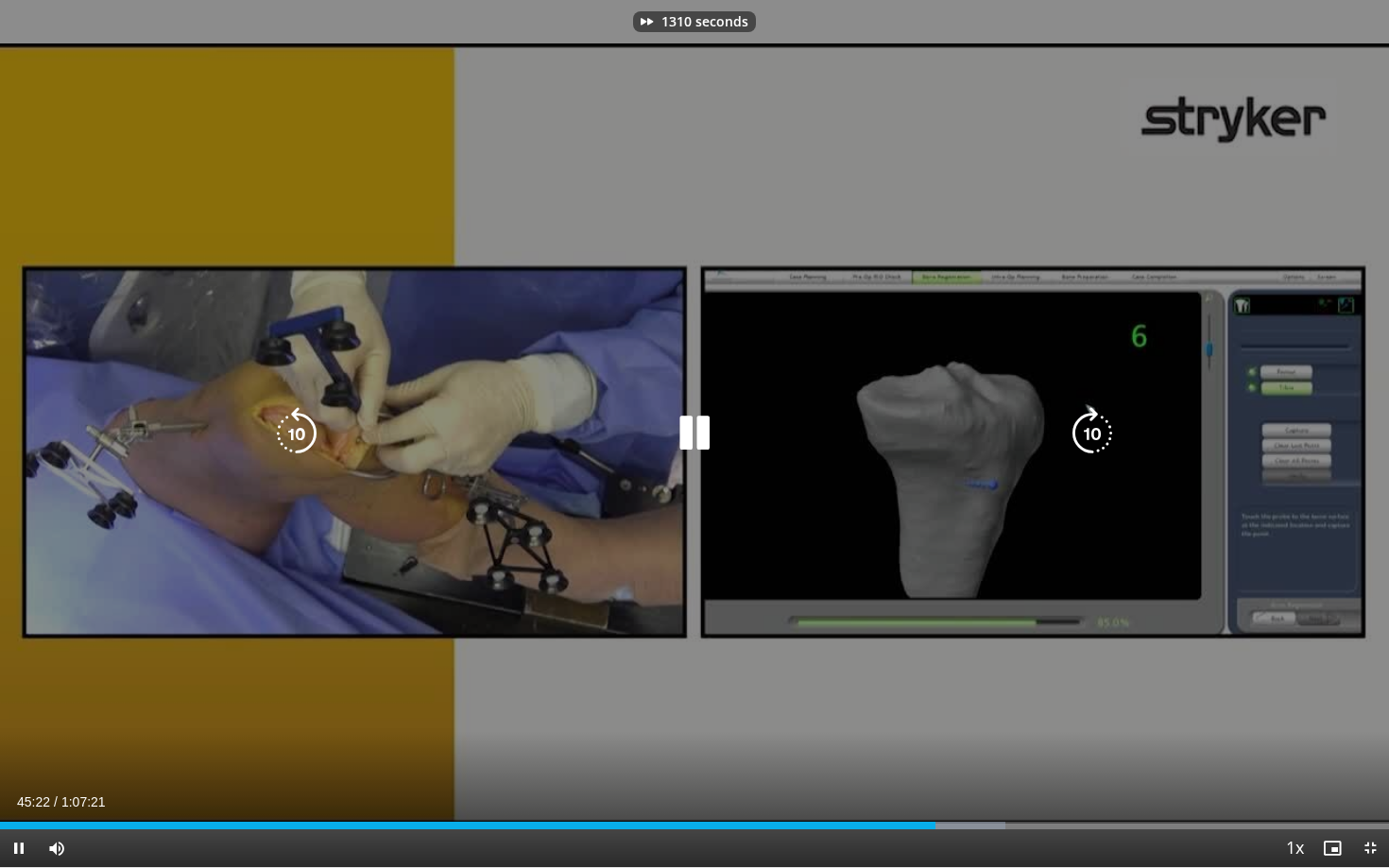 click at bounding box center (1092, 434) 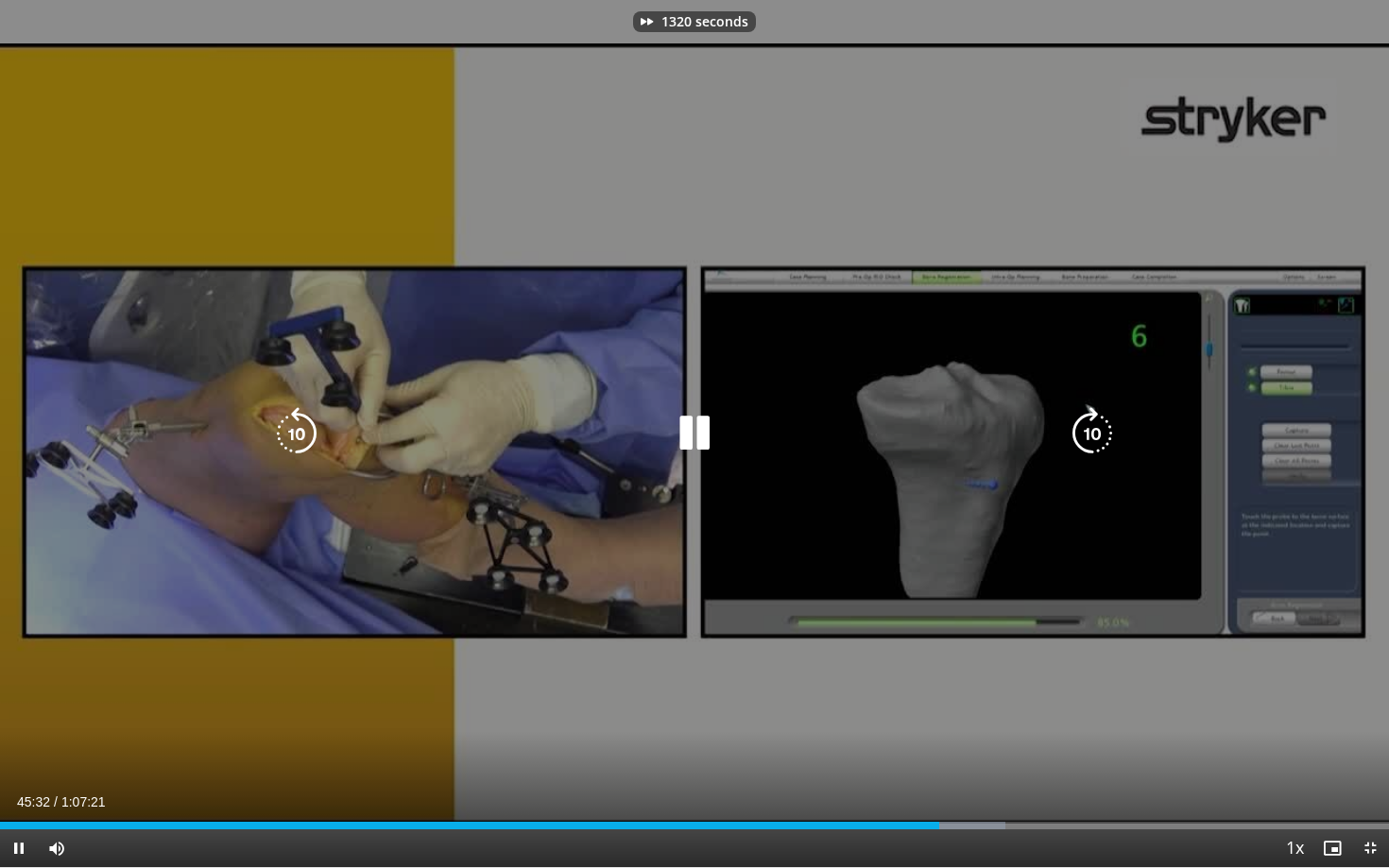 click at bounding box center [1092, 434] 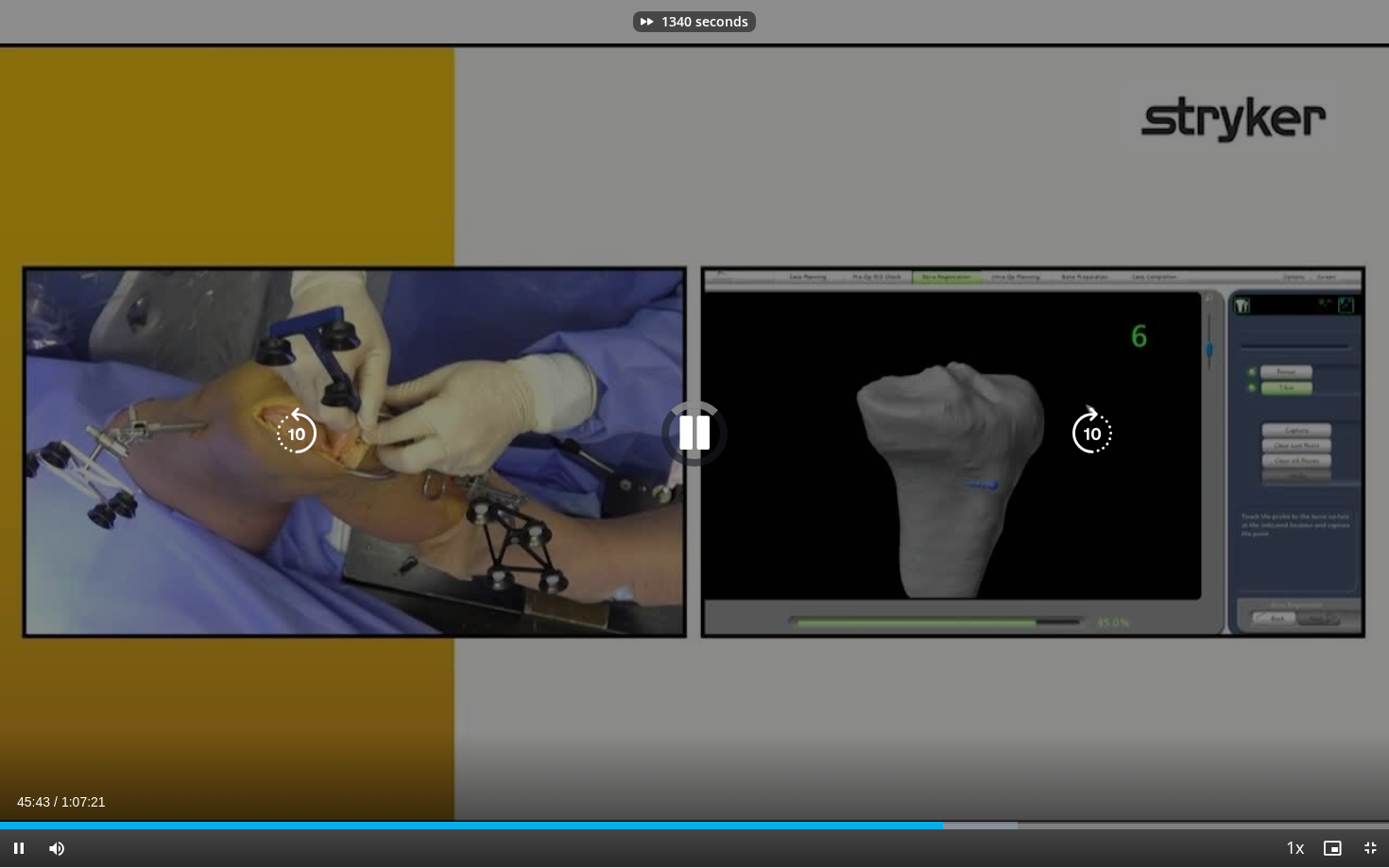 click at bounding box center (1092, 434) 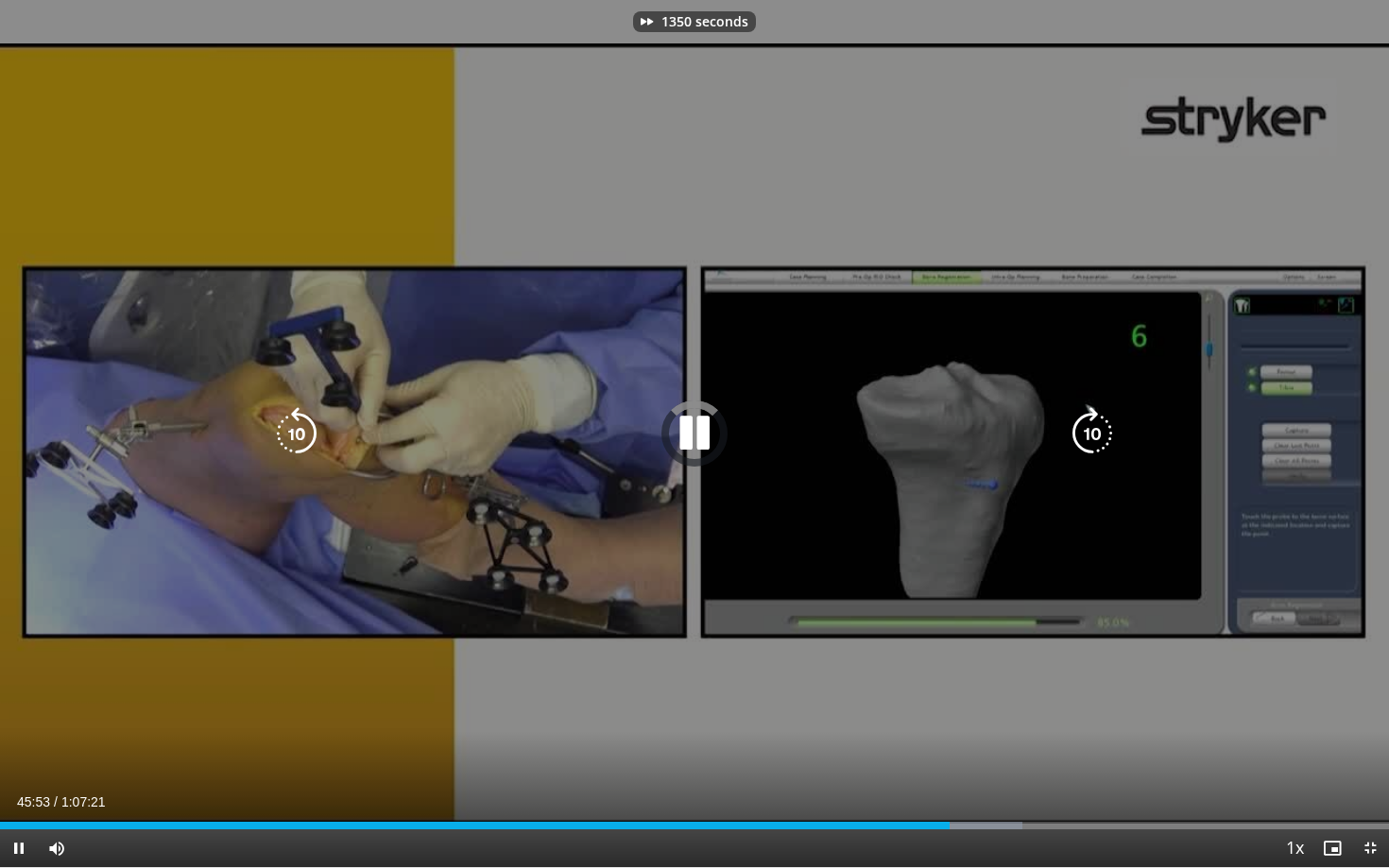 click at bounding box center [1092, 434] 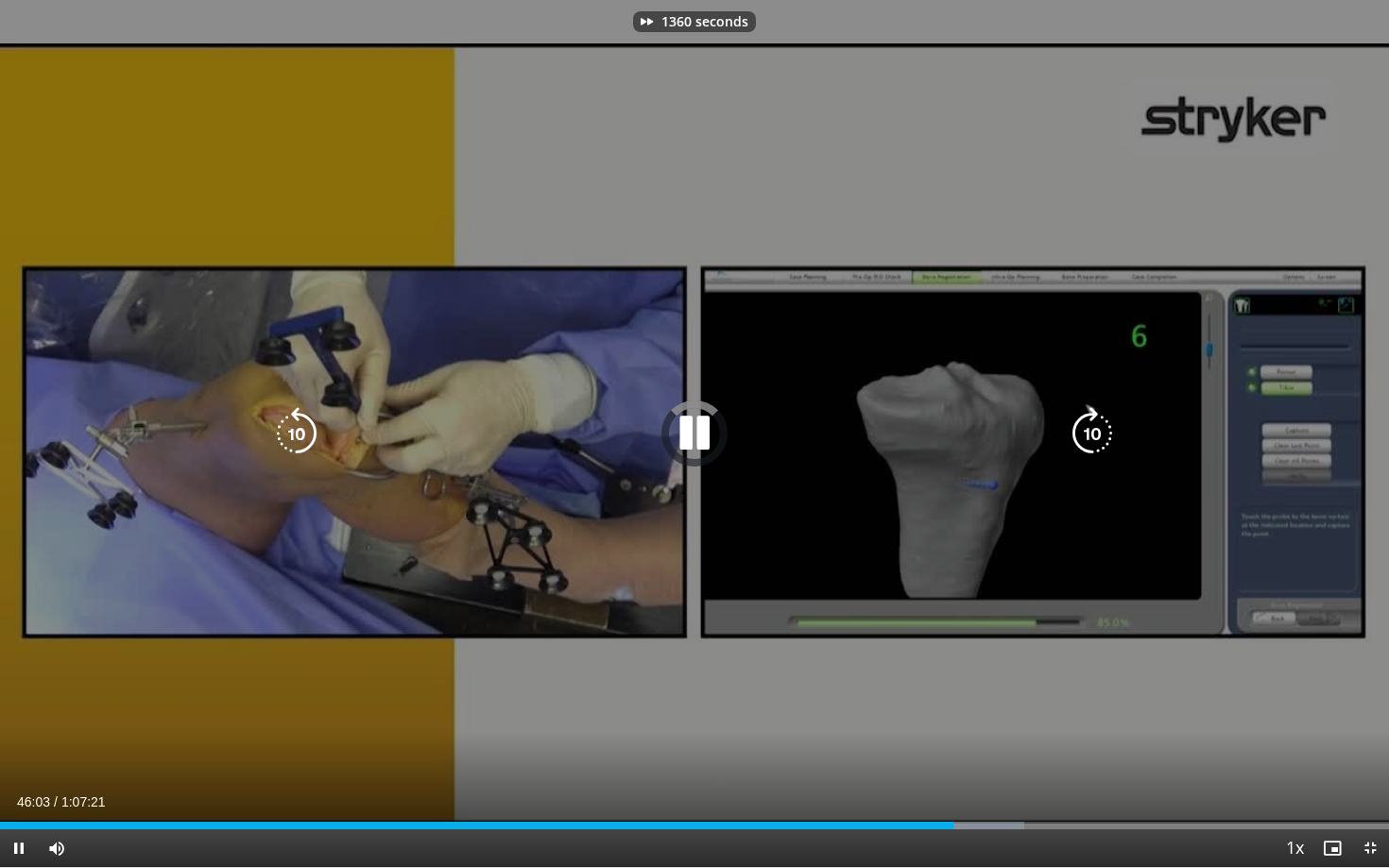 click at bounding box center [1092, 434] 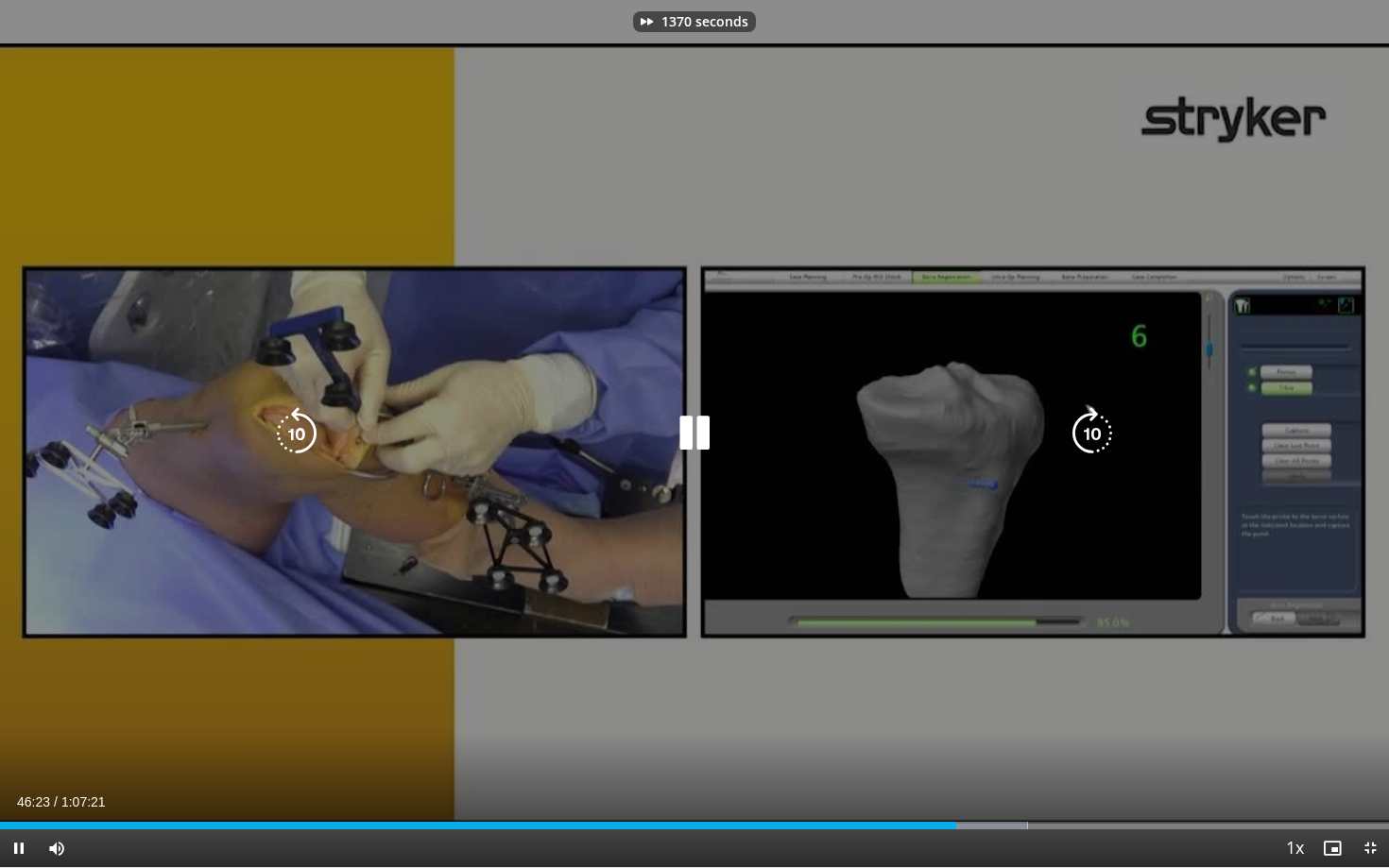 click at bounding box center (1092, 434) 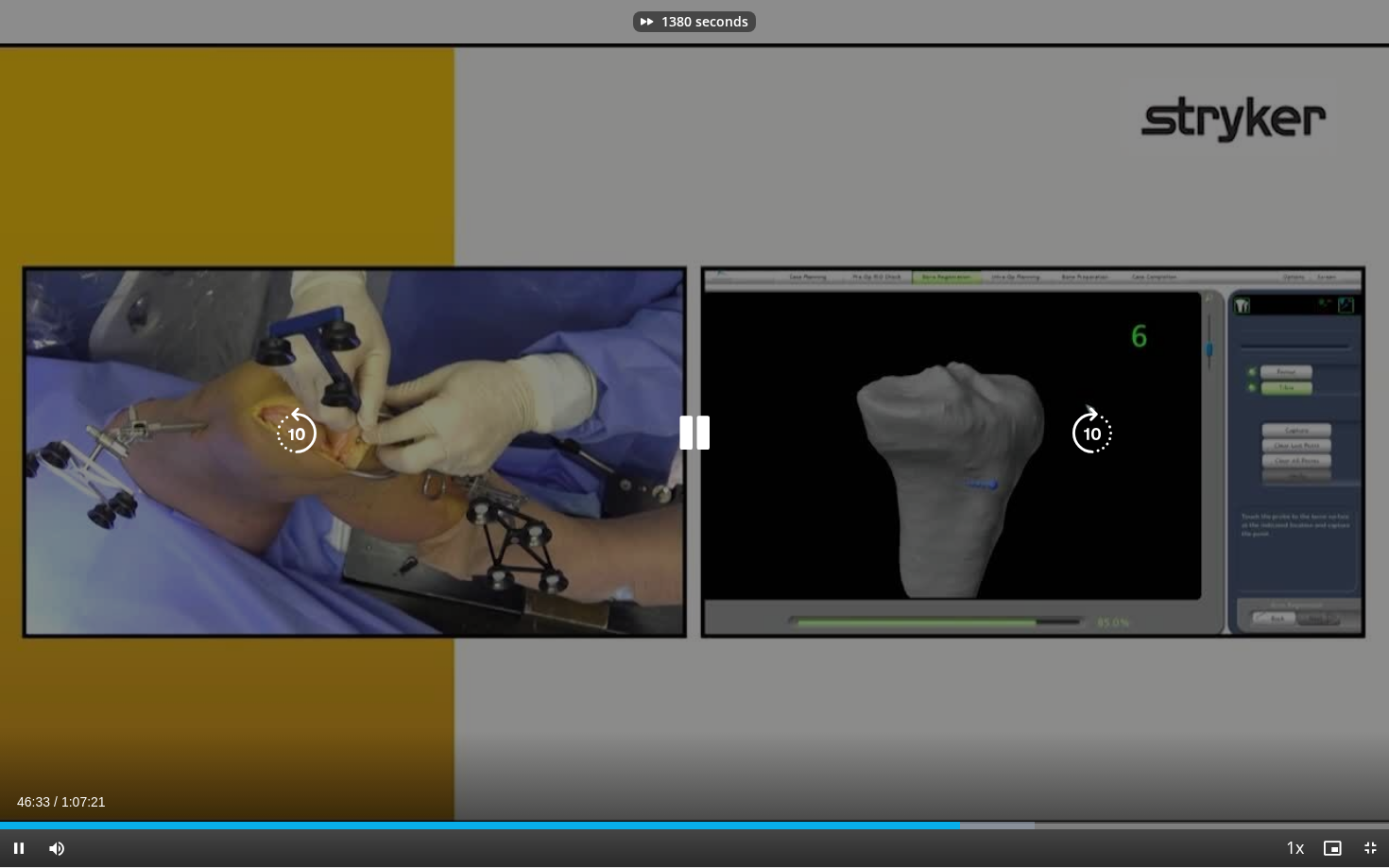 click at bounding box center [1092, 434] 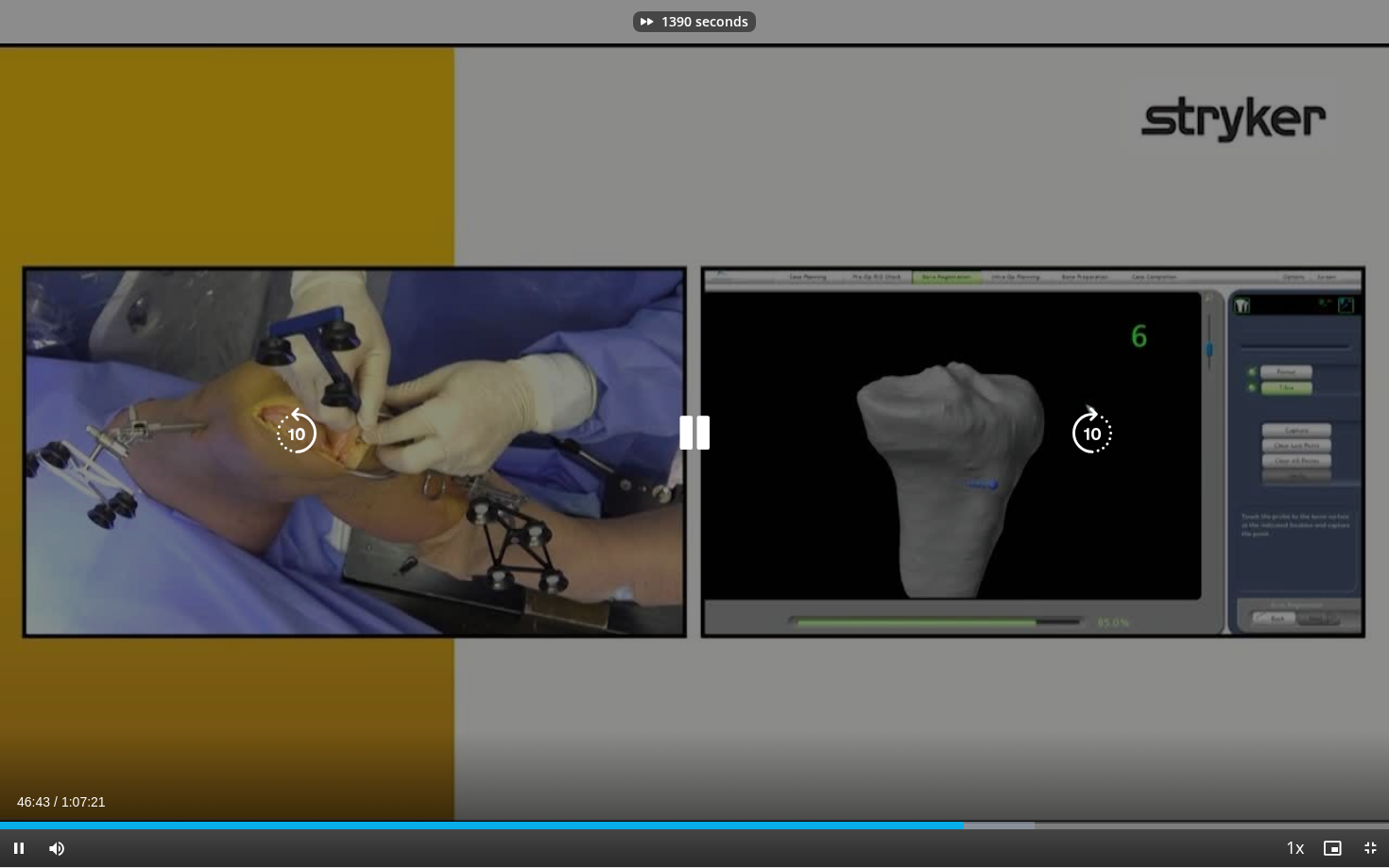 click at bounding box center (1092, 434) 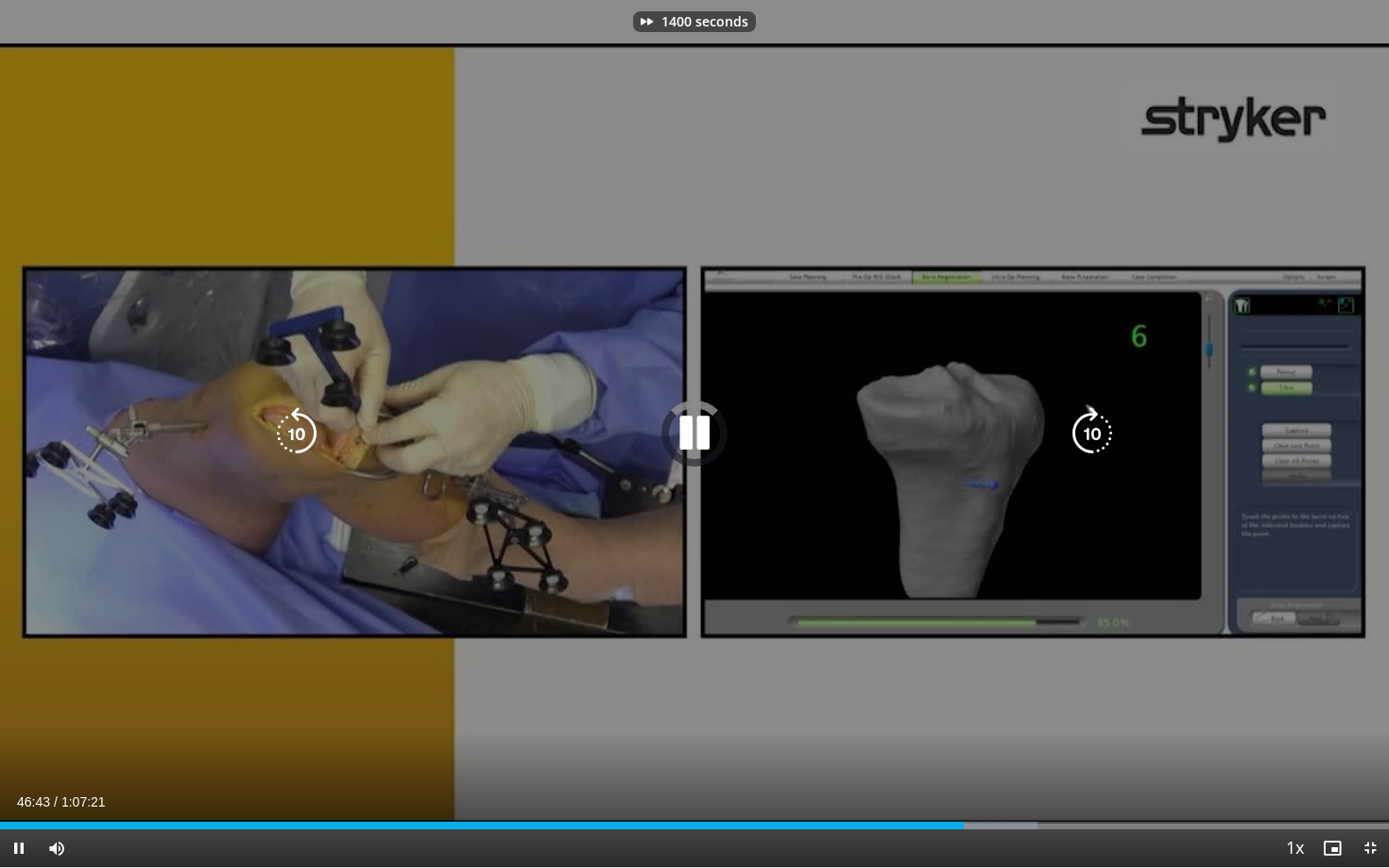 click at bounding box center (1092, 434) 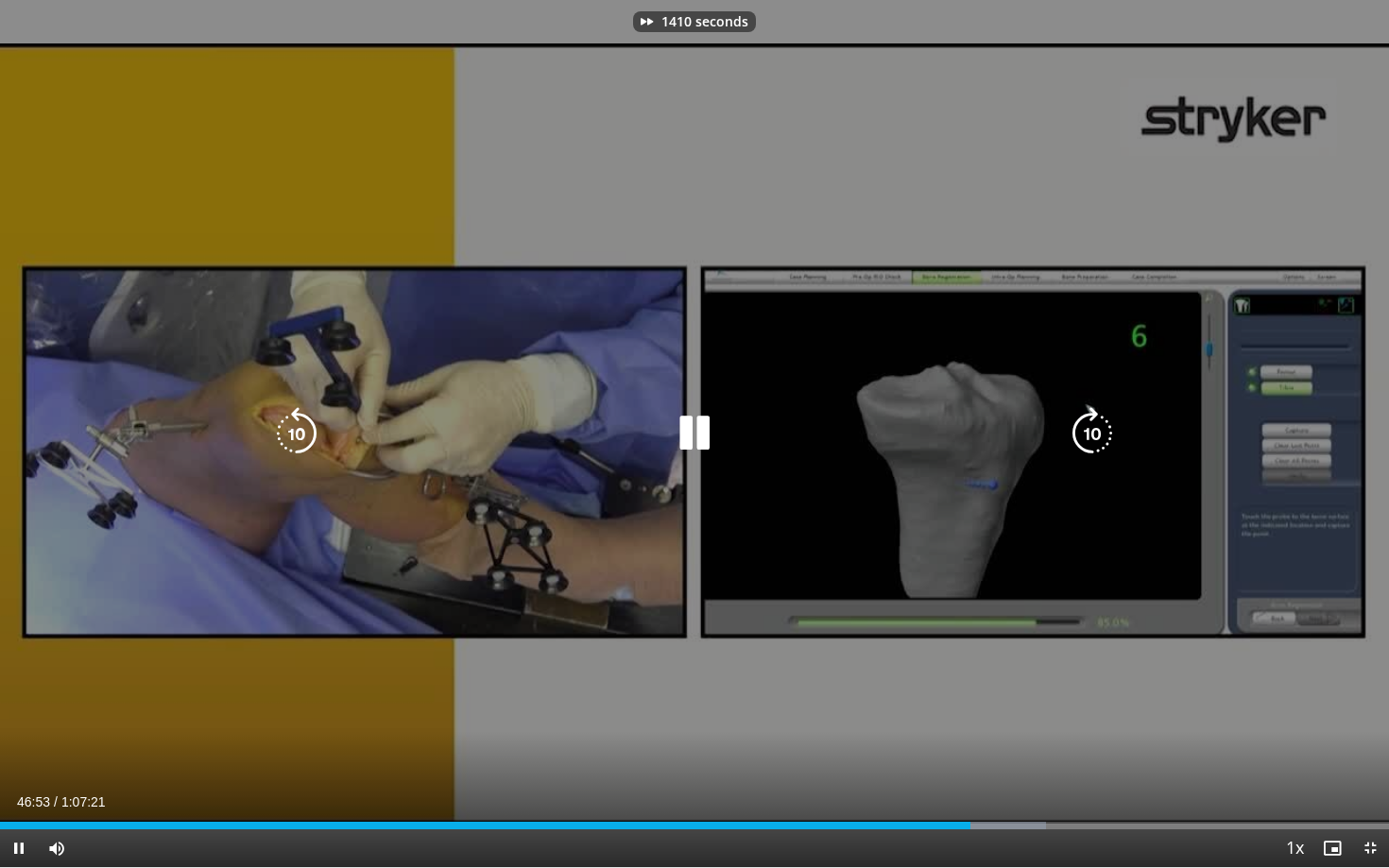 click at bounding box center (1092, 434) 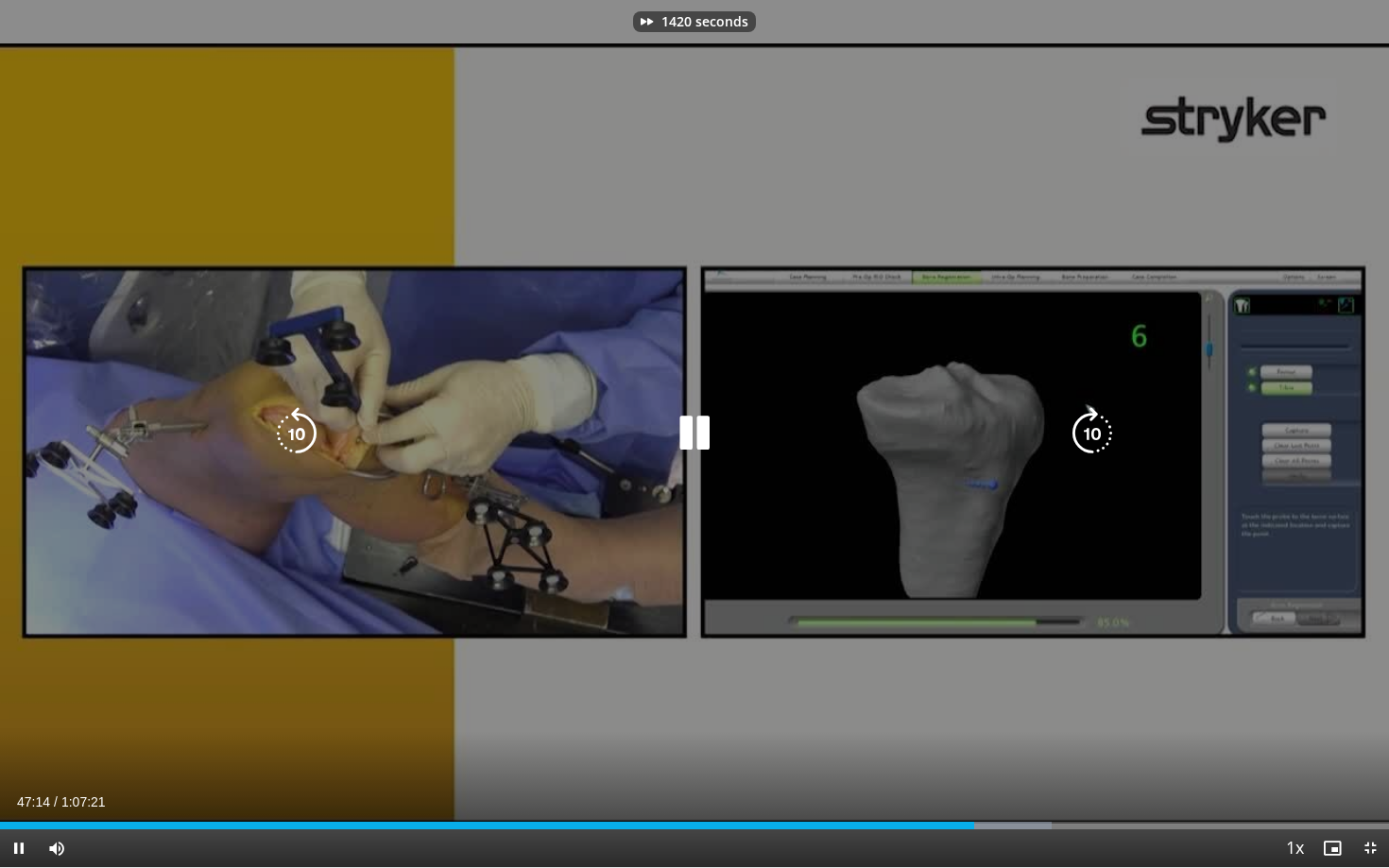 click at bounding box center [1092, 434] 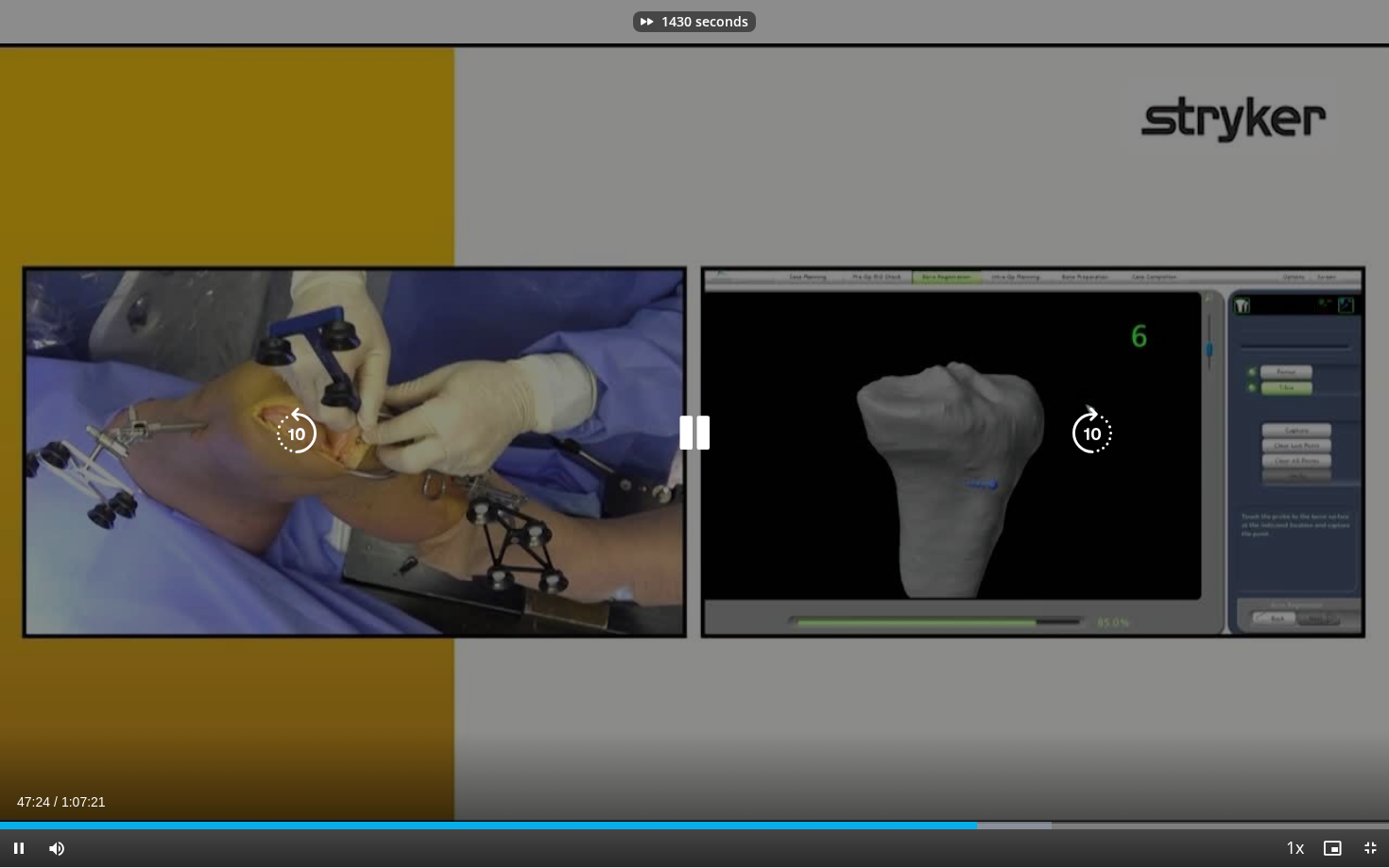 click at bounding box center (1092, 434) 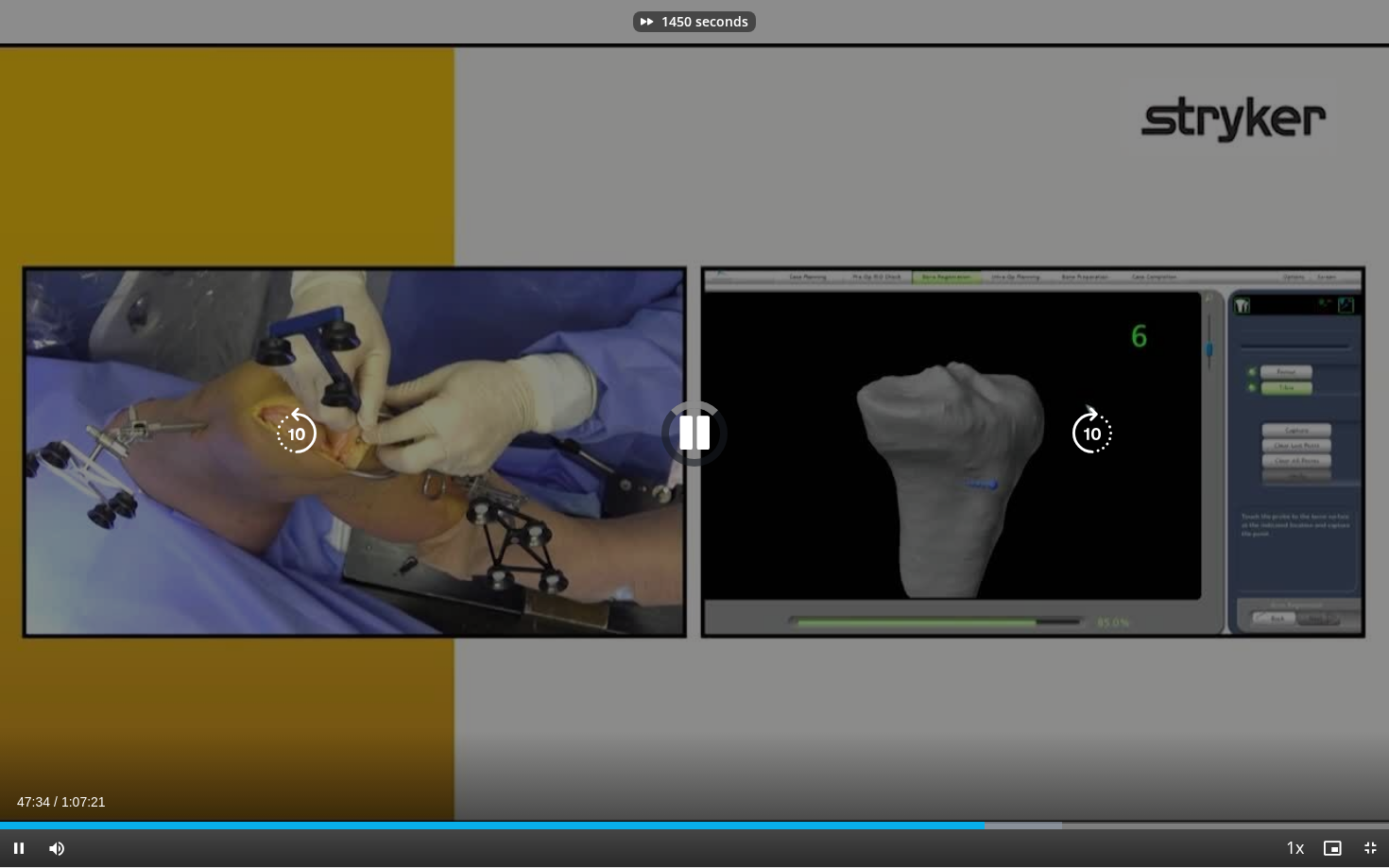 click at bounding box center (1092, 434) 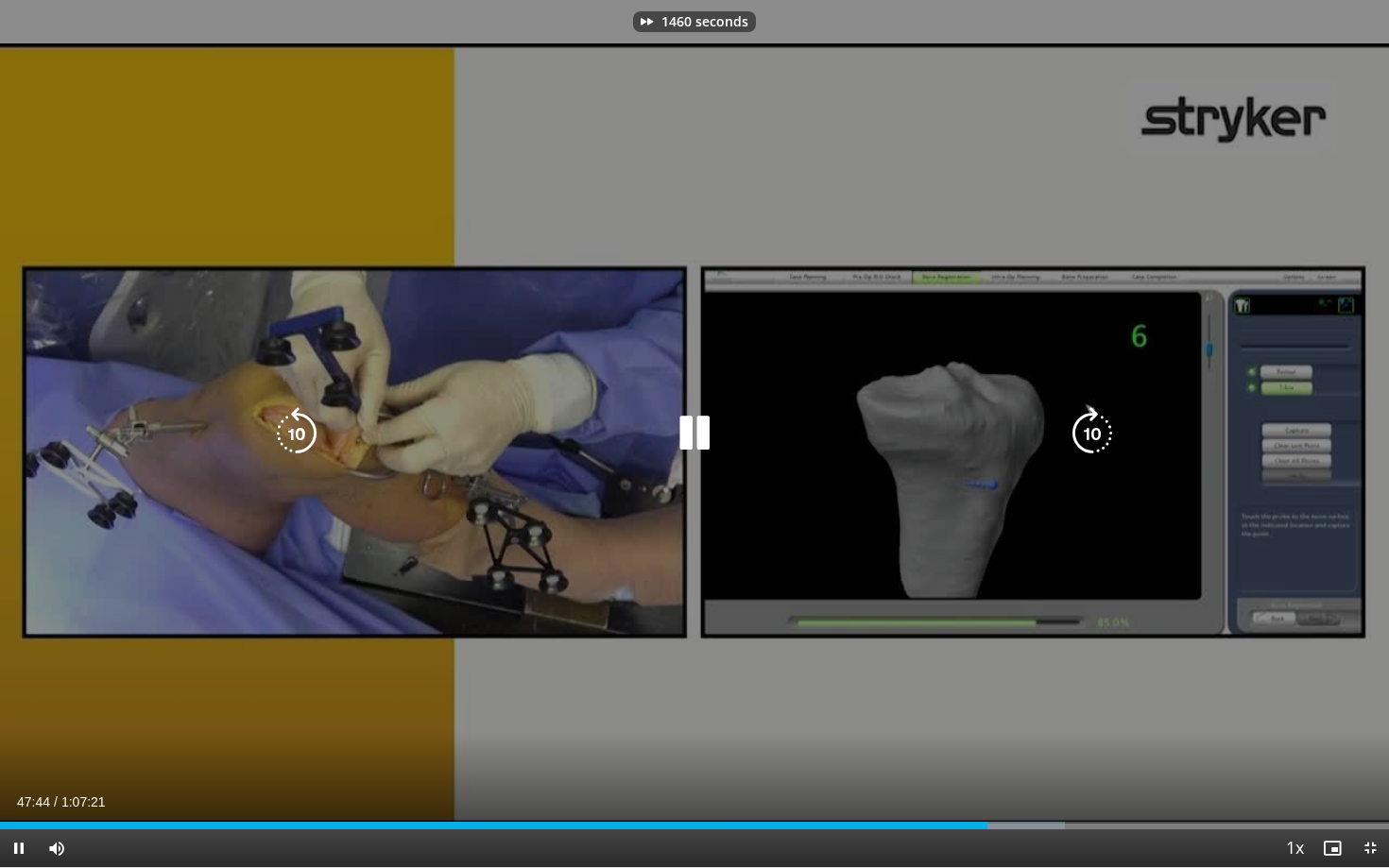 click at bounding box center [1092, 434] 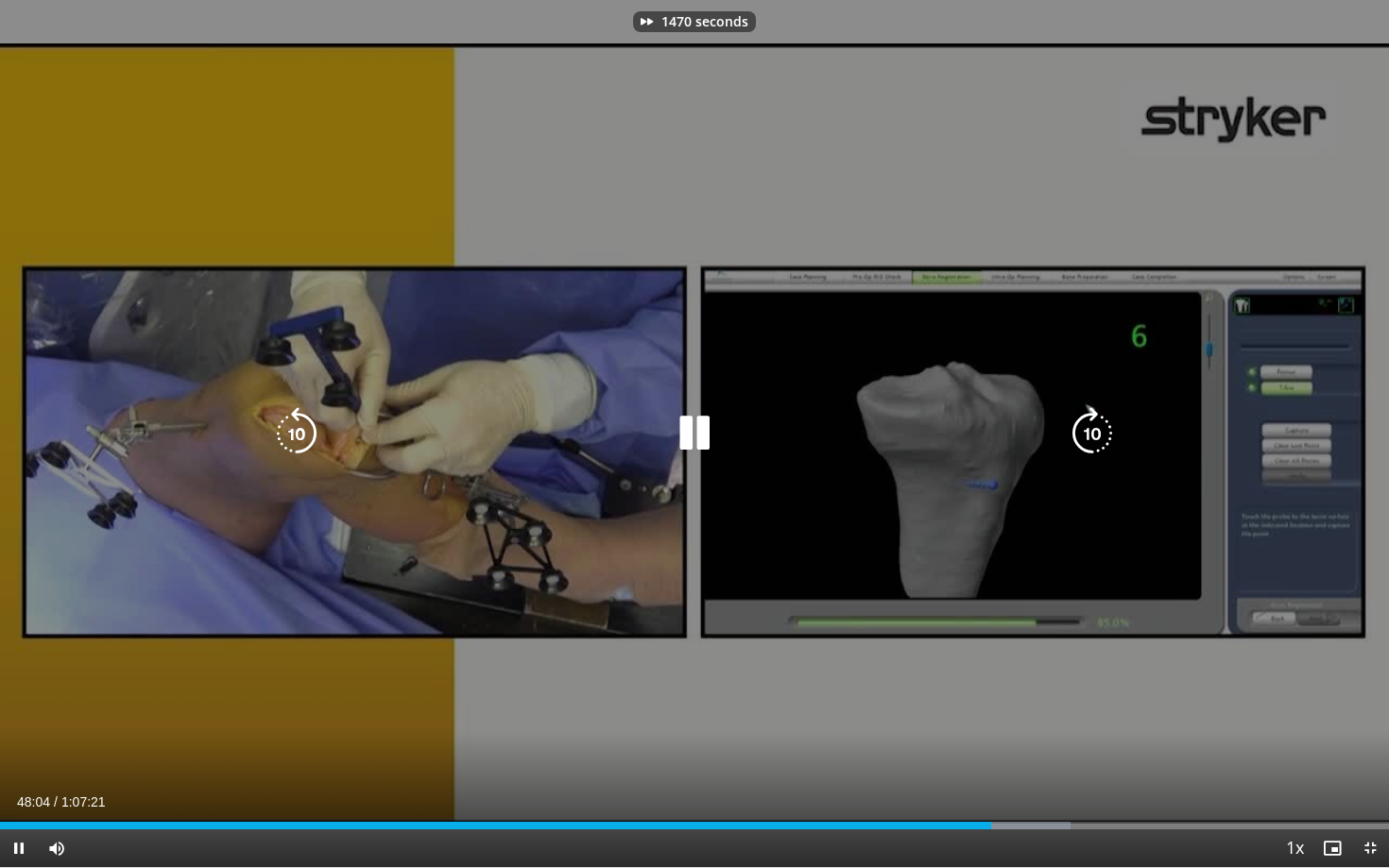 click at bounding box center [1092, 434] 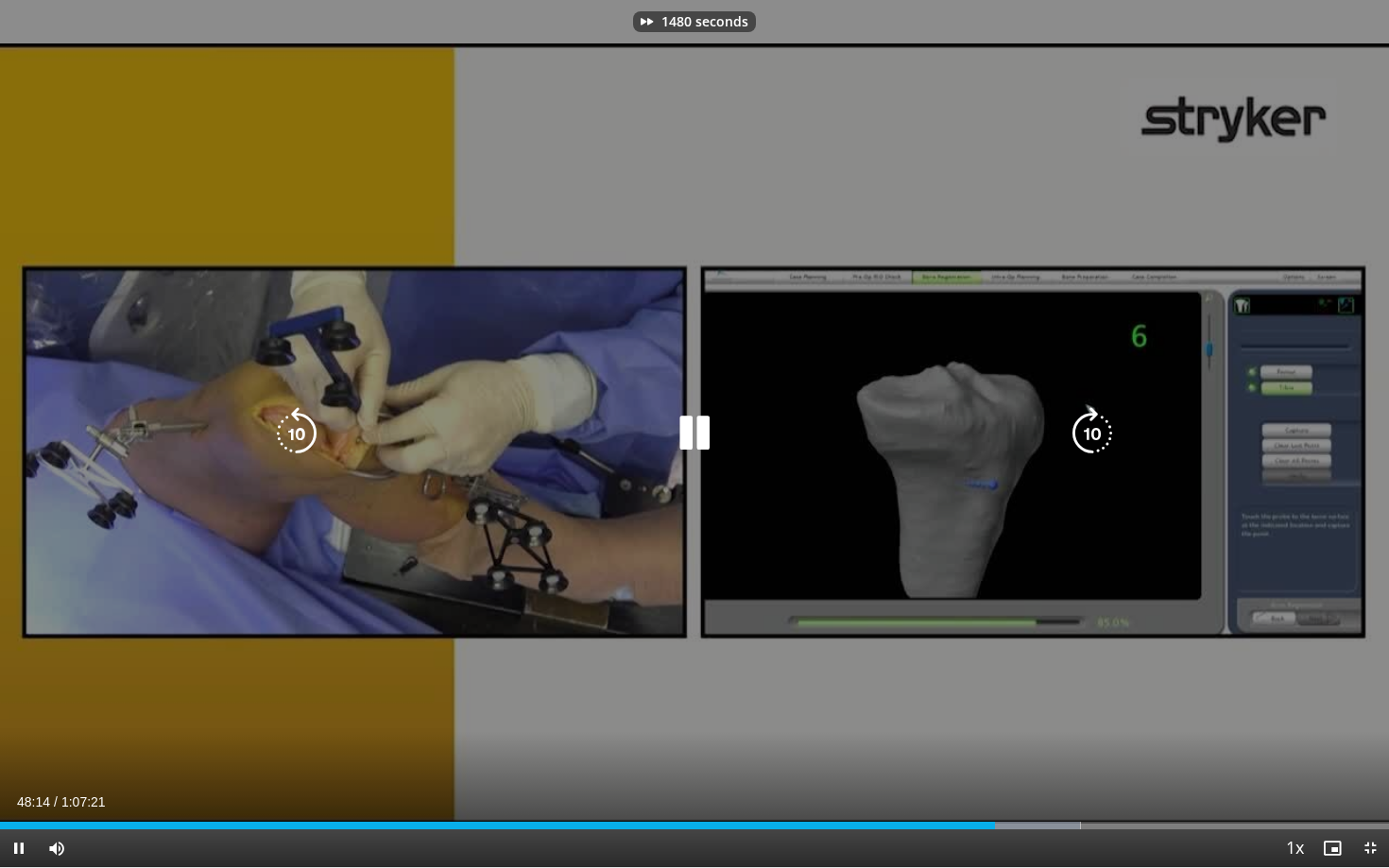 click at bounding box center [1092, 434] 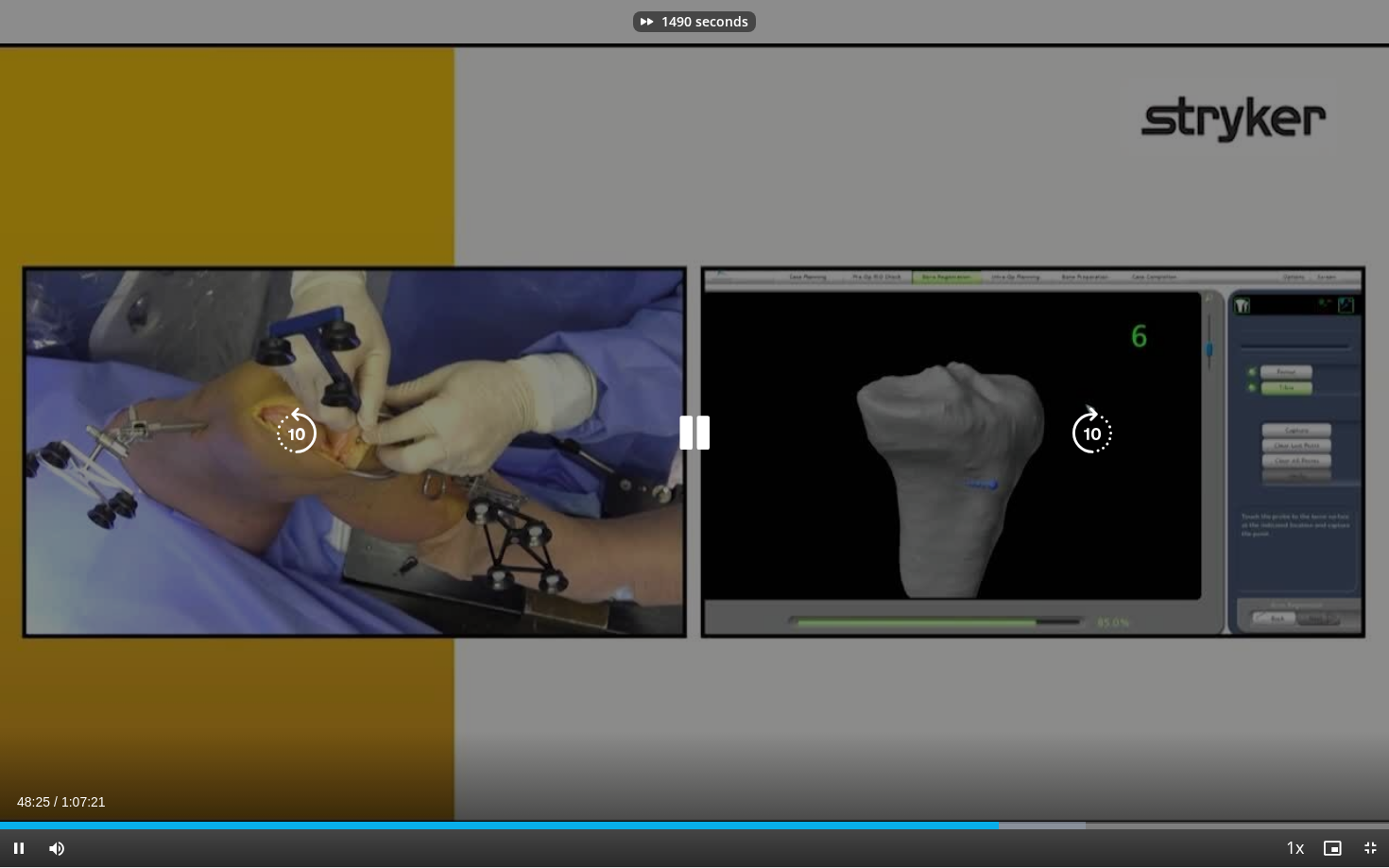 click at bounding box center (1092, 434) 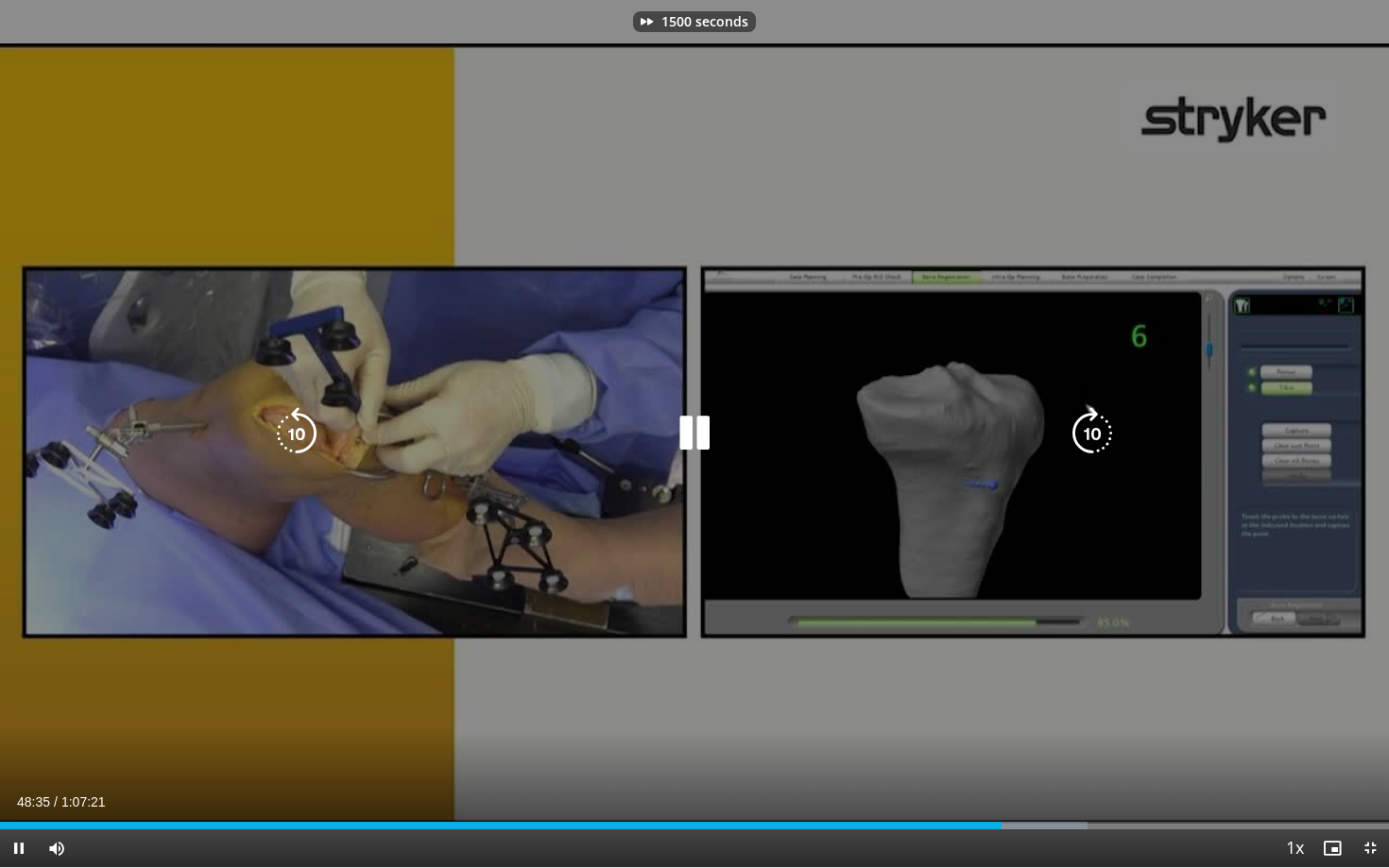 click at bounding box center [1092, 434] 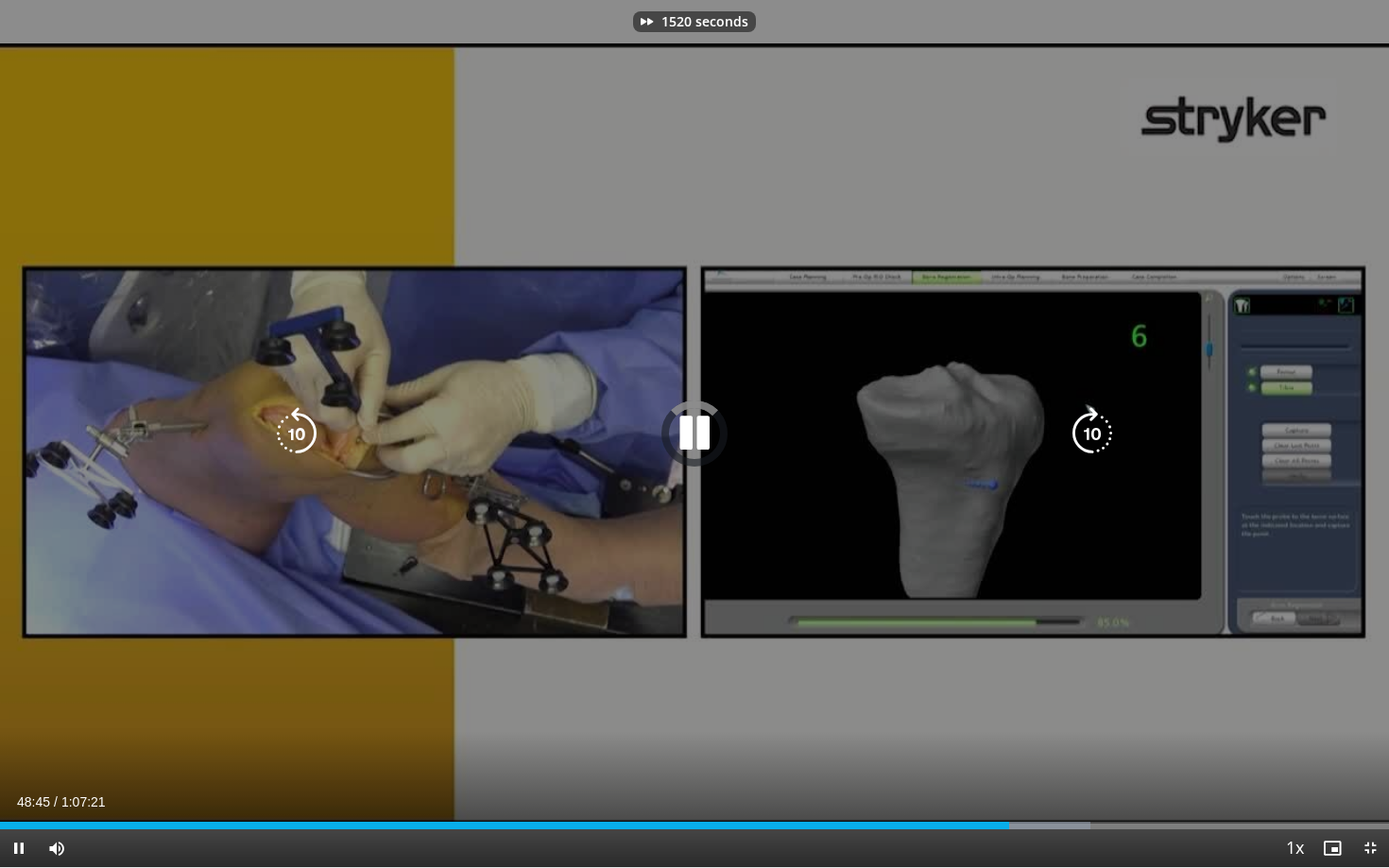click at bounding box center (1092, 434) 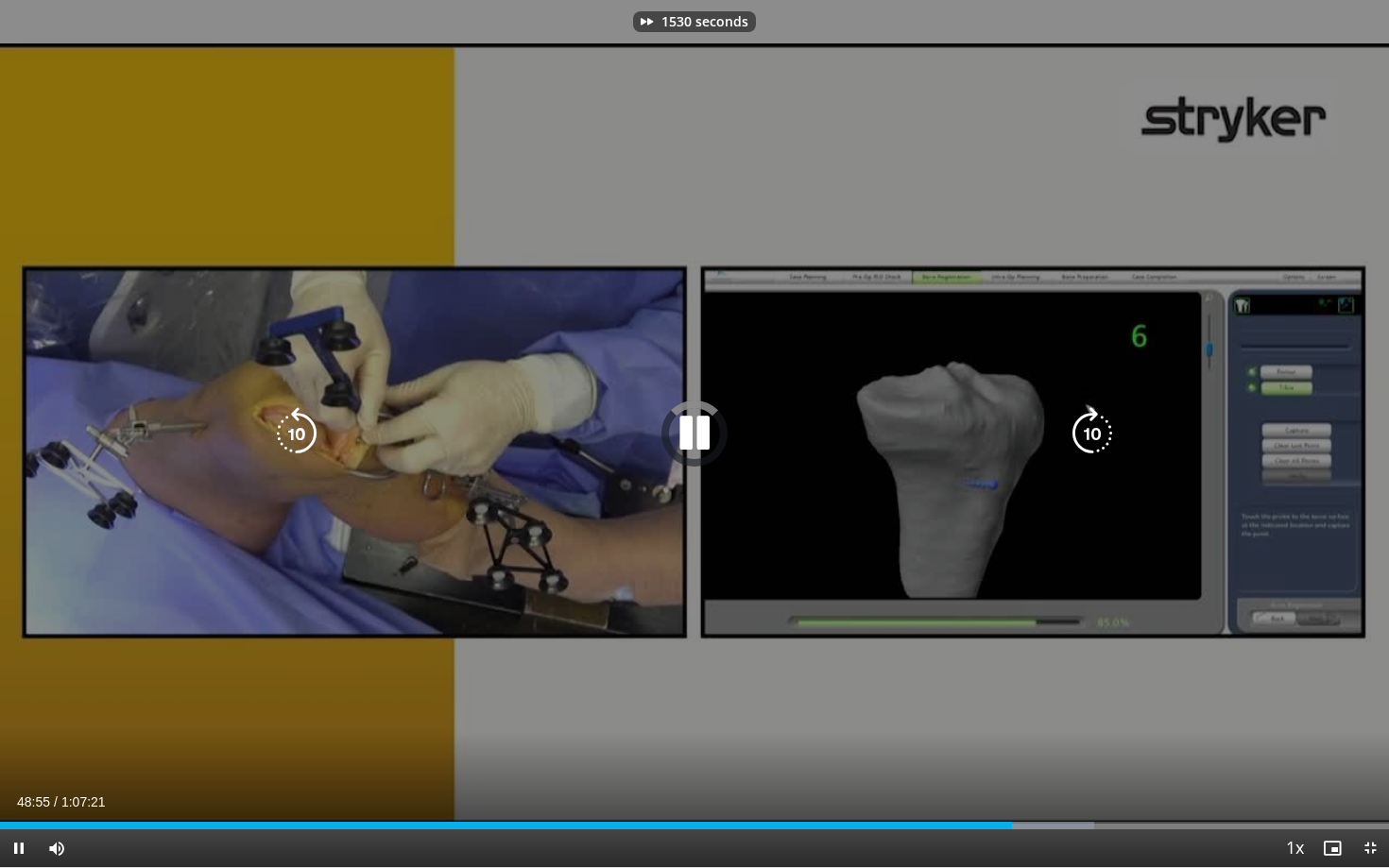 click at bounding box center (1092, 434) 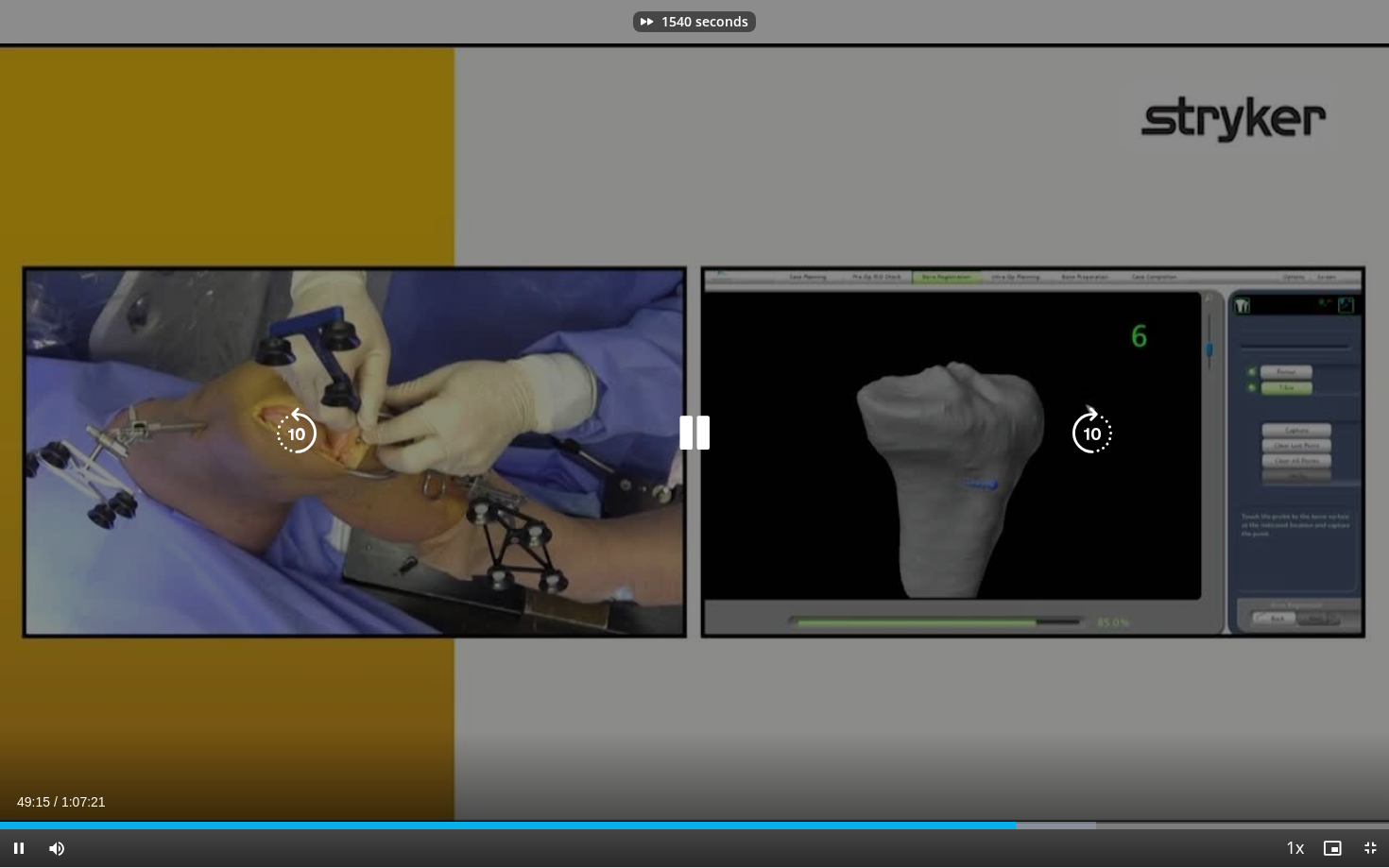 click at bounding box center (1092, 434) 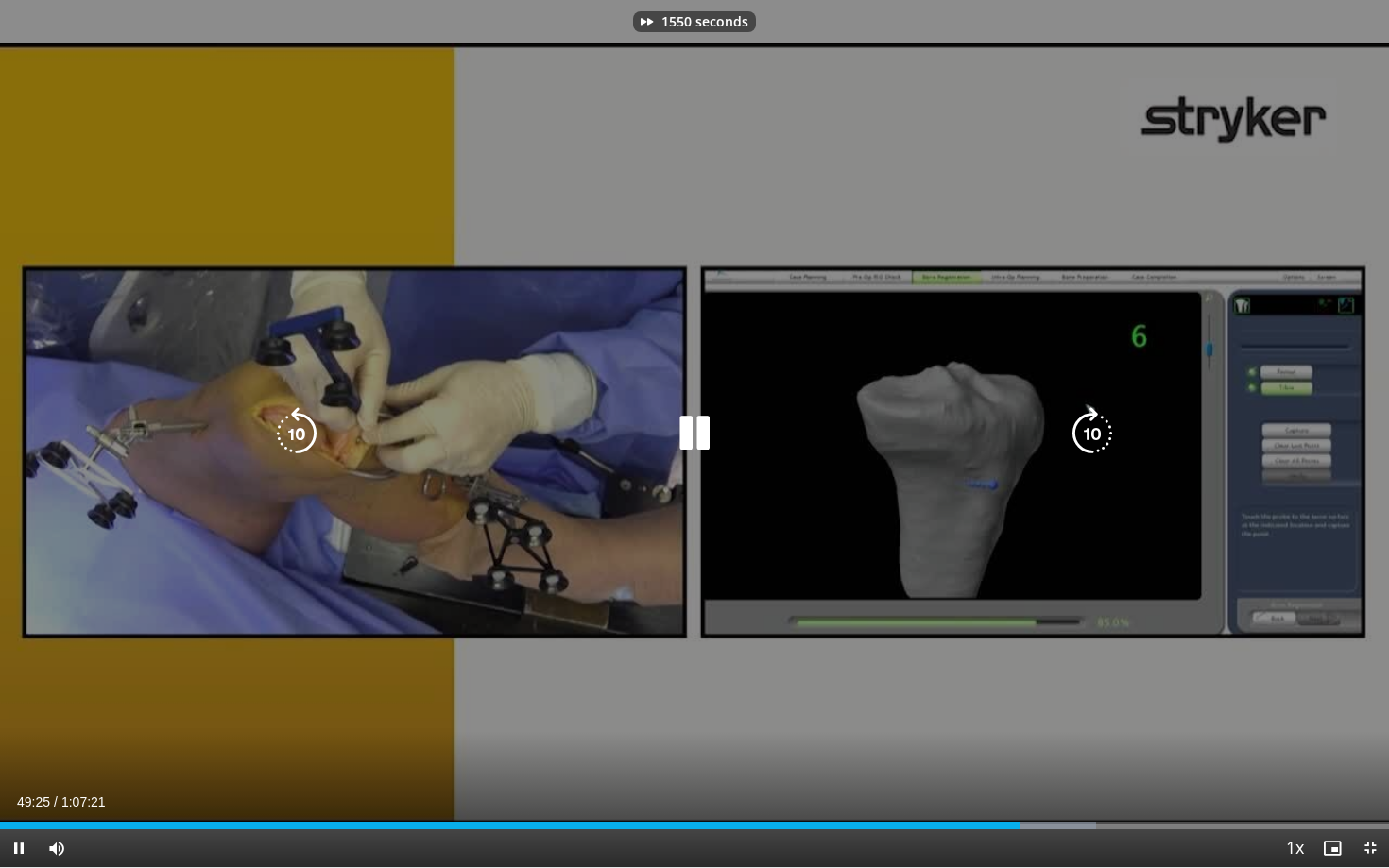 click at bounding box center [1092, 434] 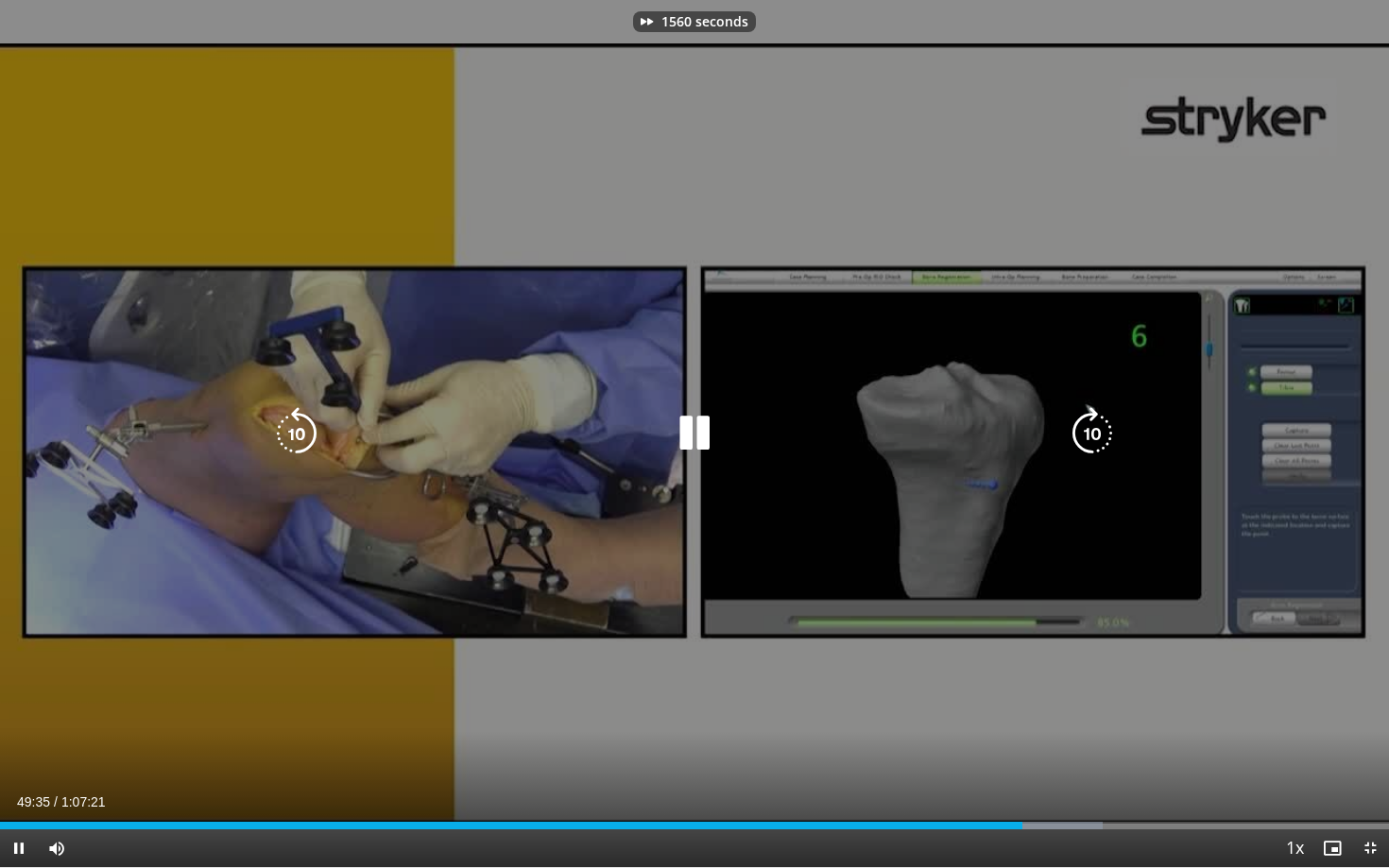 click at bounding box center (1092, 434) 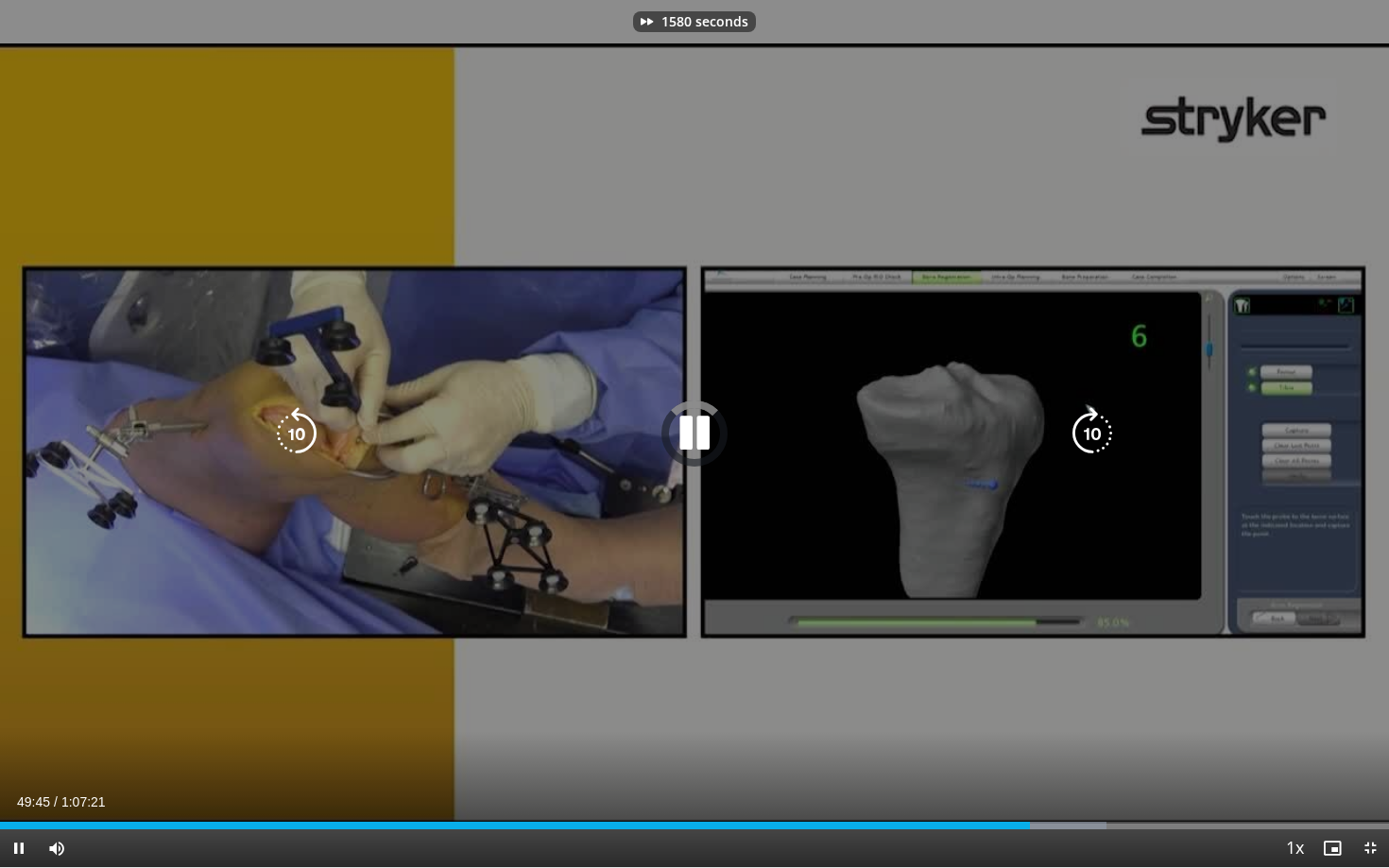 click at bounding box center (1092, 434) 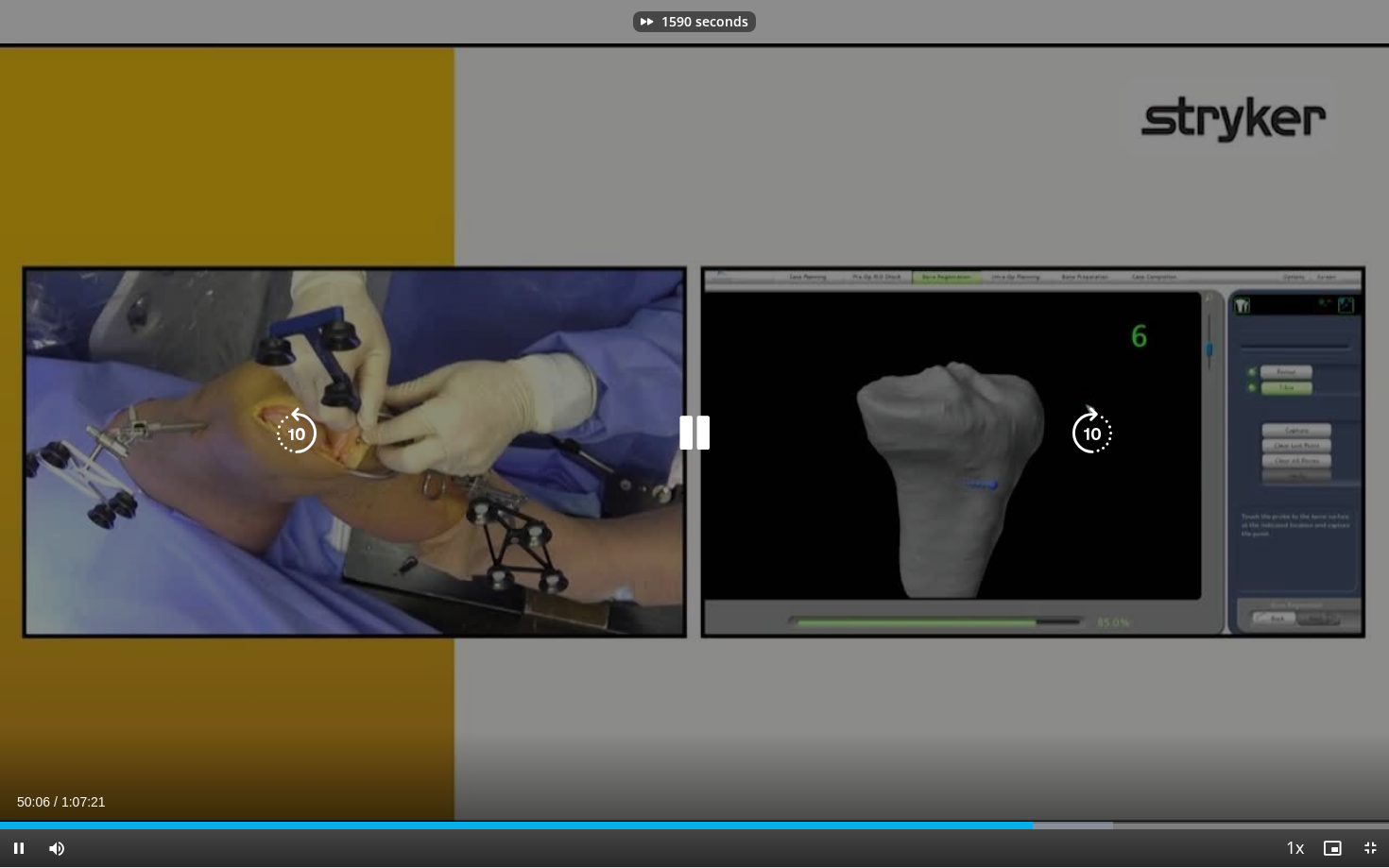 click at bounding box center [1092, 434] 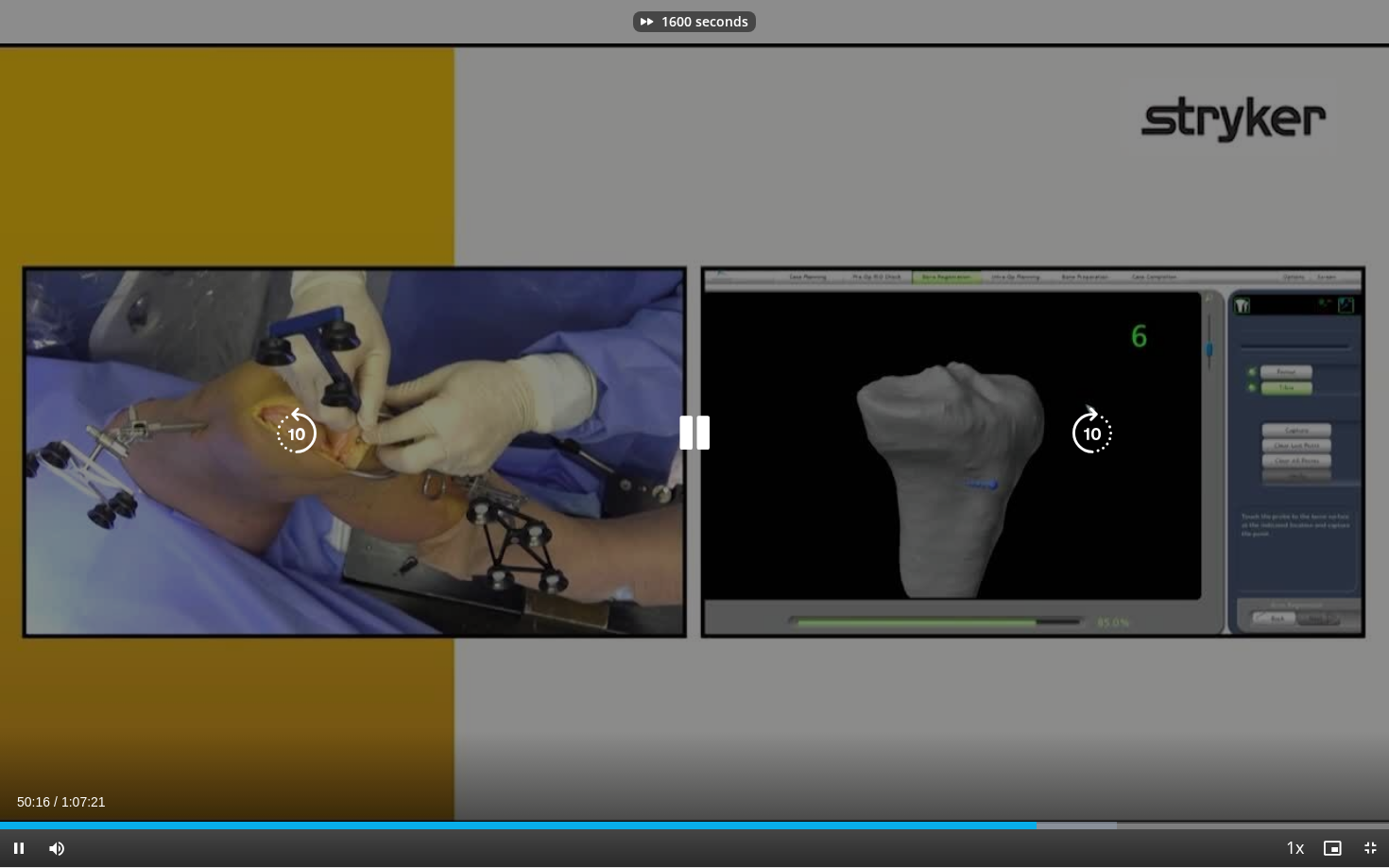 click at bounding box center (1092, 434) 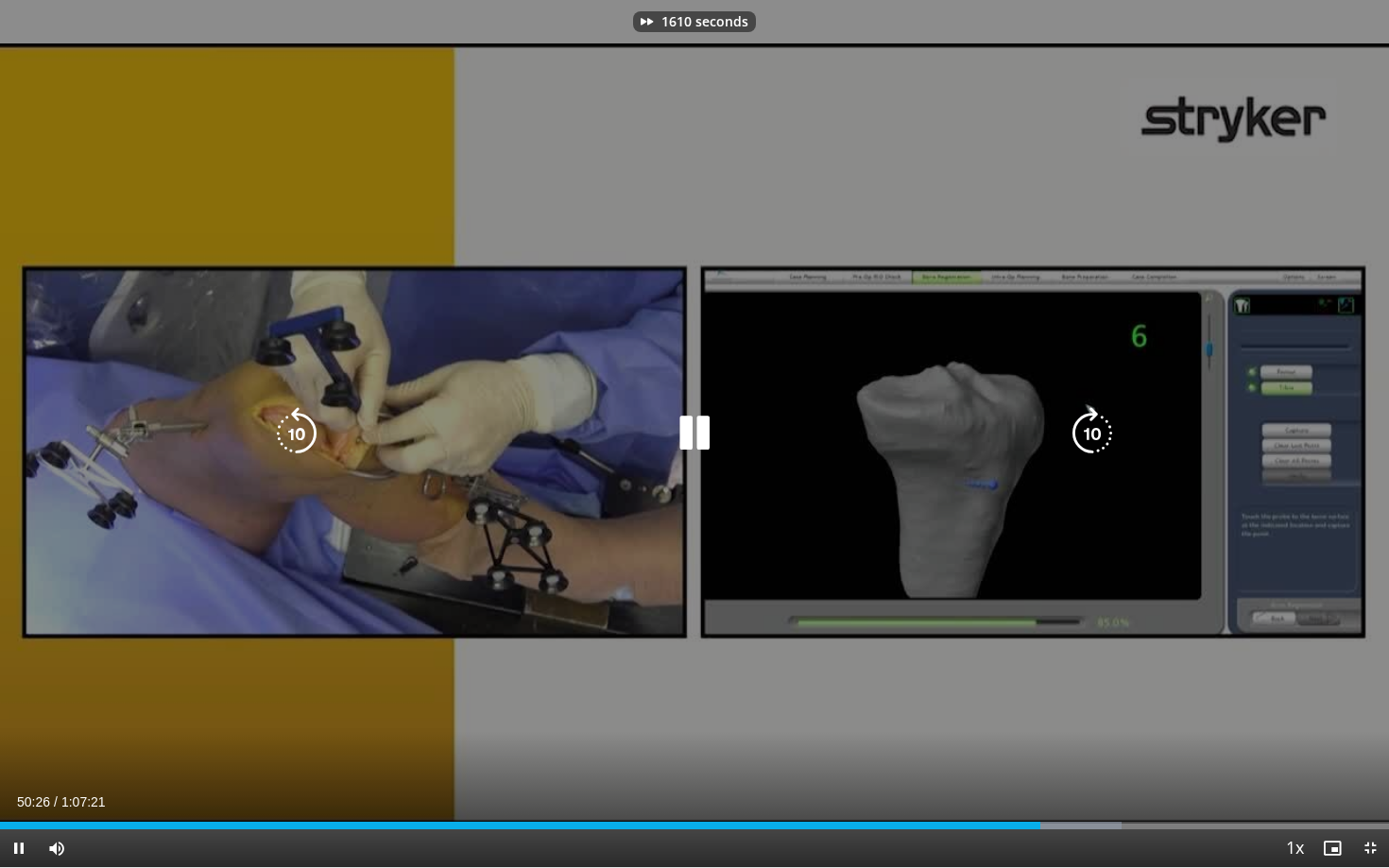 click at bounding box center [1092, 434] 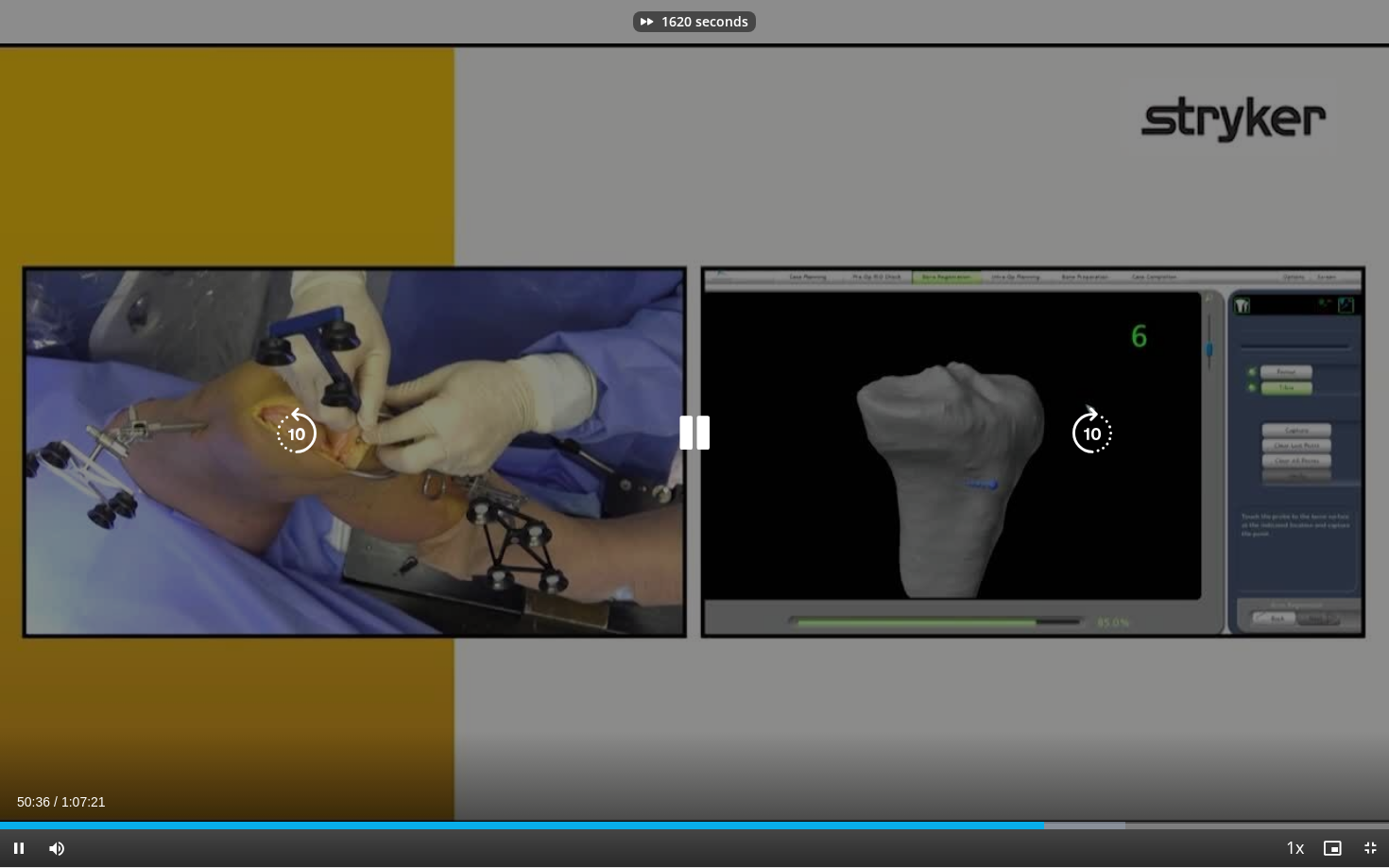 click at bounding box center [1092, 434] 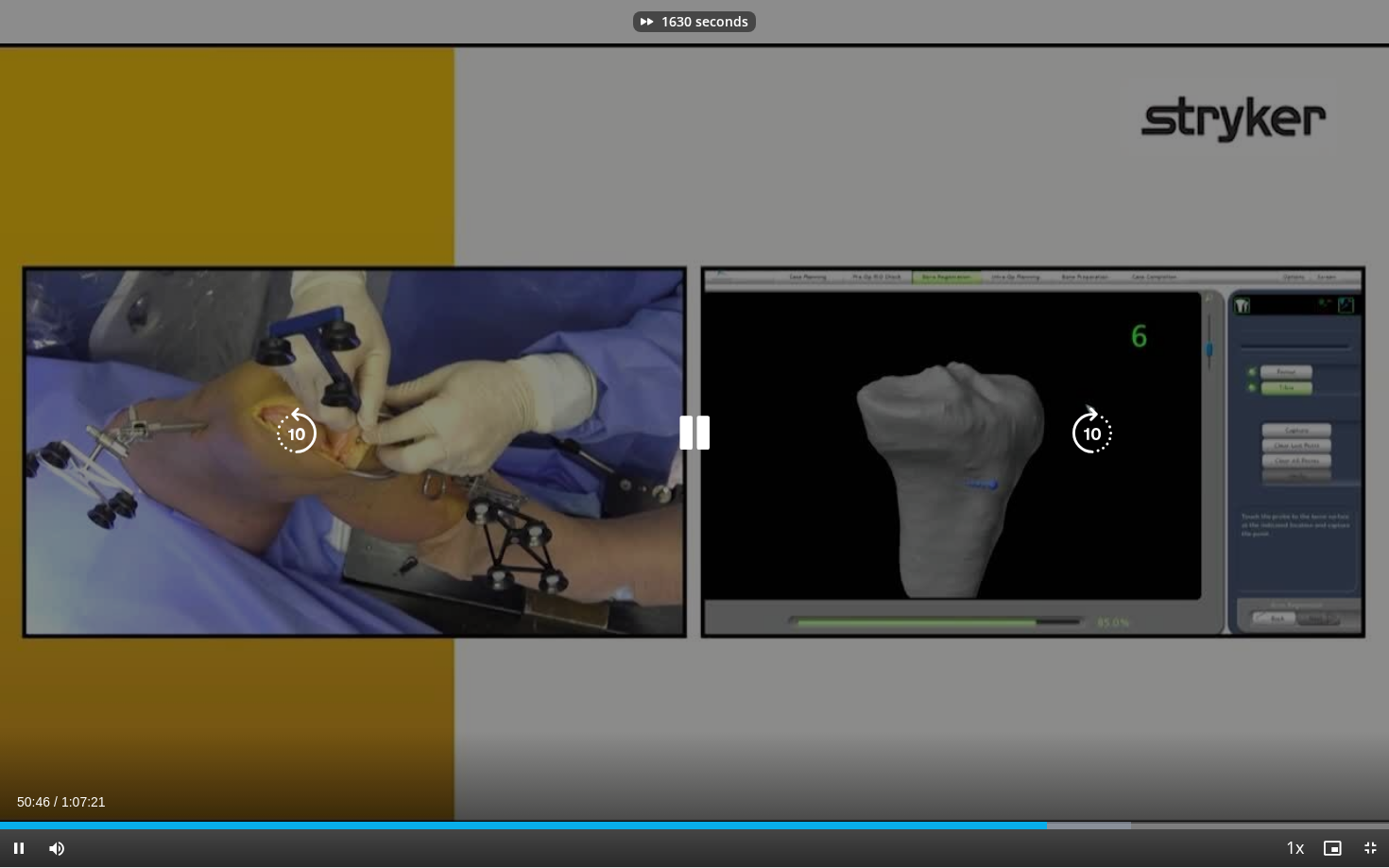 click at bounding box center [1092, 434] 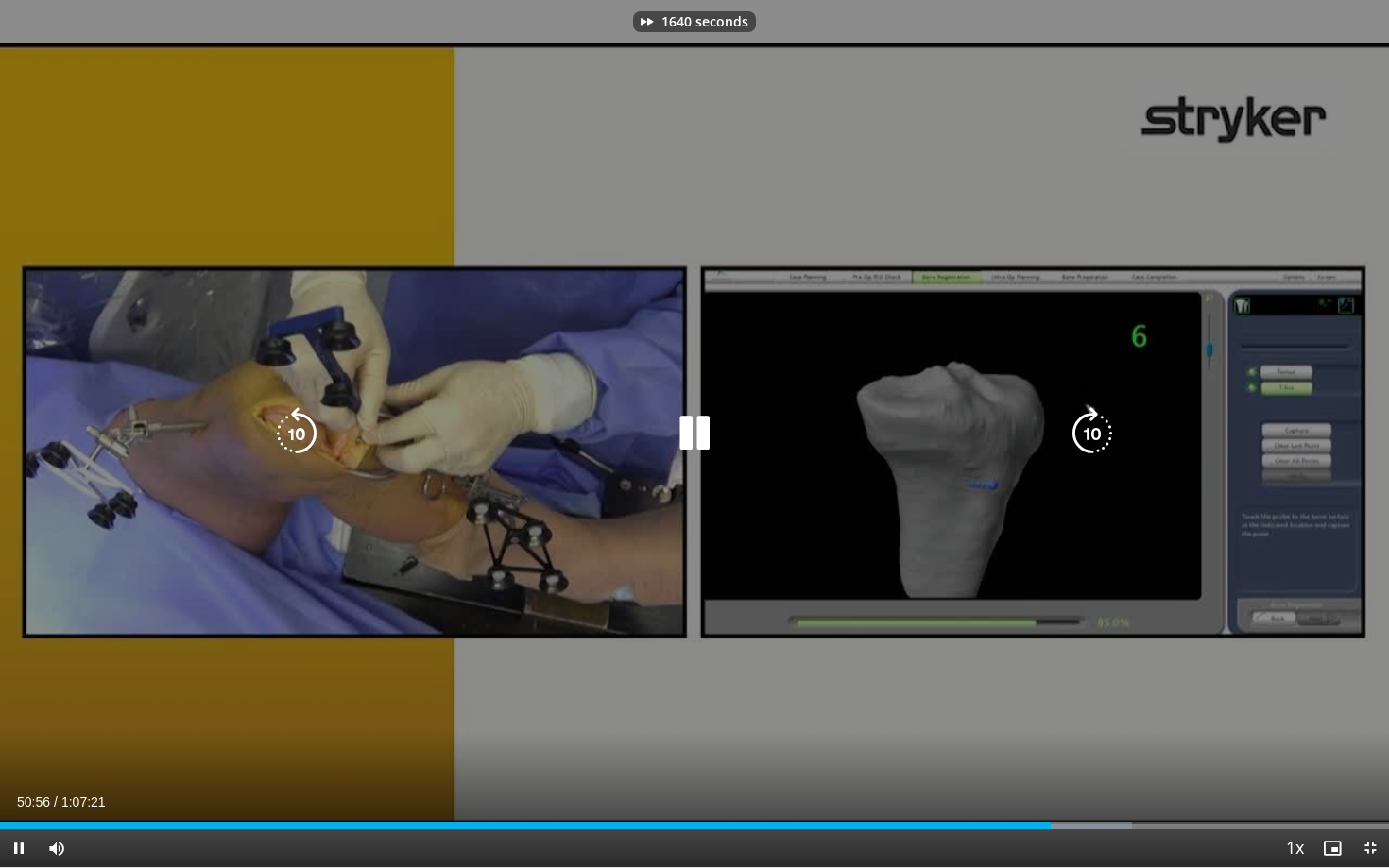 click at bounding box center [1092, 434] 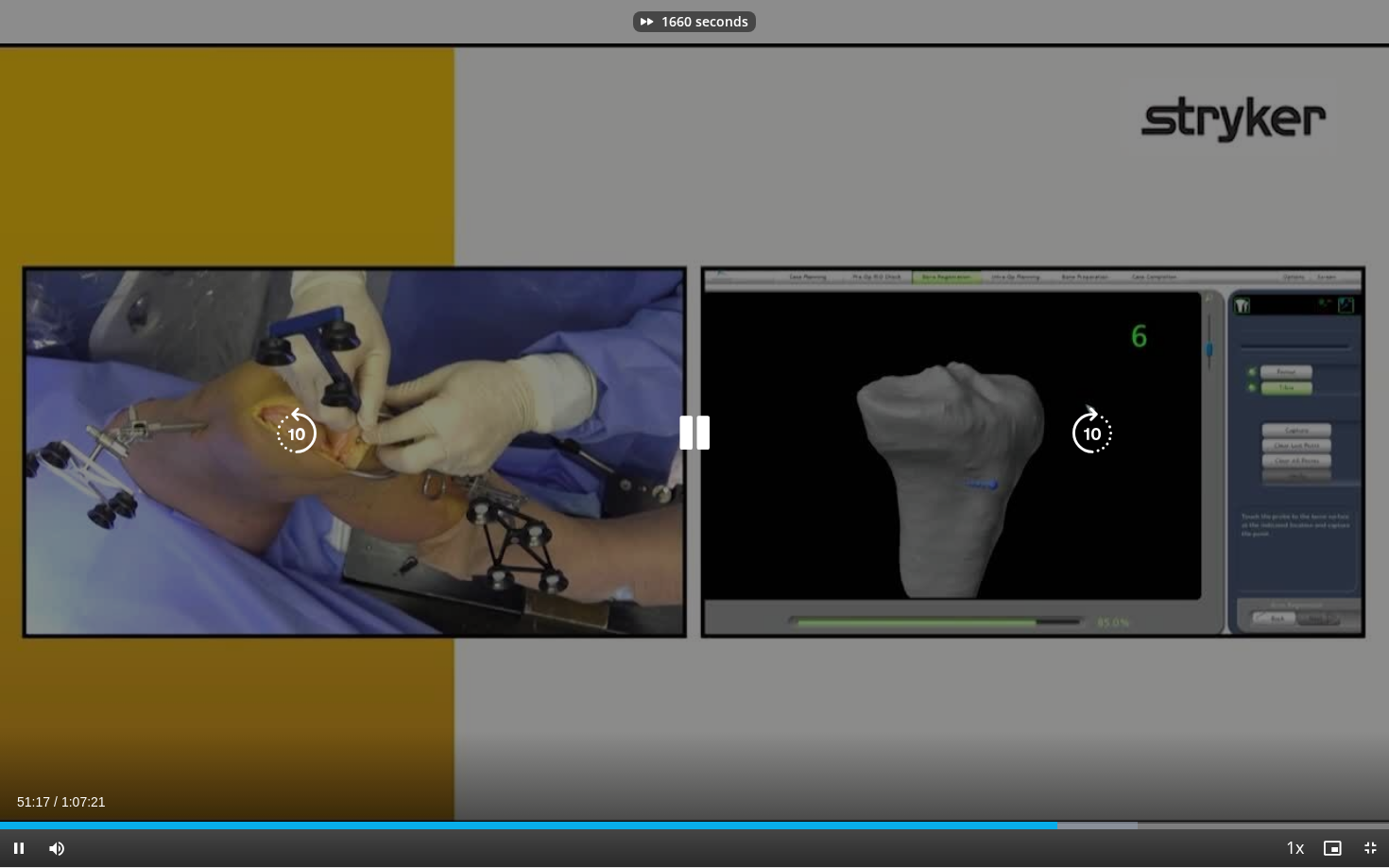 click at bounding box center [1092, 434] 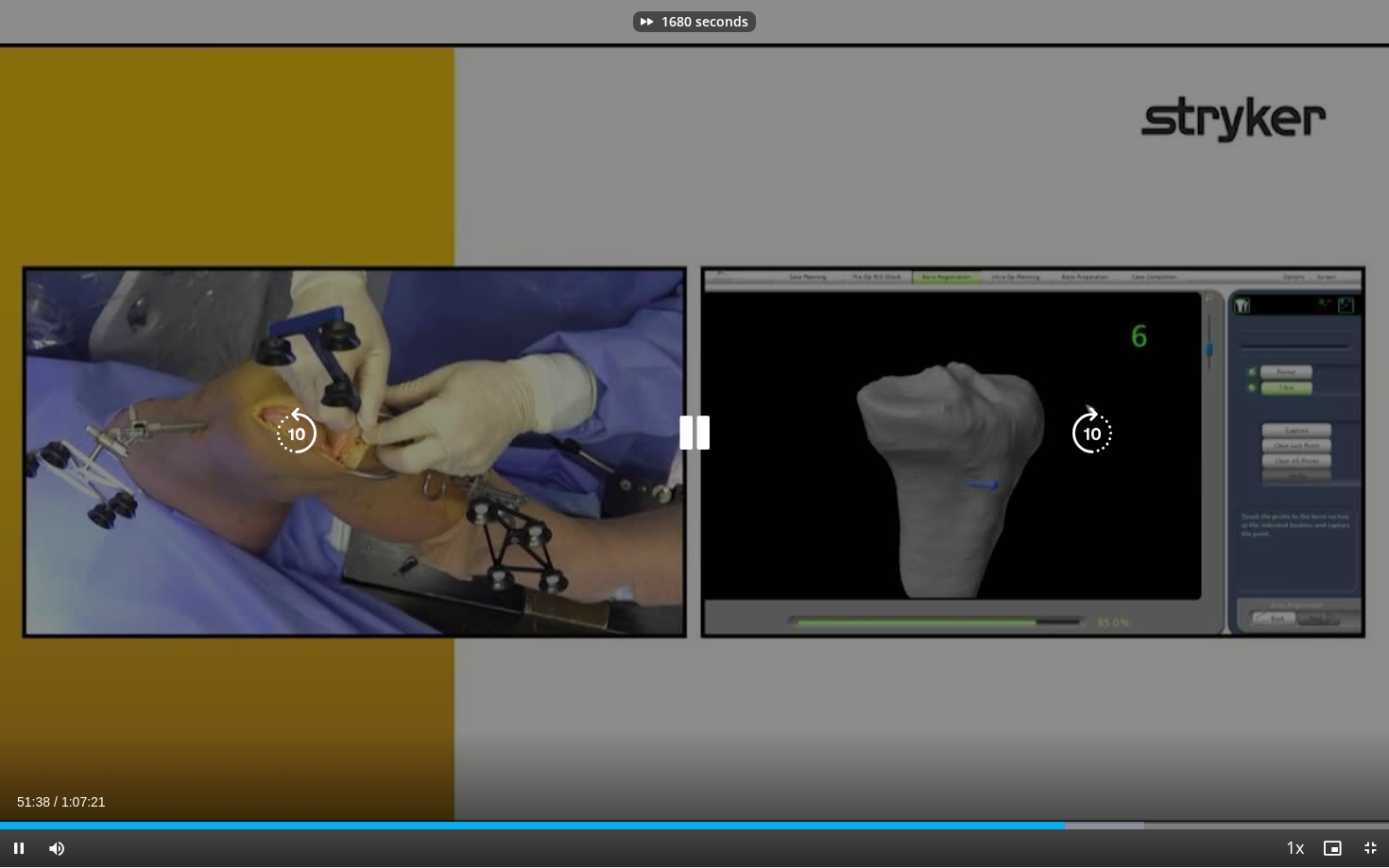 click at bounding box center (1092, 434) 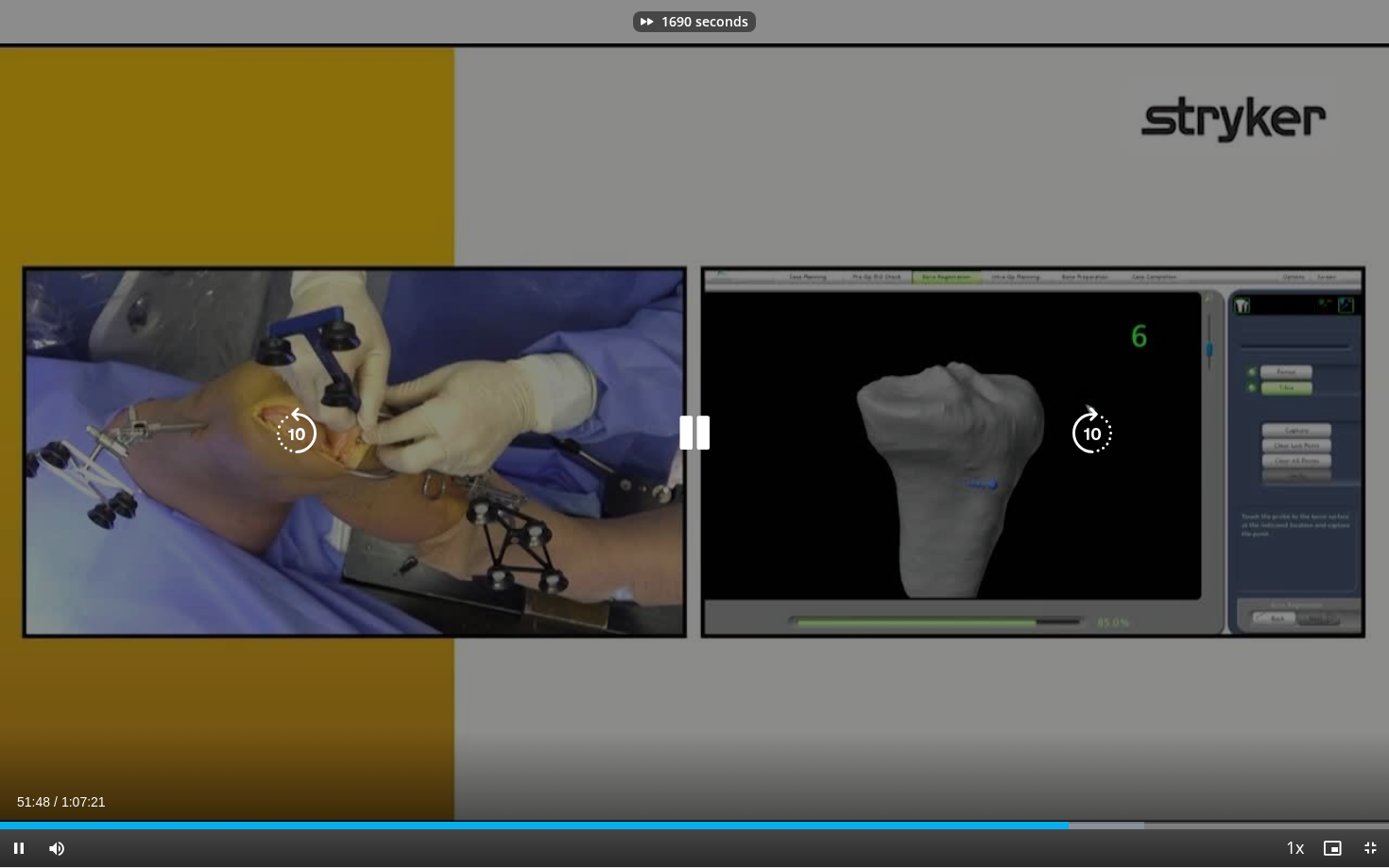 click at bounding box center (1092, 434) 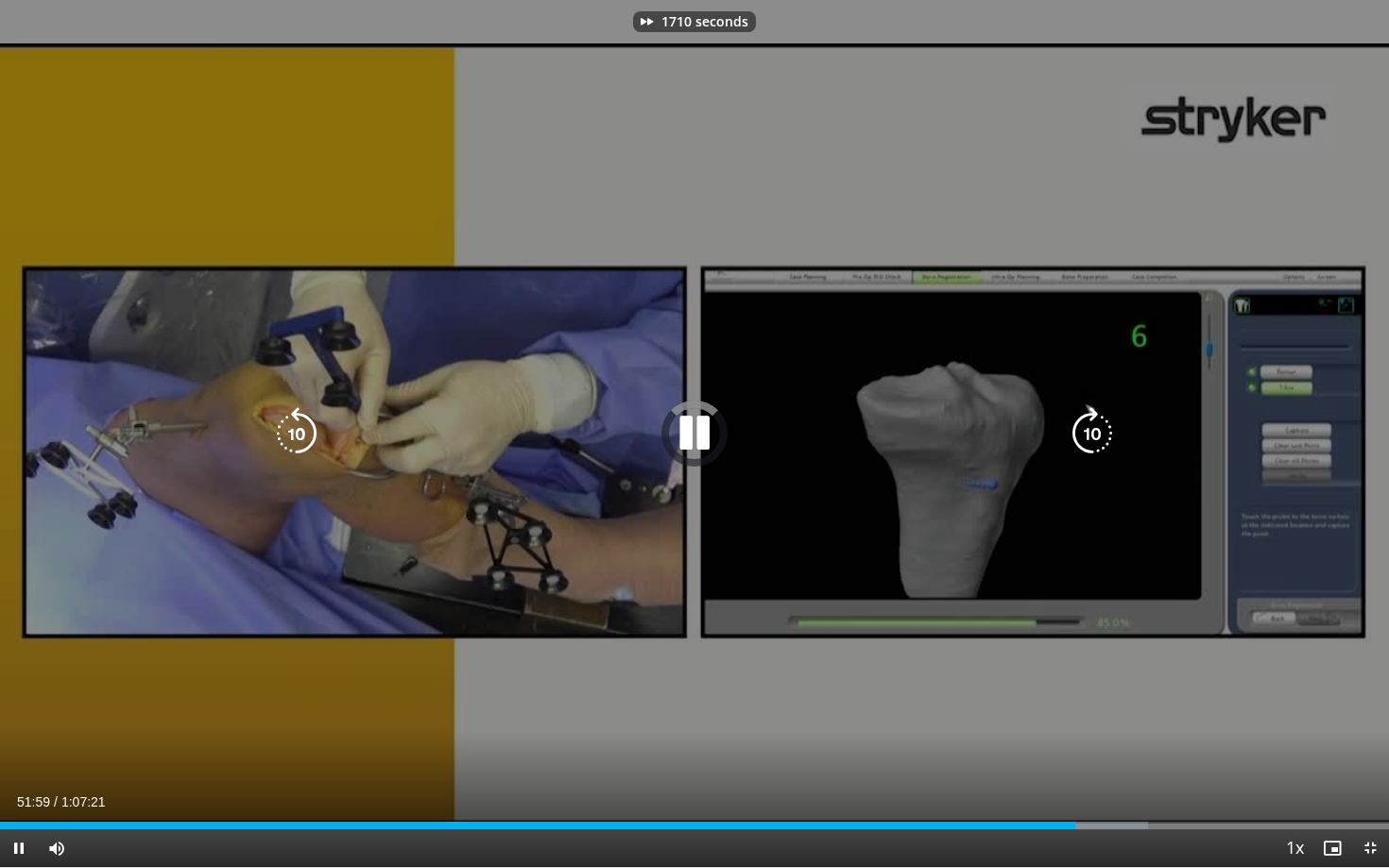 click at bounding box center [1092, 434] 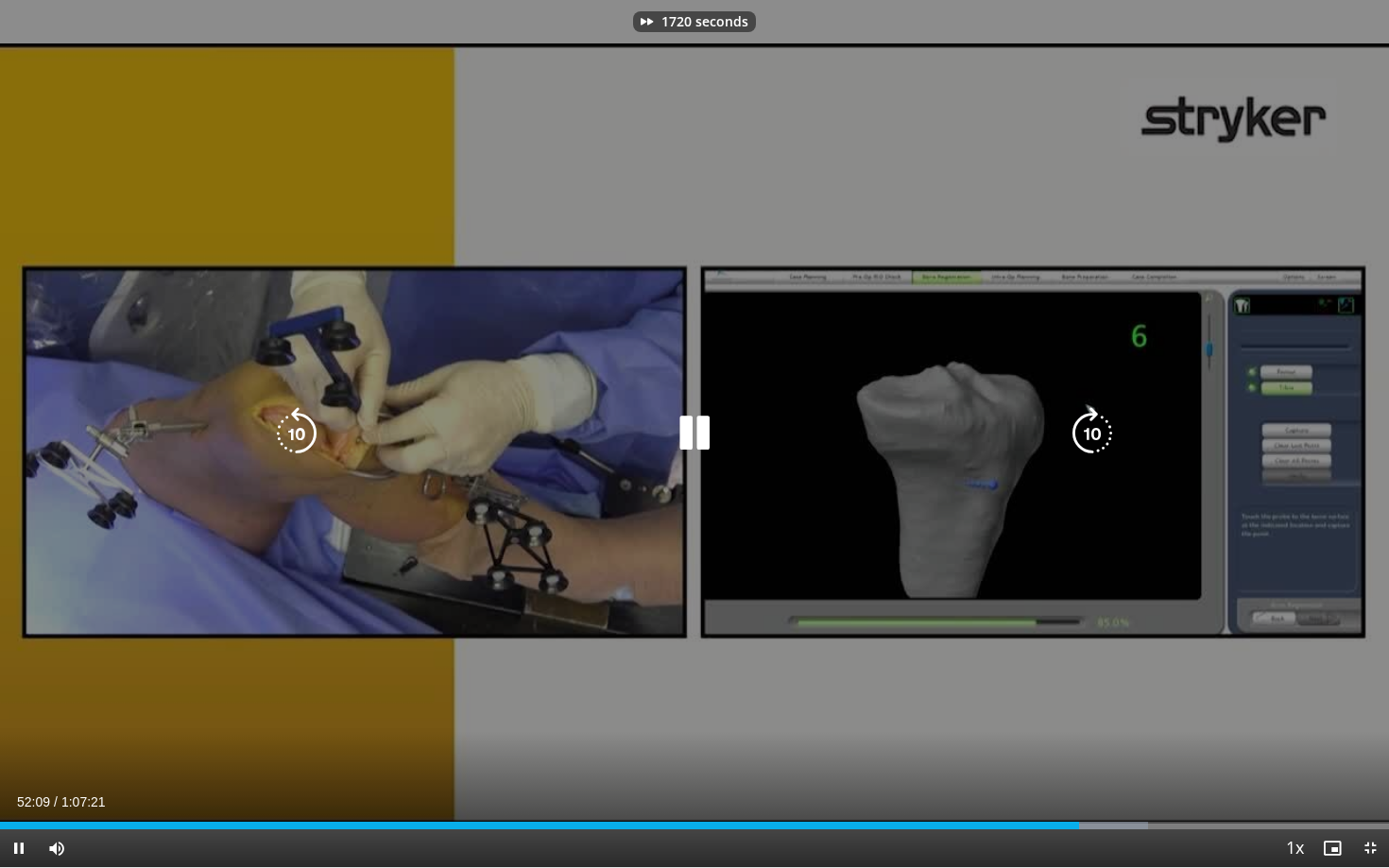 click at bounding box center (1092, 434) 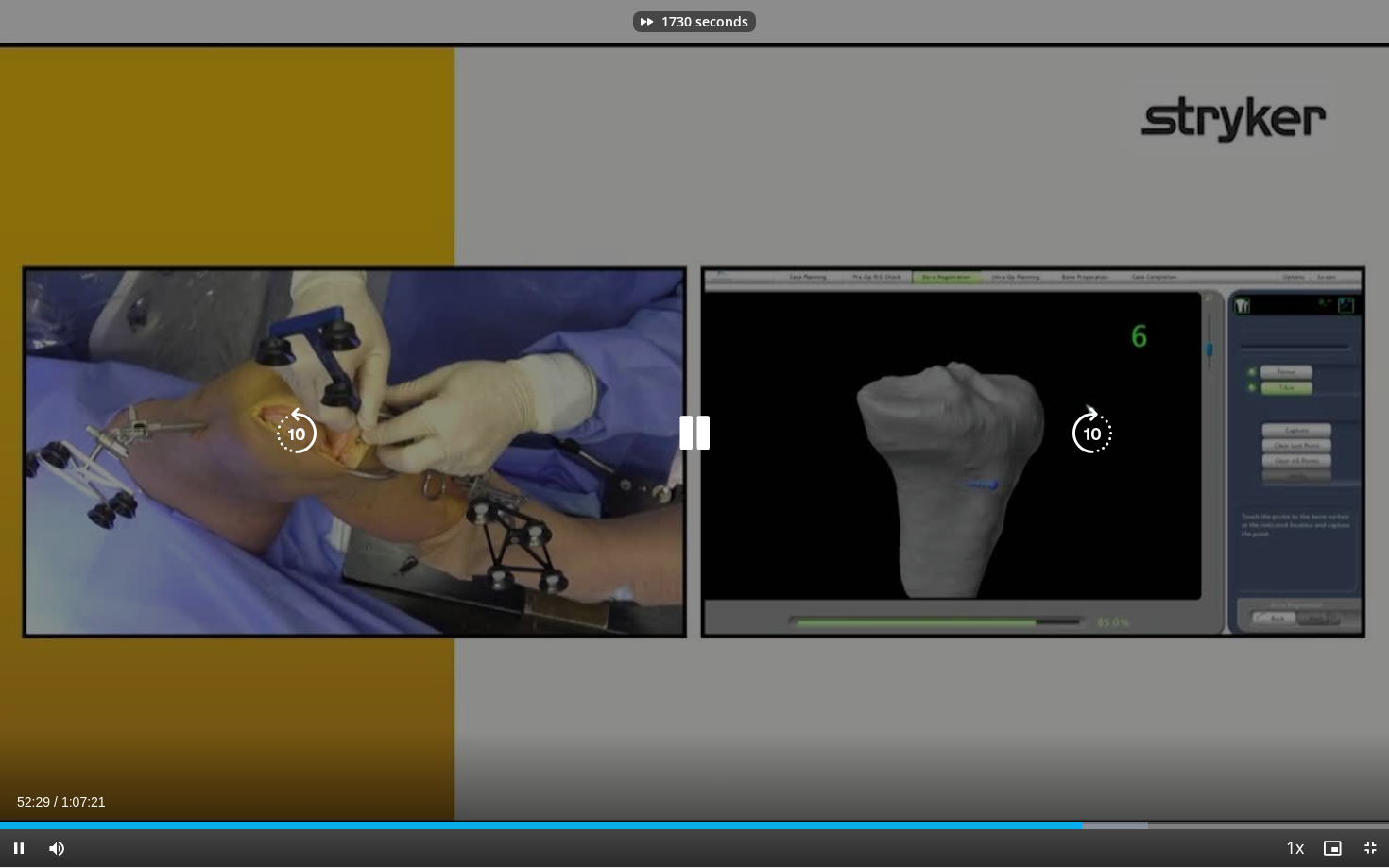 click at bounding box center [1092, 434] 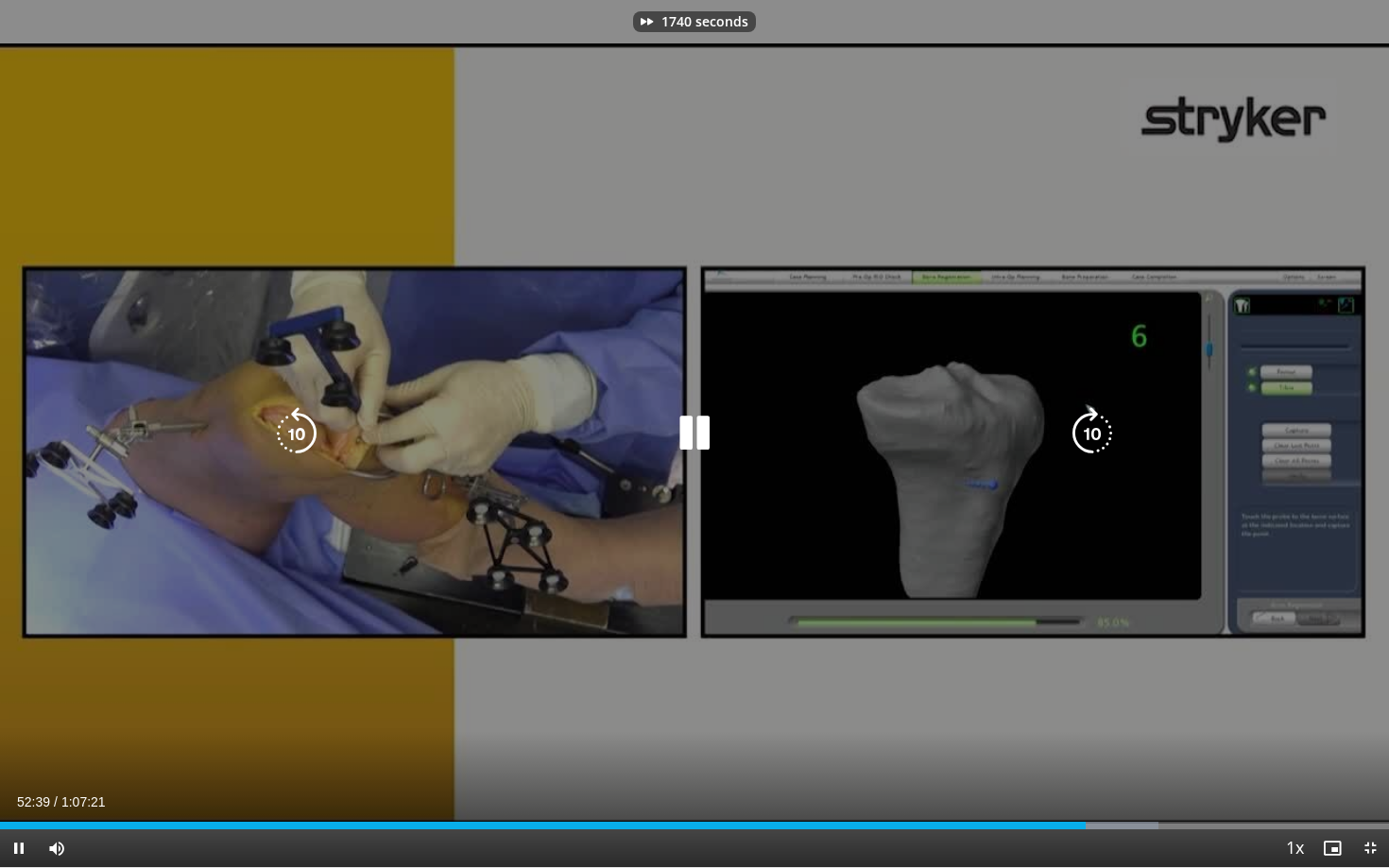 click at bounding box center (1092, 434) 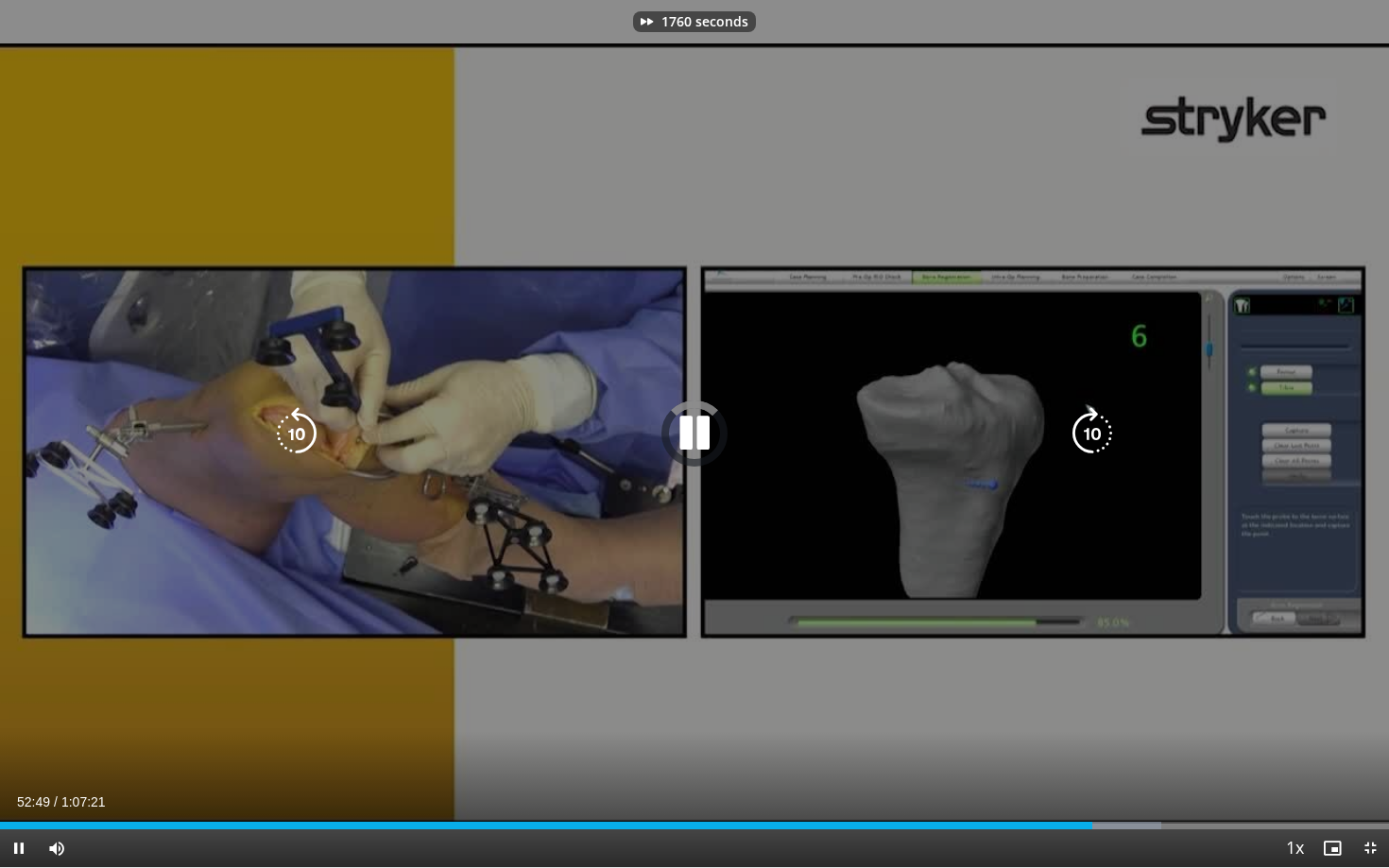click at bounding box center [1092, 434] 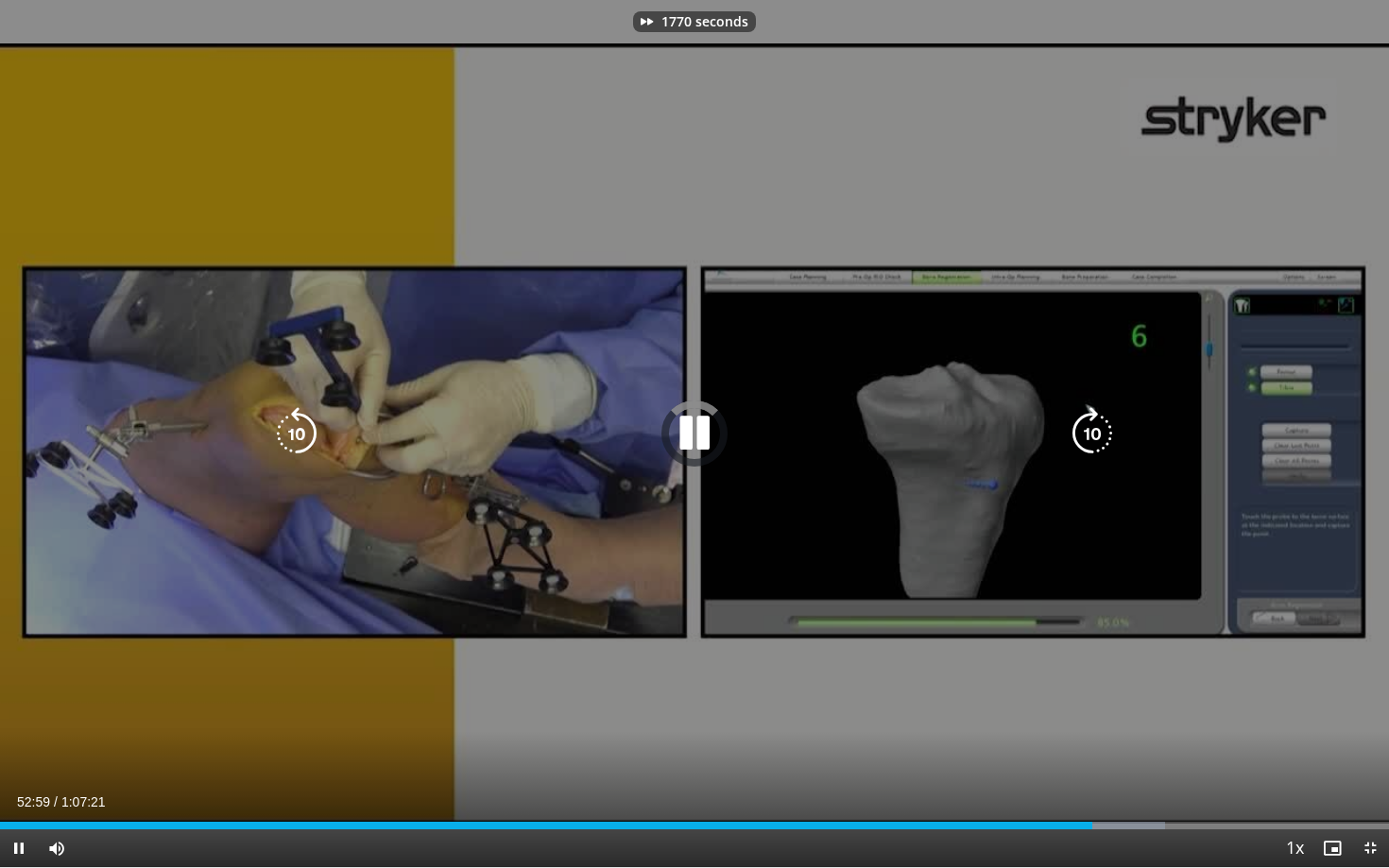 click at bounding box center (1092, 434) 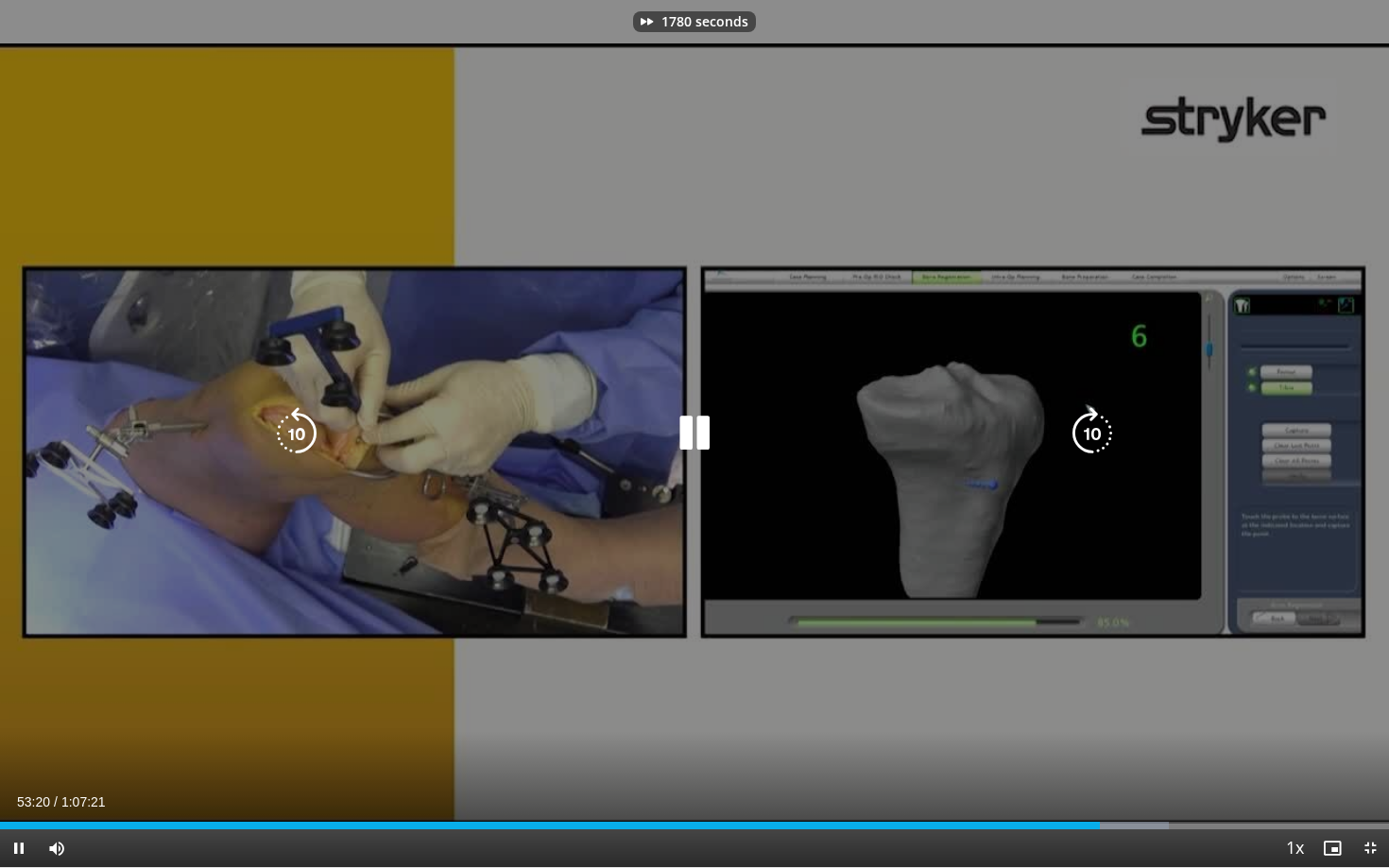 click at bounding box center [1092, 434] 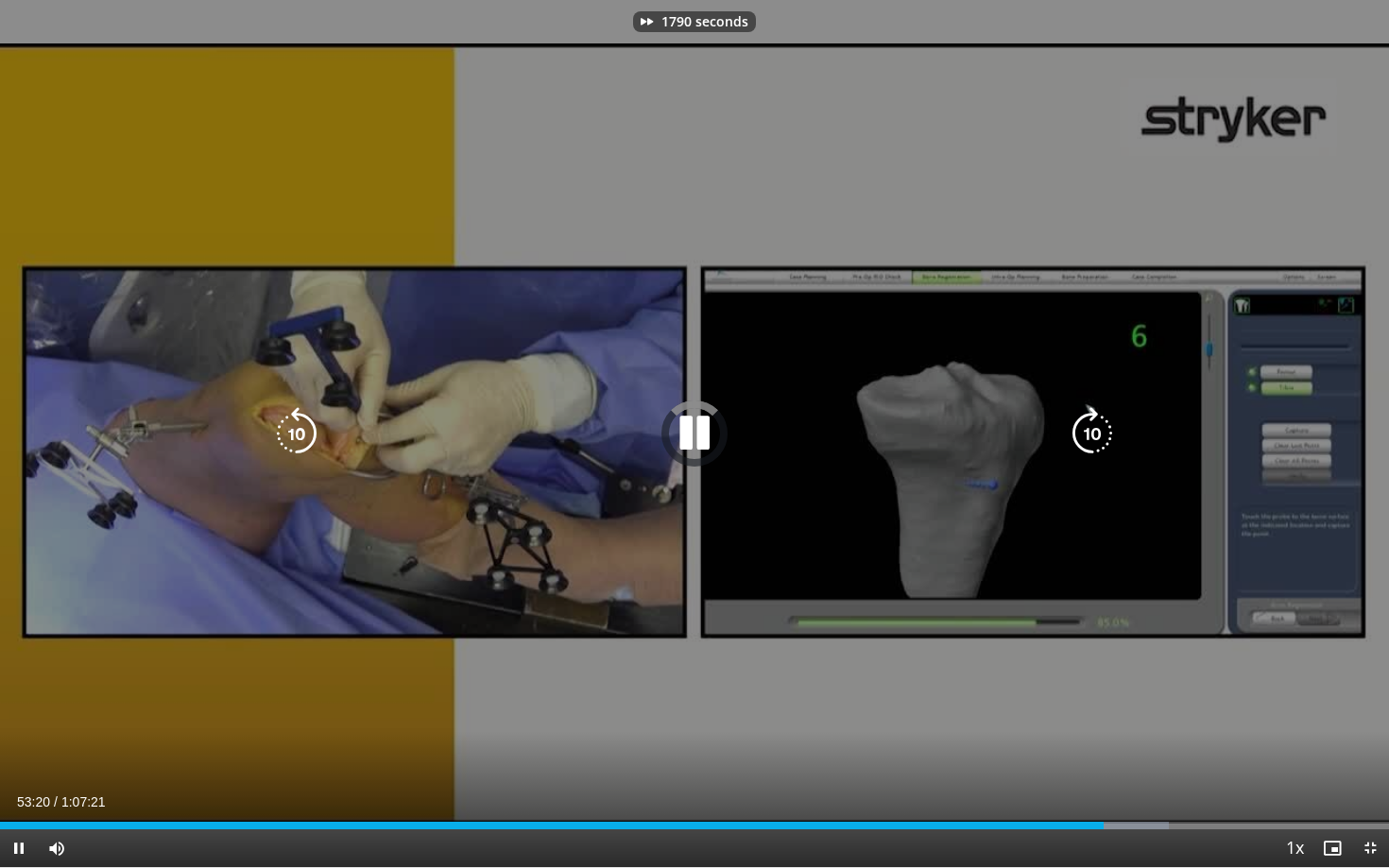click at bounding box center [1092, 434] 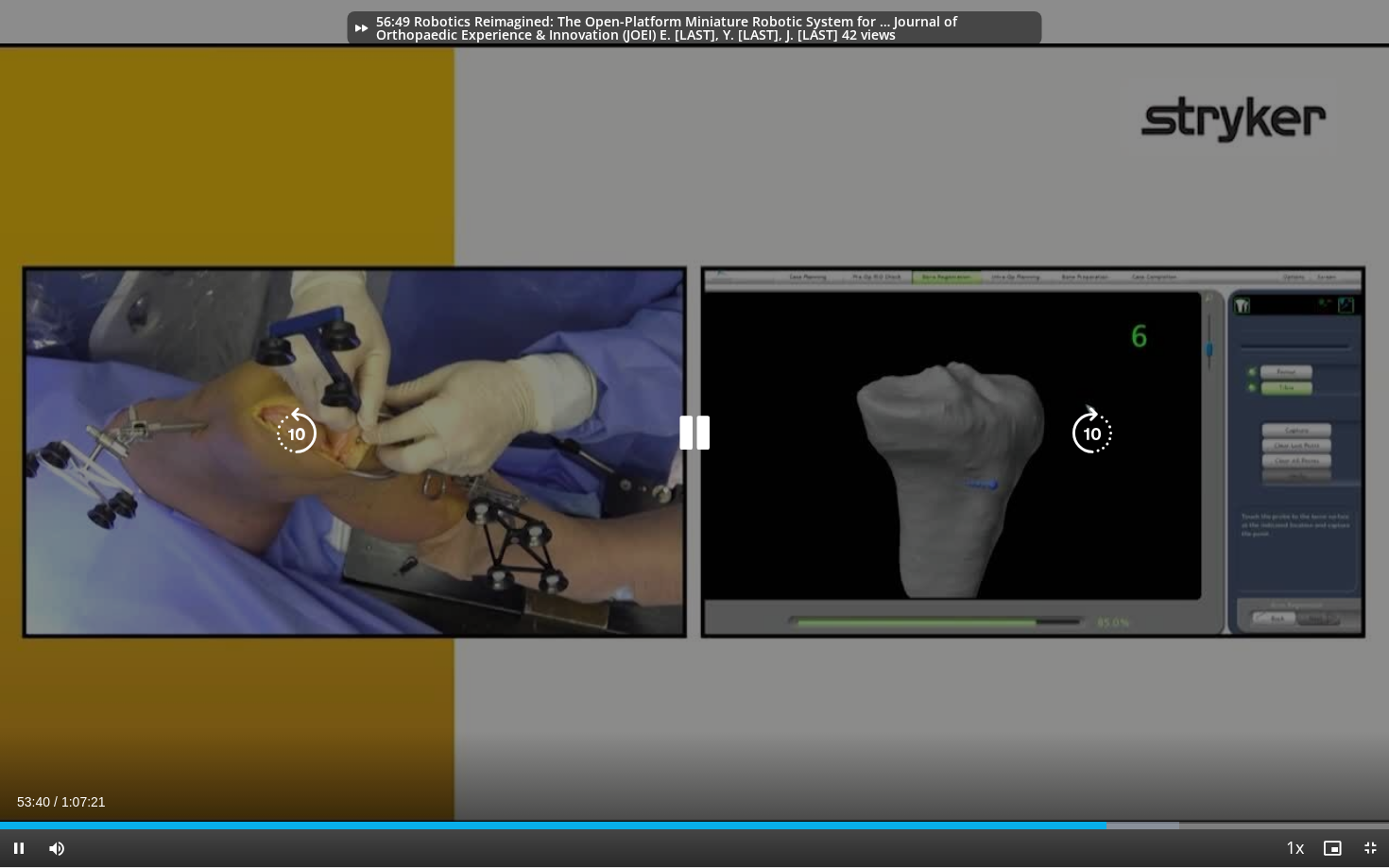 click at bounding box center (1092, 434) 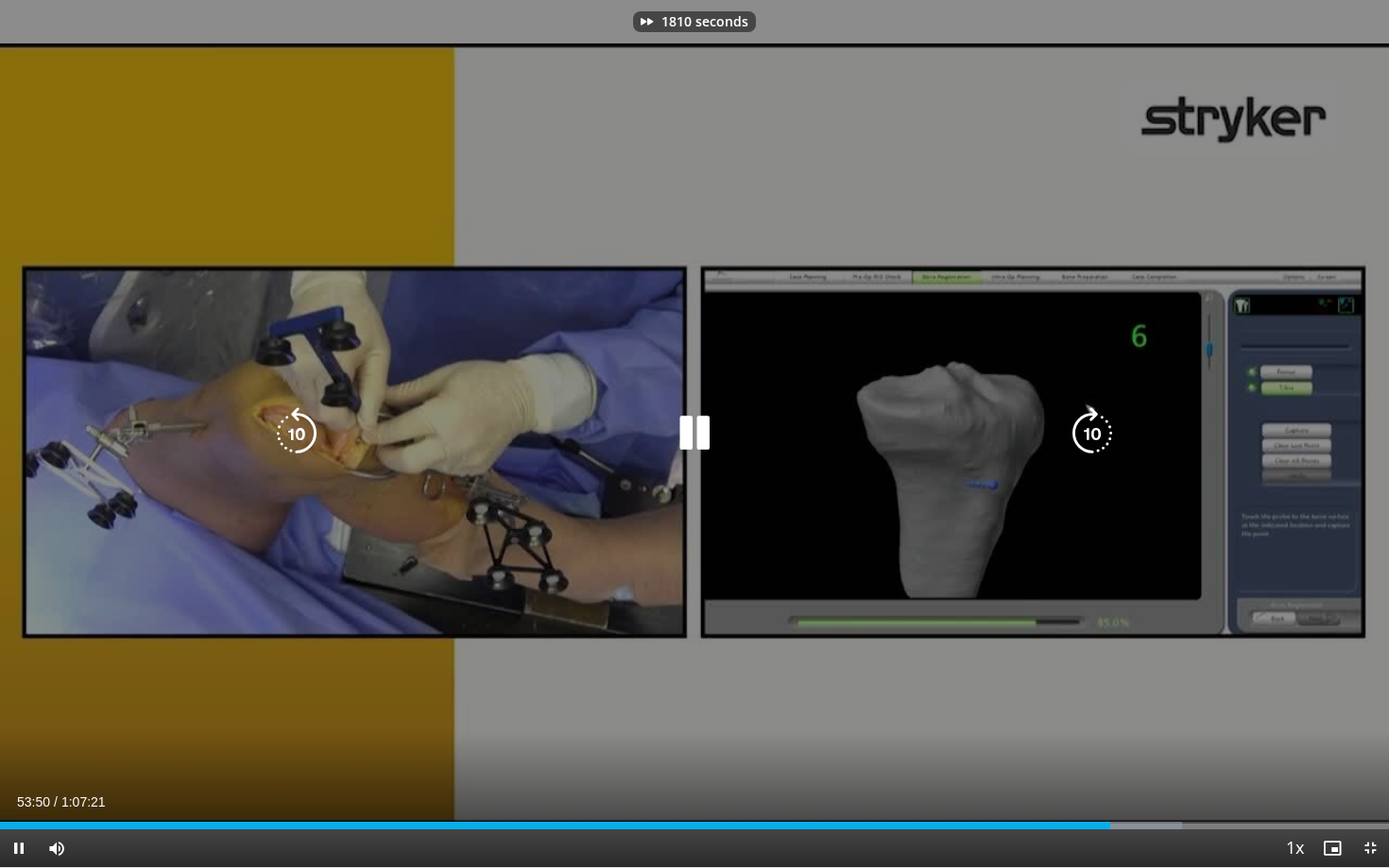 click at bounding box center [1092, 434] 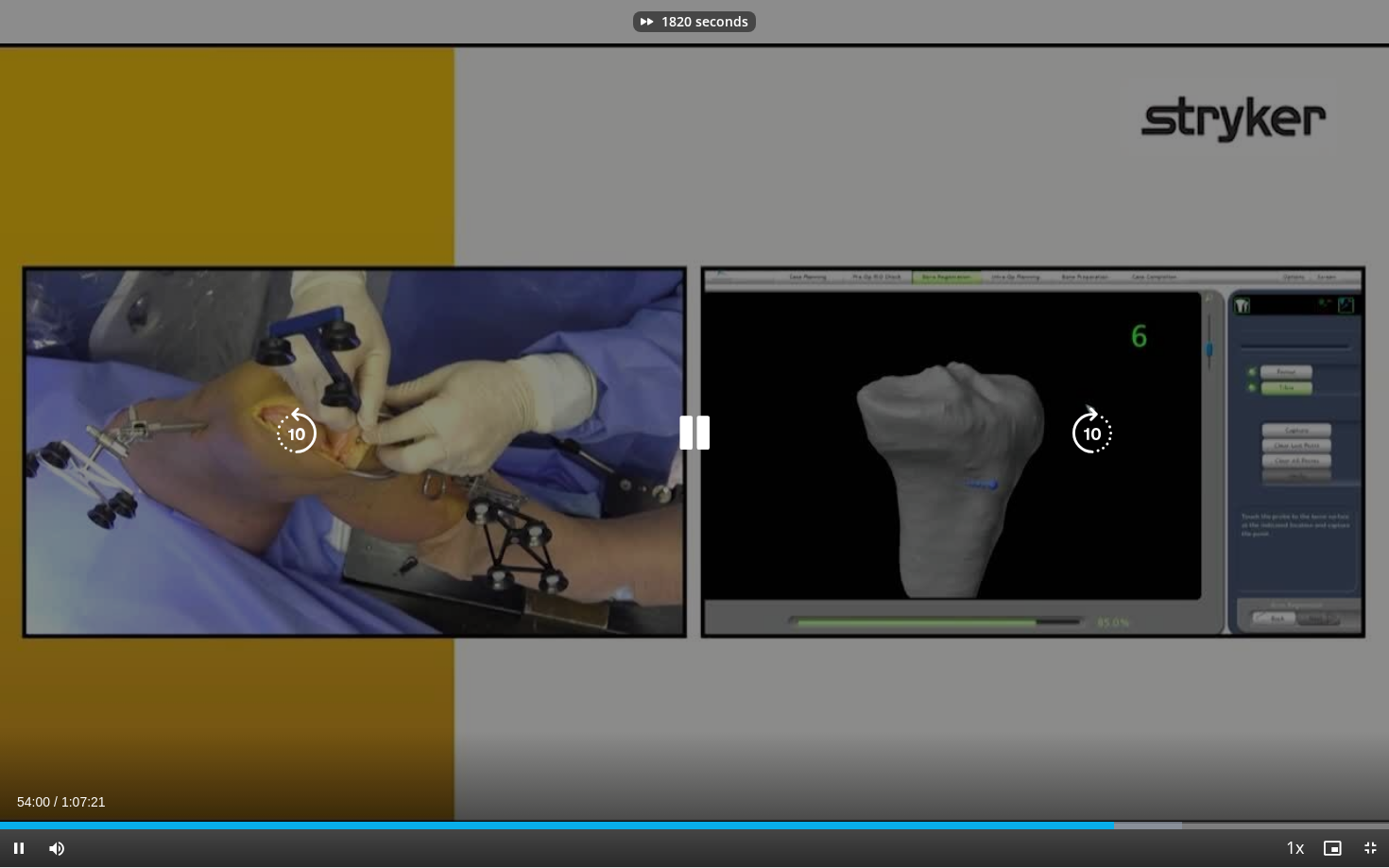 click at bounding box center (1092, 434) 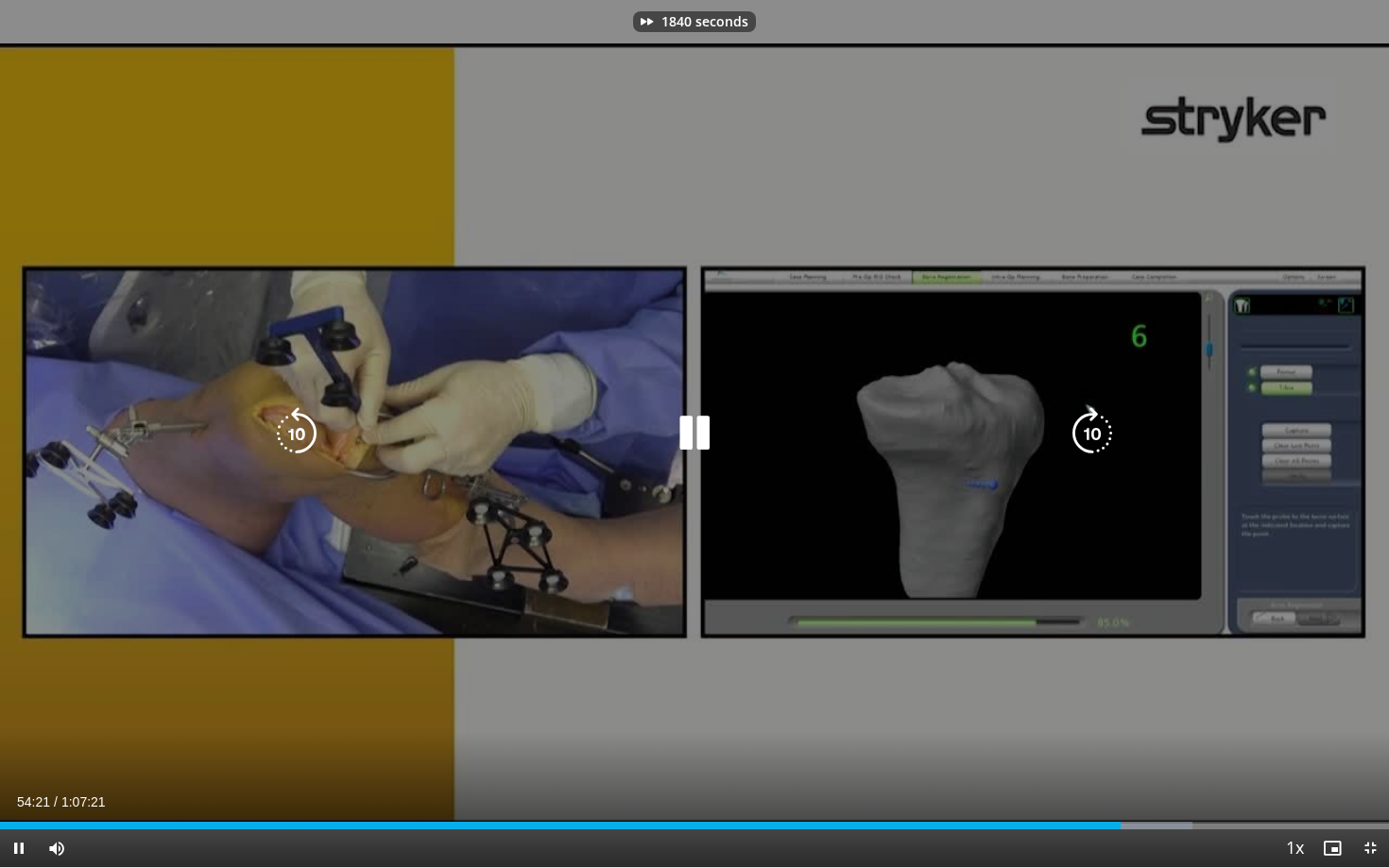 click at bounding box center [1092, 434] 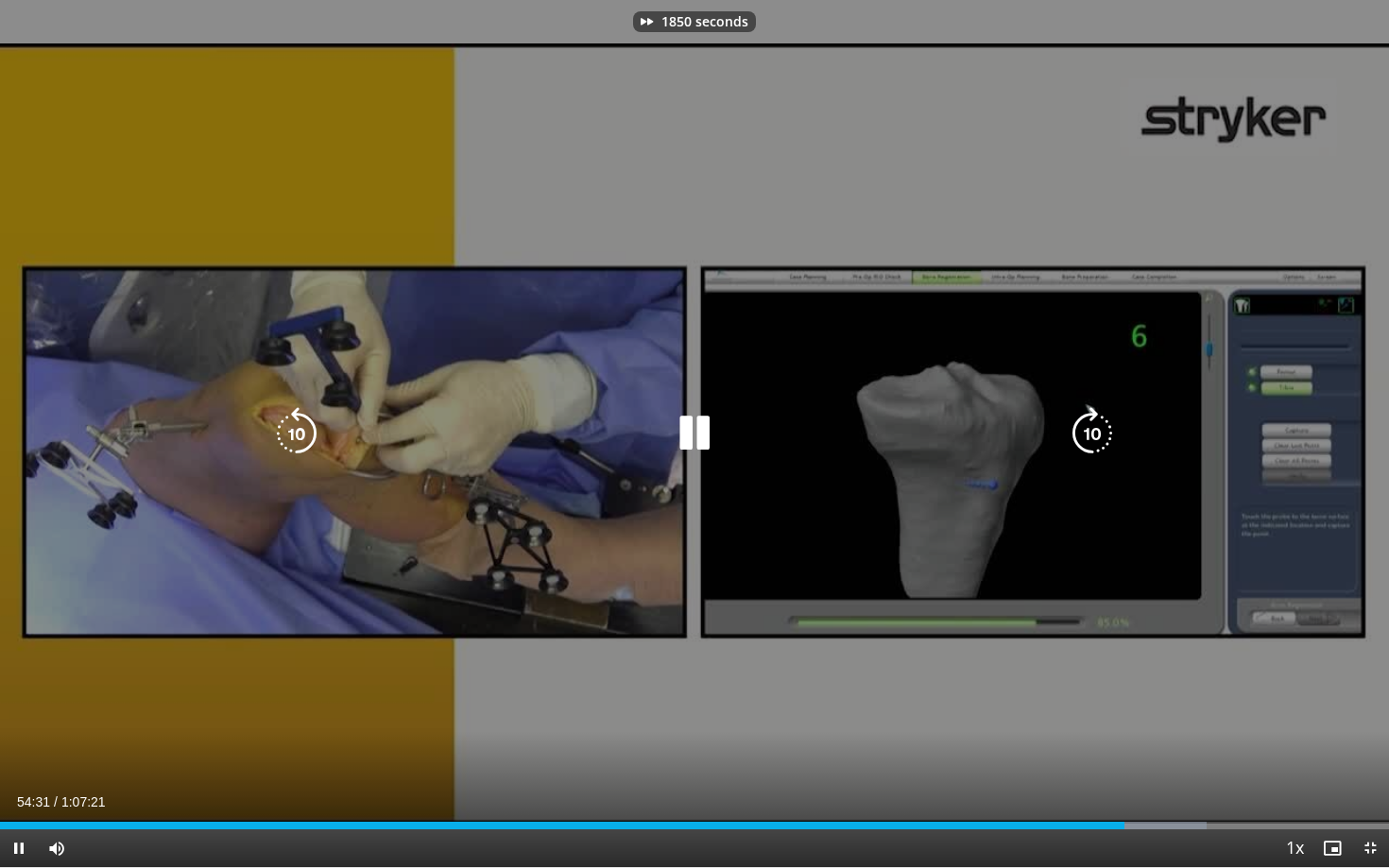 click at bounding box center (1092, 434) 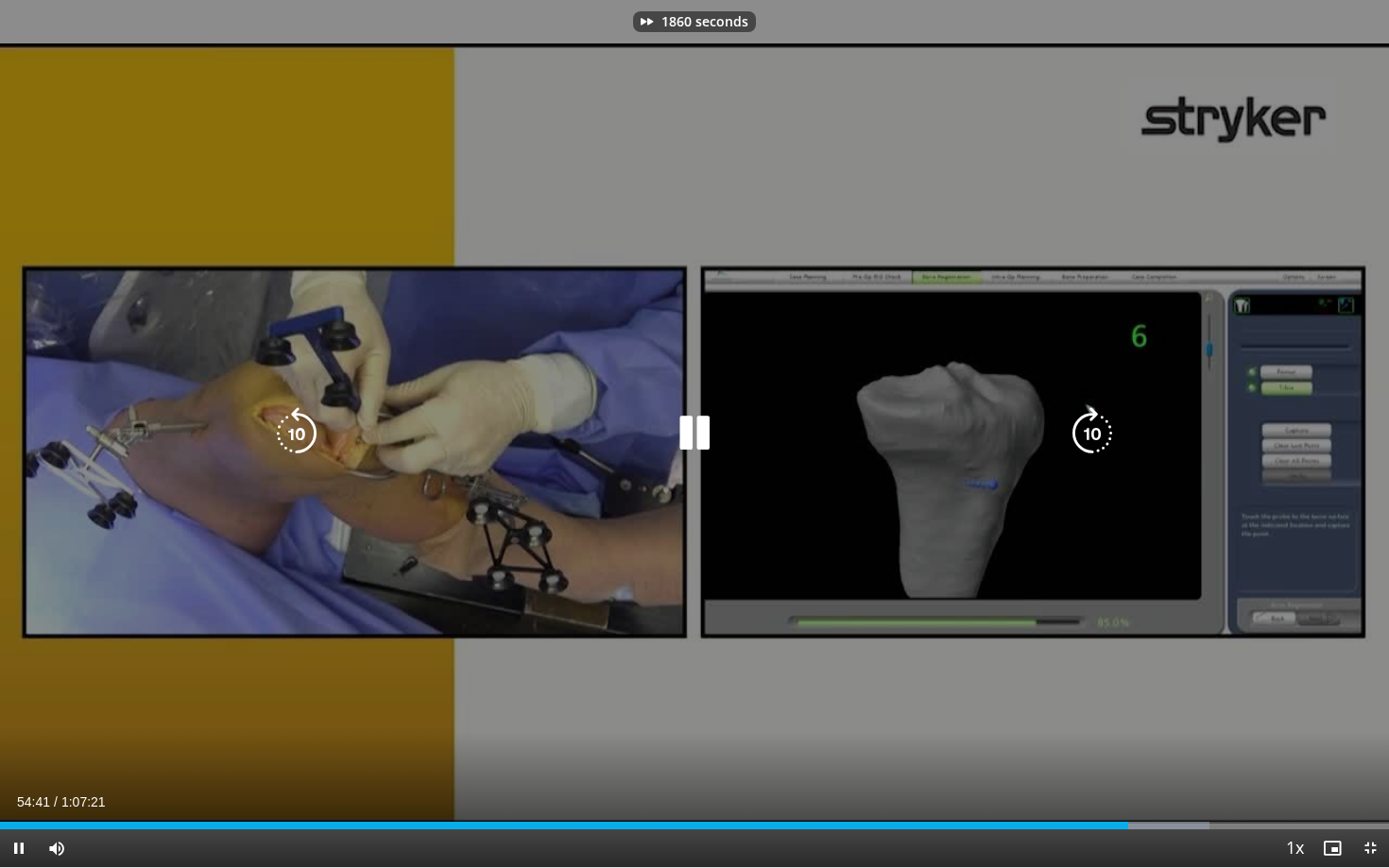 click at bounding box center [1092, 434] 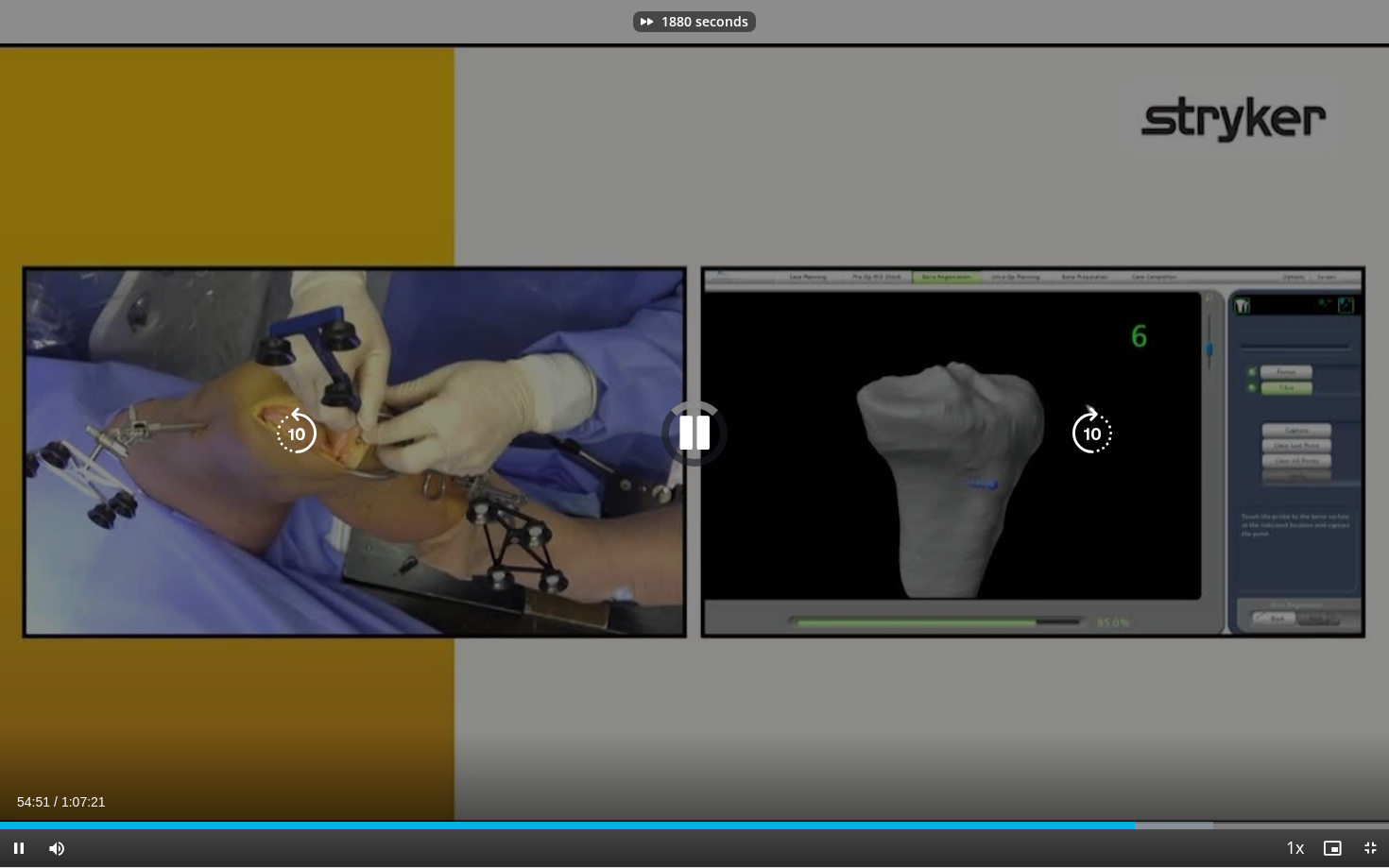 click at bounding box center [1092, 434] 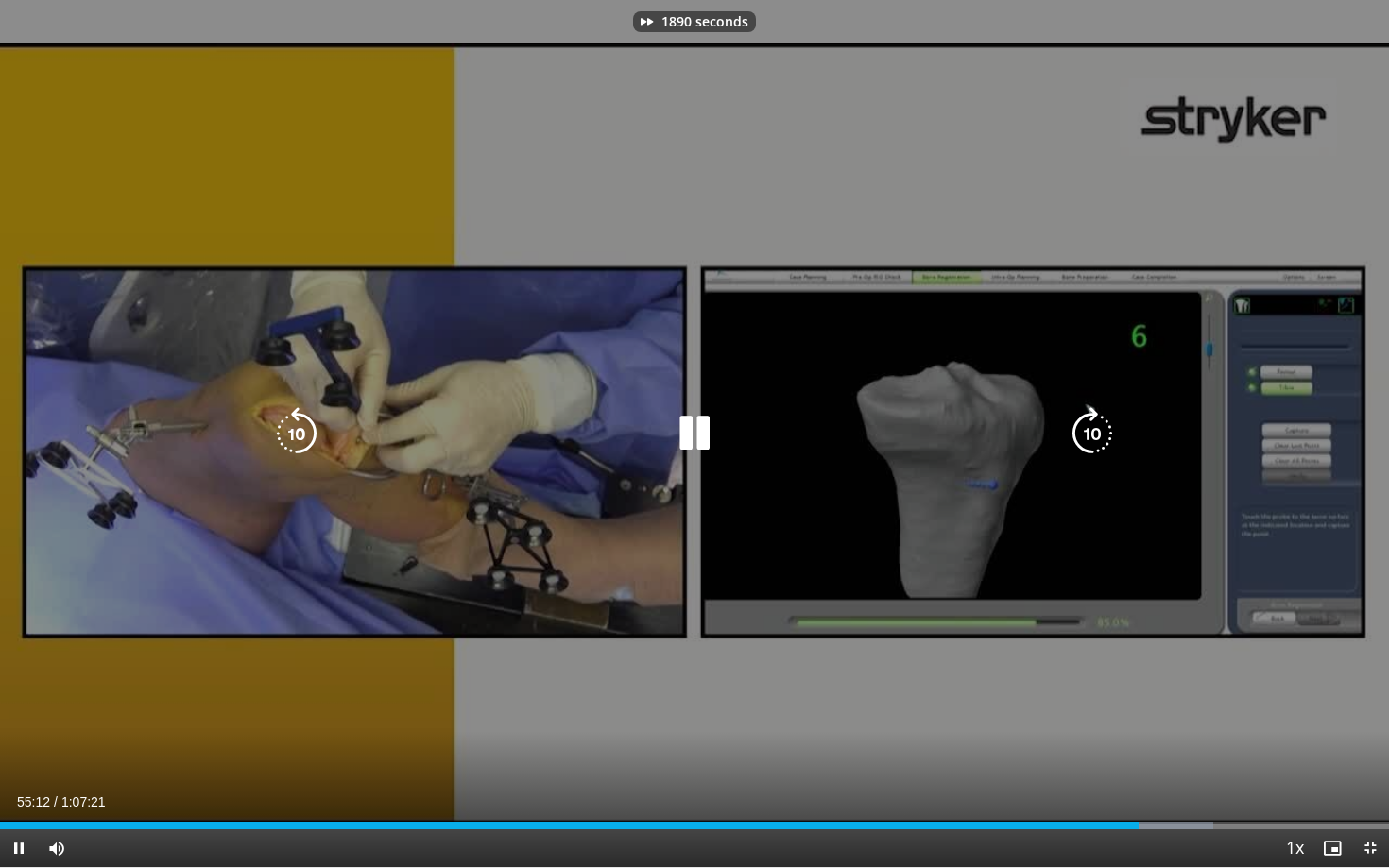 click at bounding box center (1092, 434) 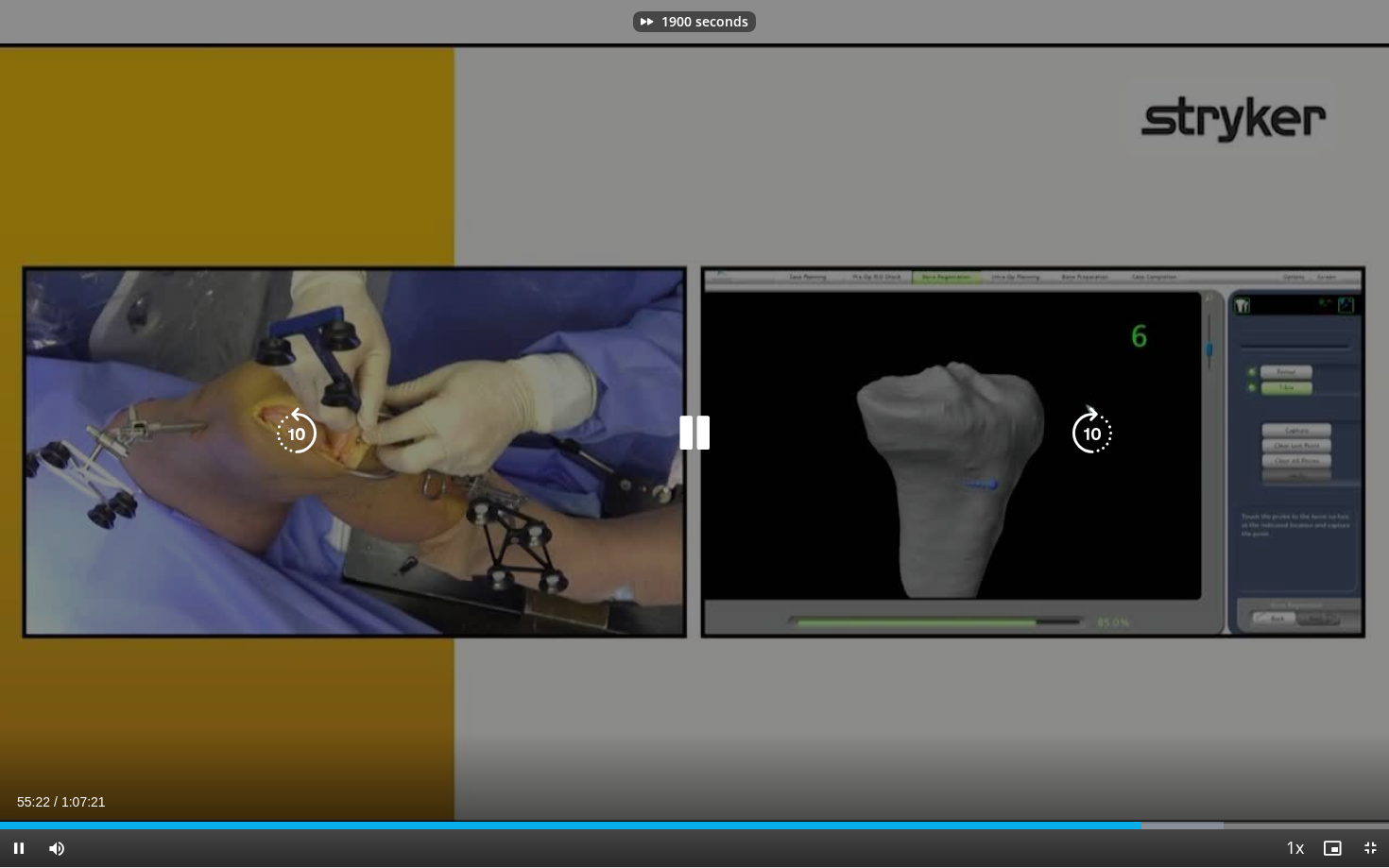 click at bounding box center [1092, 434] 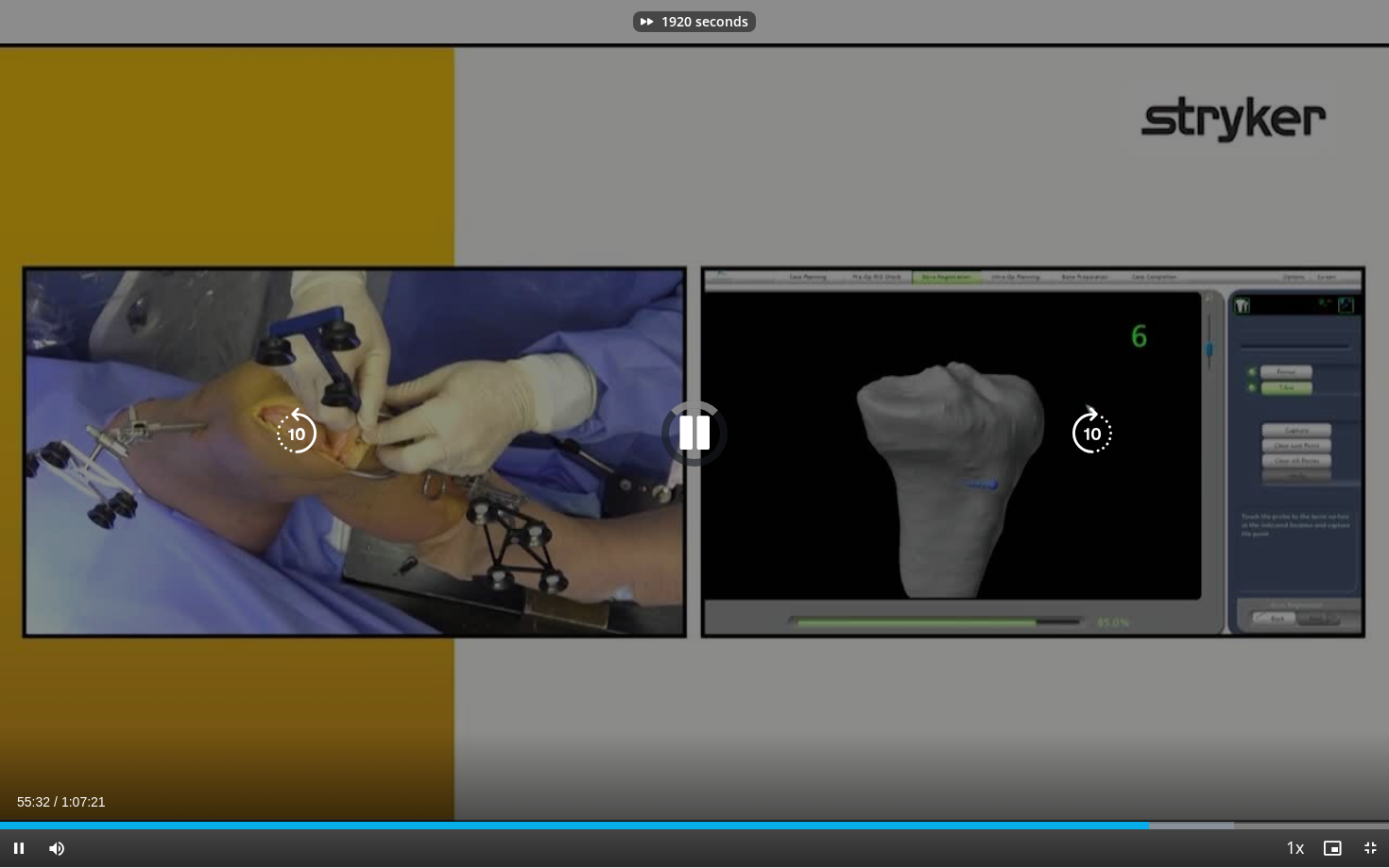 click at bounding box center (1092, 434) 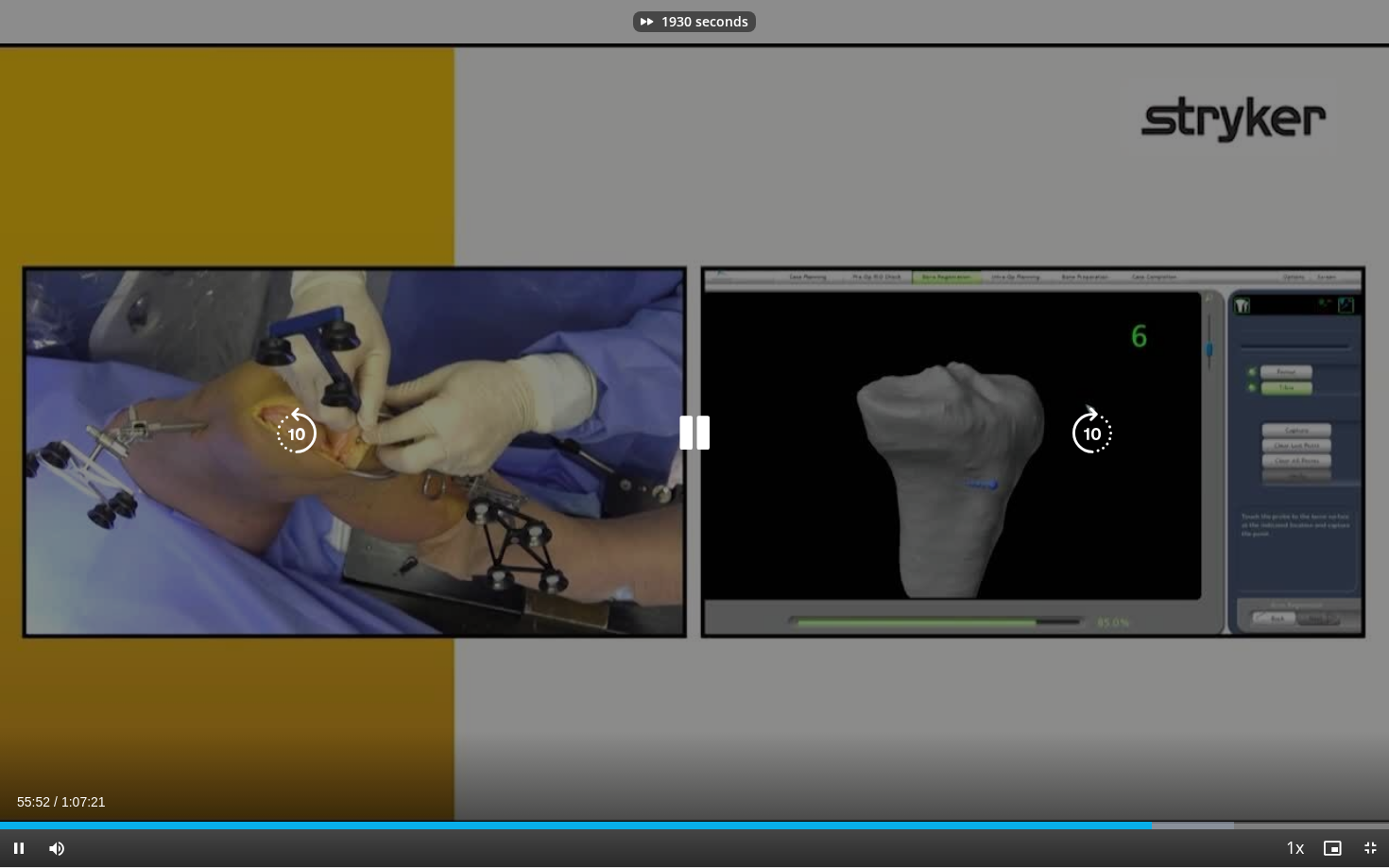 click at bounding box center (1092, 434) 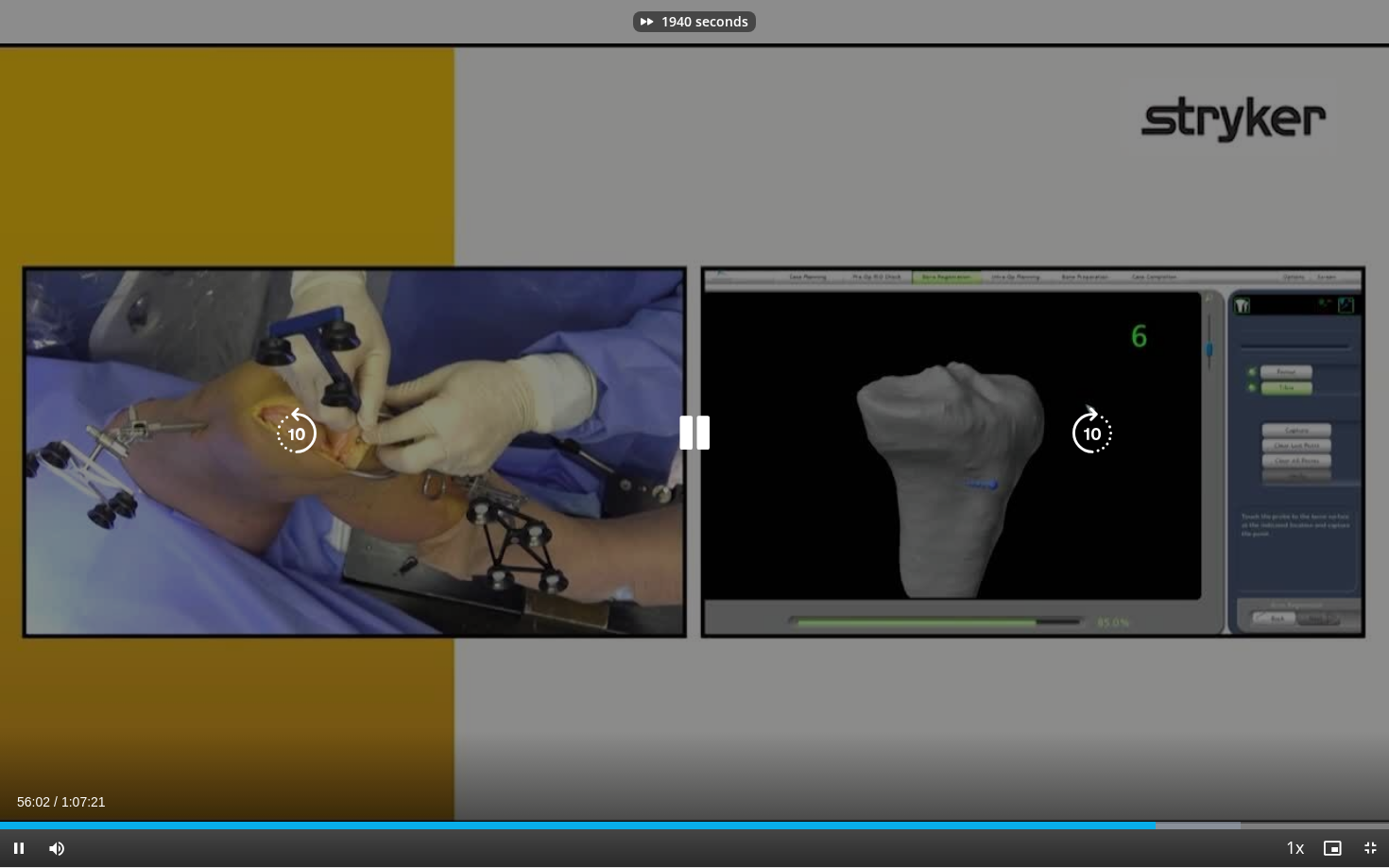 click at bounding box center (1092, 434) 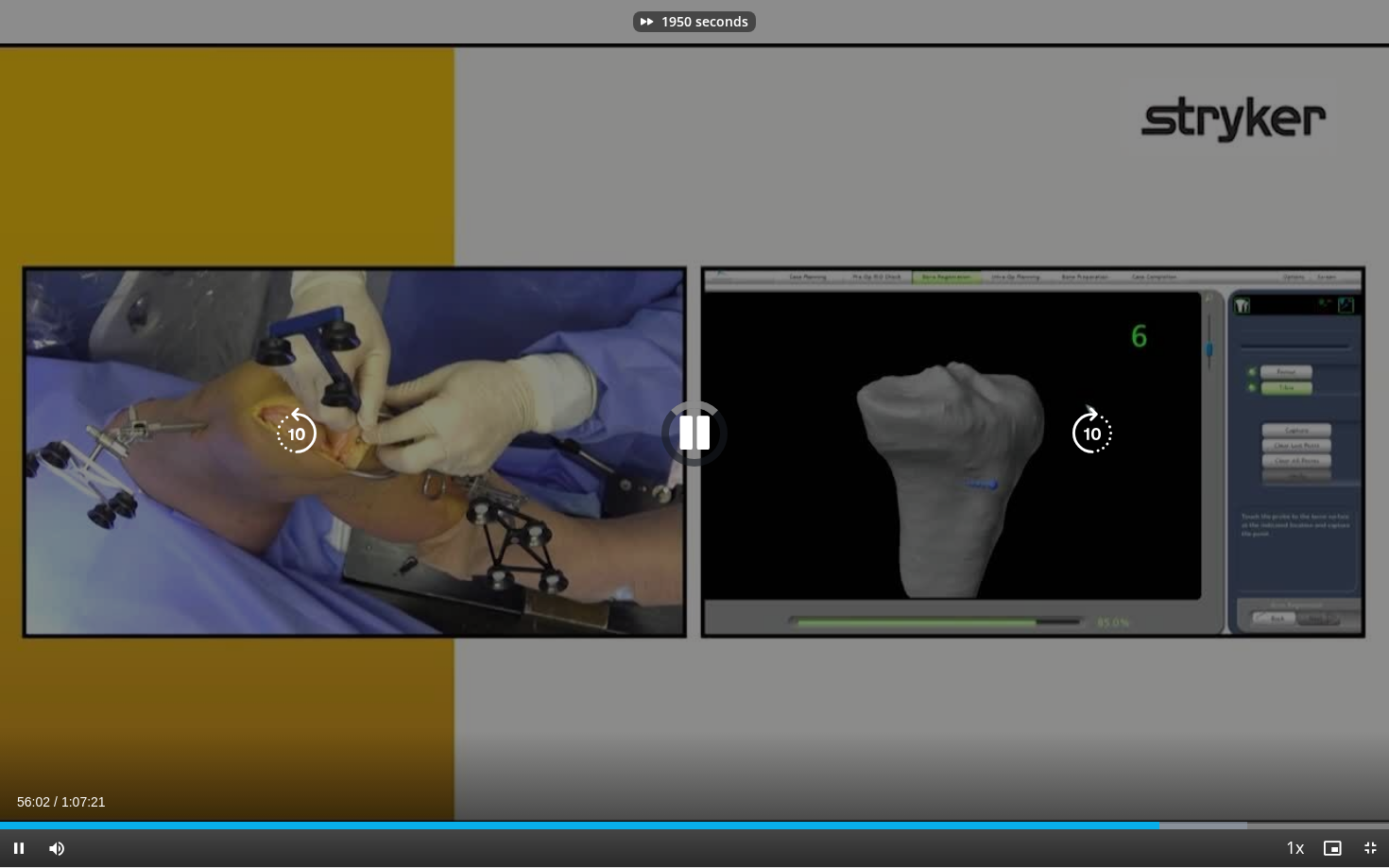 click at bounding box center [1092, 434] 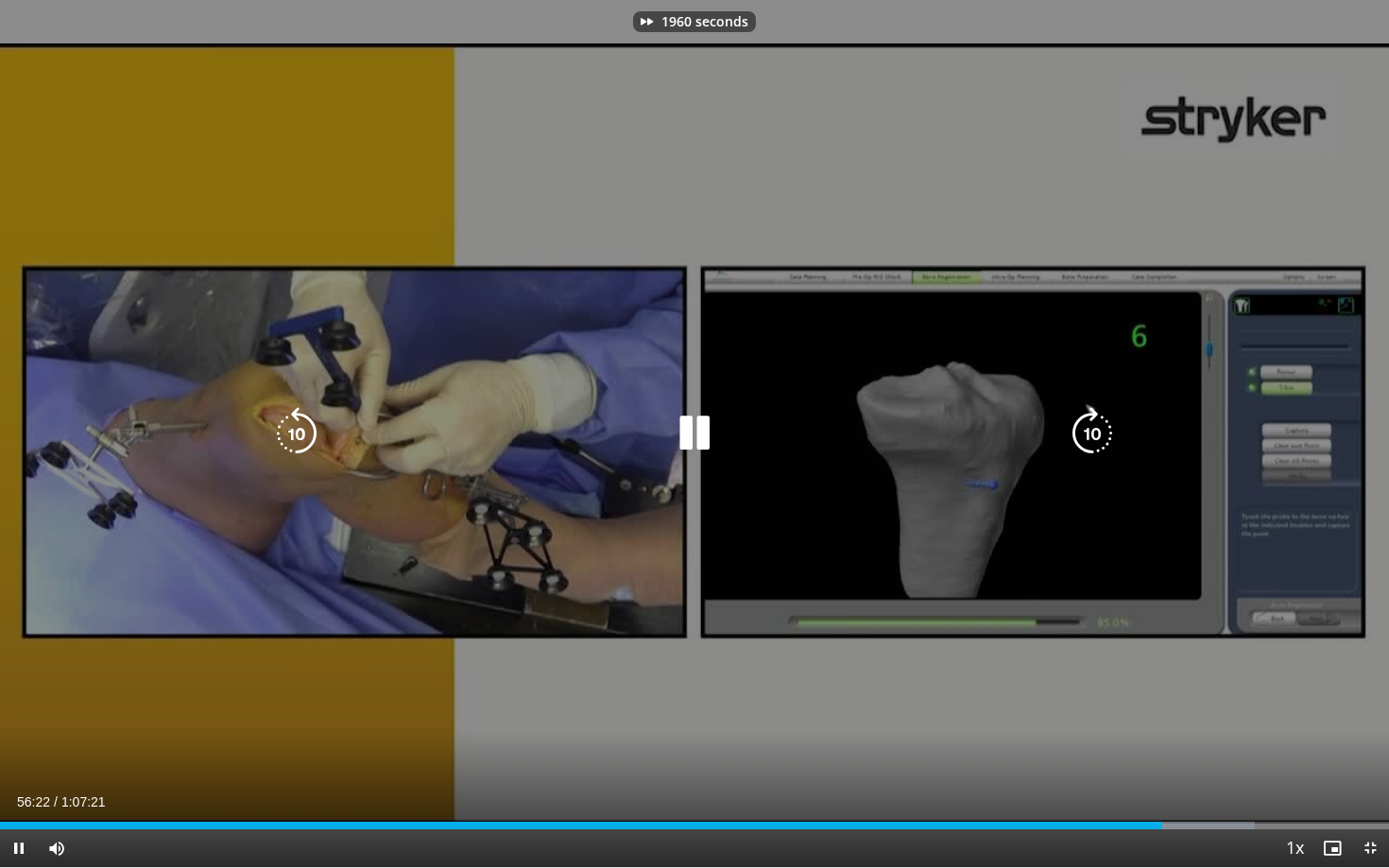 click at bounding box center (1092, 434) 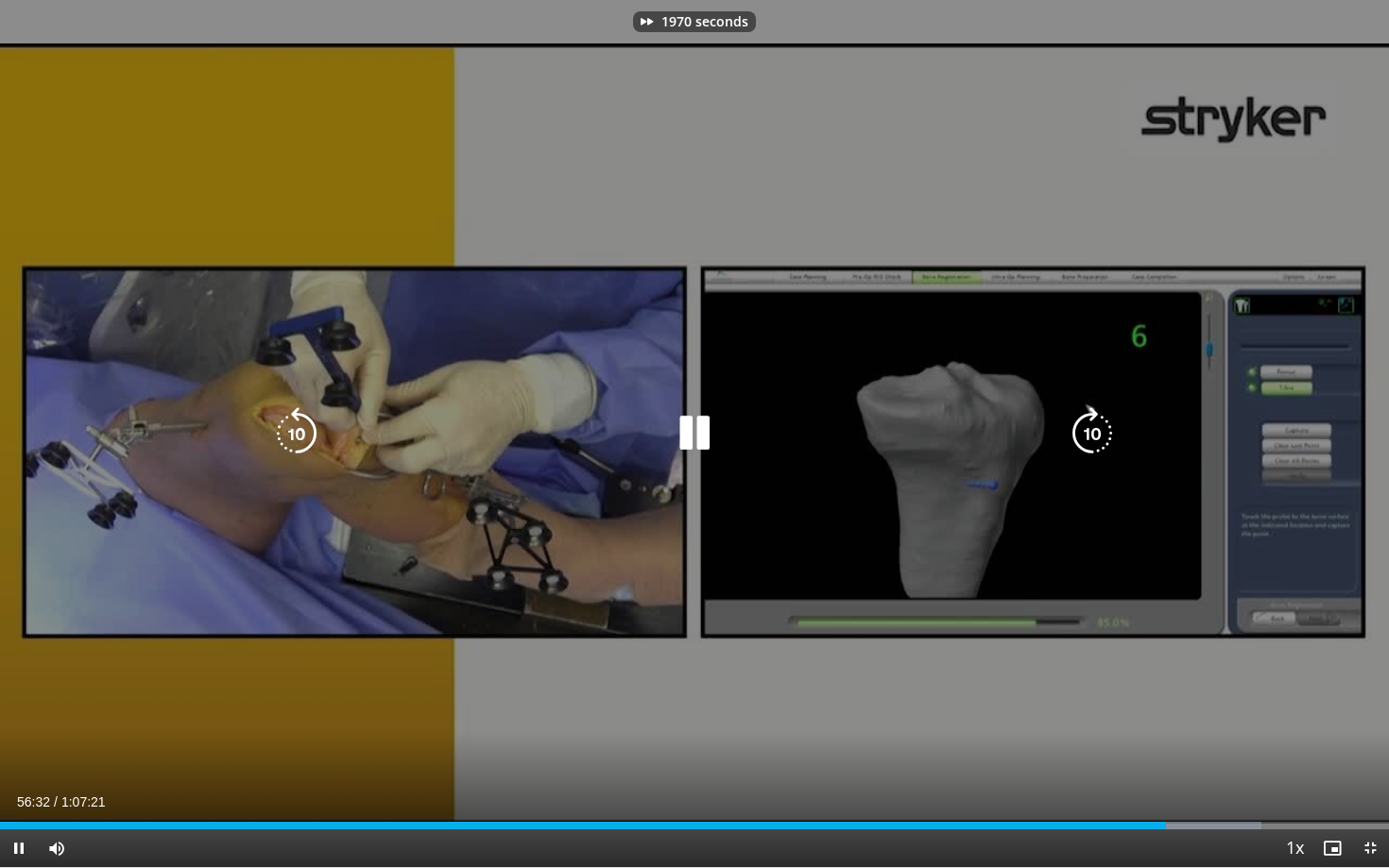 click at bounding box center (1092, 434) 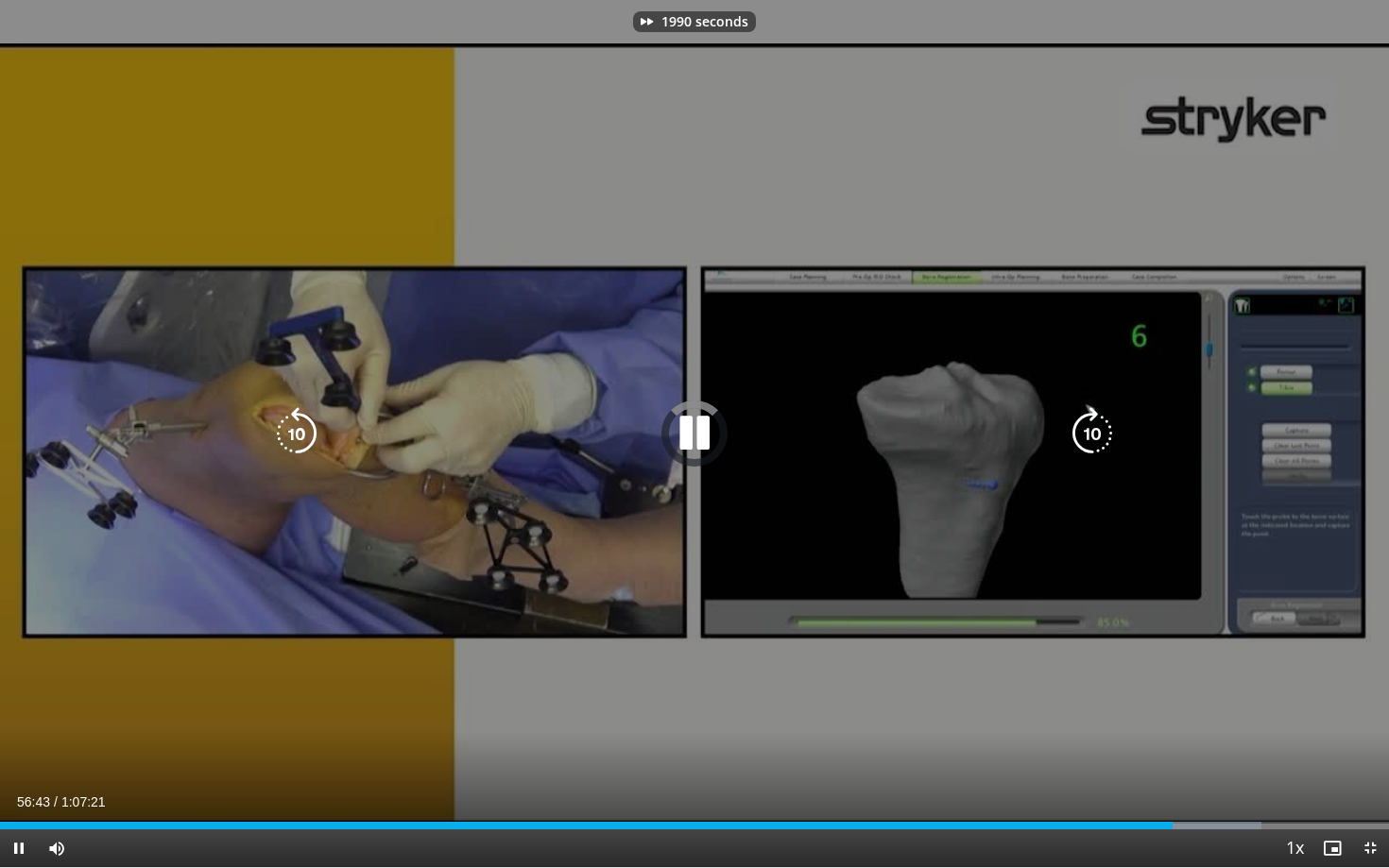 click at bounding box center [1092, 434] 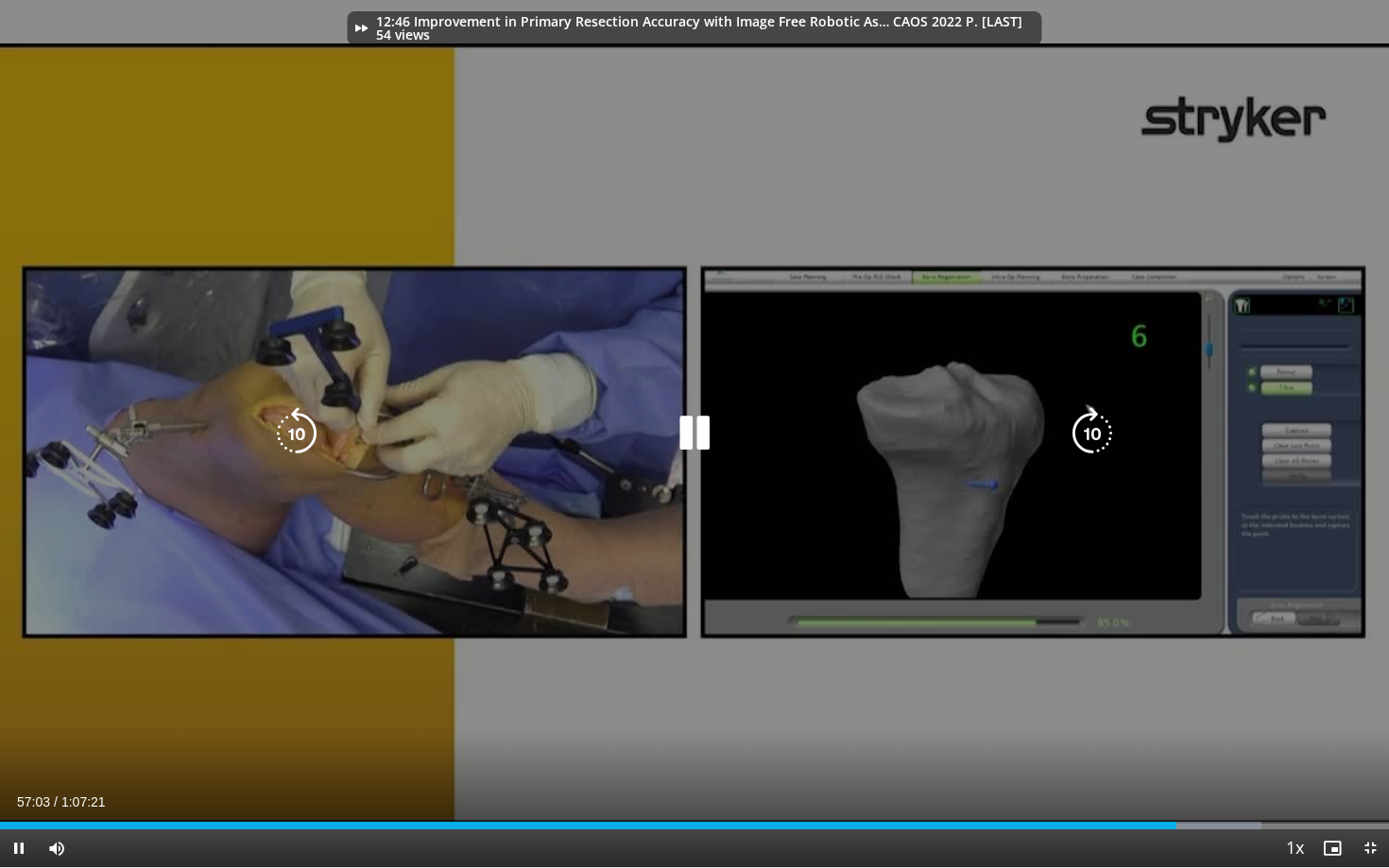 click at bounding box center (1092, 434) 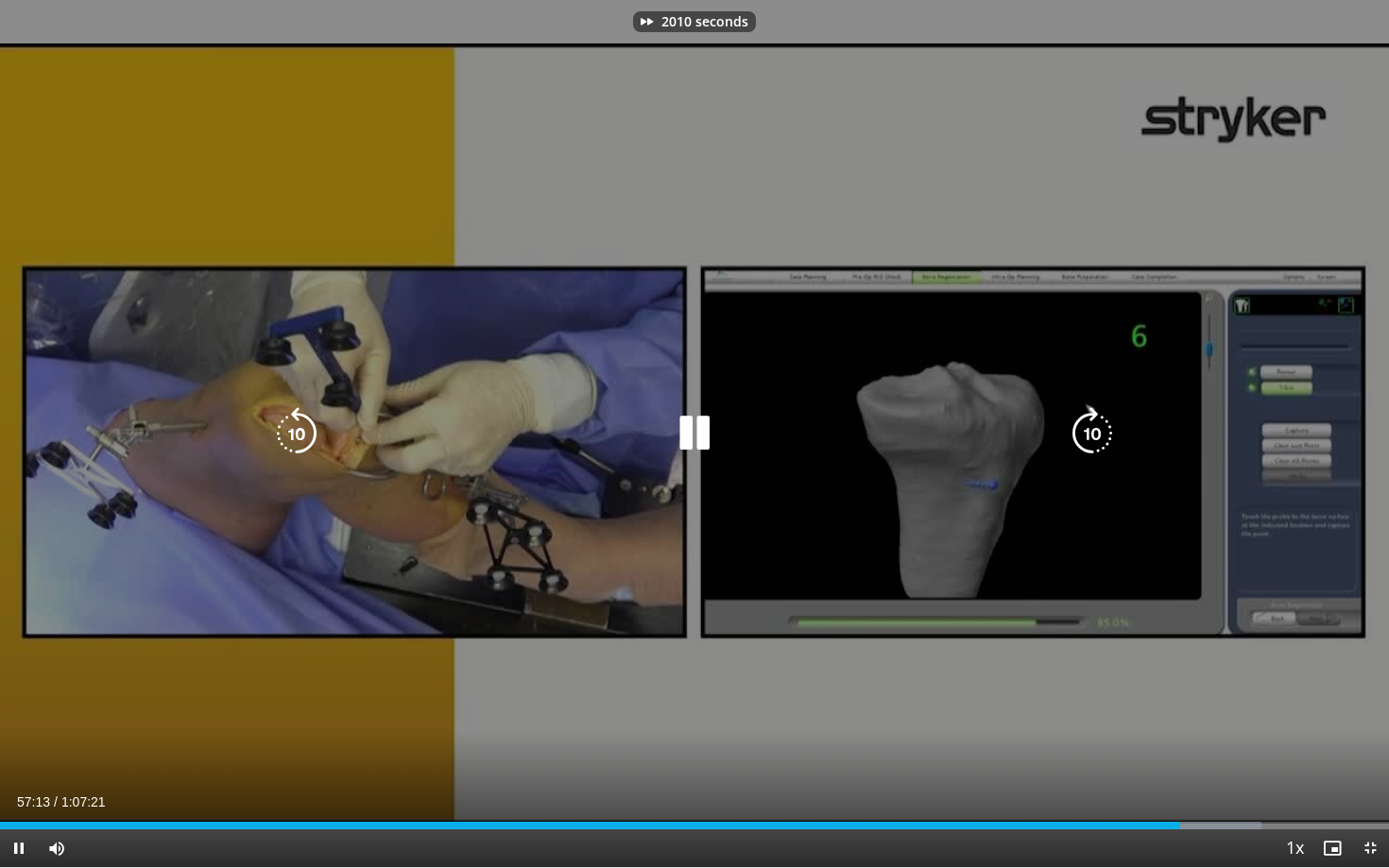 click at bounding box center [1092, 434] 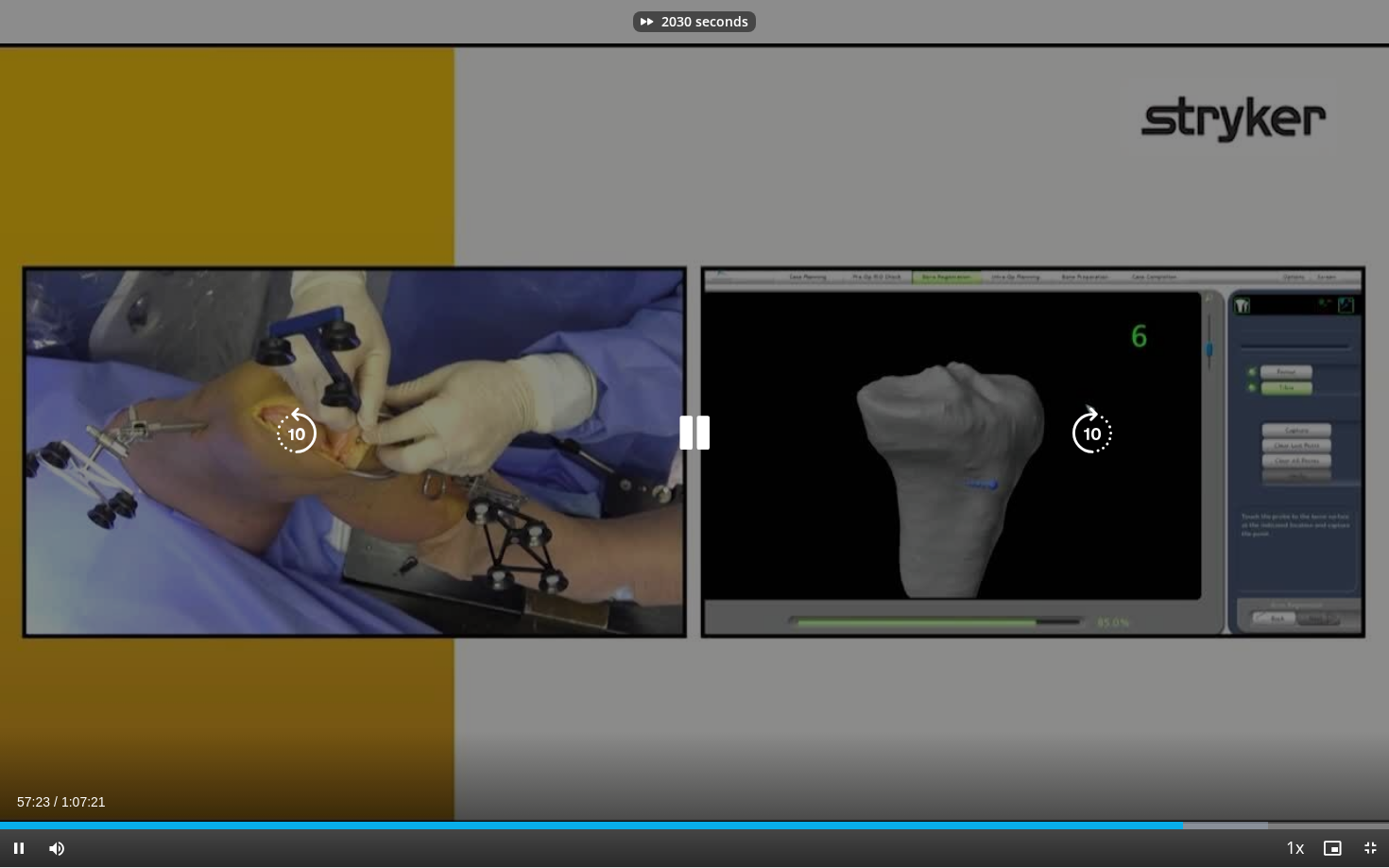click at bounding box center (1092, 434) 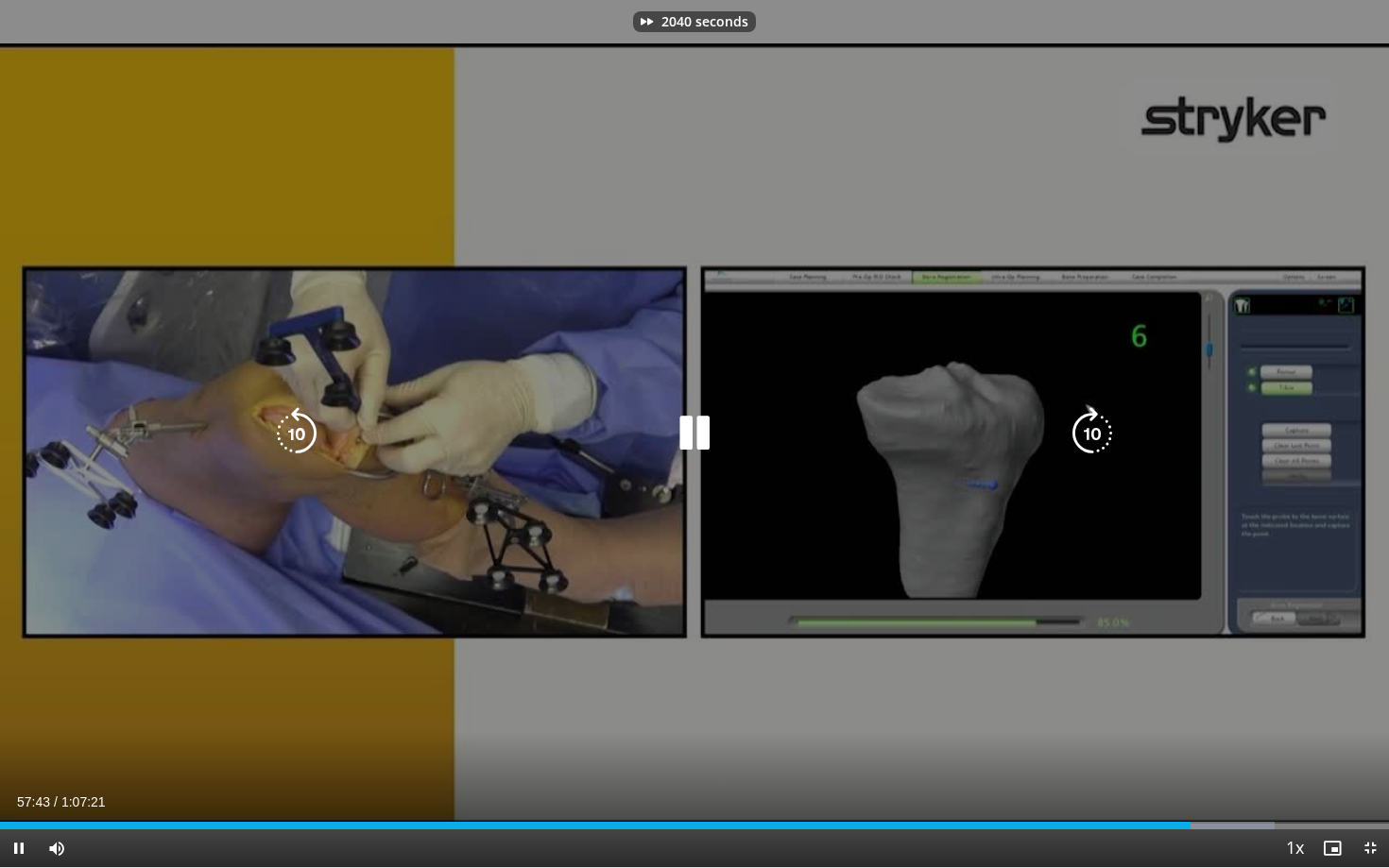 click at bounding box center [1092, 434] 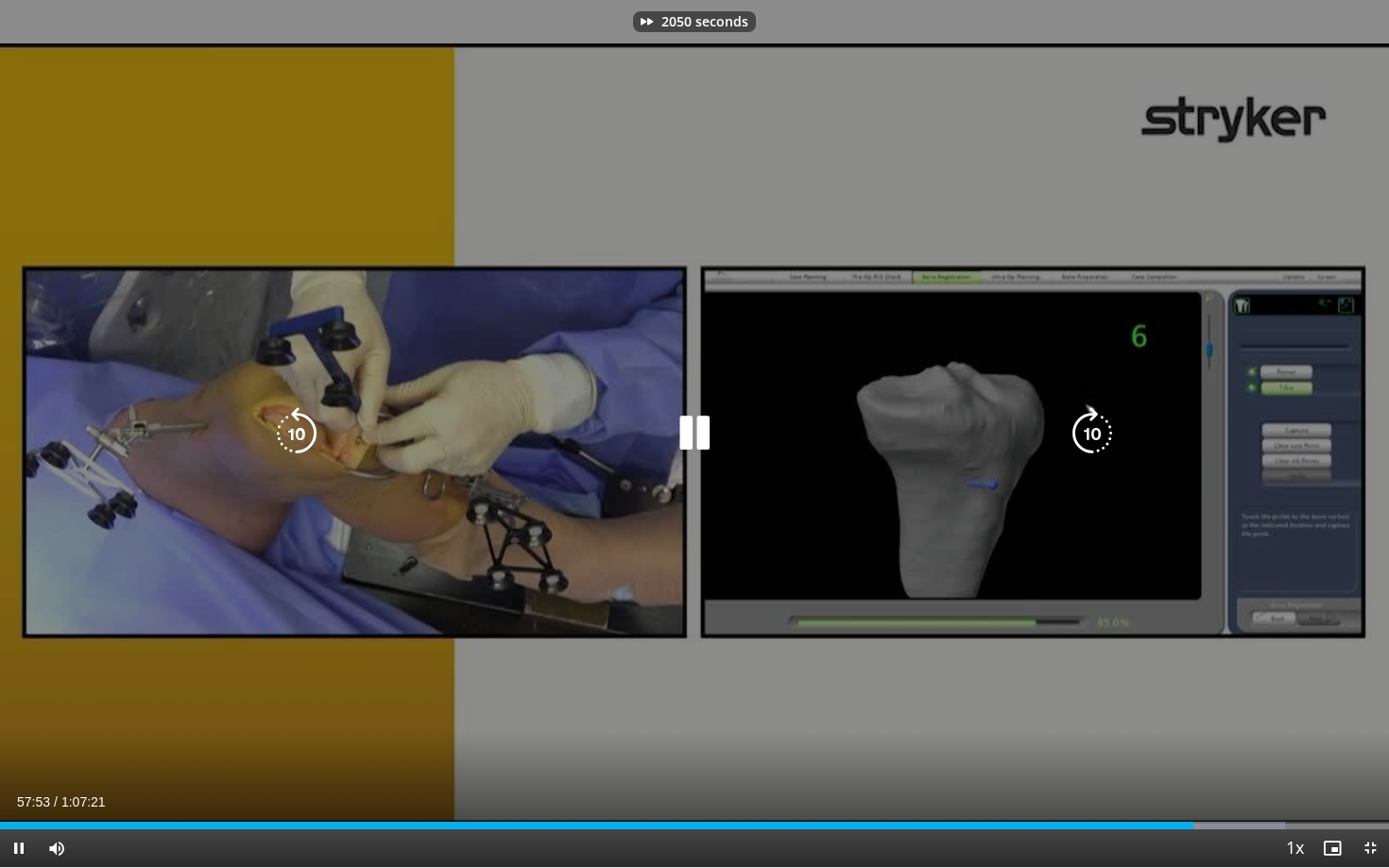 click at bounding box center [1092, 434] 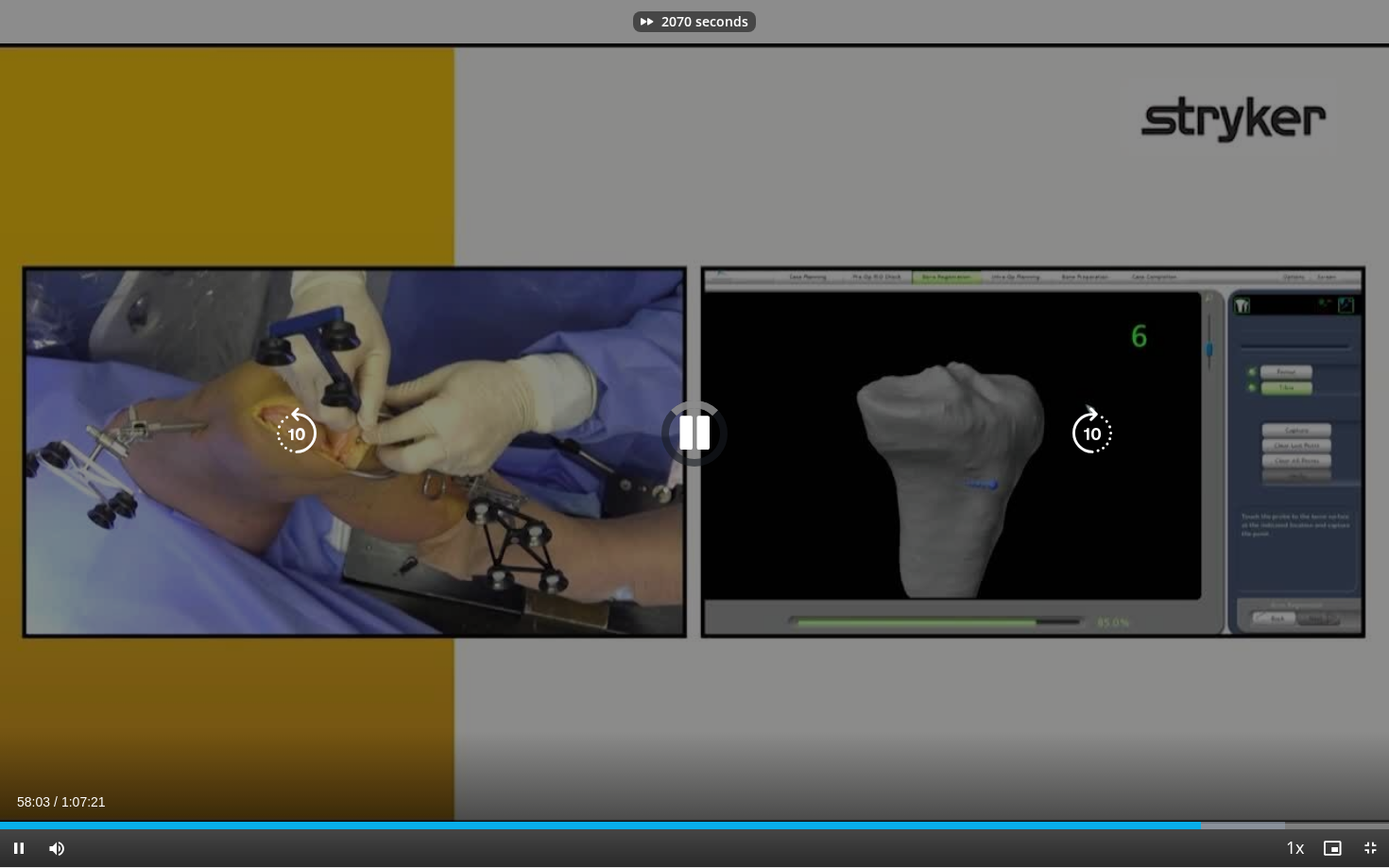 click at bounding box center (1092, 434) 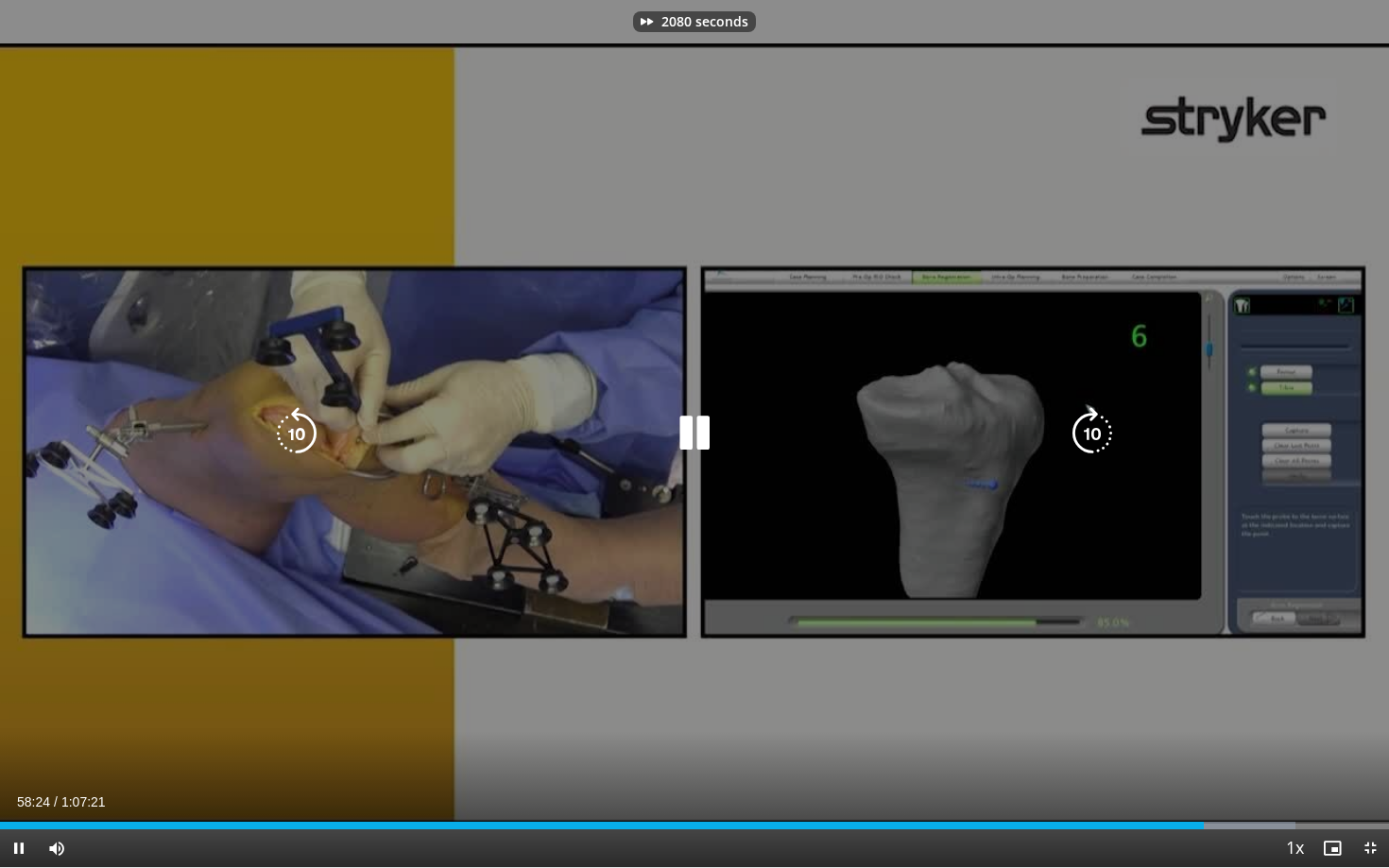 click at bounding box center (1092, 434) 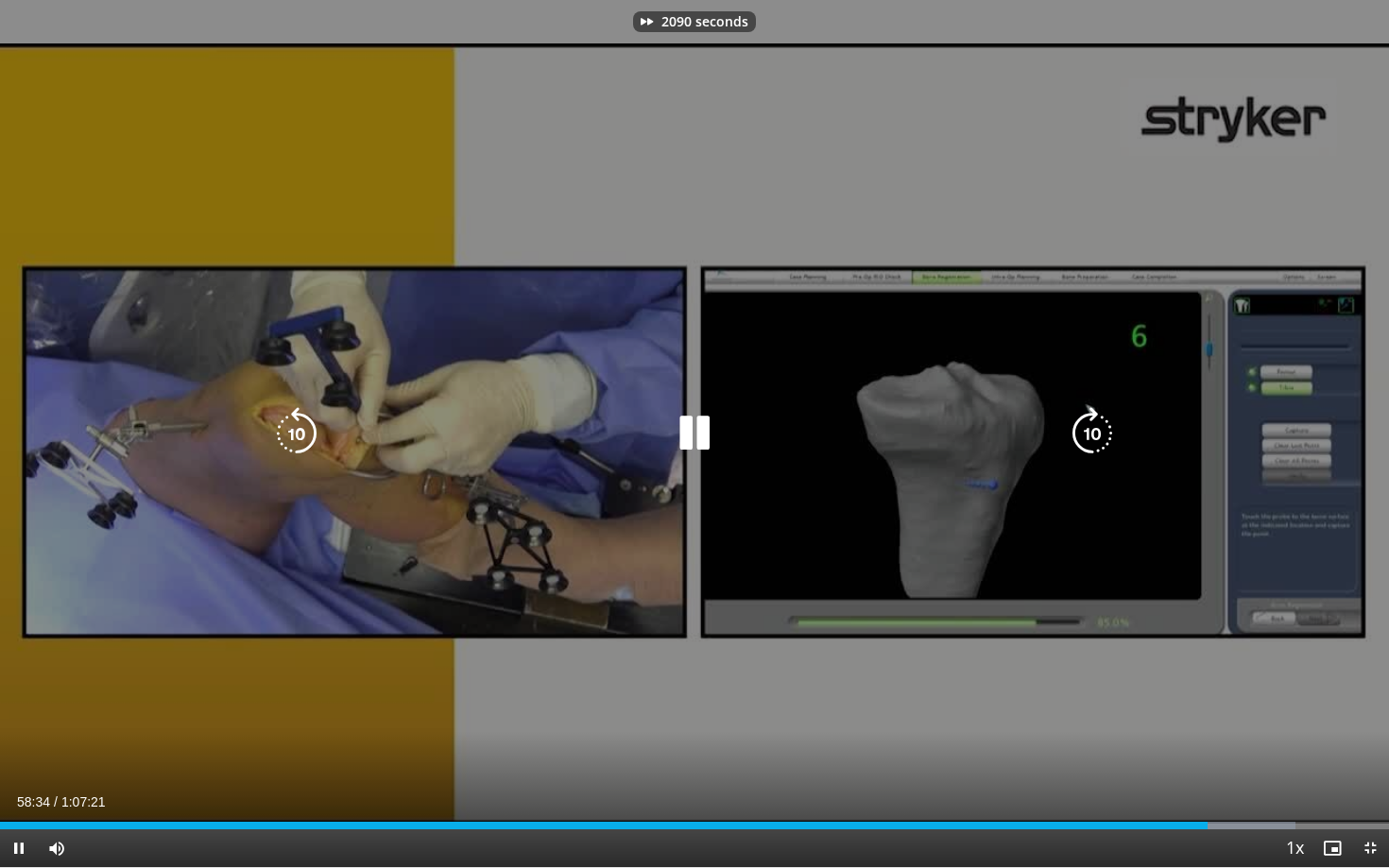 click at bounding box center (1092, 434) 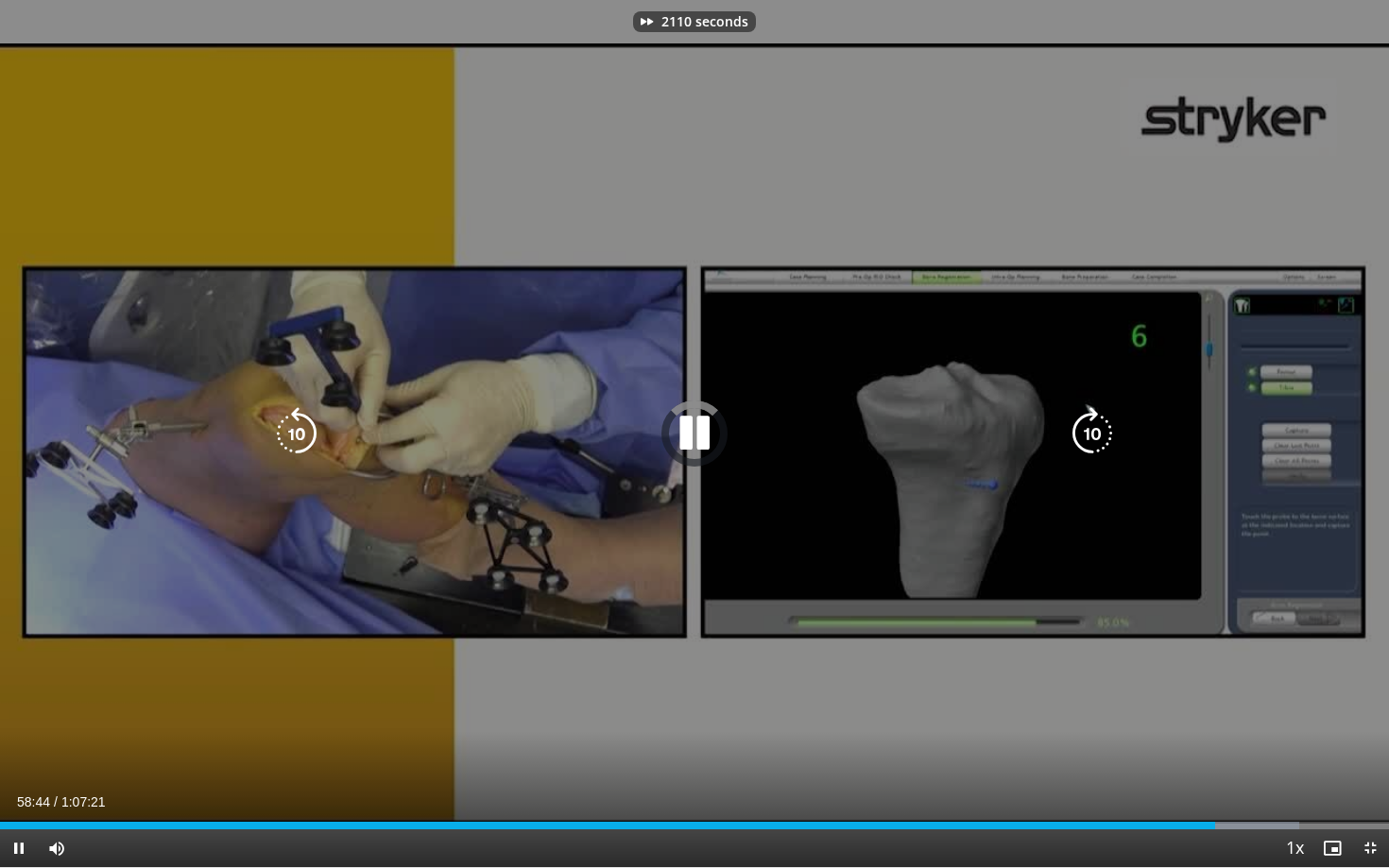 click at bounding box center [1092, 434] 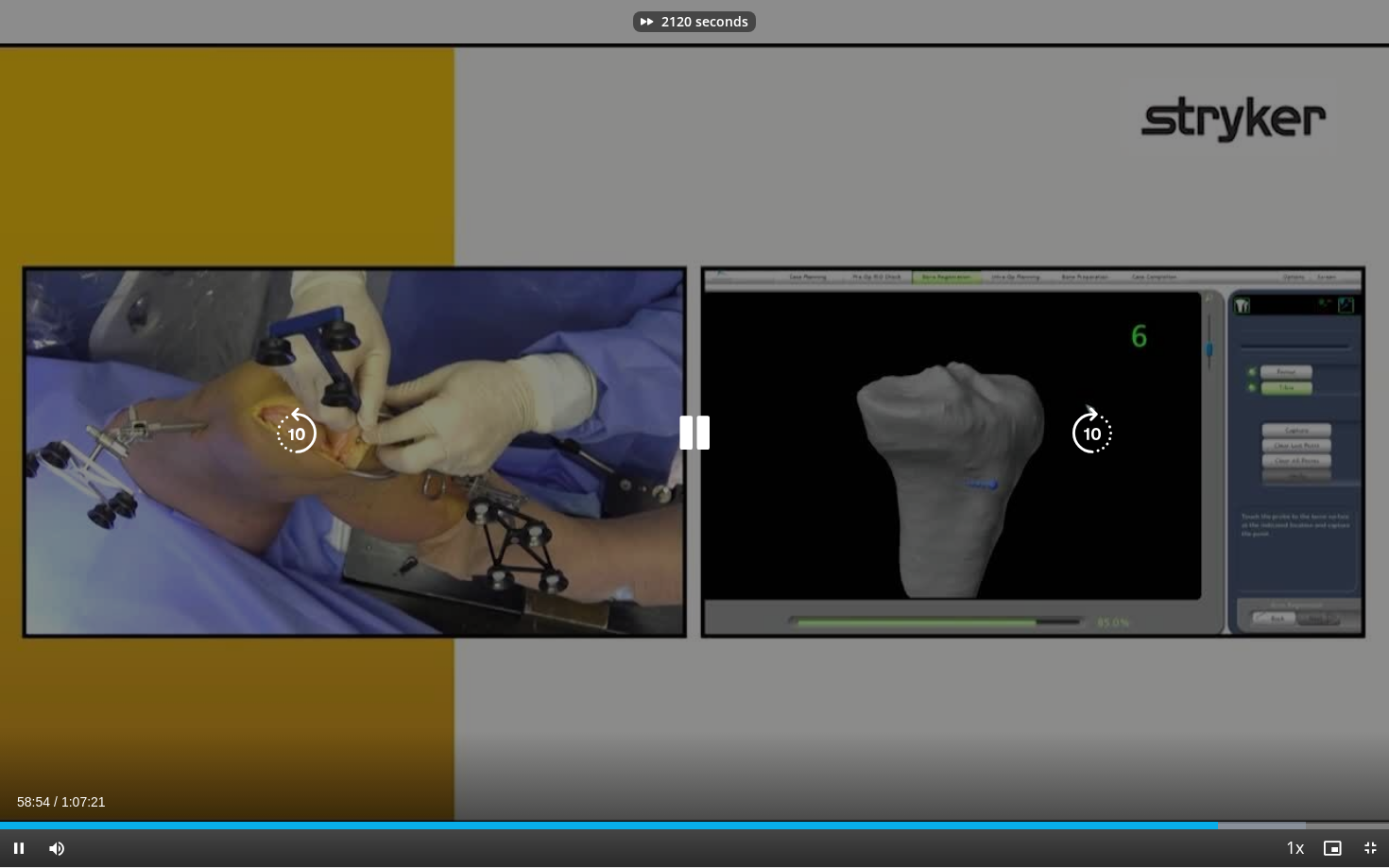 click at bounding box center [1092, 434] 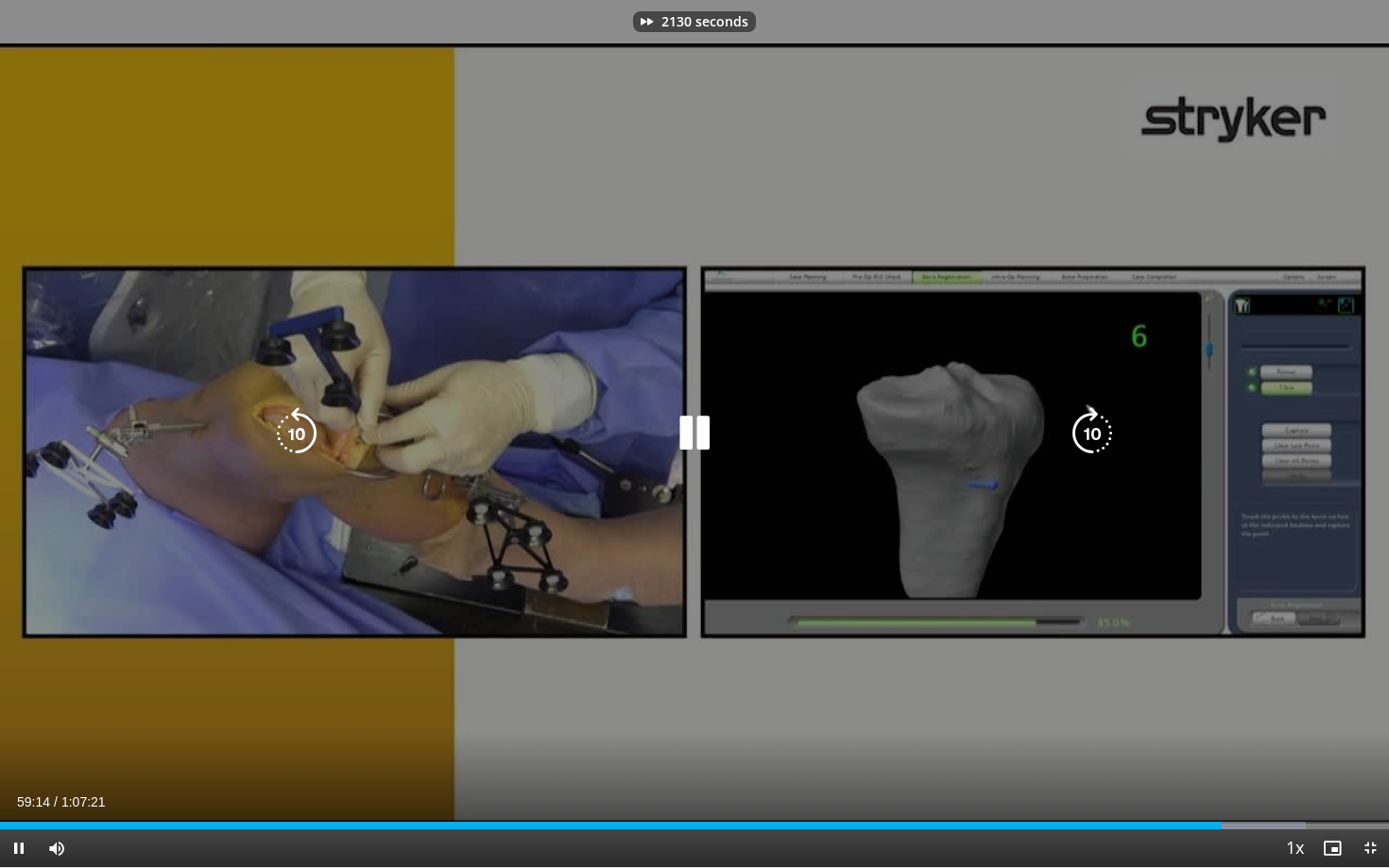 click at bounding box center (1092, 434) 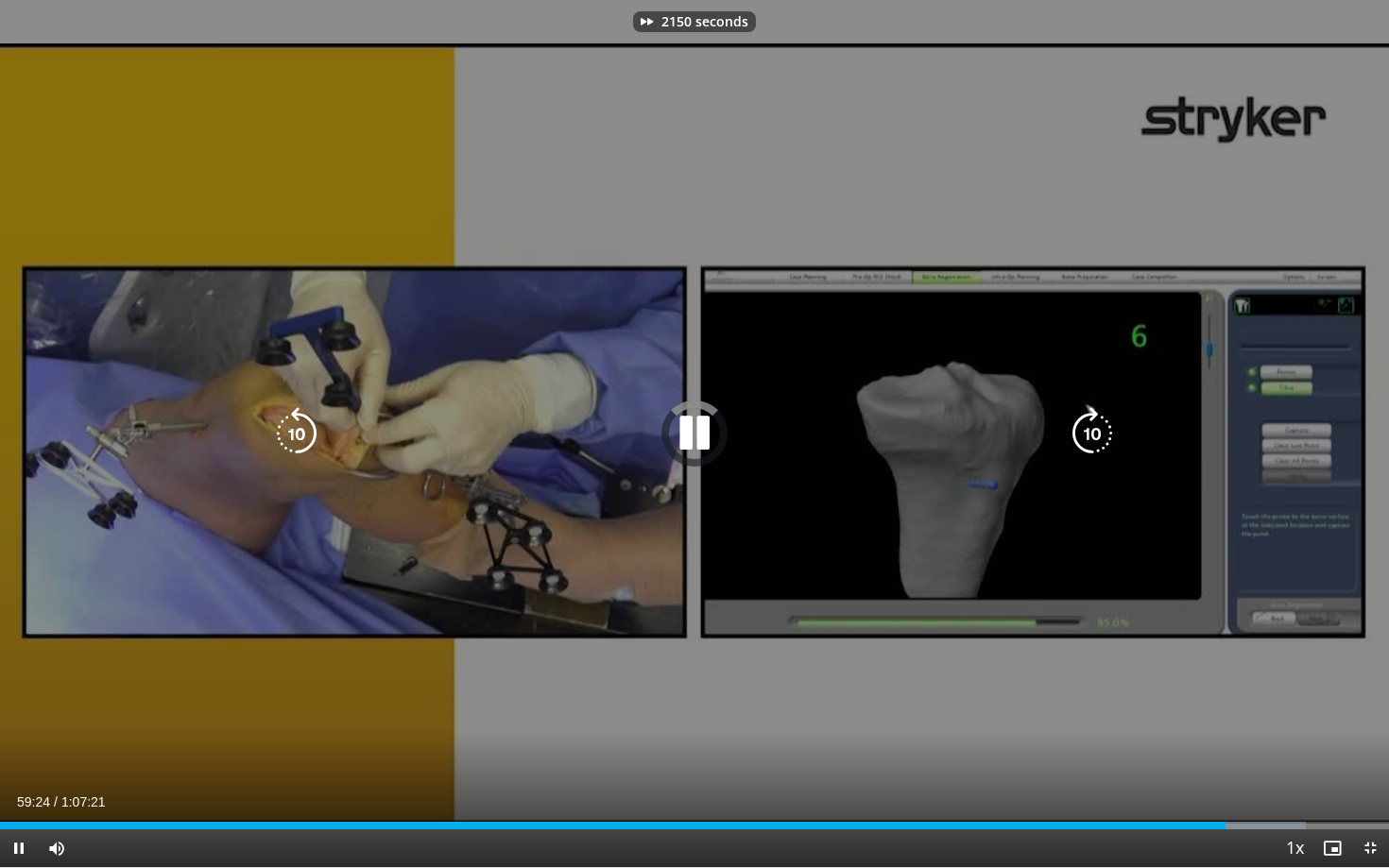 click at bounding box center (1092, 434) 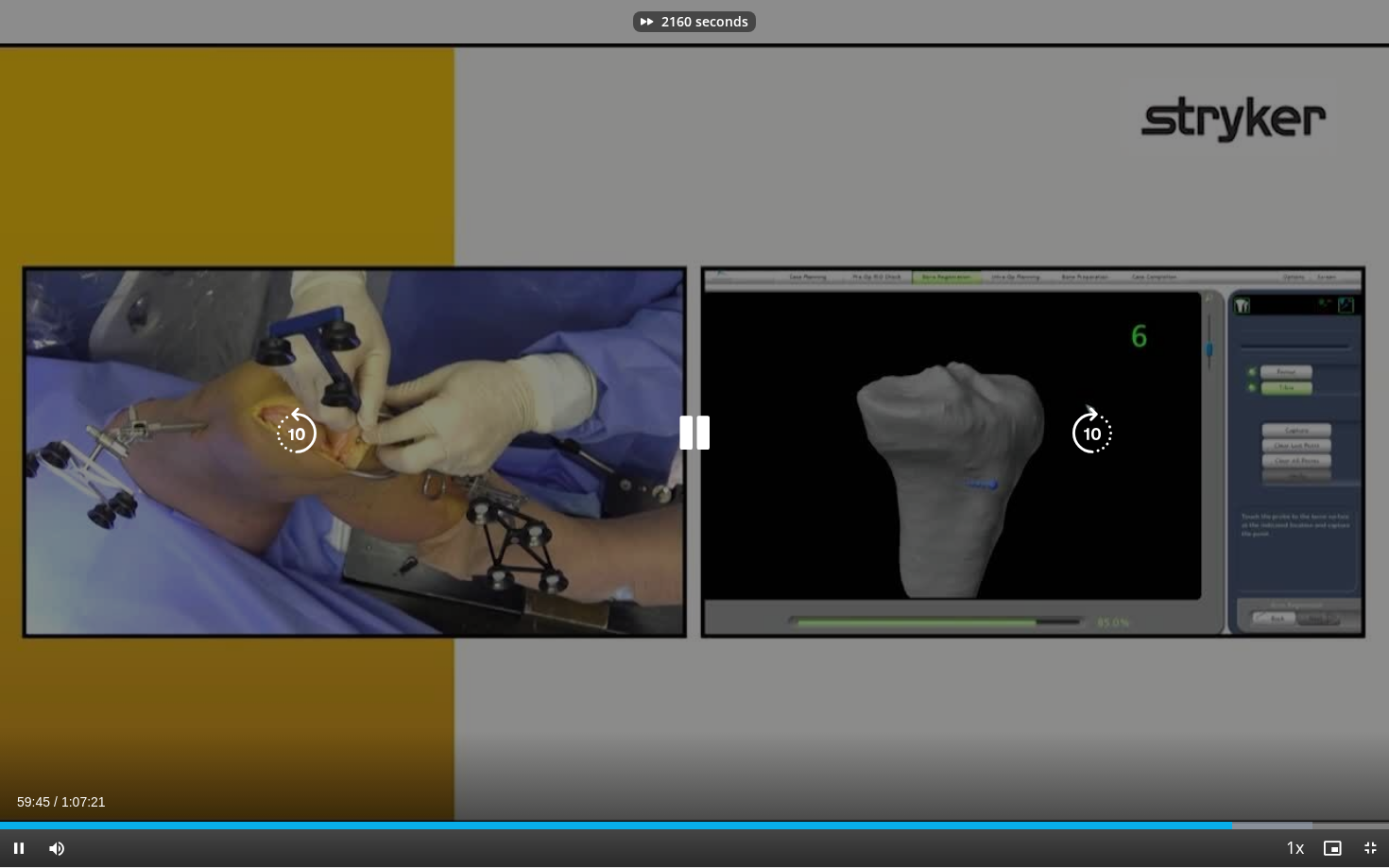 click at bounding box center [1092, 434] 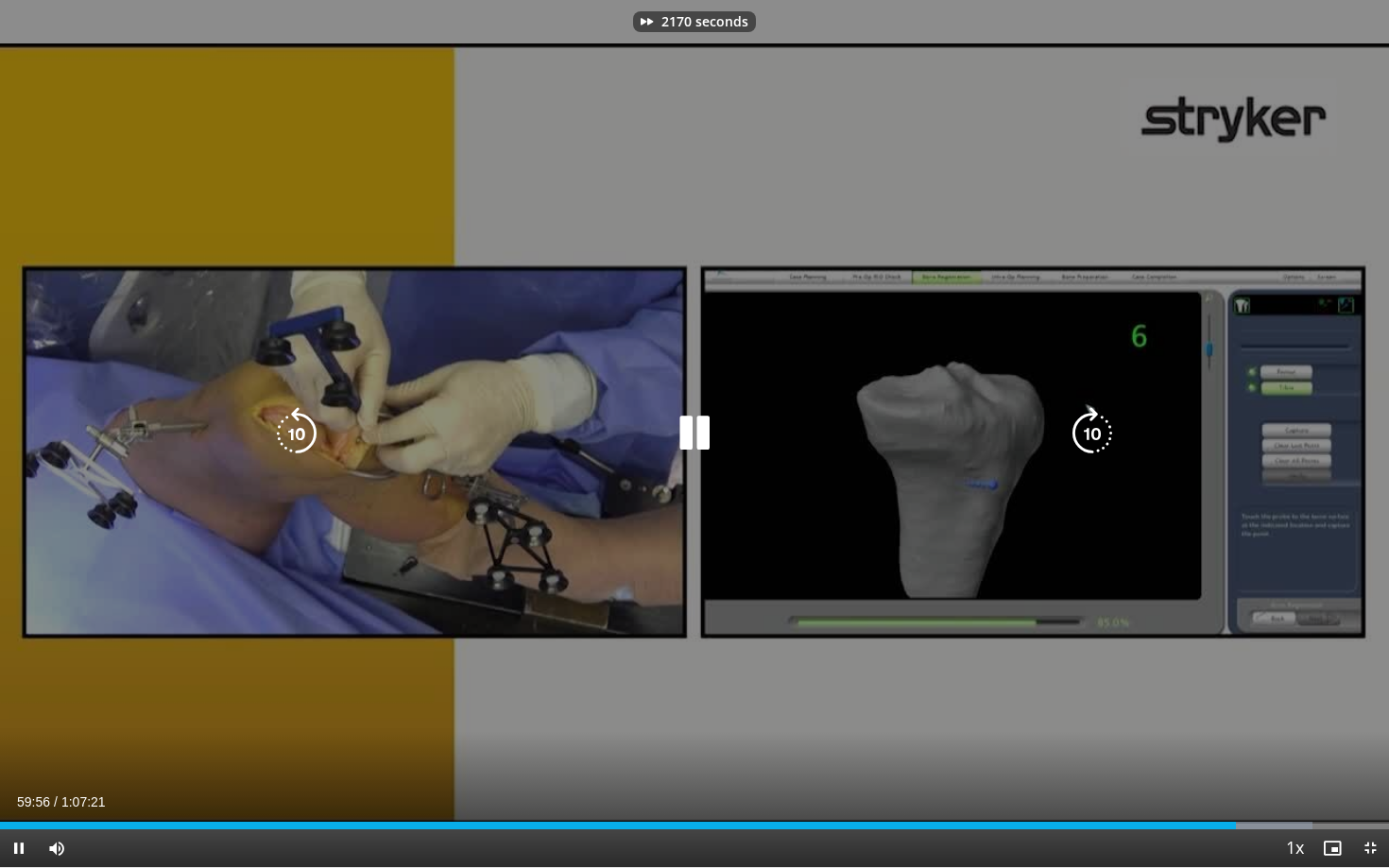 click at bounding box center (1092, 434) 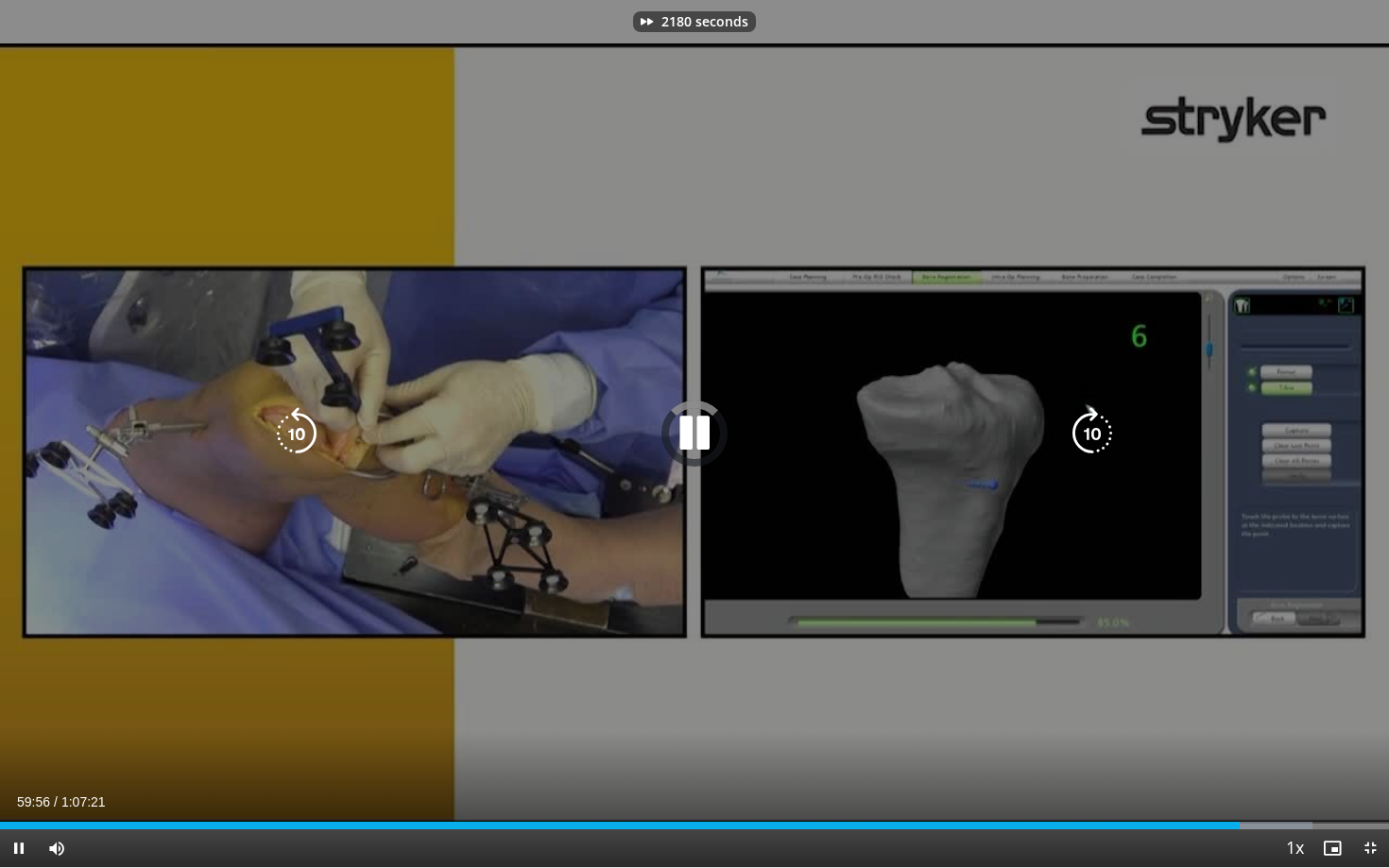 click at bounding box center (1092, 434) 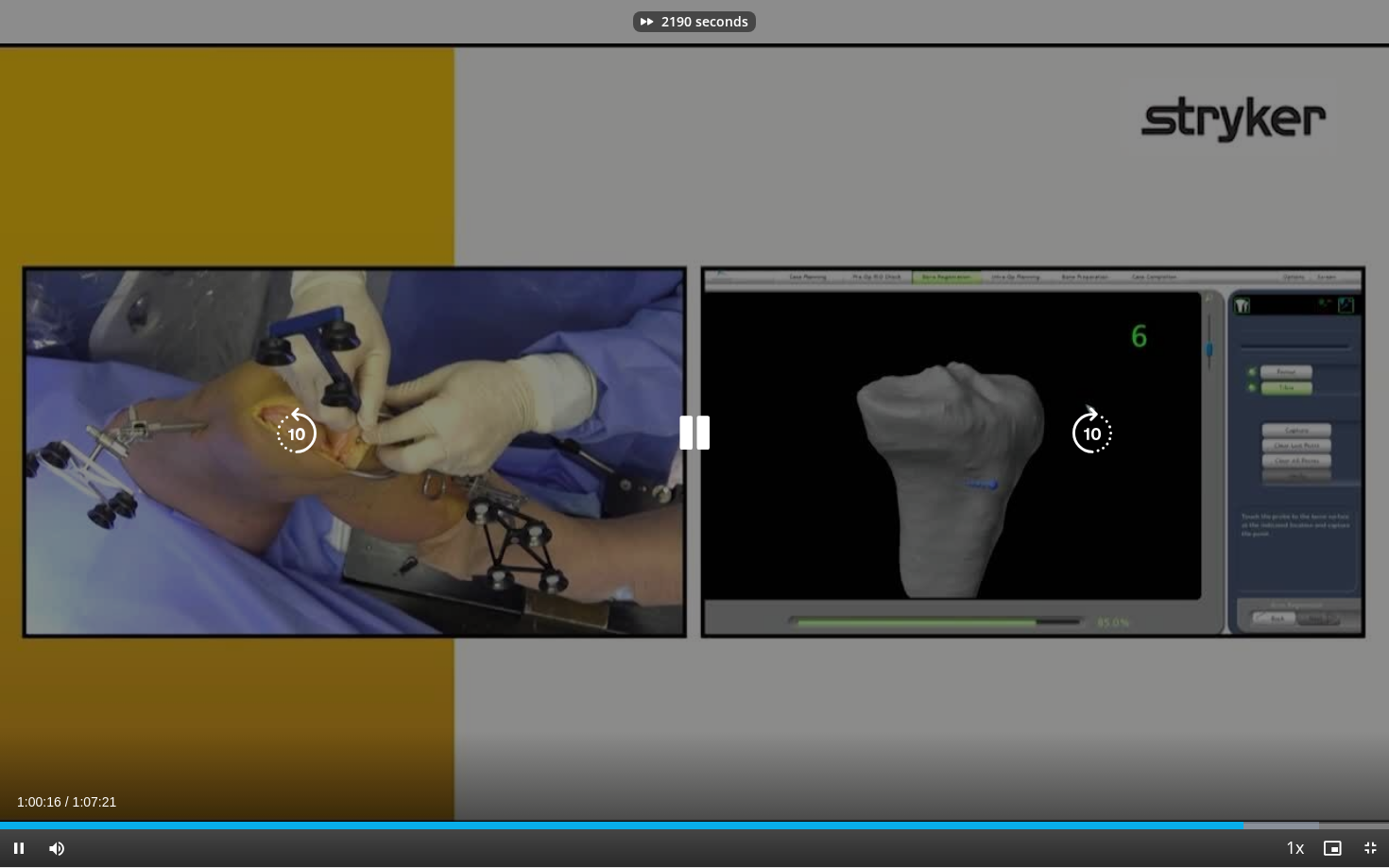 click at bounding box center (1092, 434) 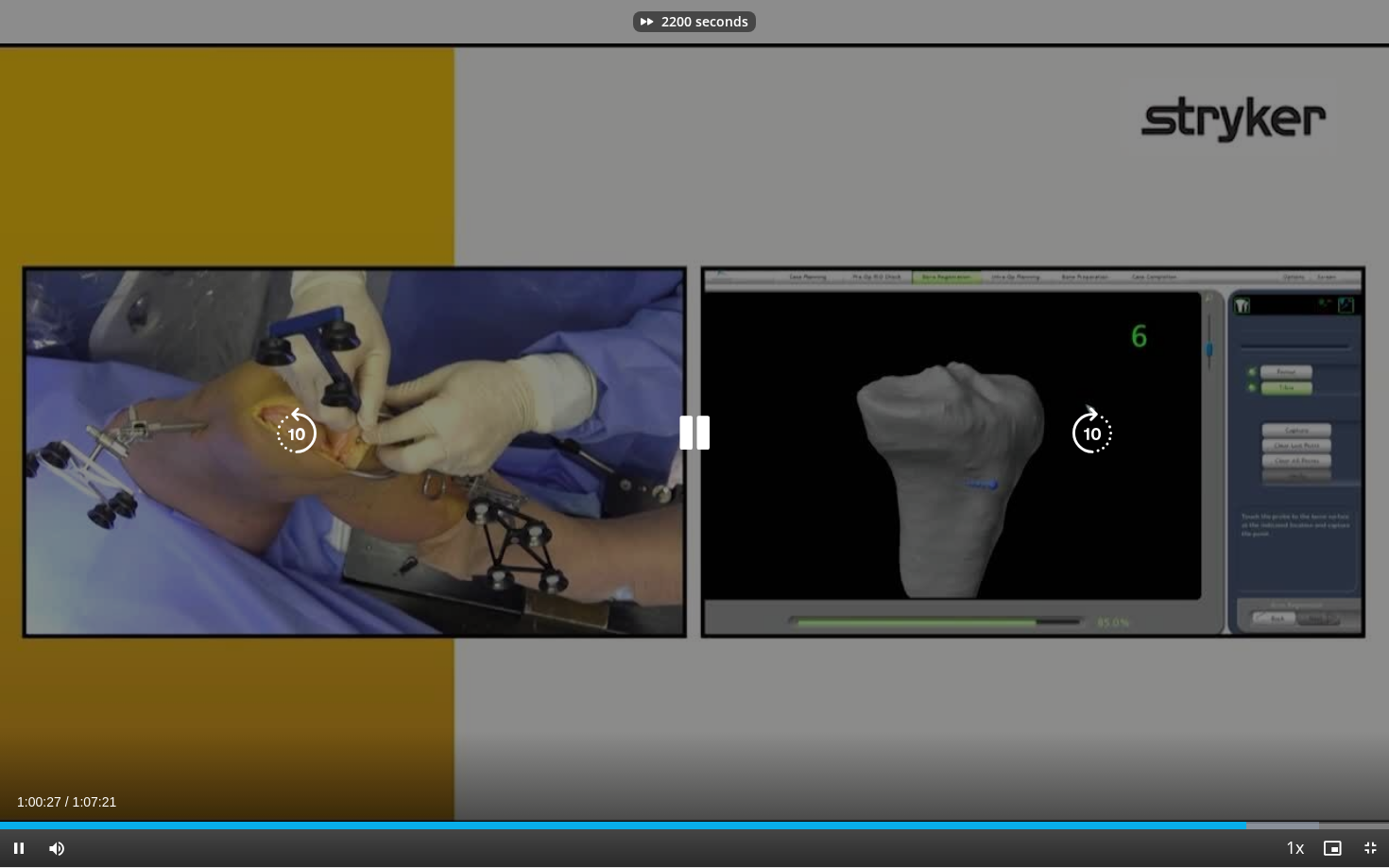 click at bounding box center (1092, 434) 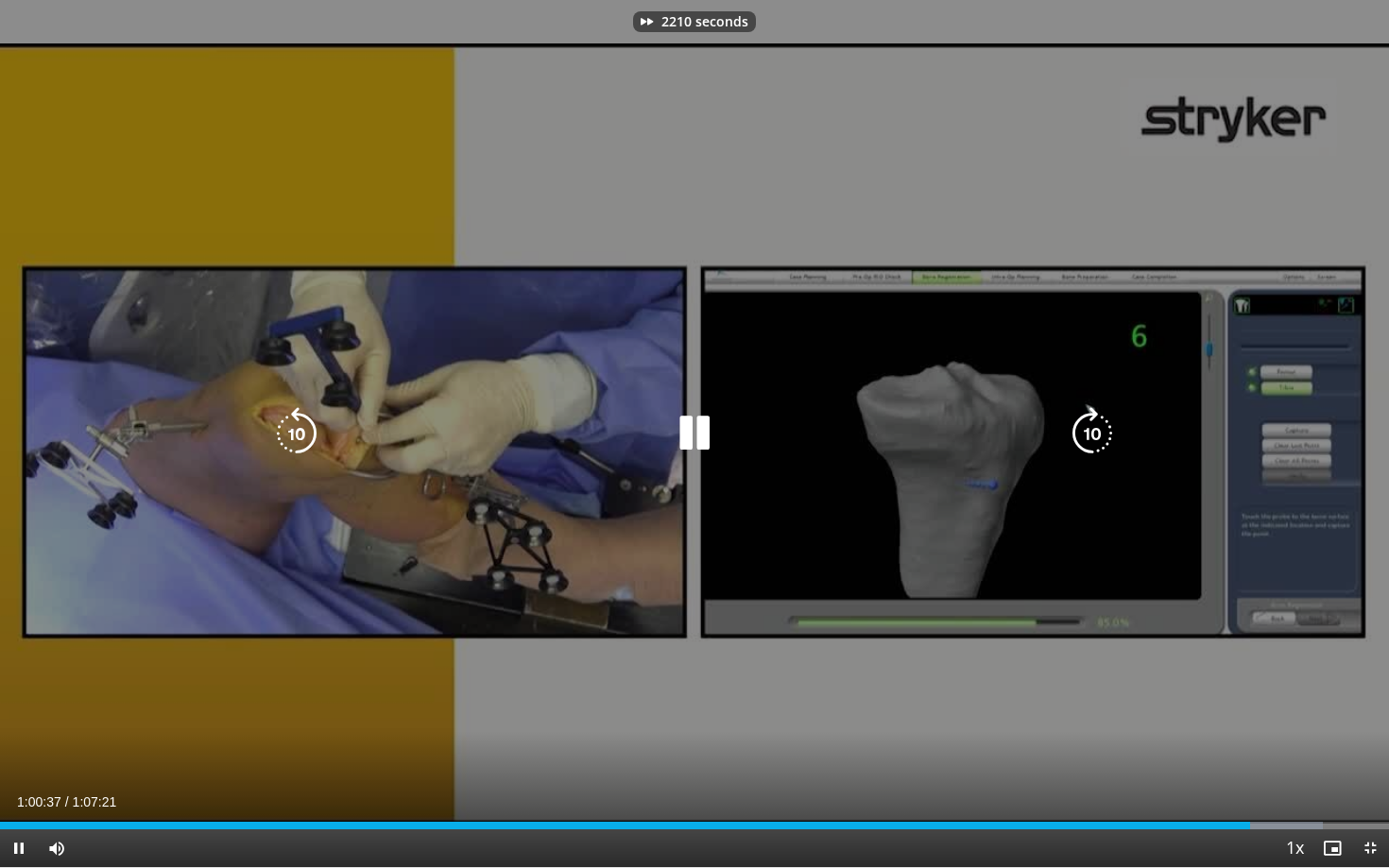click at bounding box center (1092, 434) 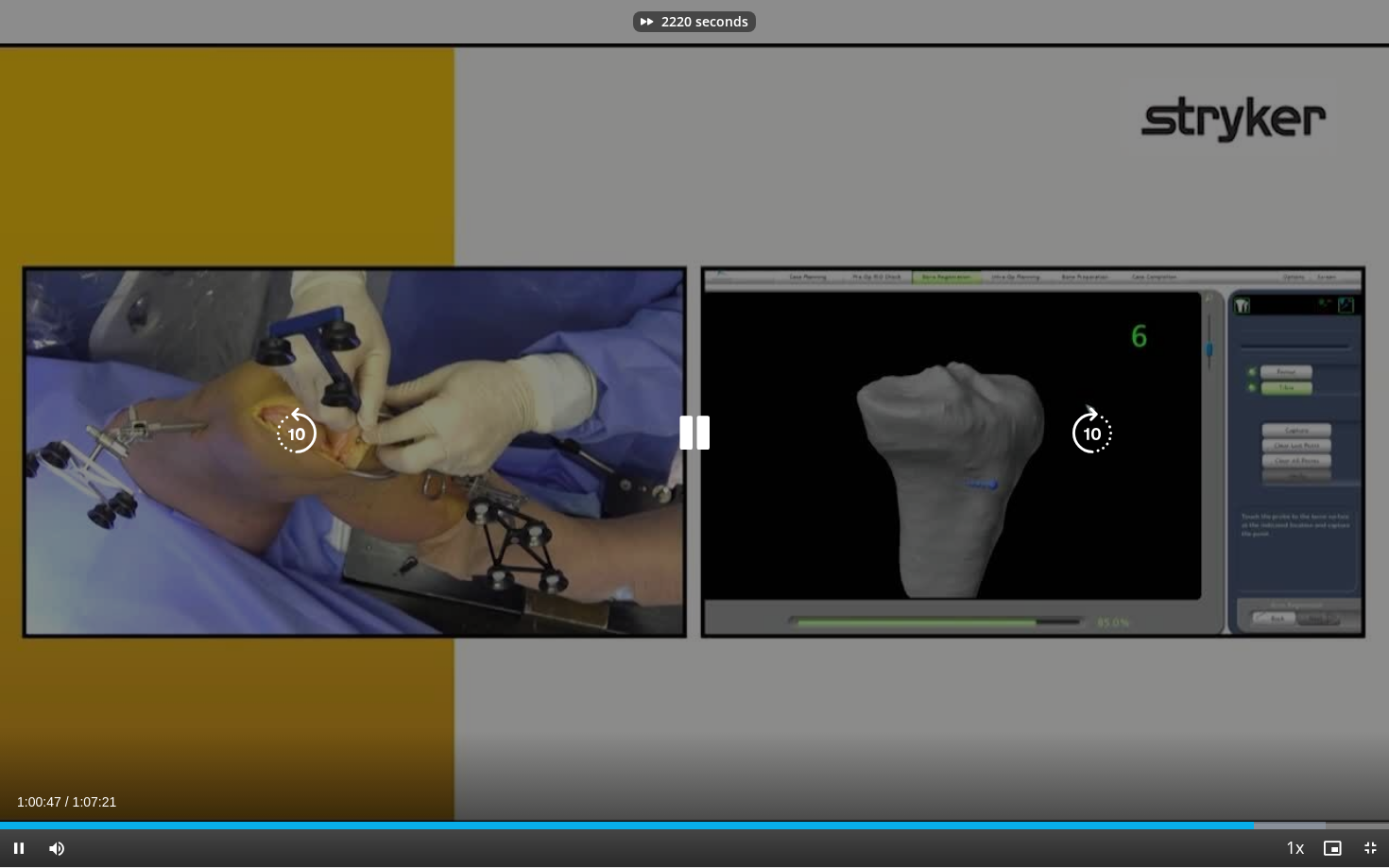 click at bounding box center (1092, 434) 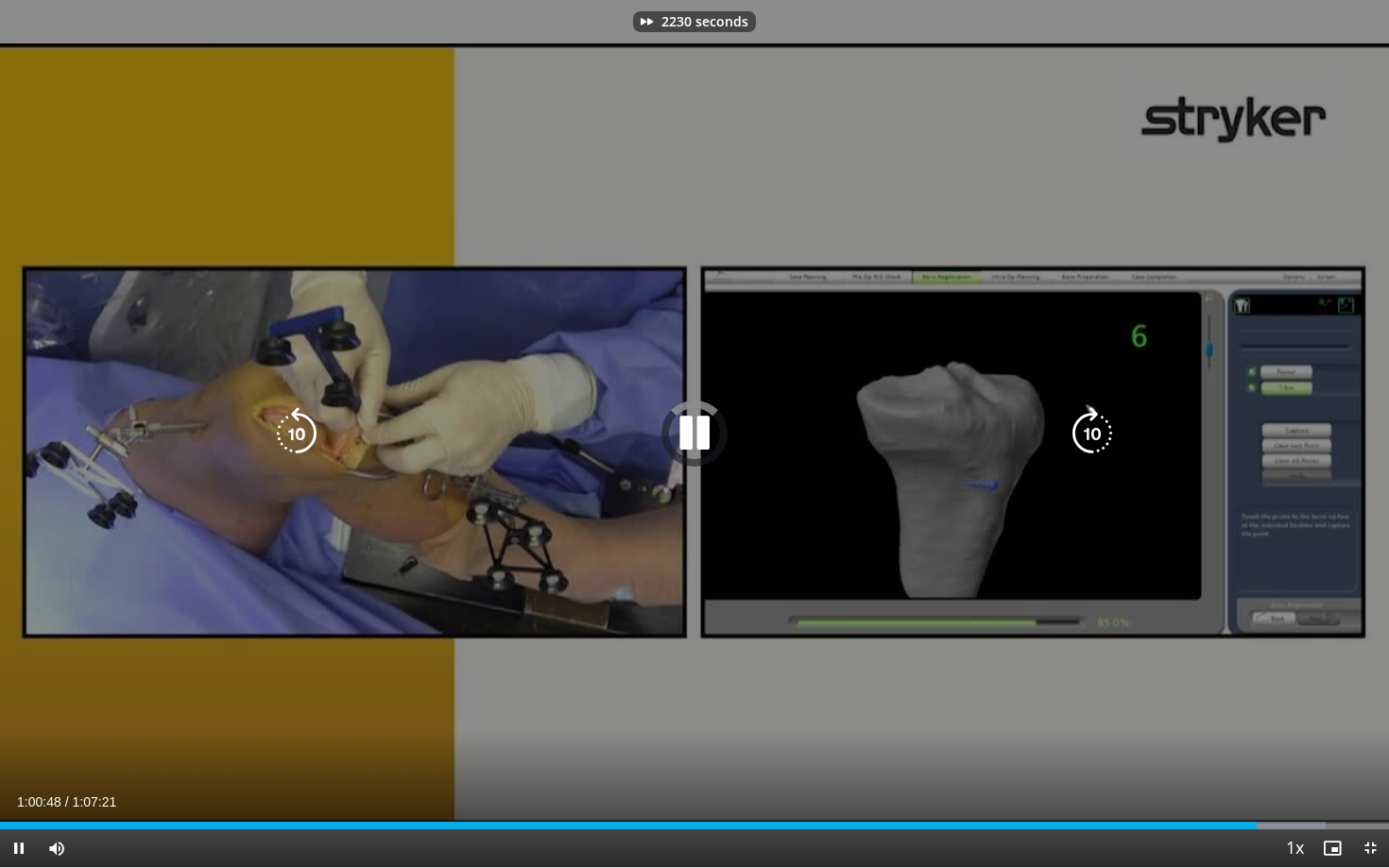 click at bounding box center (1092, 434) 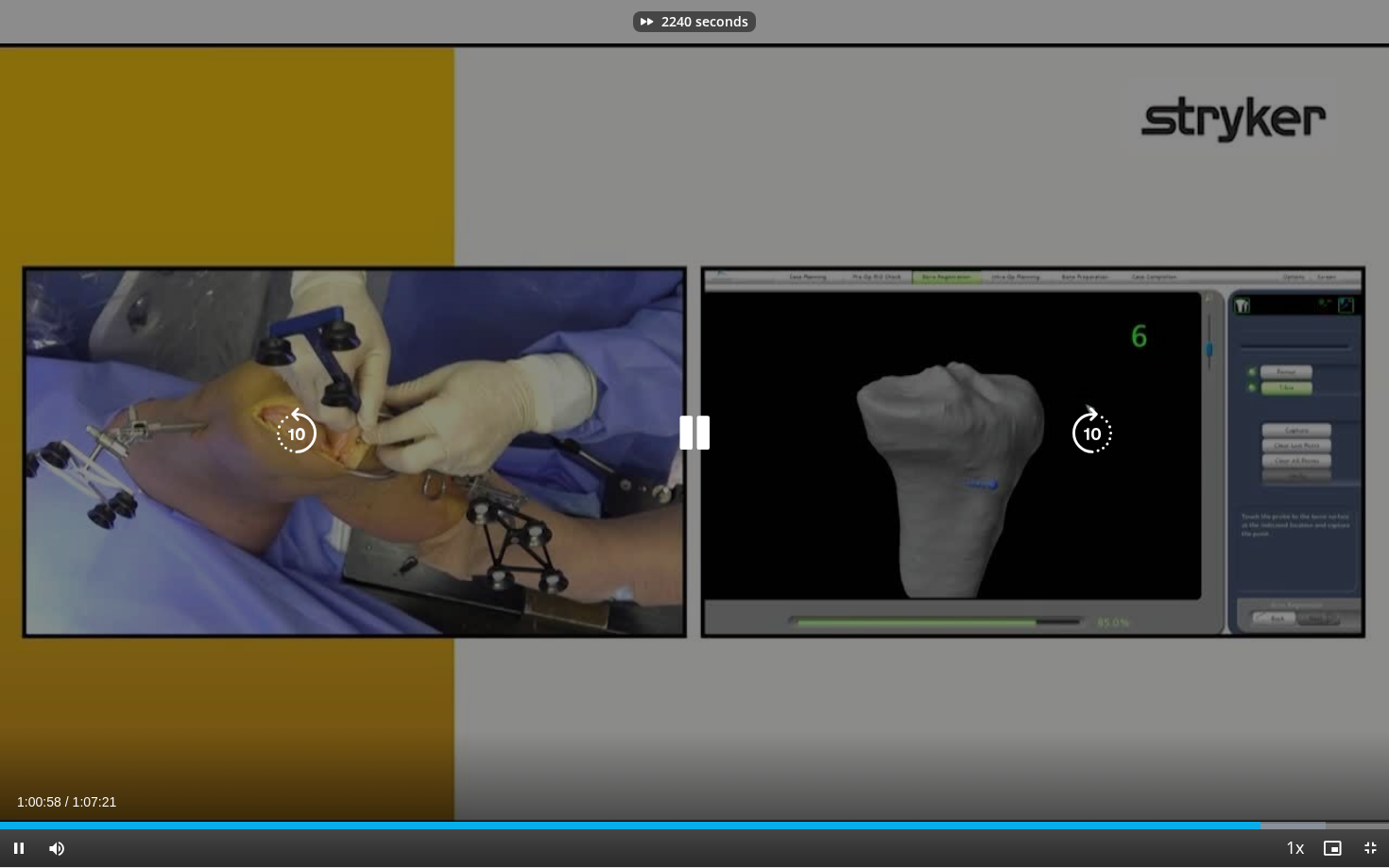 click at bounding box center (1092, 434) 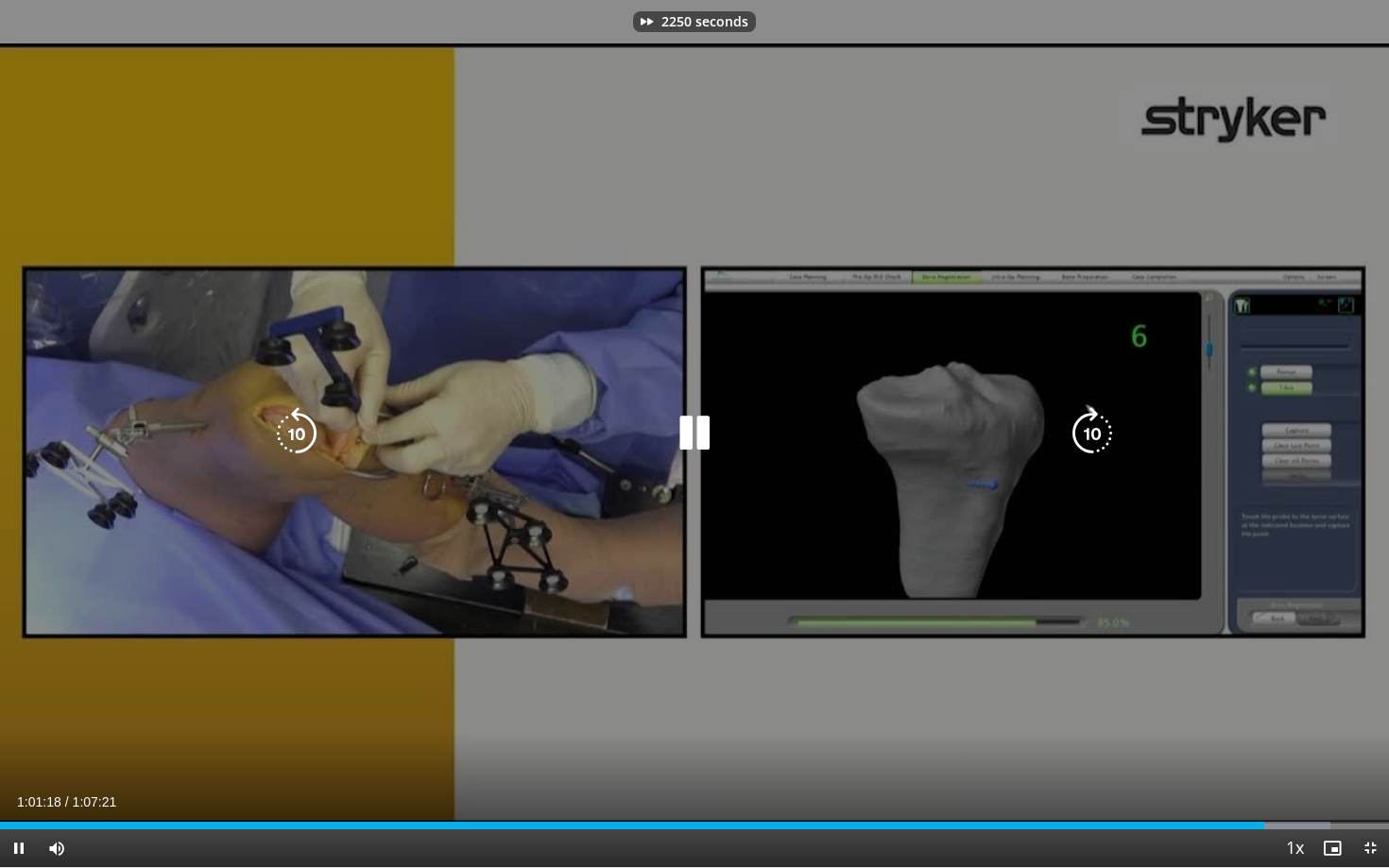 click at bounding box center [1092, 434] 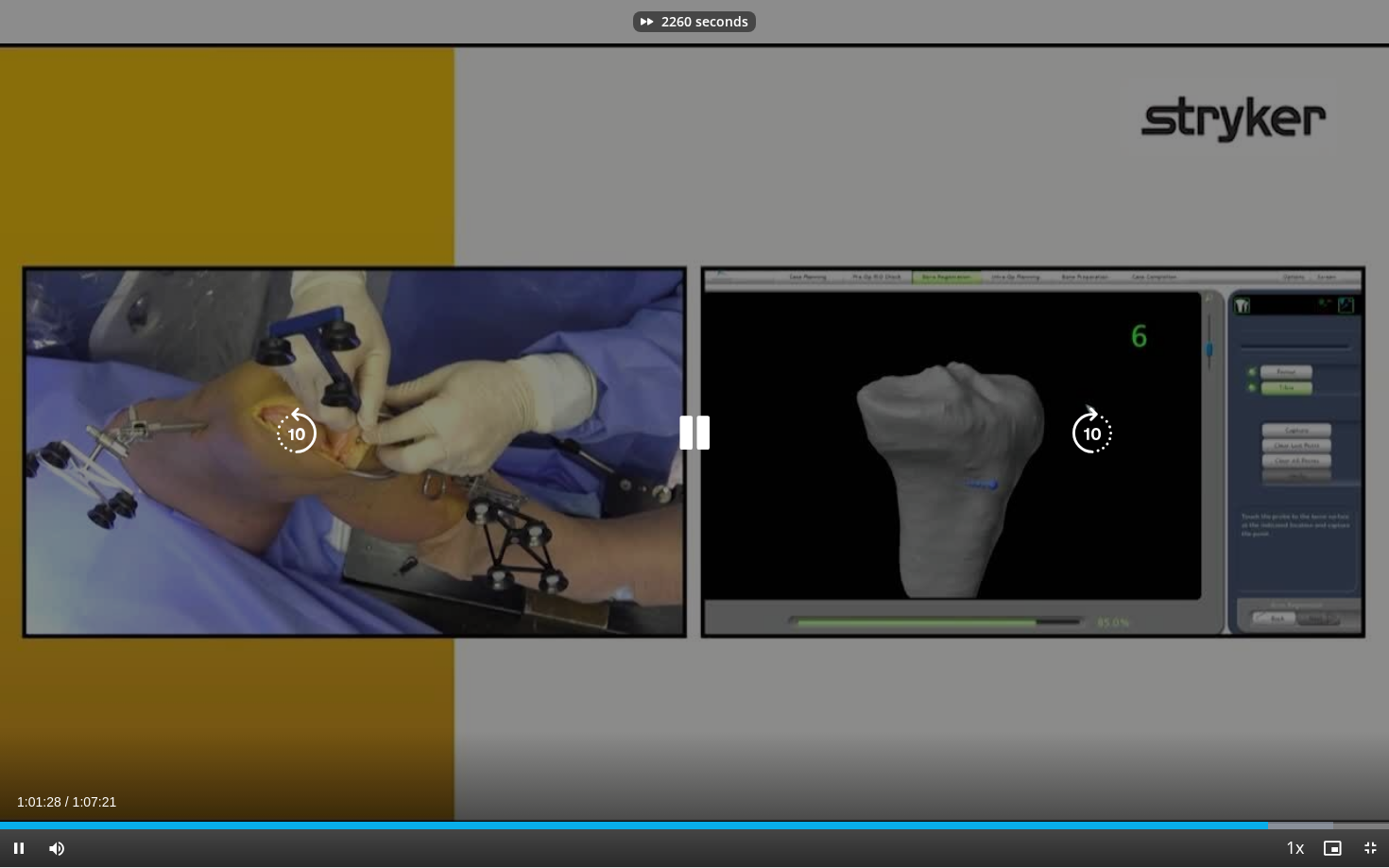 click at bounding box center (1092, 434) 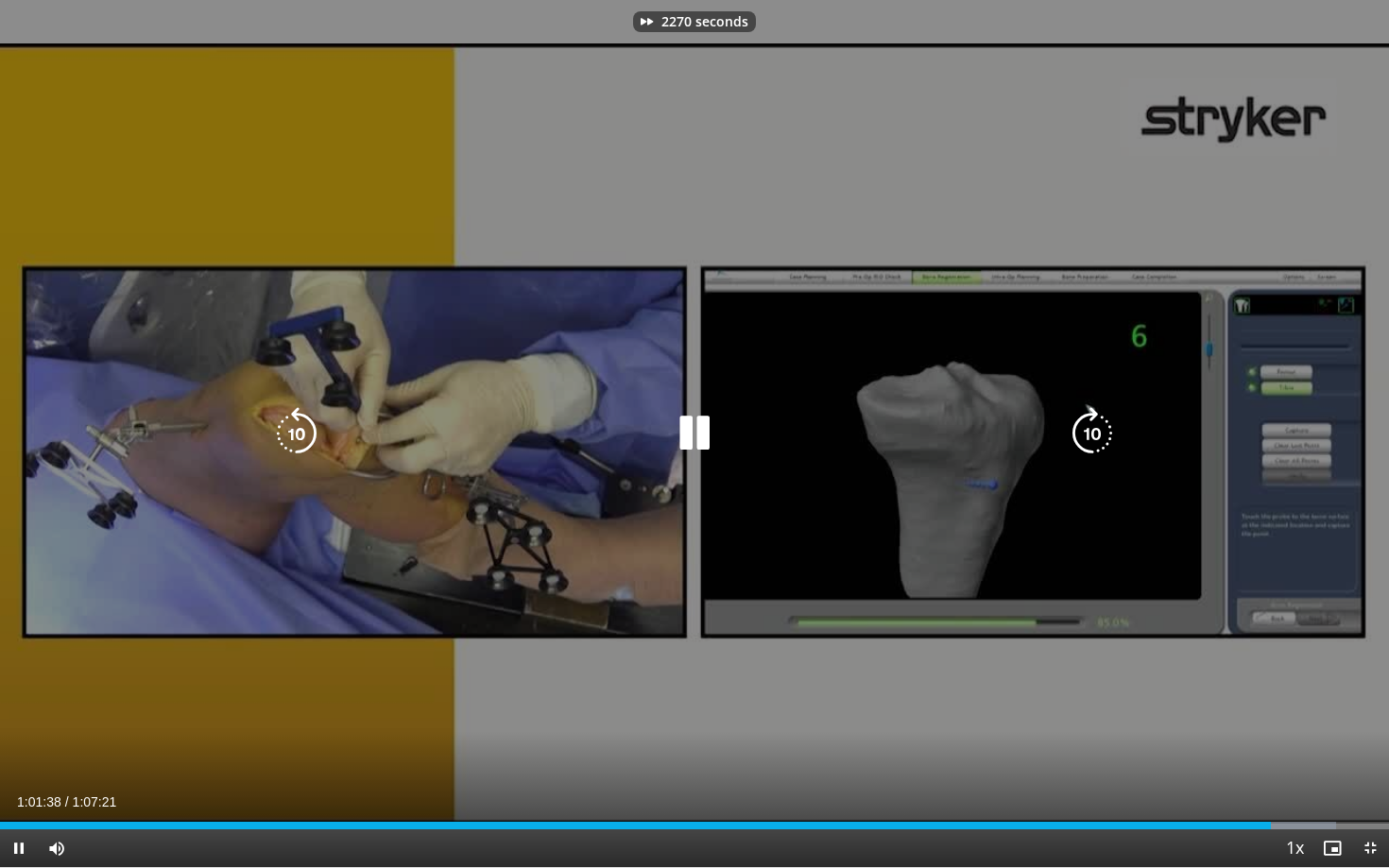 click at bounding box center (1092, 434) 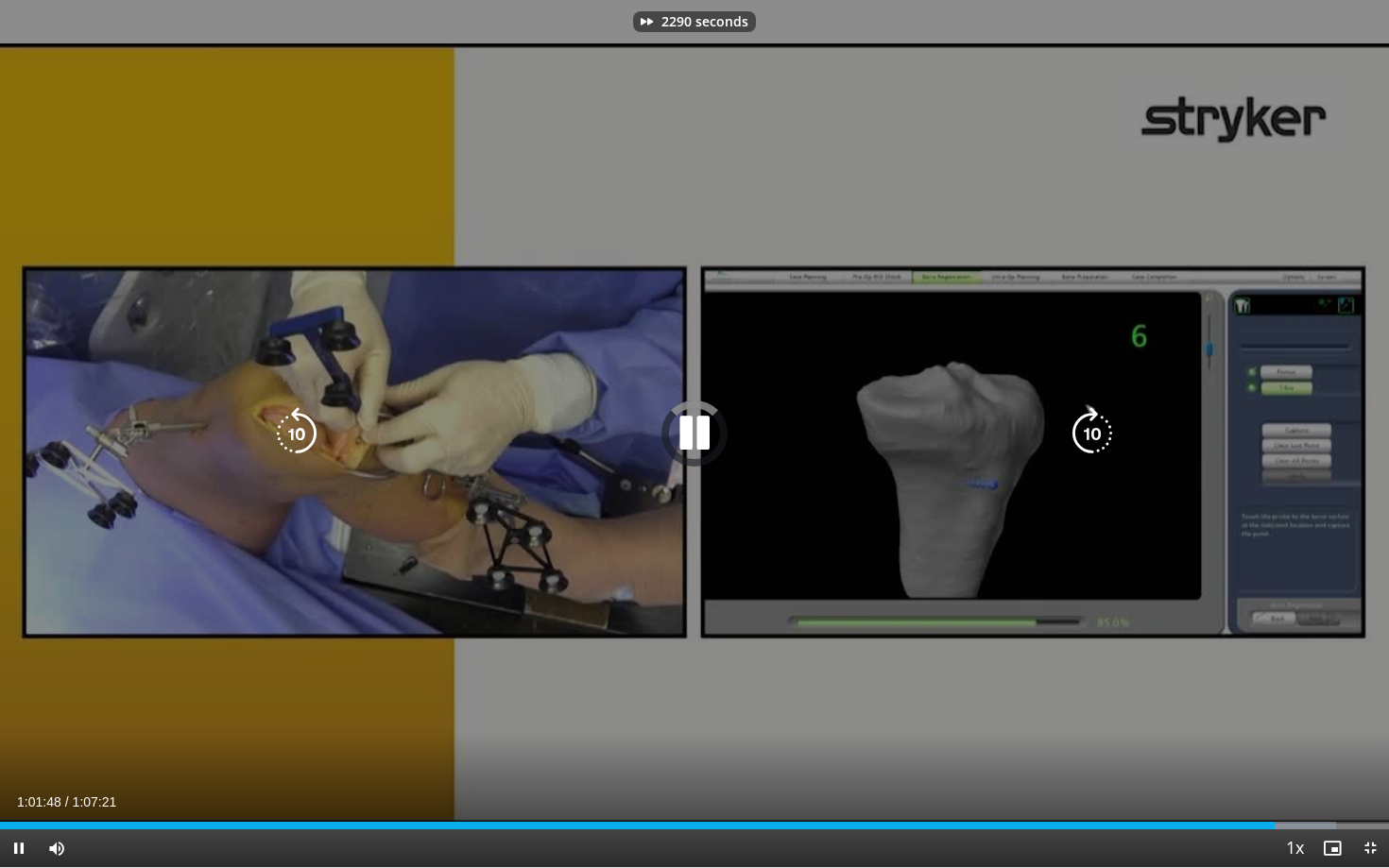 click at bounding box center [1092, 434] 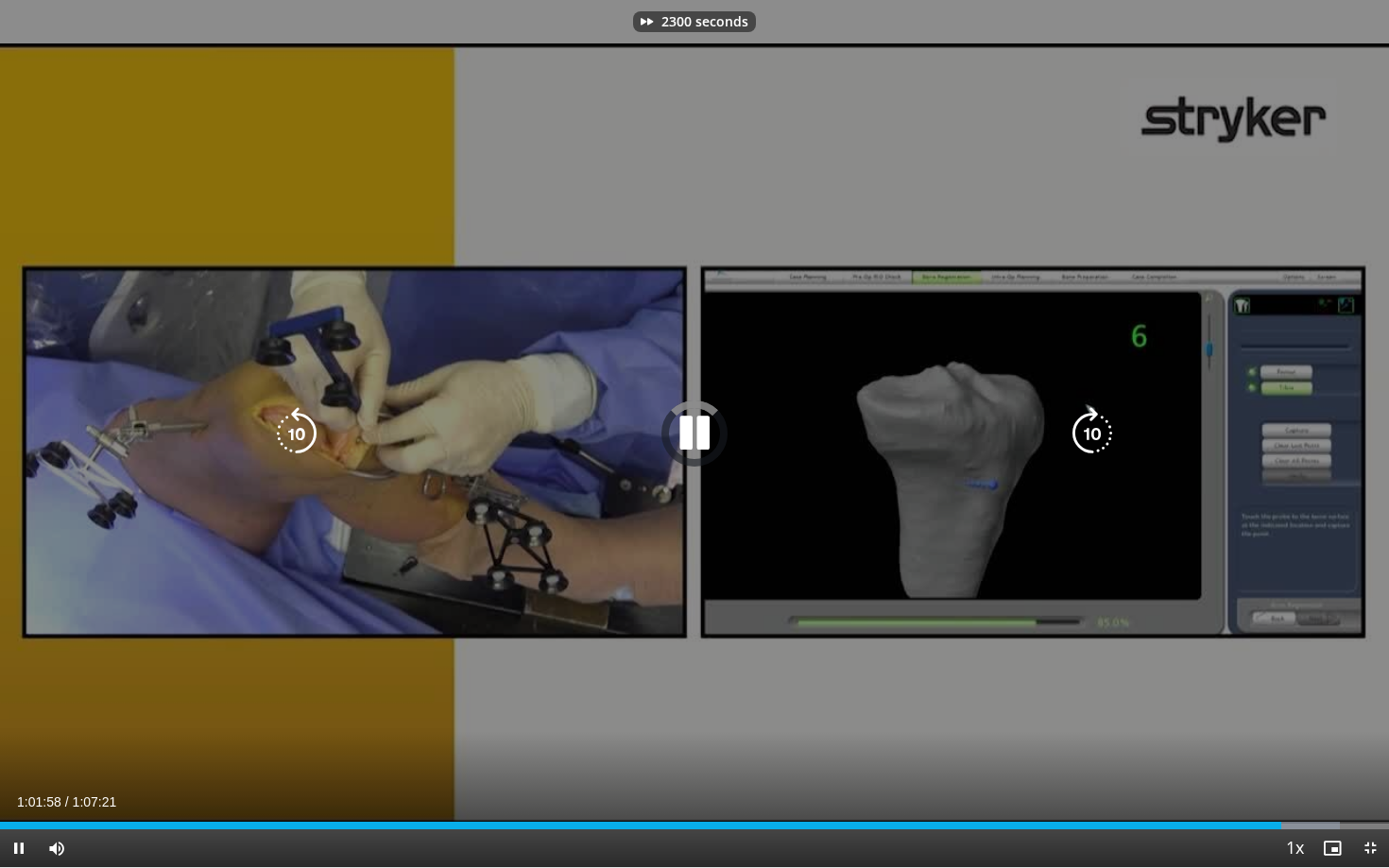 click at bounding box center [1092, 434] 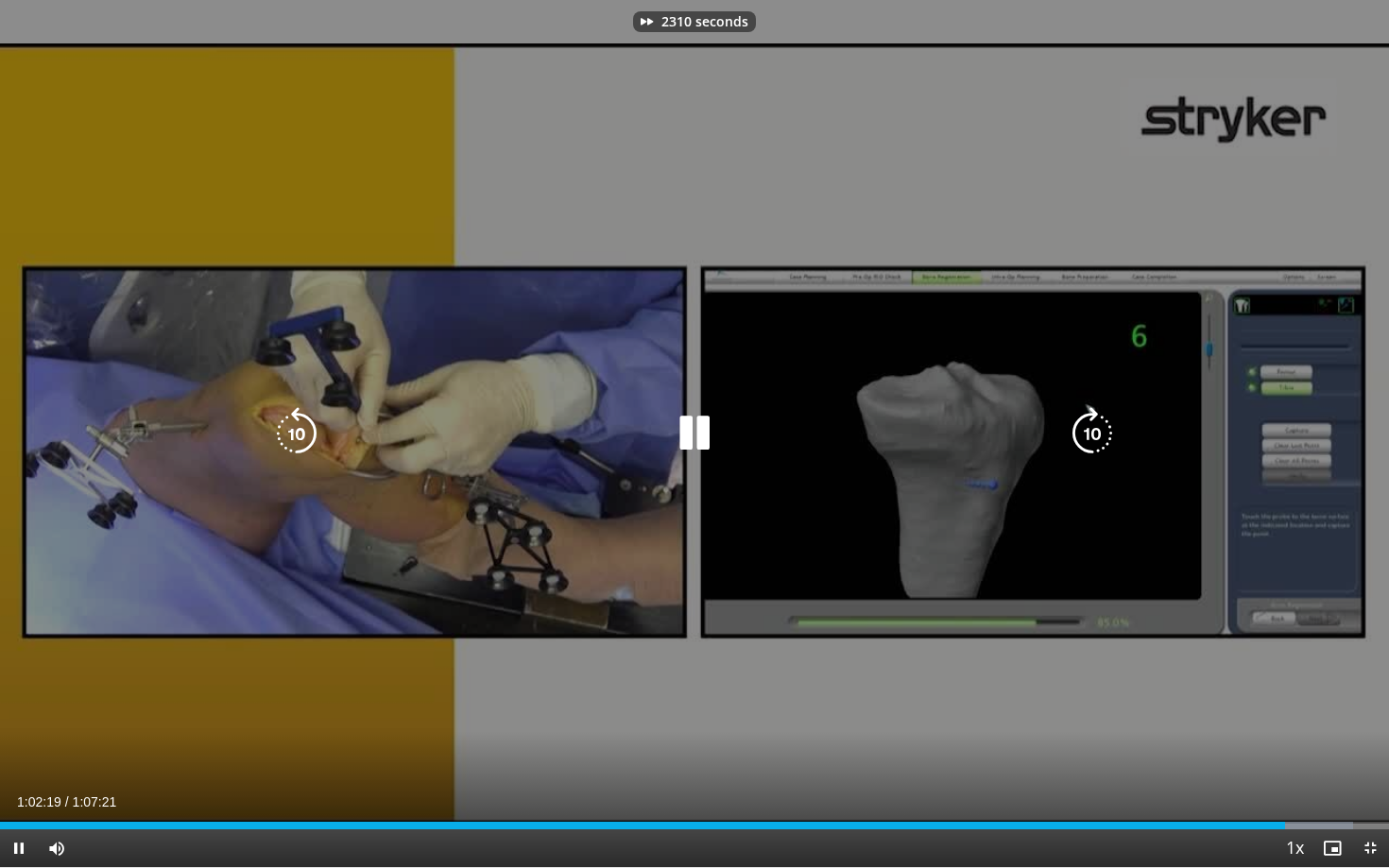 click at bounding box center [1092, 434] 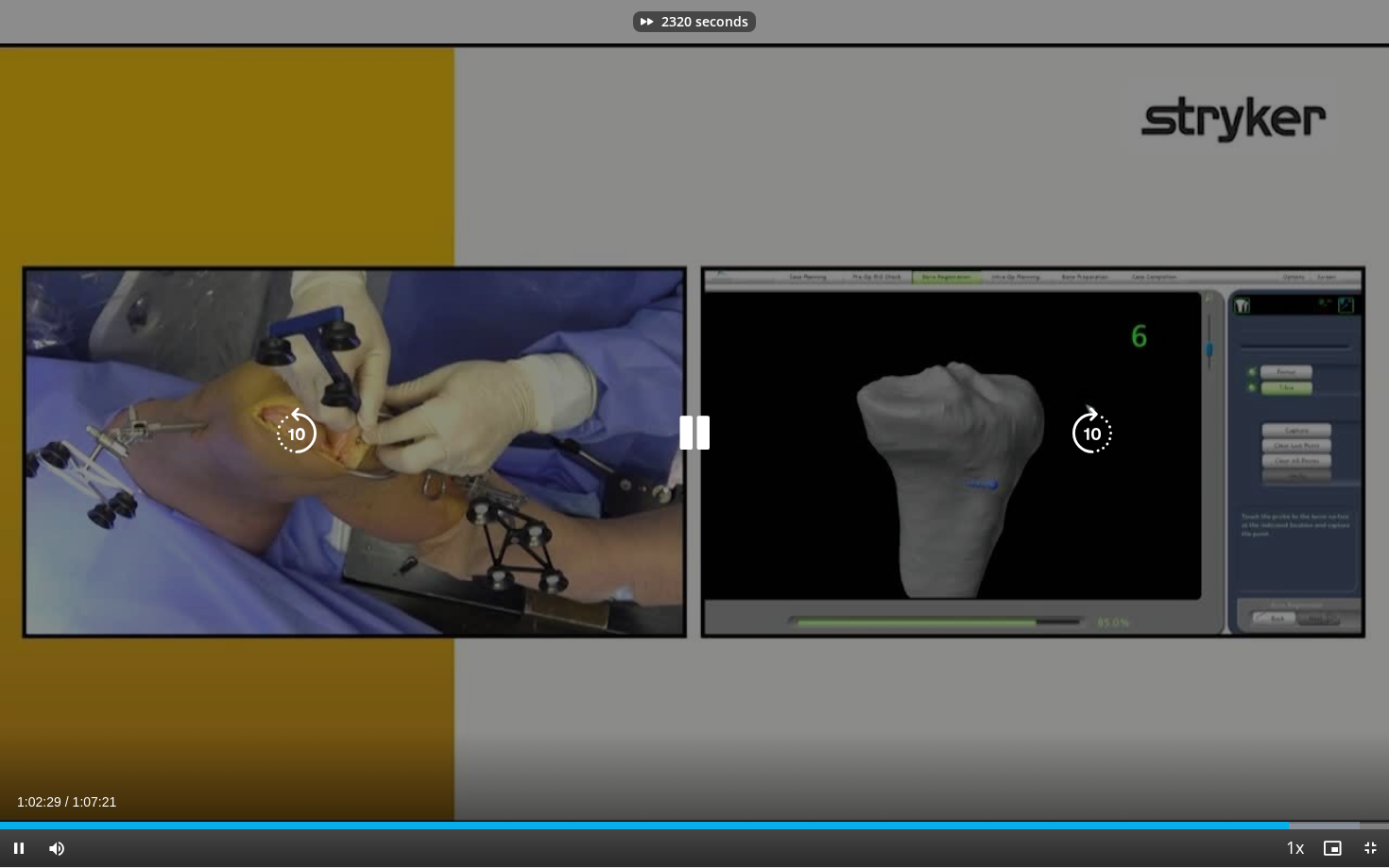 click at bounding box center (1092, 434) 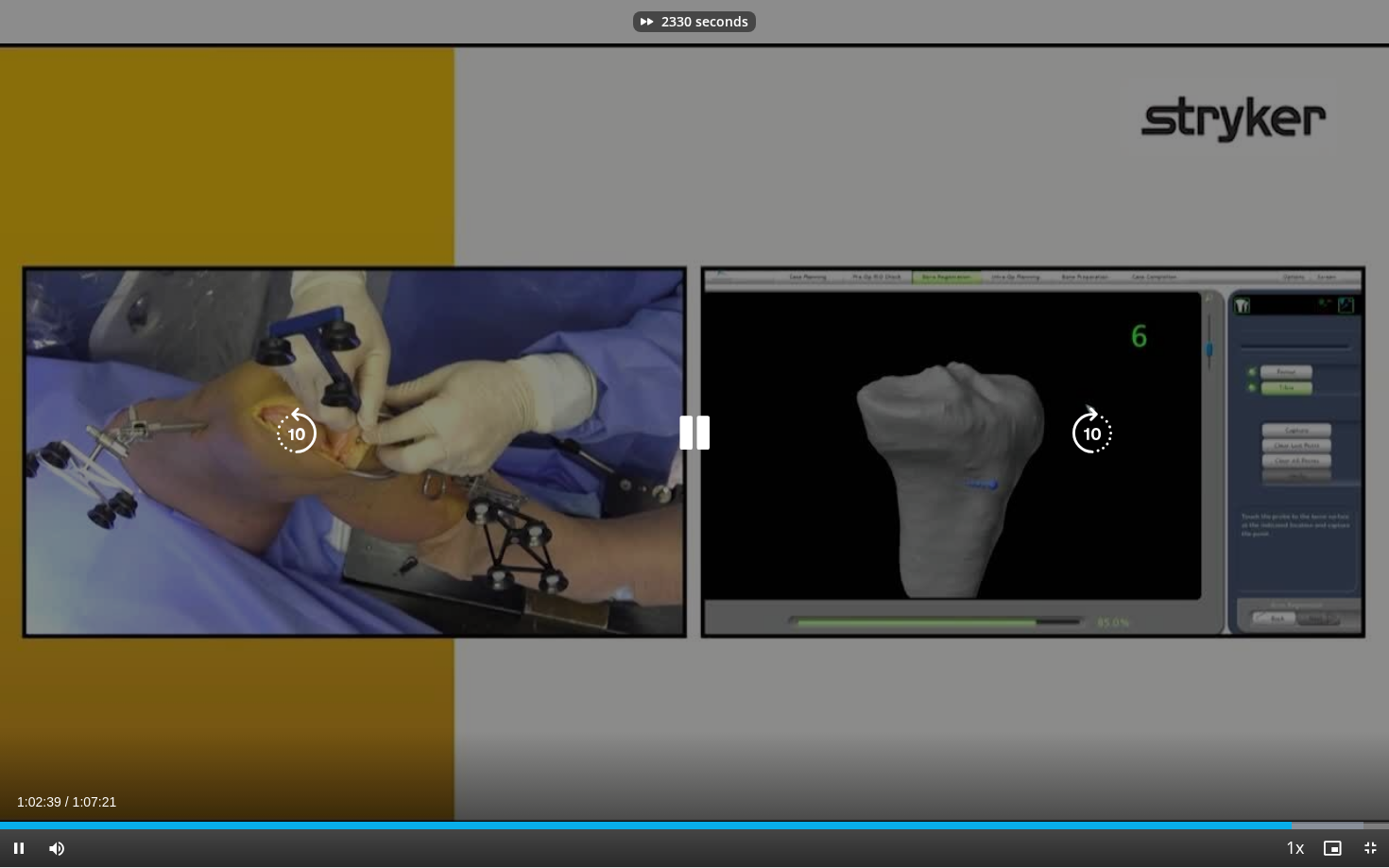click at bounding box center [1092, 434] 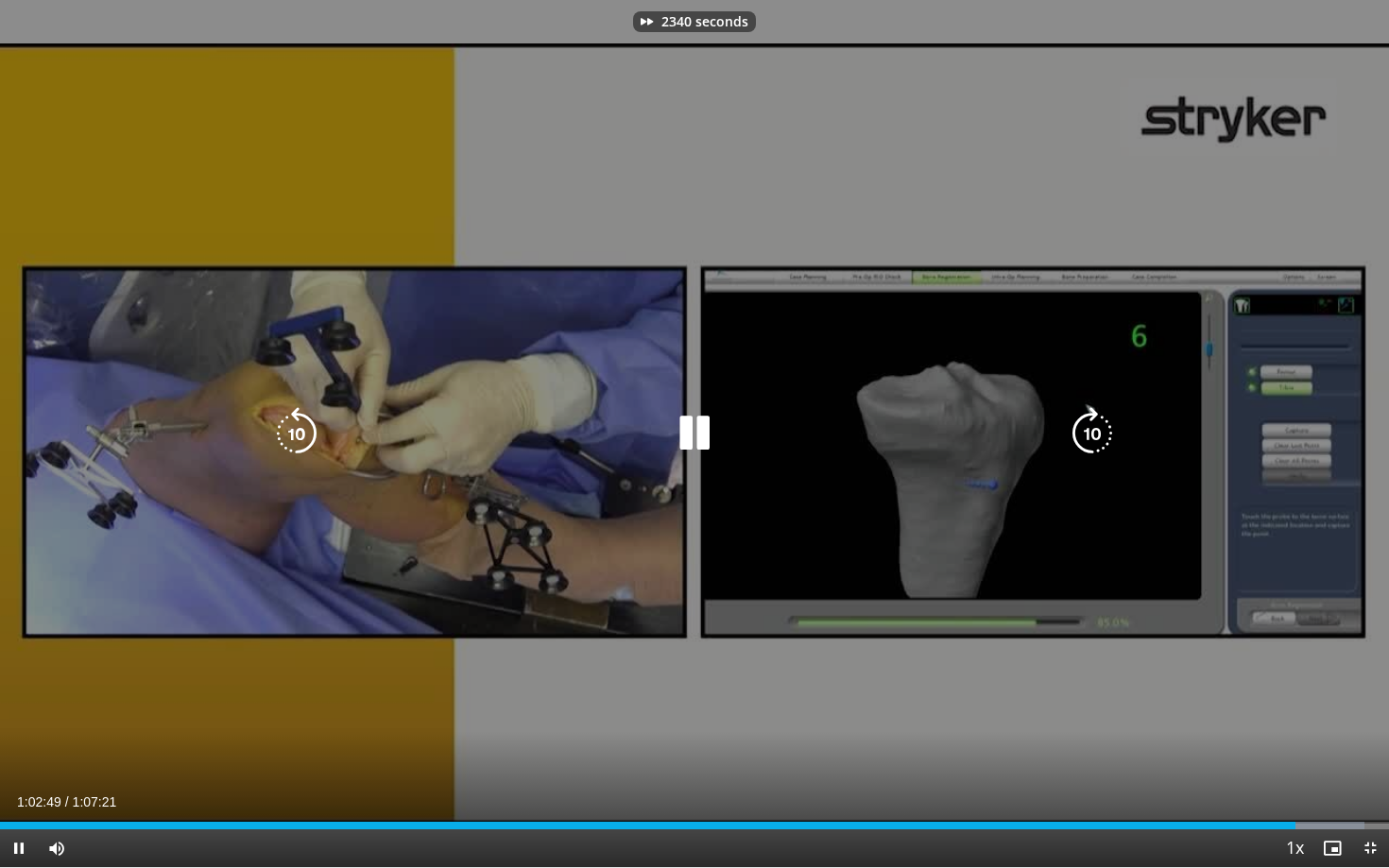 click at bounding box center (1092, 434) 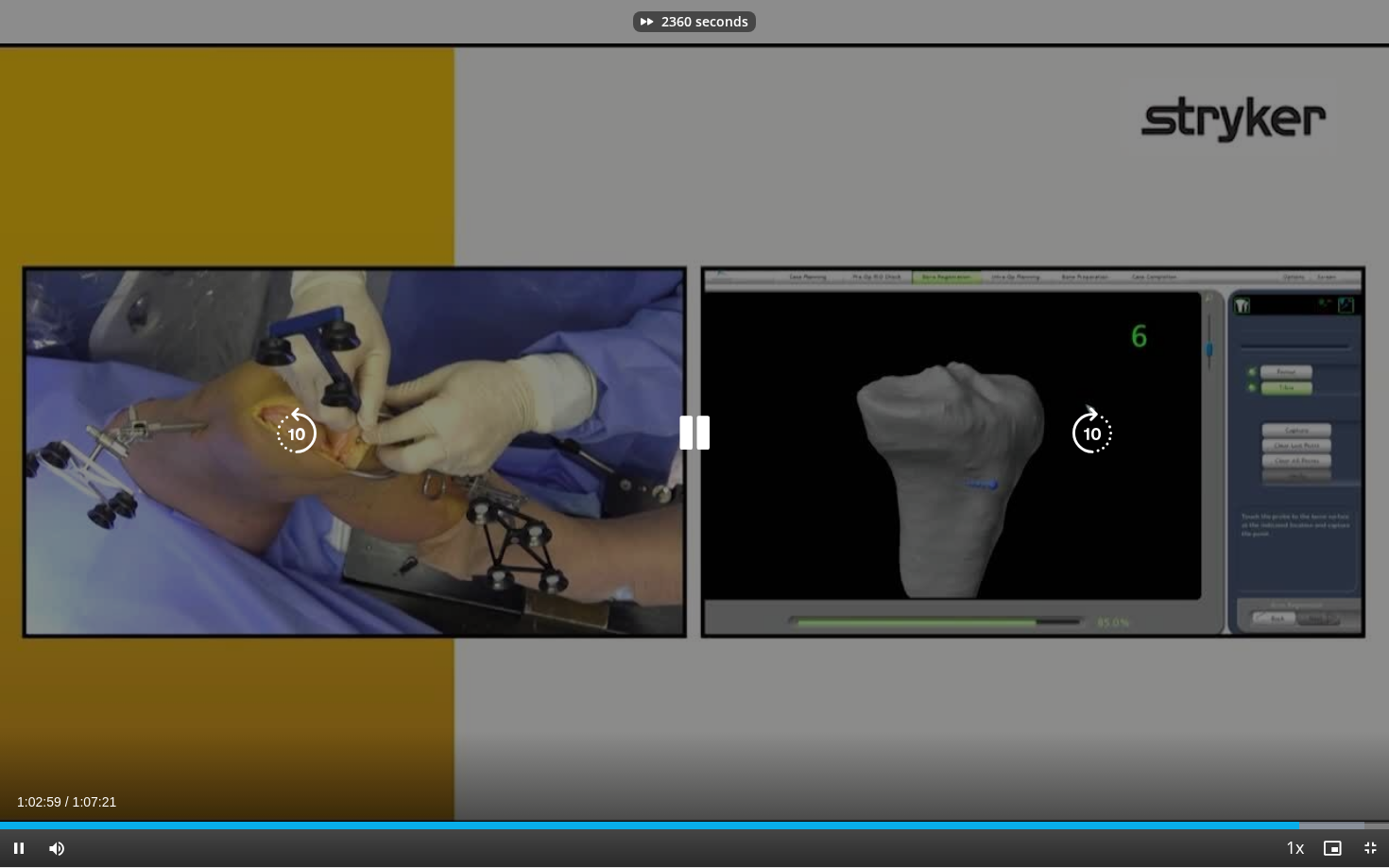 click at bounding box center (1092, 434) 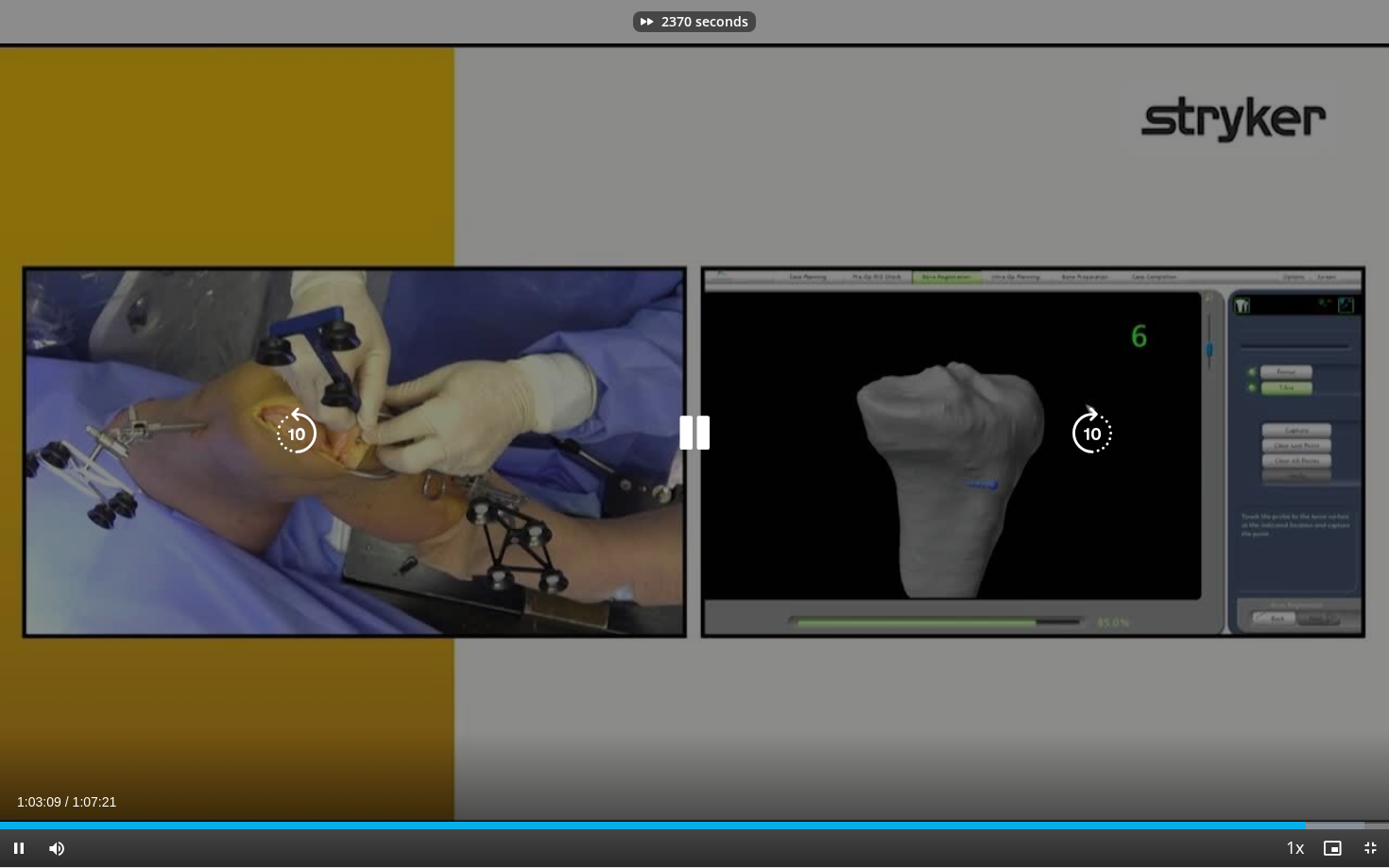 click at bounding box center [1092, 434] 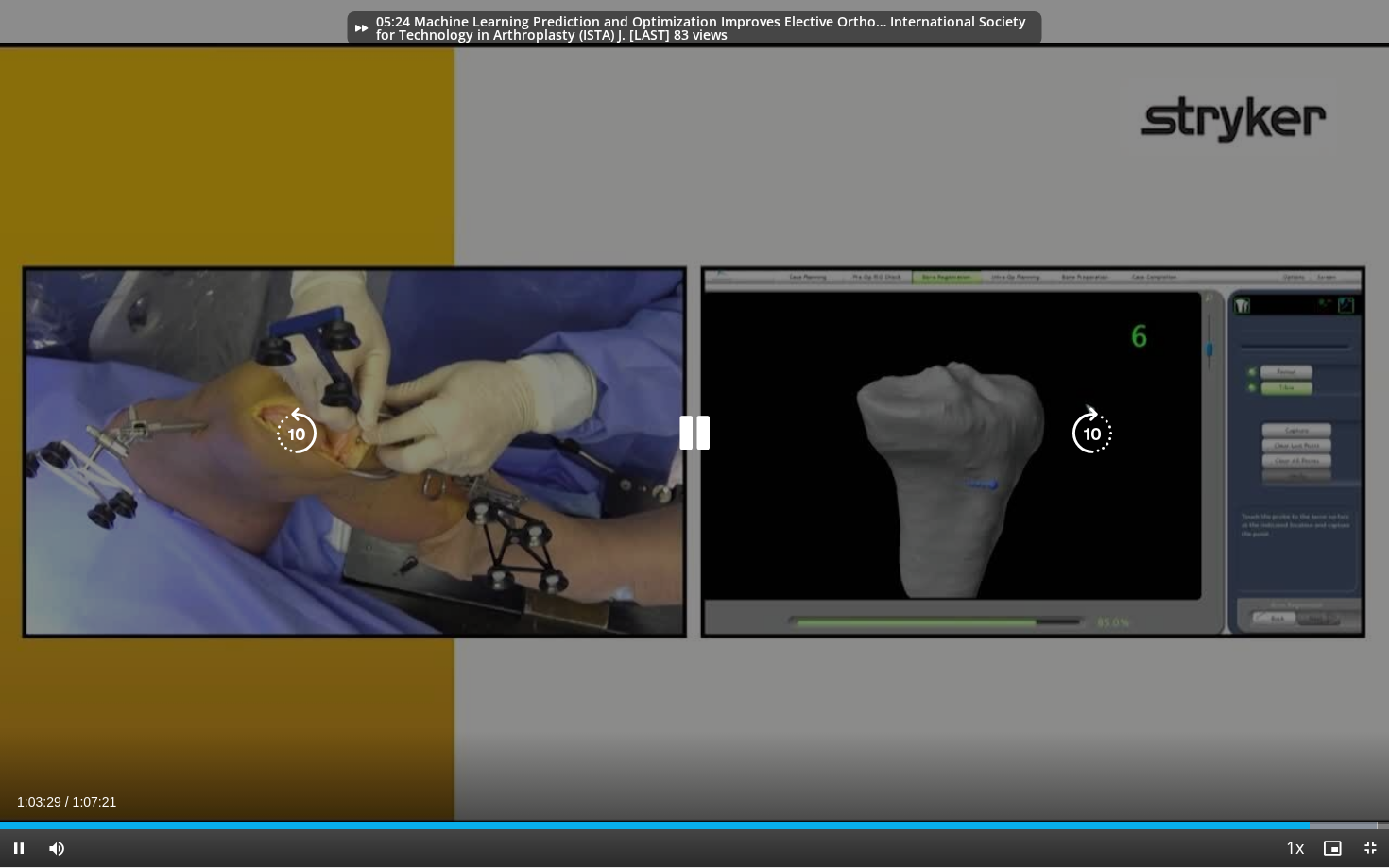 click at bounding box center [1092, 434] 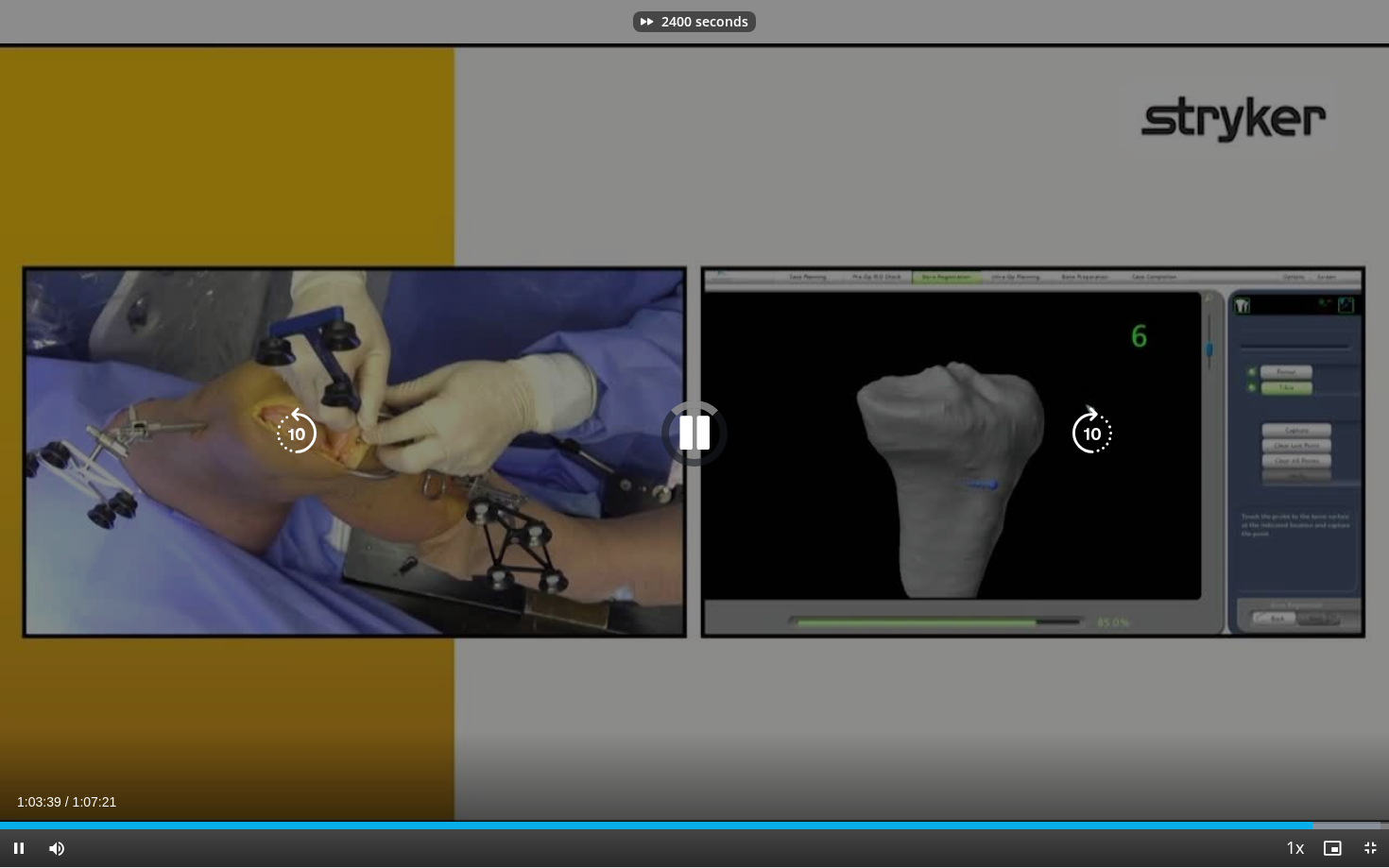 click at bounding box center (1092, 434) 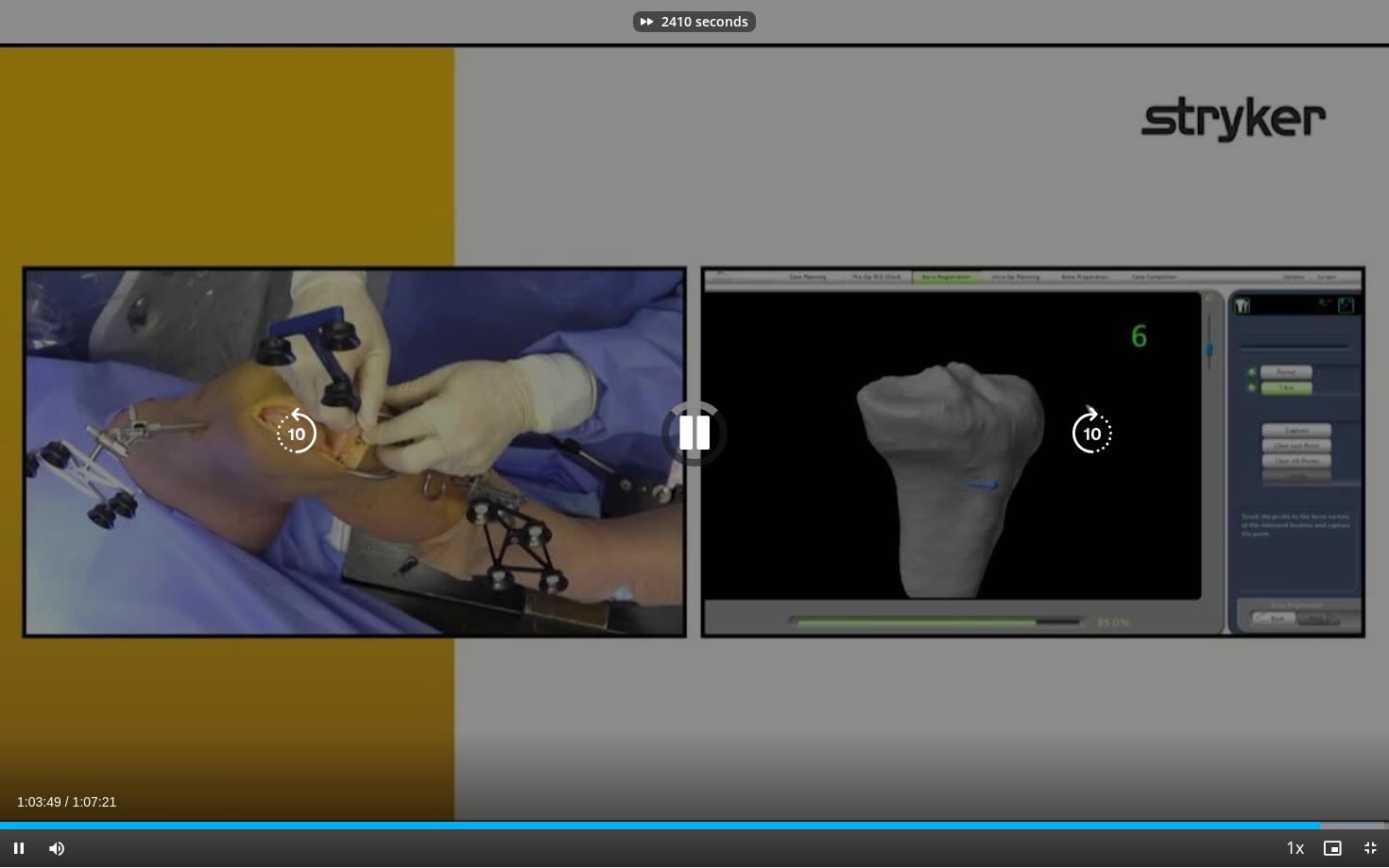 click at bounding box center [1092, 434] 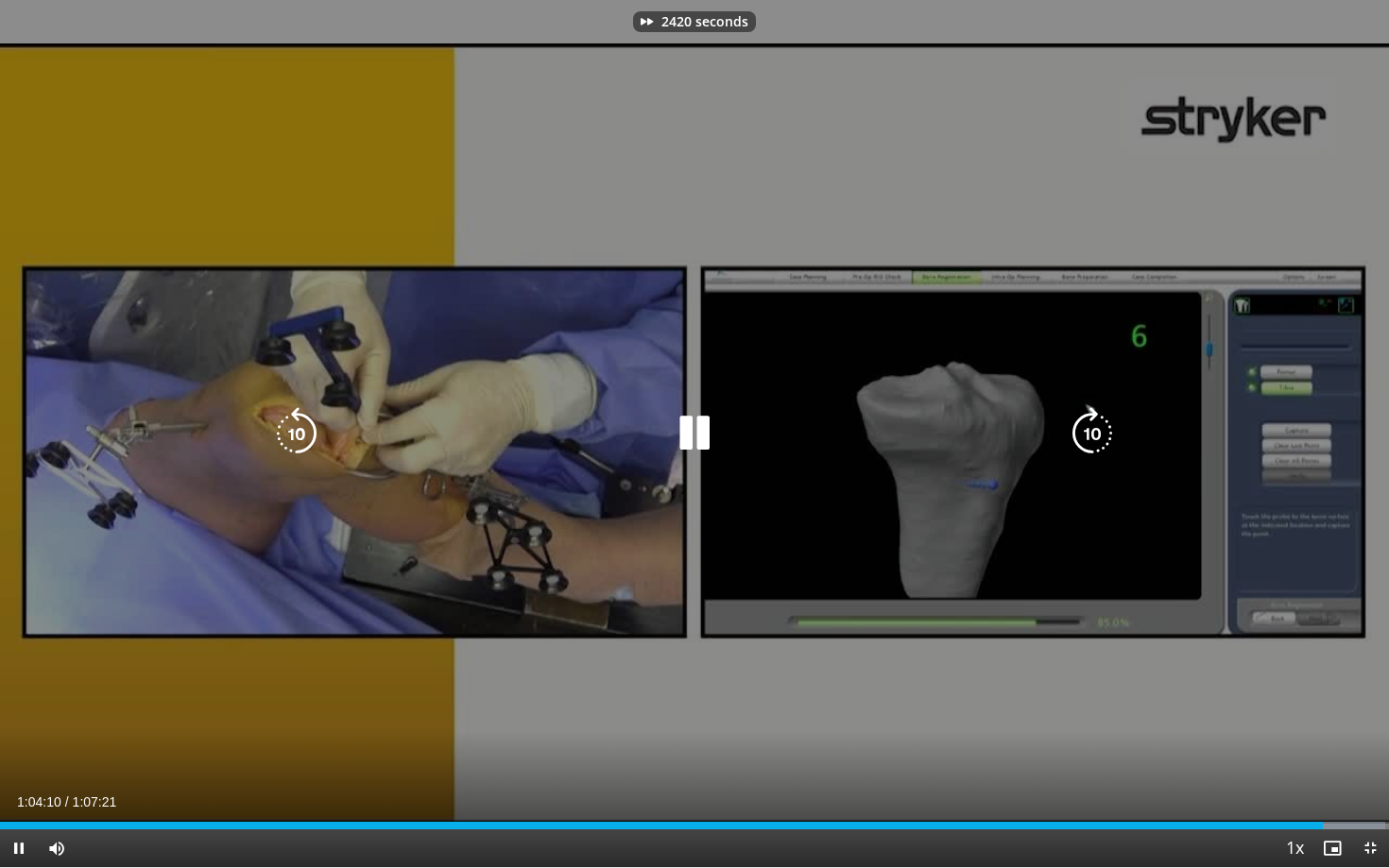 click at bounding box center (1092, 434) 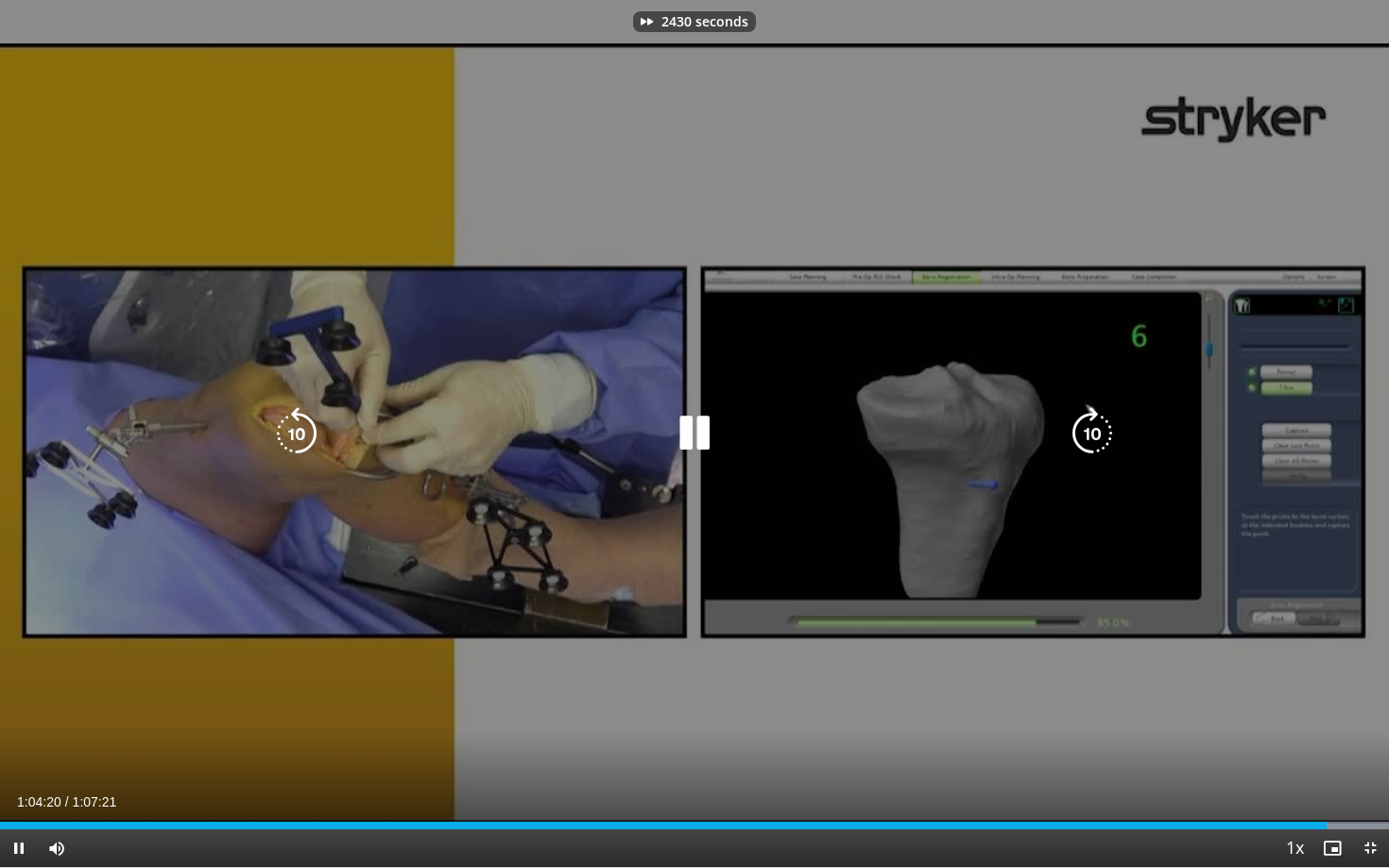 click at bounding box center [1092, 434] 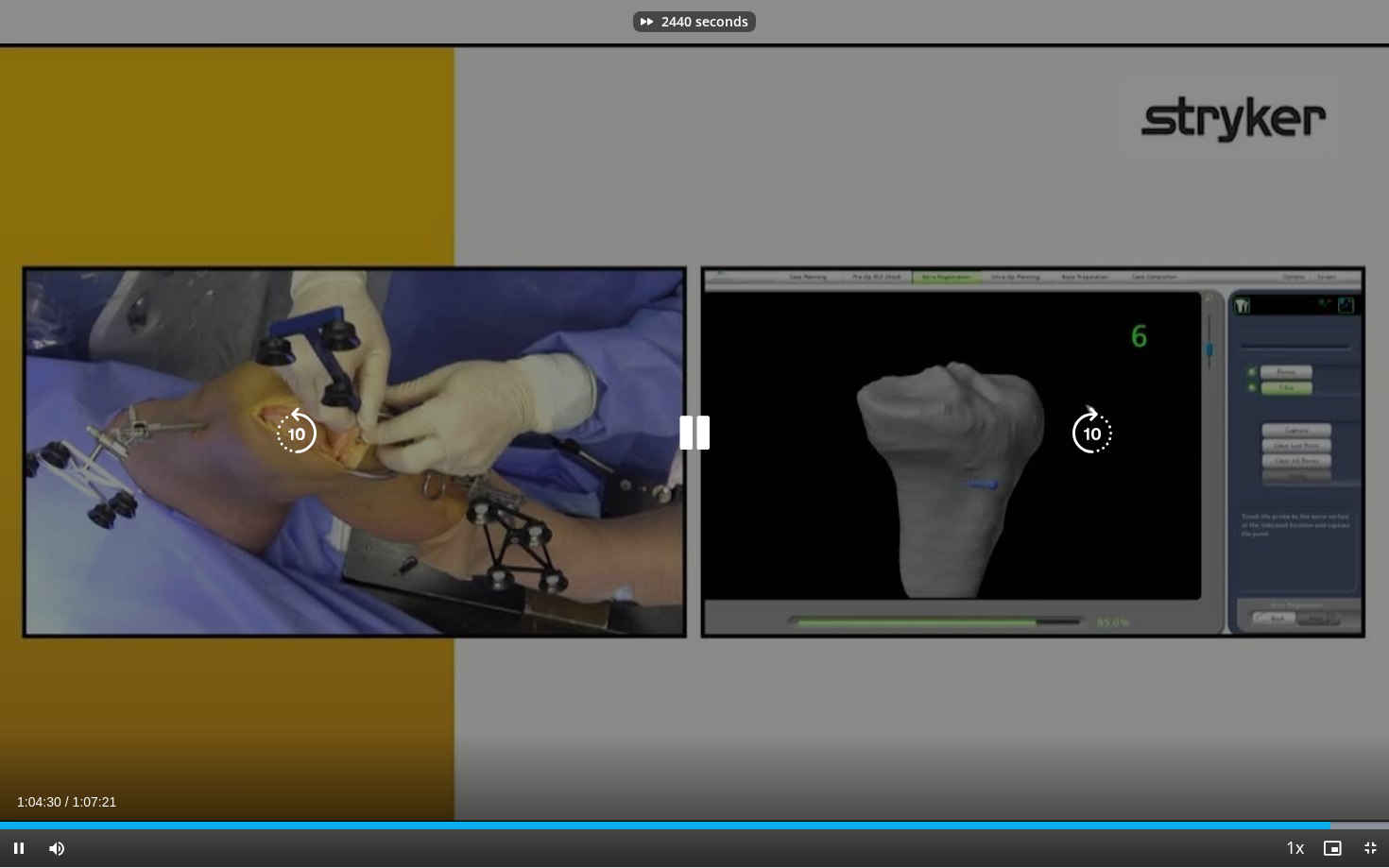 click at bounding box center [1092, 434] 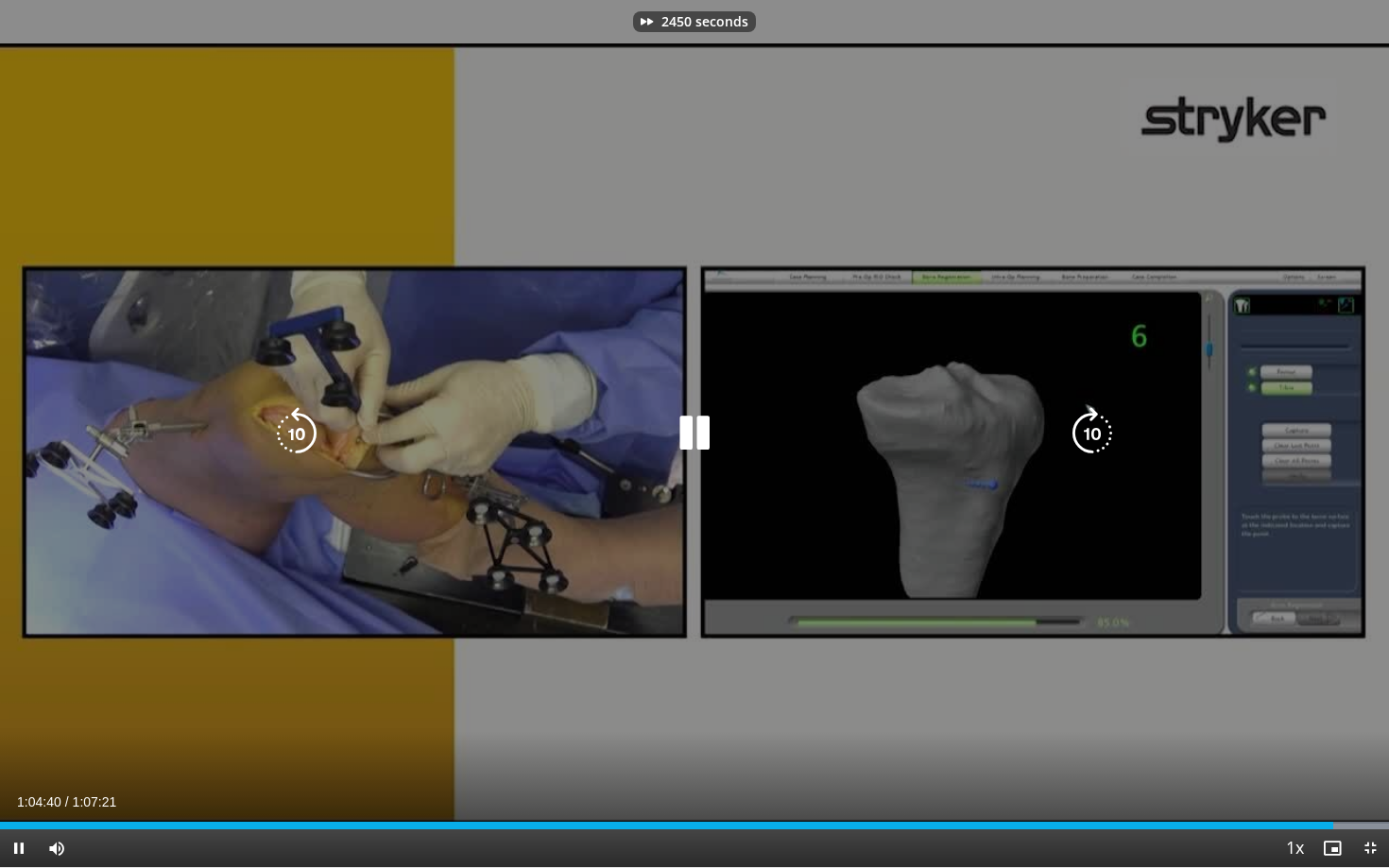 click at bounding box center (1092, 434) 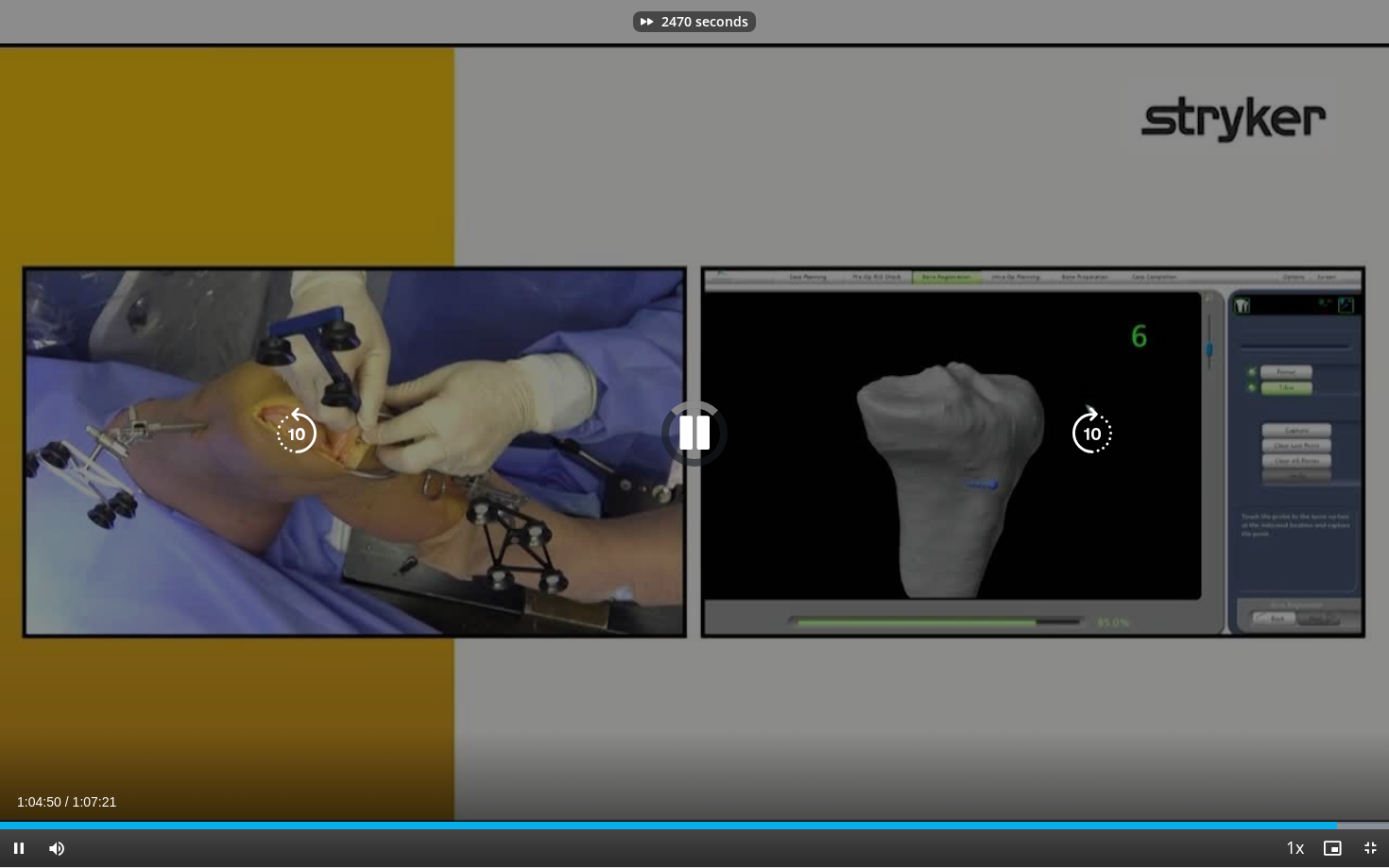 click at bounding box center (1092, 434) 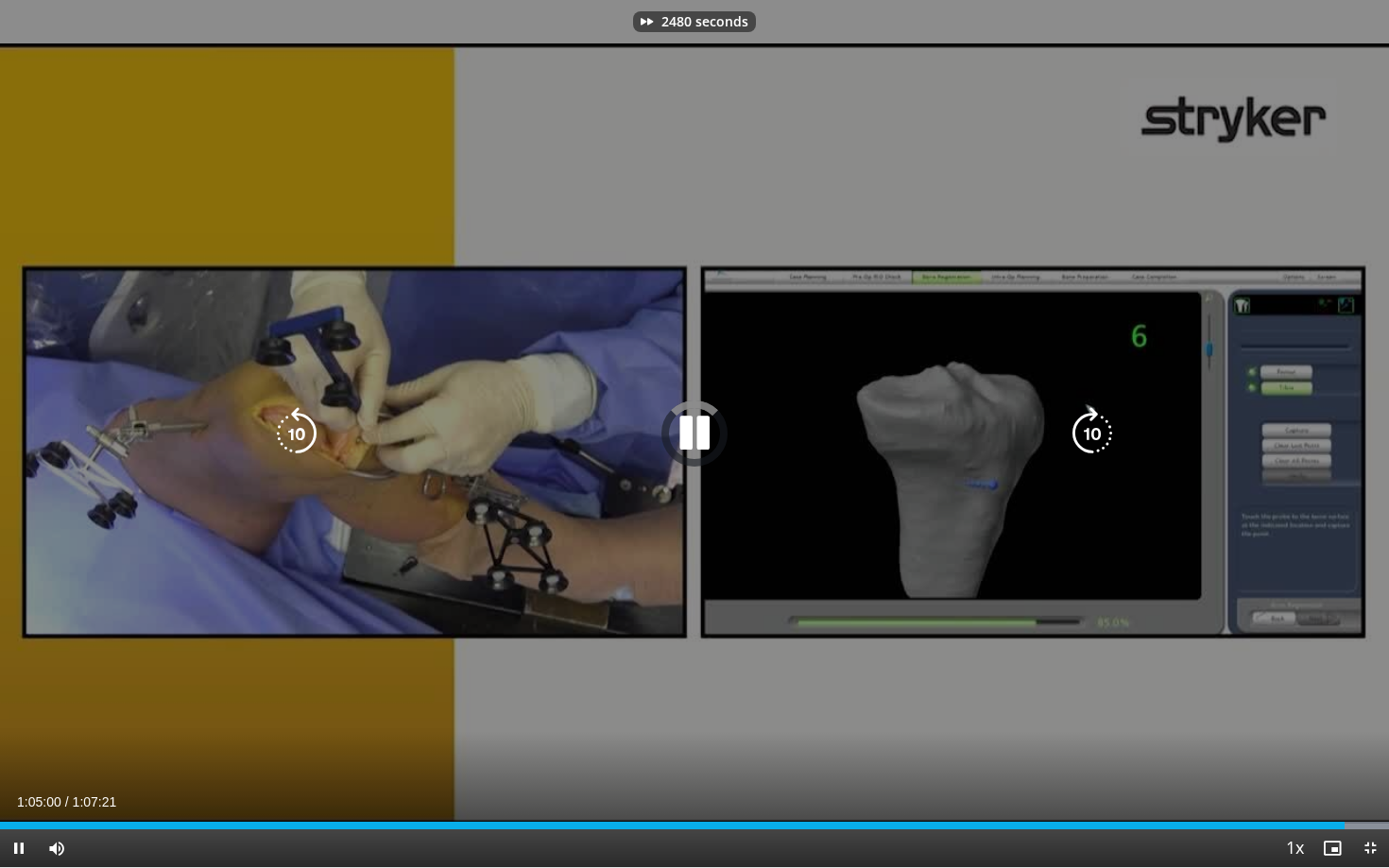 click at bounding box center [1092, 434] 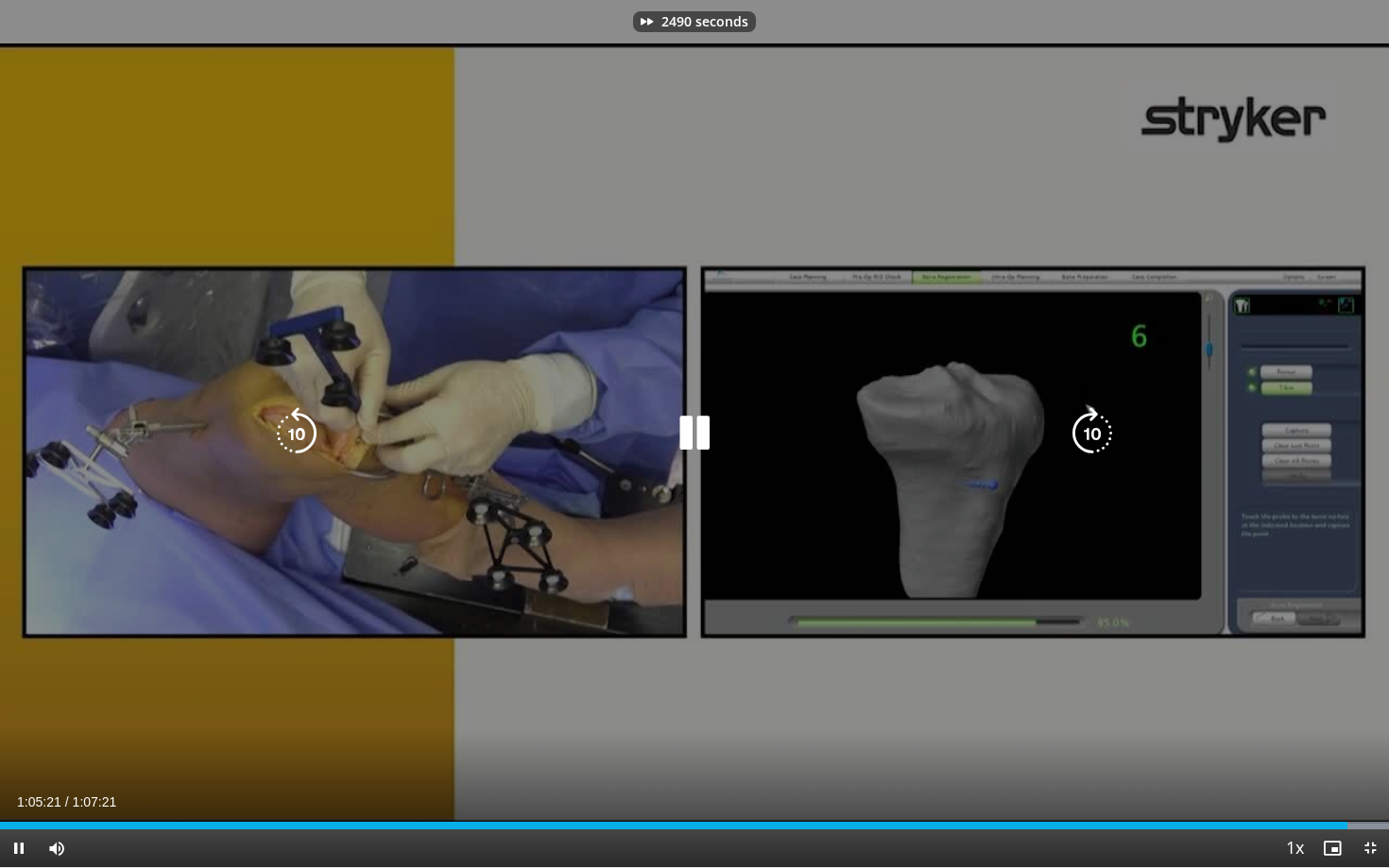 click at bounding box center (1092, 434) 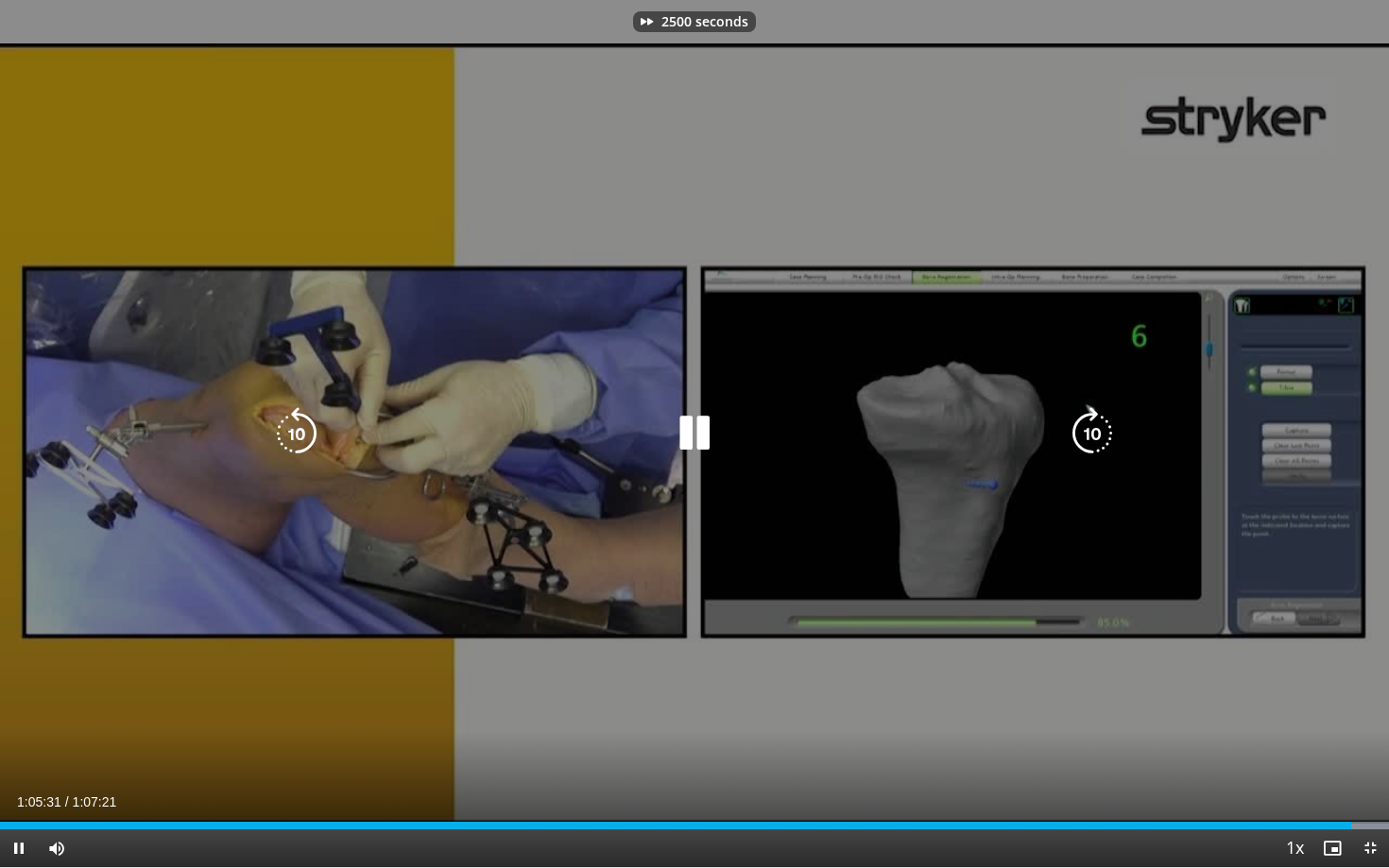 click at bounding box center (1092, 434) 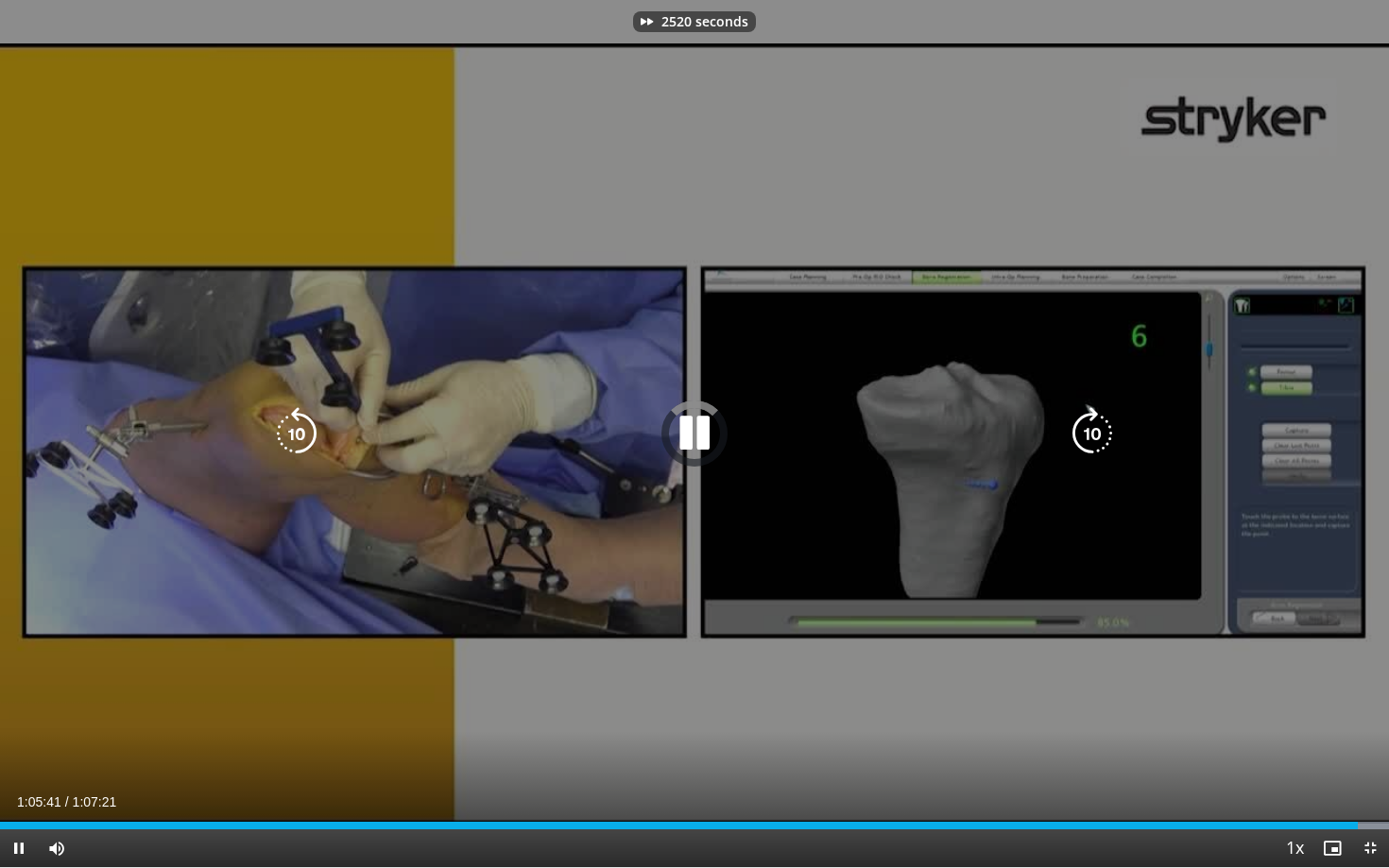 click at bounding box center (1092, 434) 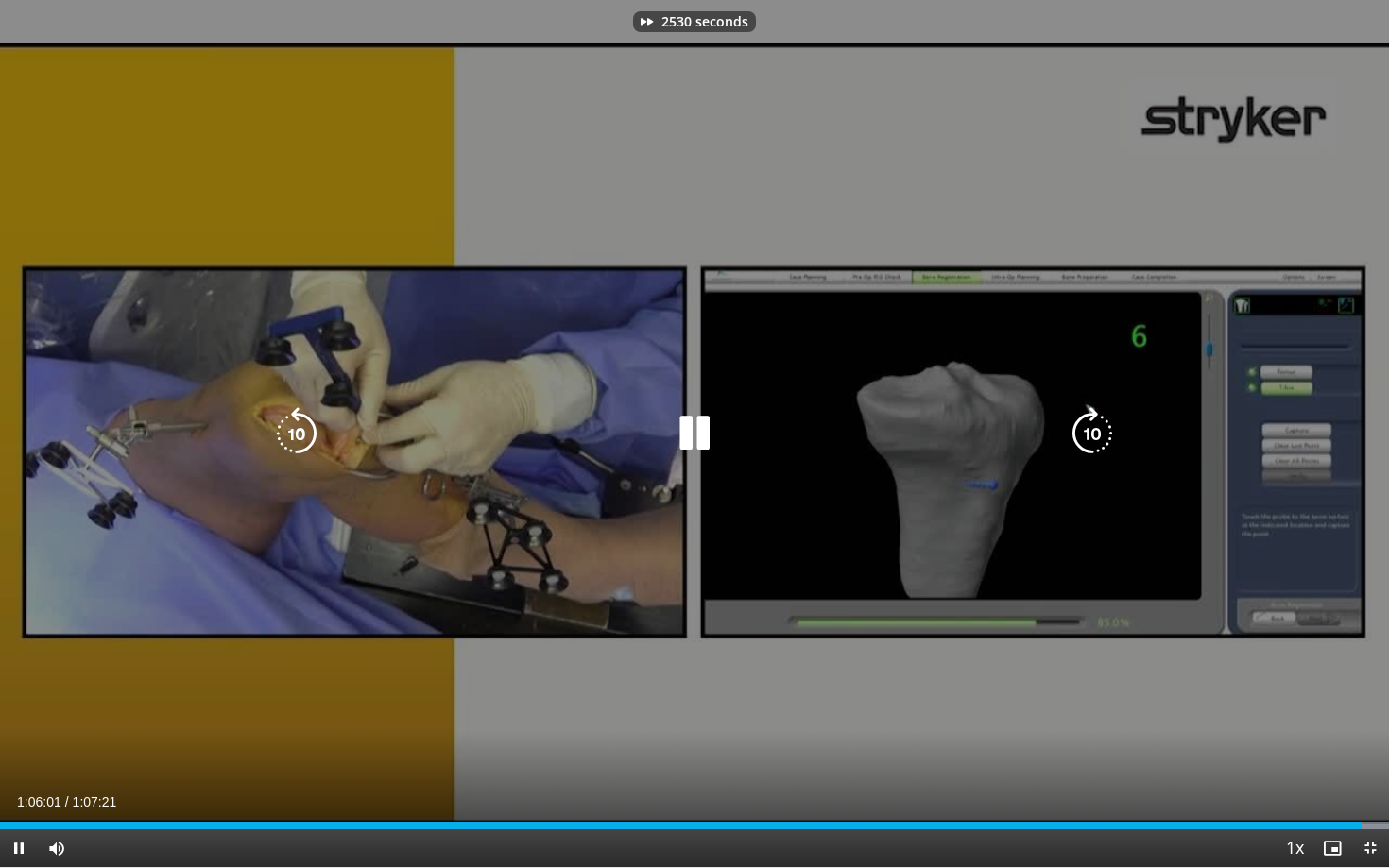 click at bounding box center [1092, 434] 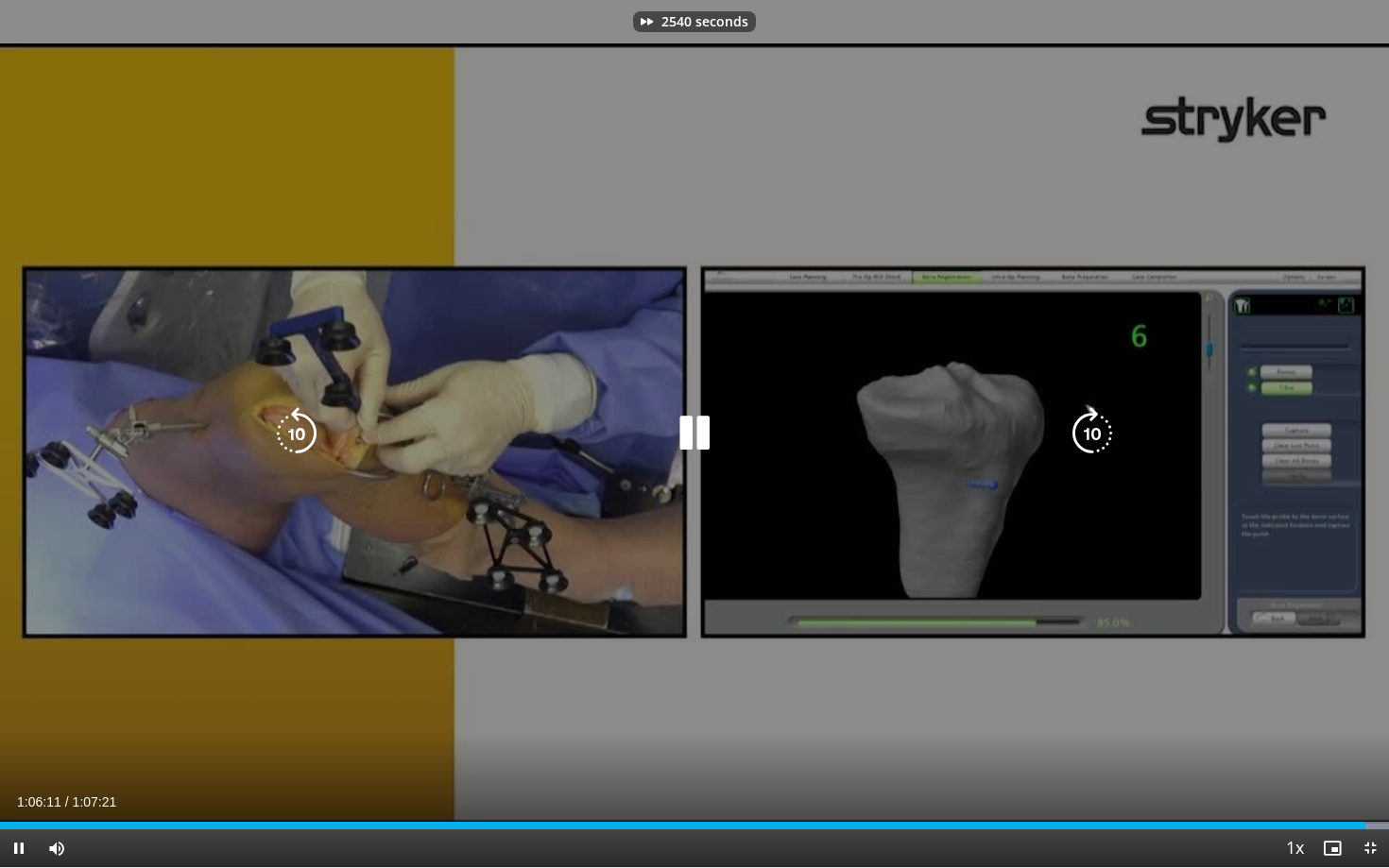 click at bounding box center (1092, 434) 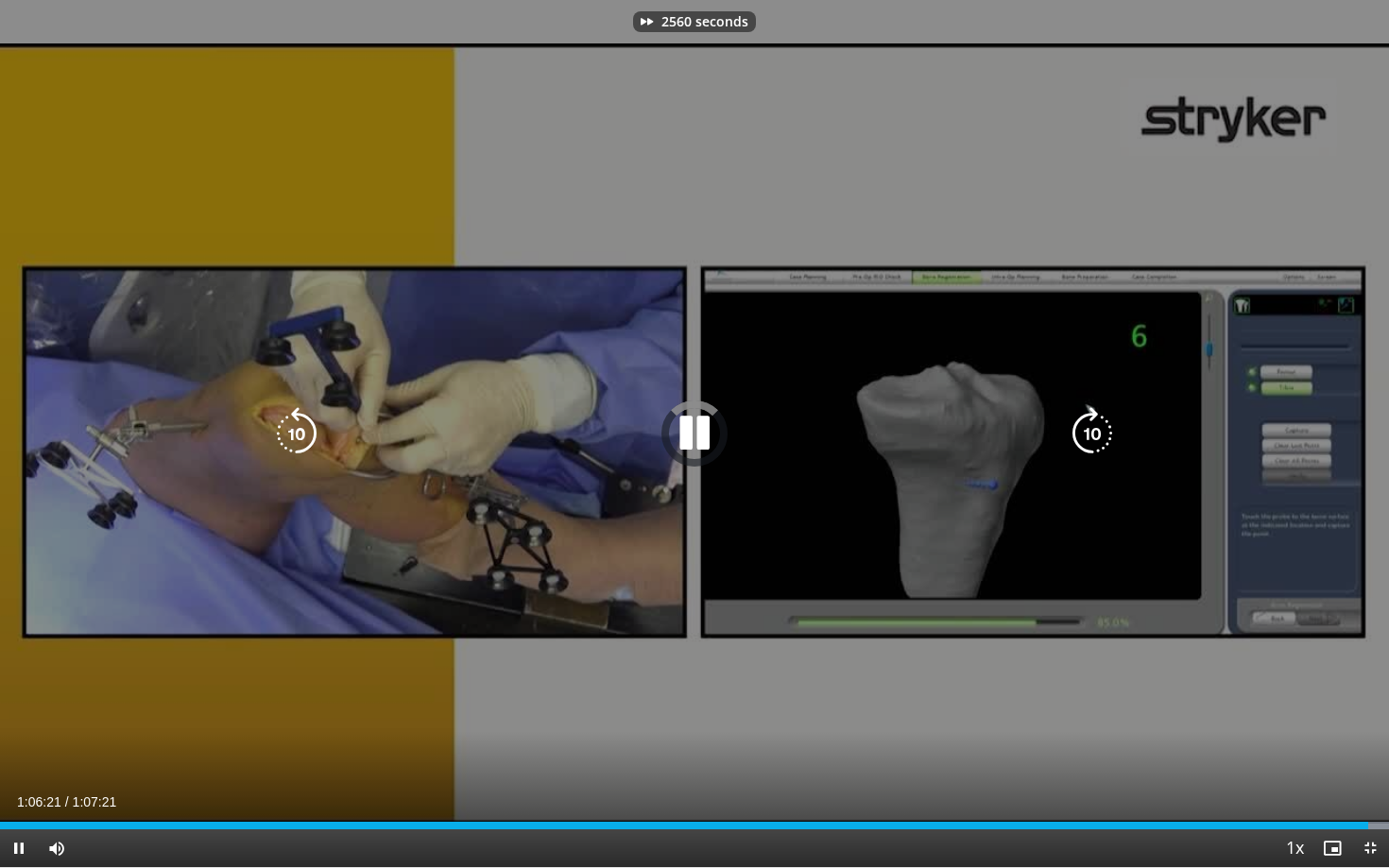 click at bounding box center [1092, 434] 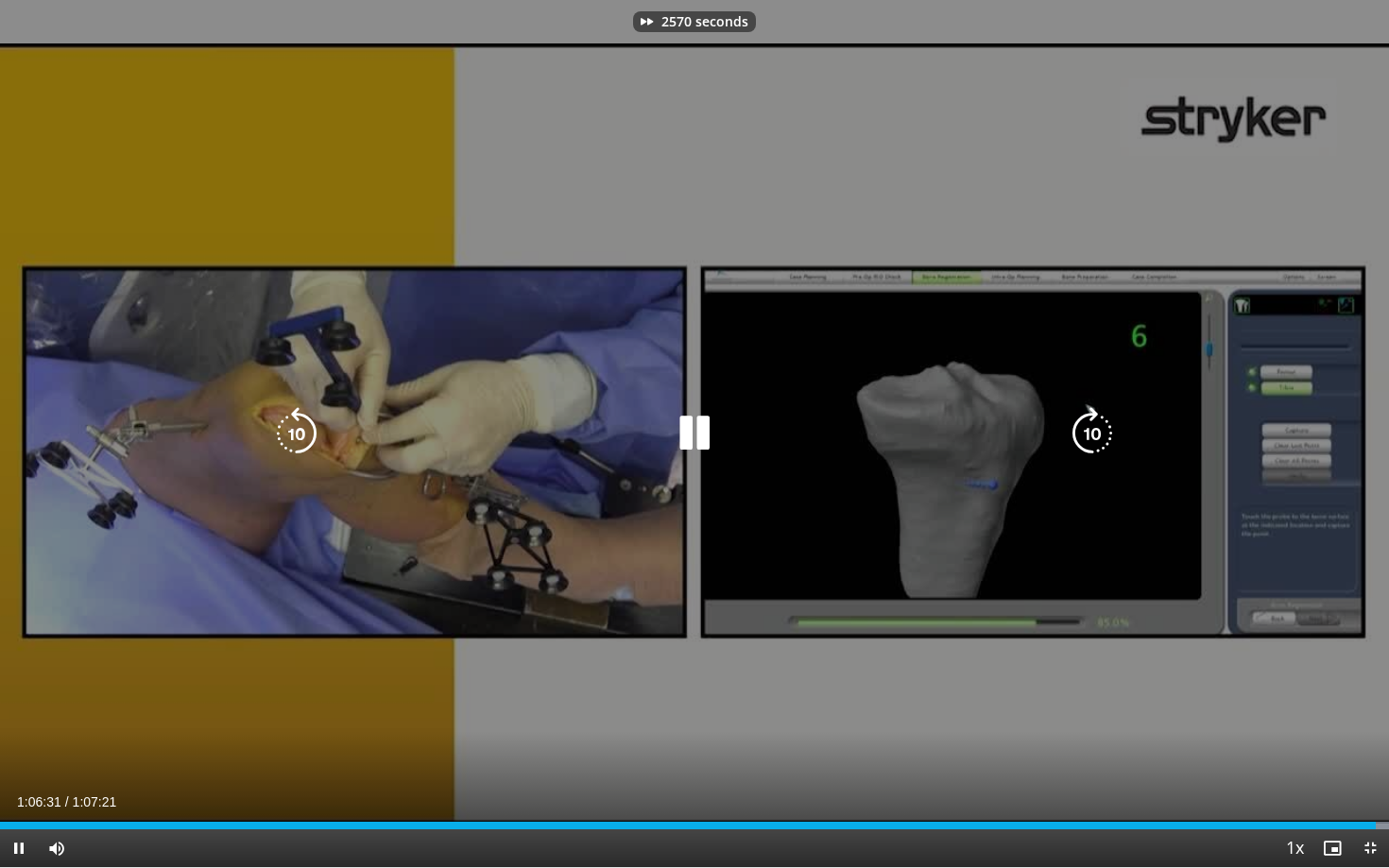 click at bounding box center (1092, 434) 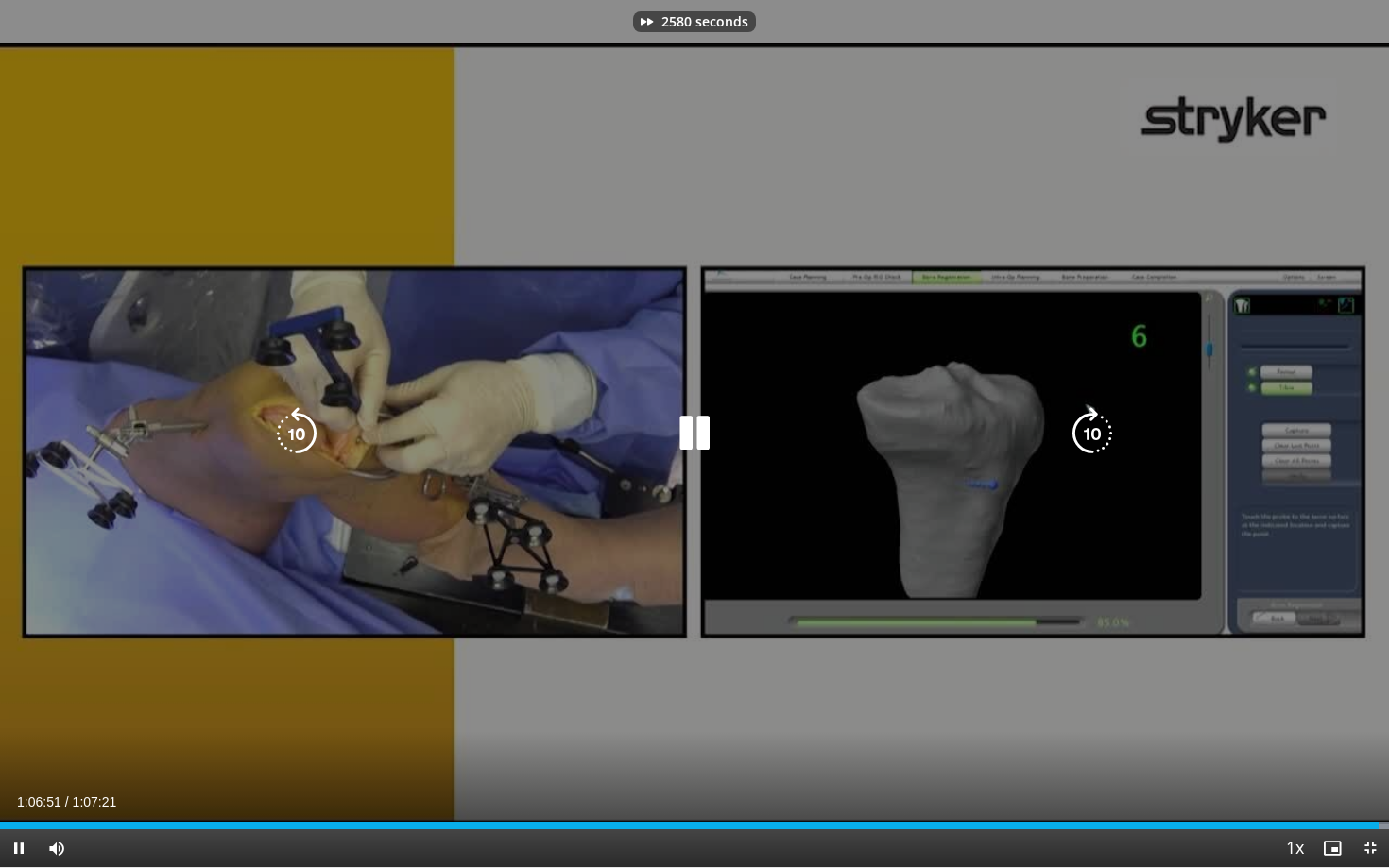 click at bounding box center [1092, 434] 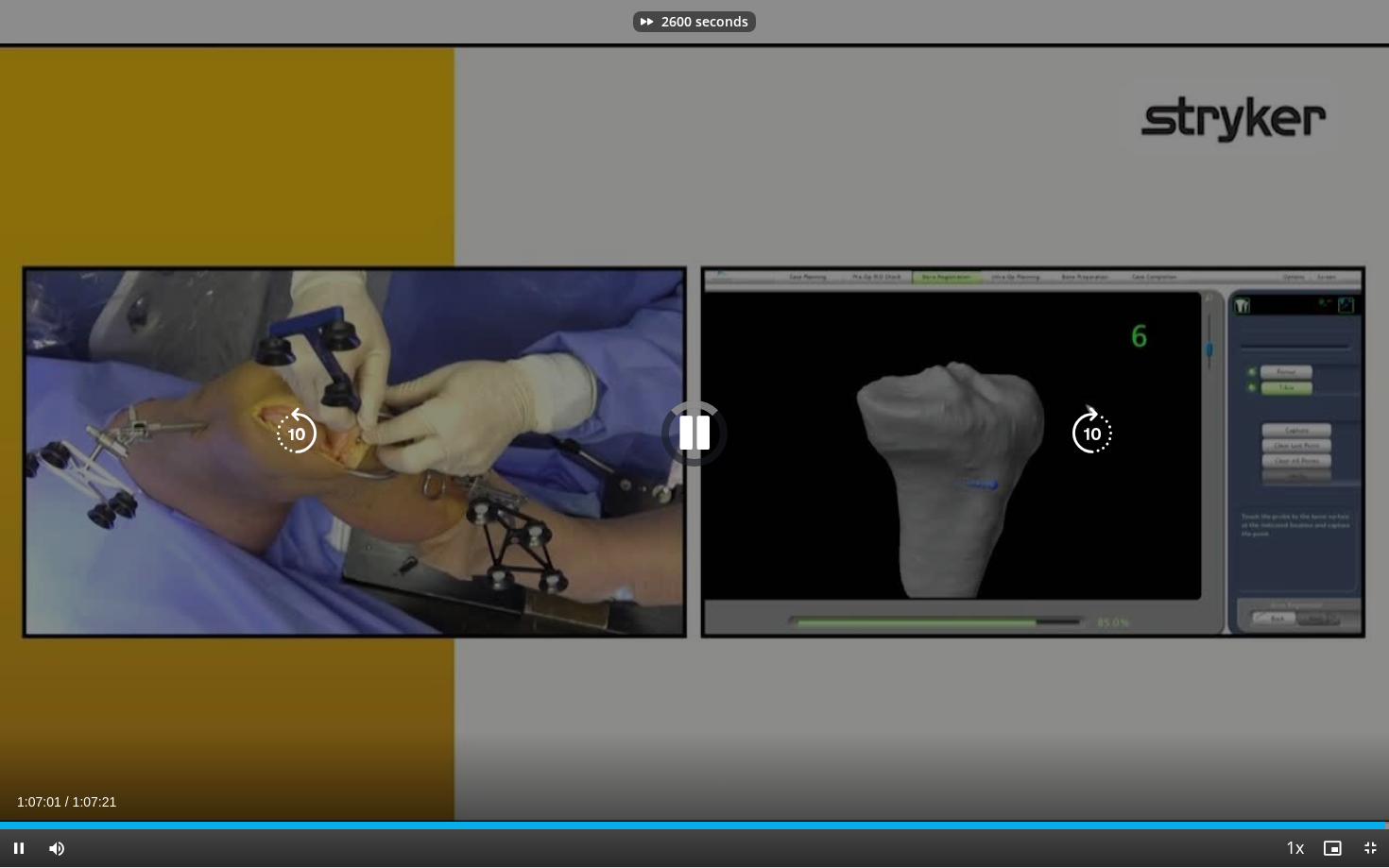 click at bounding box center [1092, 434] 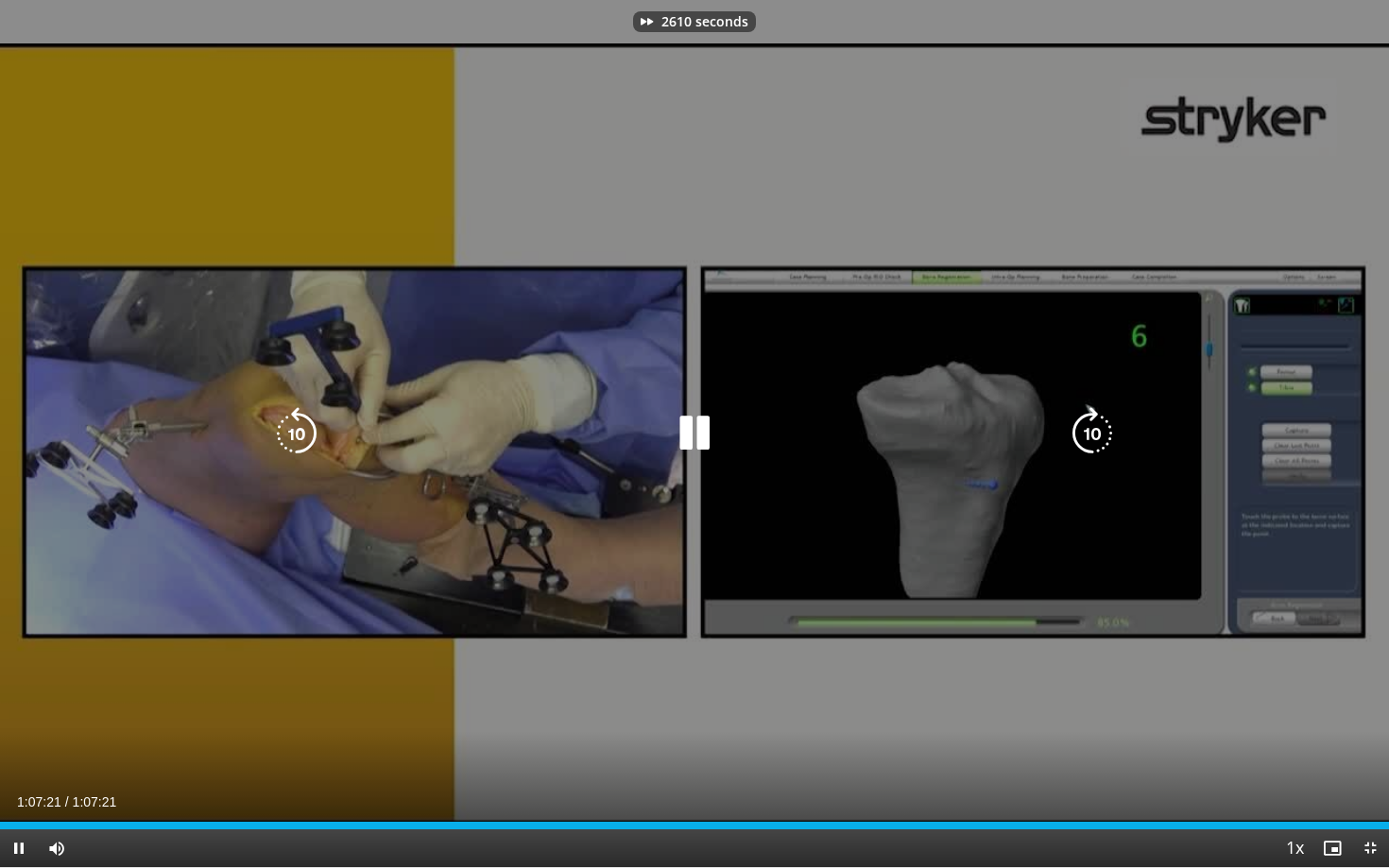 click at bounding box center [1092, 434] 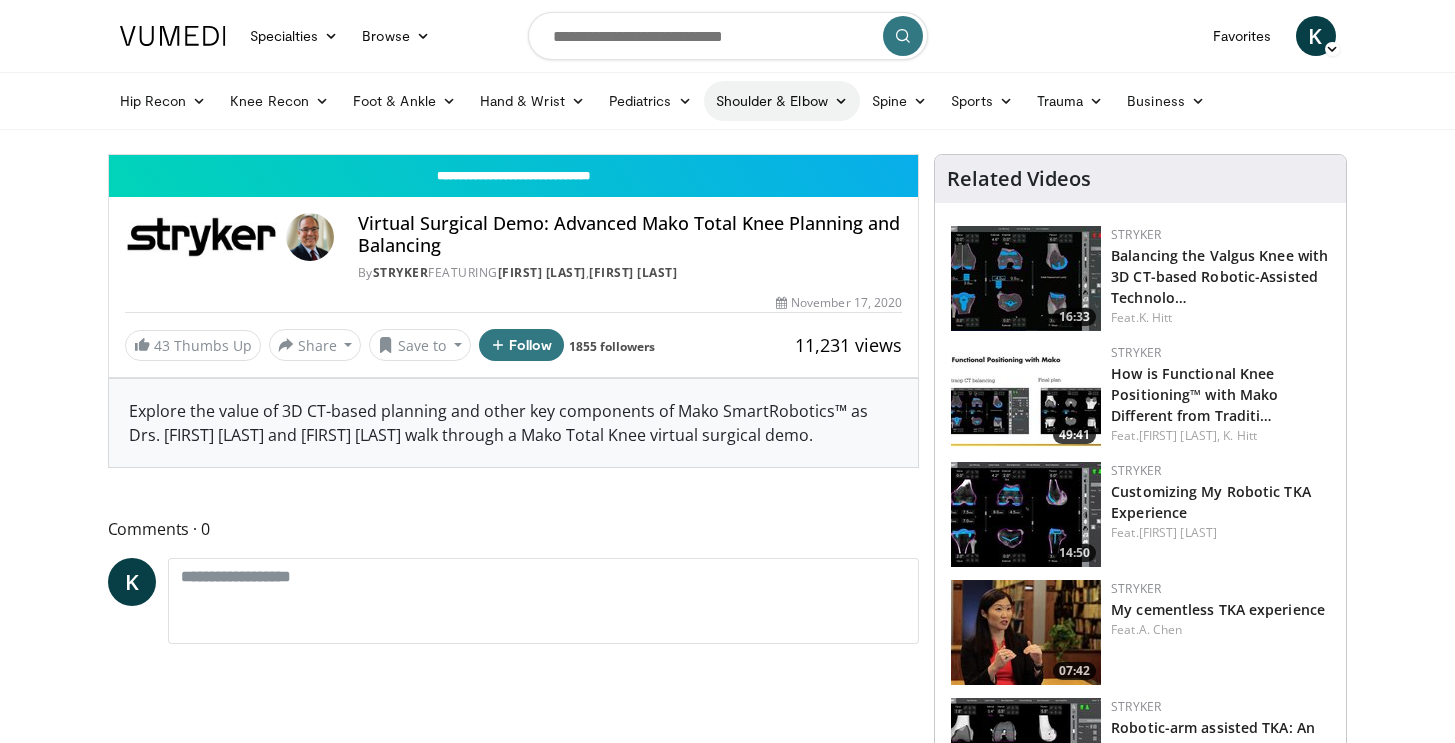 scroll, scrollTop: 0, scrollLeft: 0, axis: both 